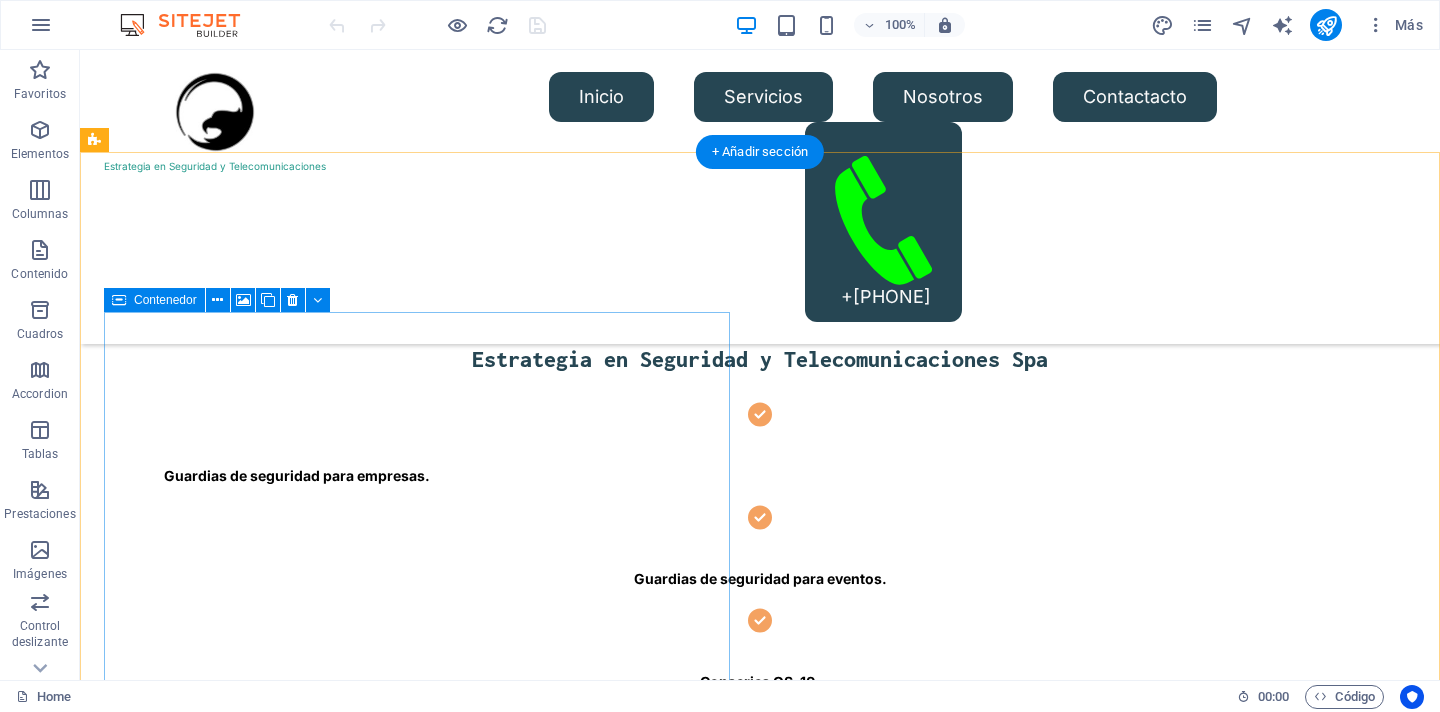 scroll, scrollTop: 497, scrollLeft: 0, axis: vertical 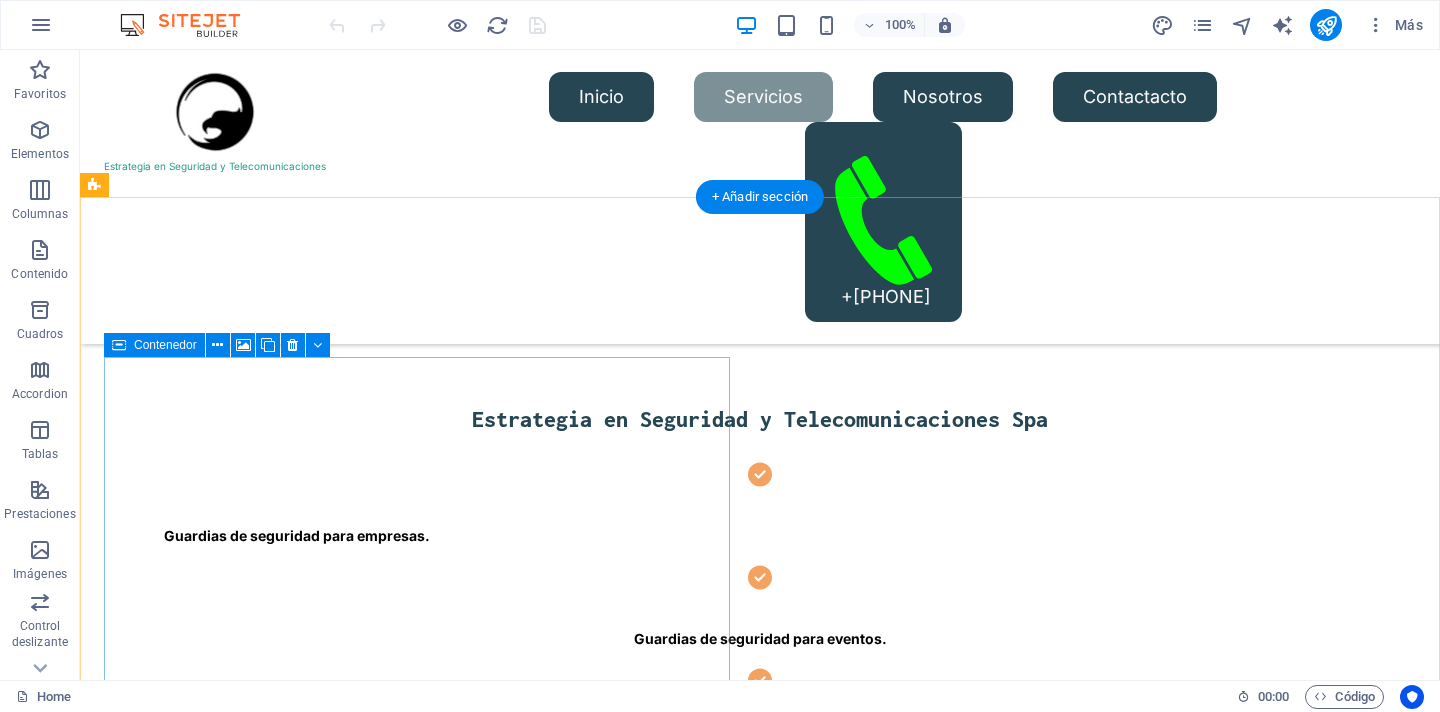 click on "Añadir elementos" at bounding box center [346, 2243] 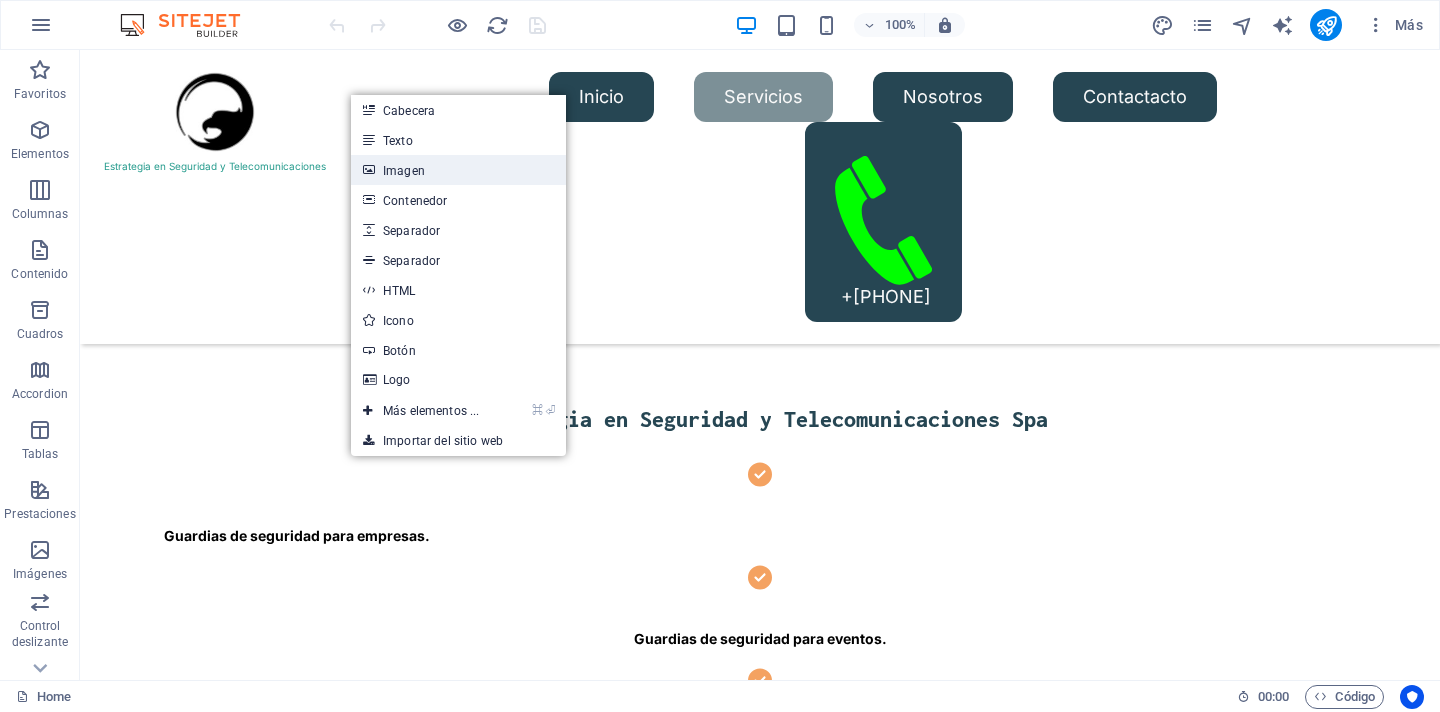 click on "Imagen" at bounding box center (458, 170) 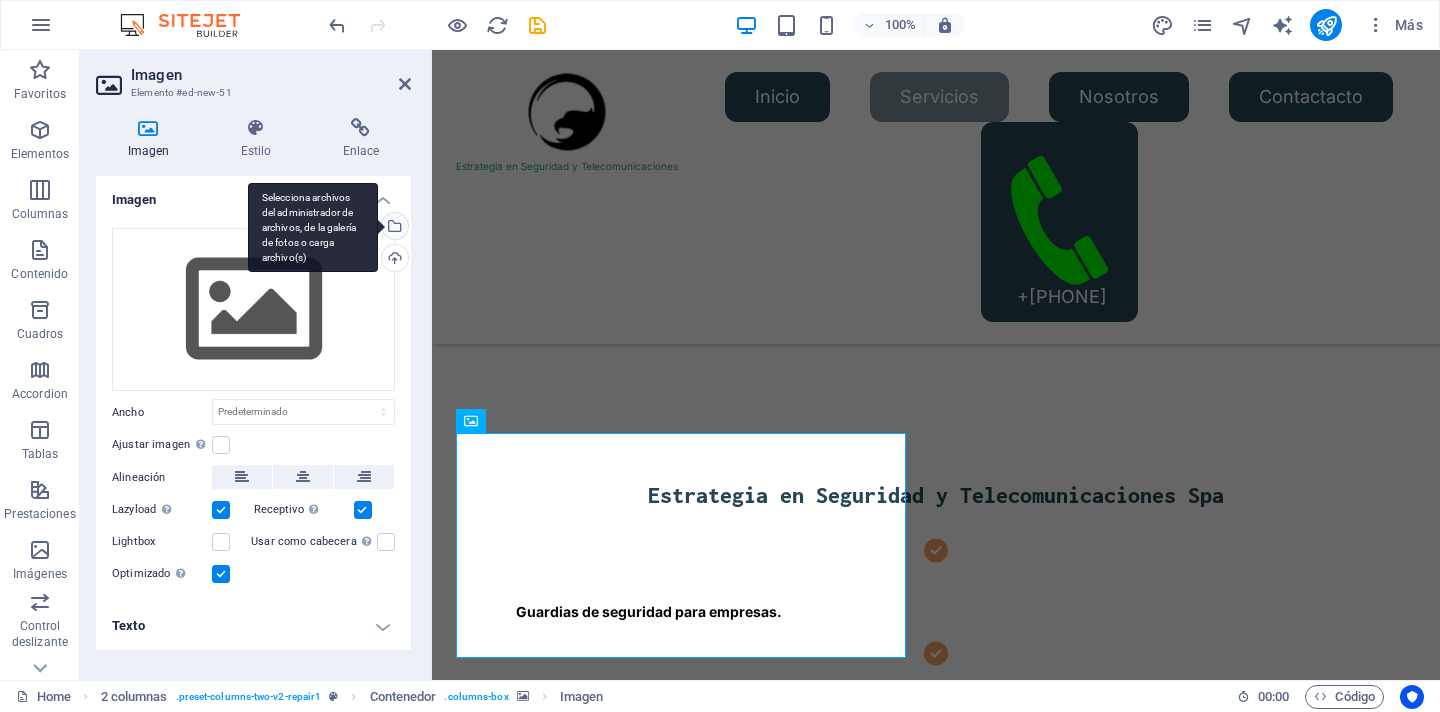 click on "Selecciona archivos del administrador de archivos, de la galería de fotos o carga archivo(s)" at bounding box center [393, 228] 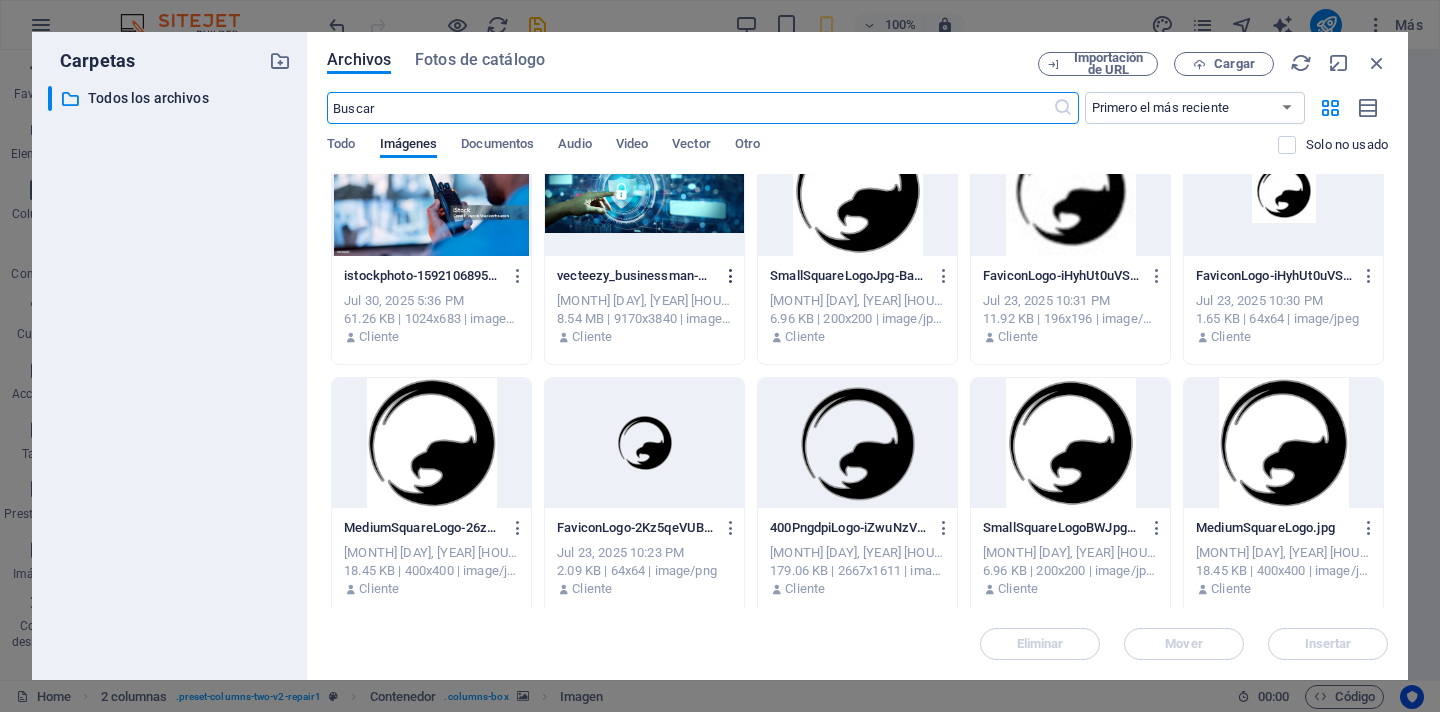 scroll, scrollTop: 67, scrollLeft: 0, axis: vertical 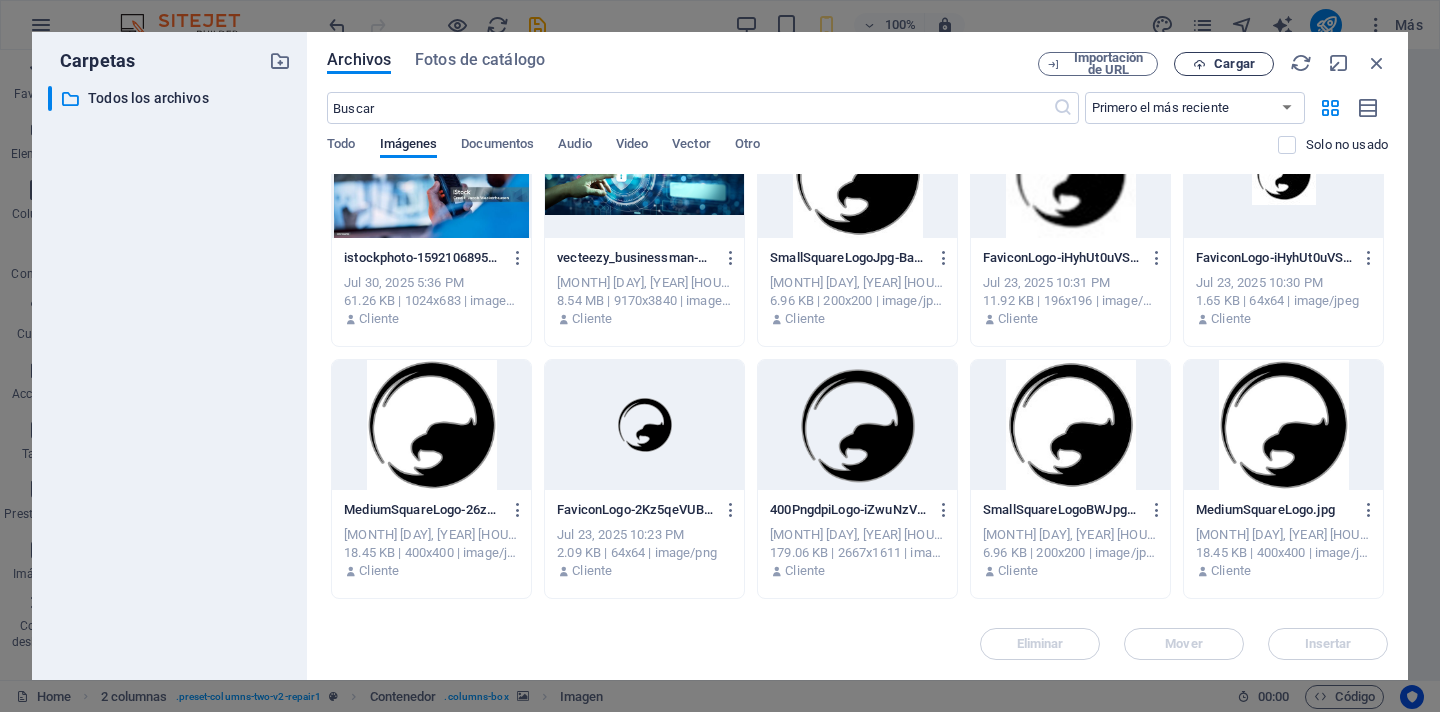 click on "Cargar" at bounding box center [1234, 64] 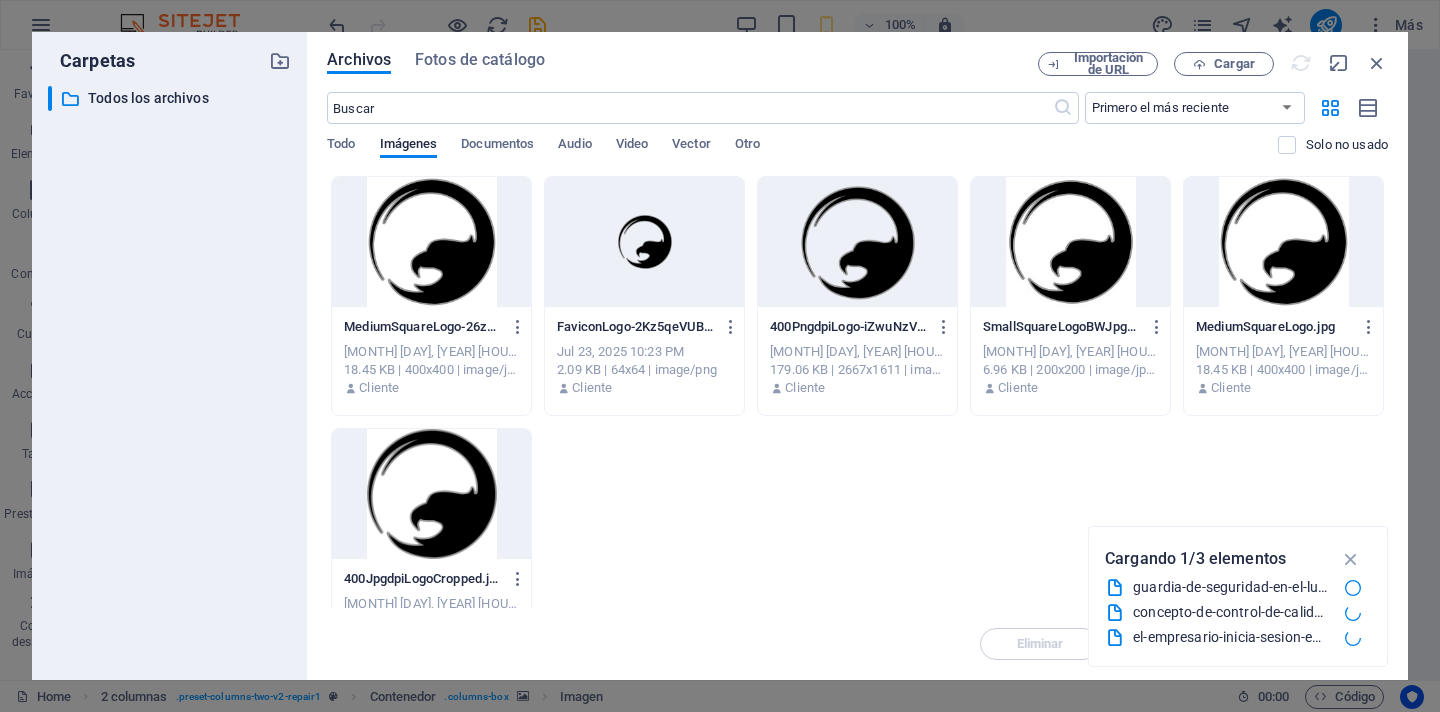 scroll, scrollTop: 310, scrollLeft: 0, axis: vertical 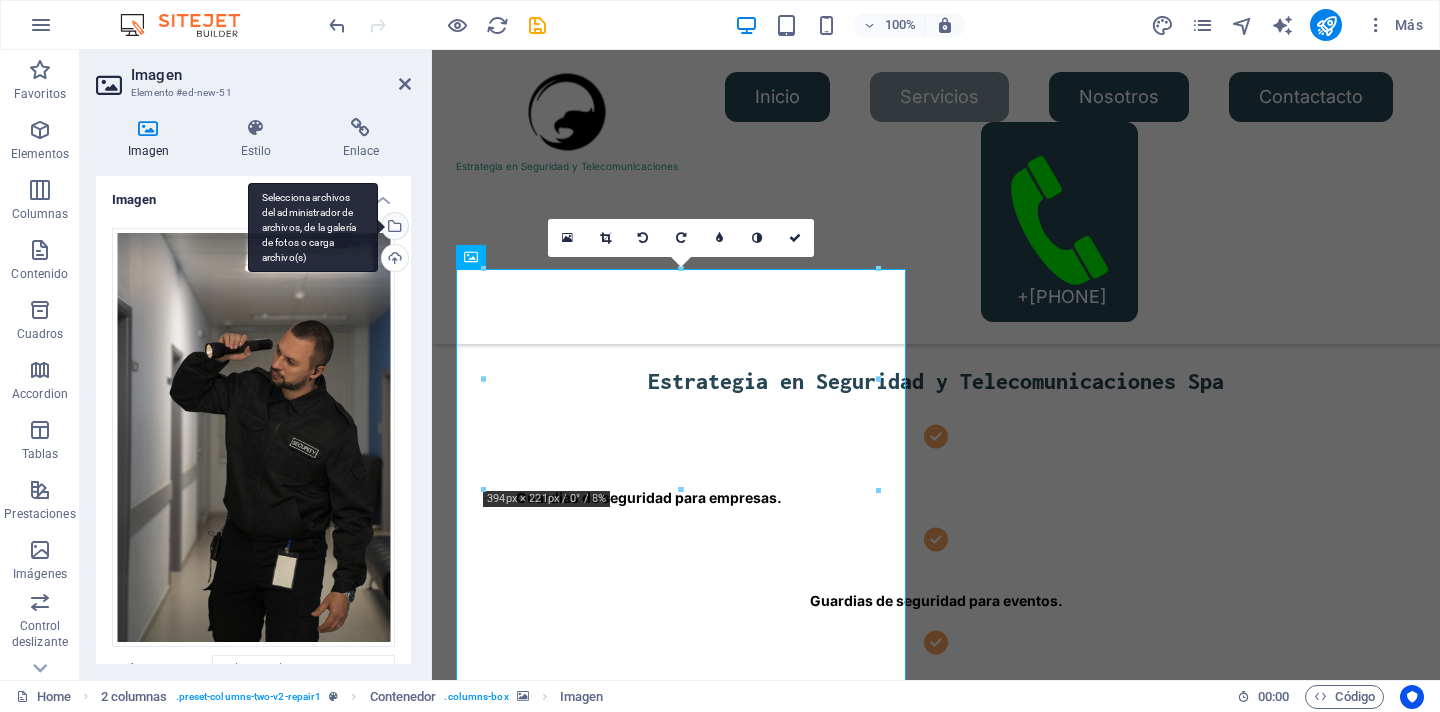 click on "Selecciona archivos del administrador de archivos, de la galería de fotos o carga archivo(s)" at bounding box center [313, 228] 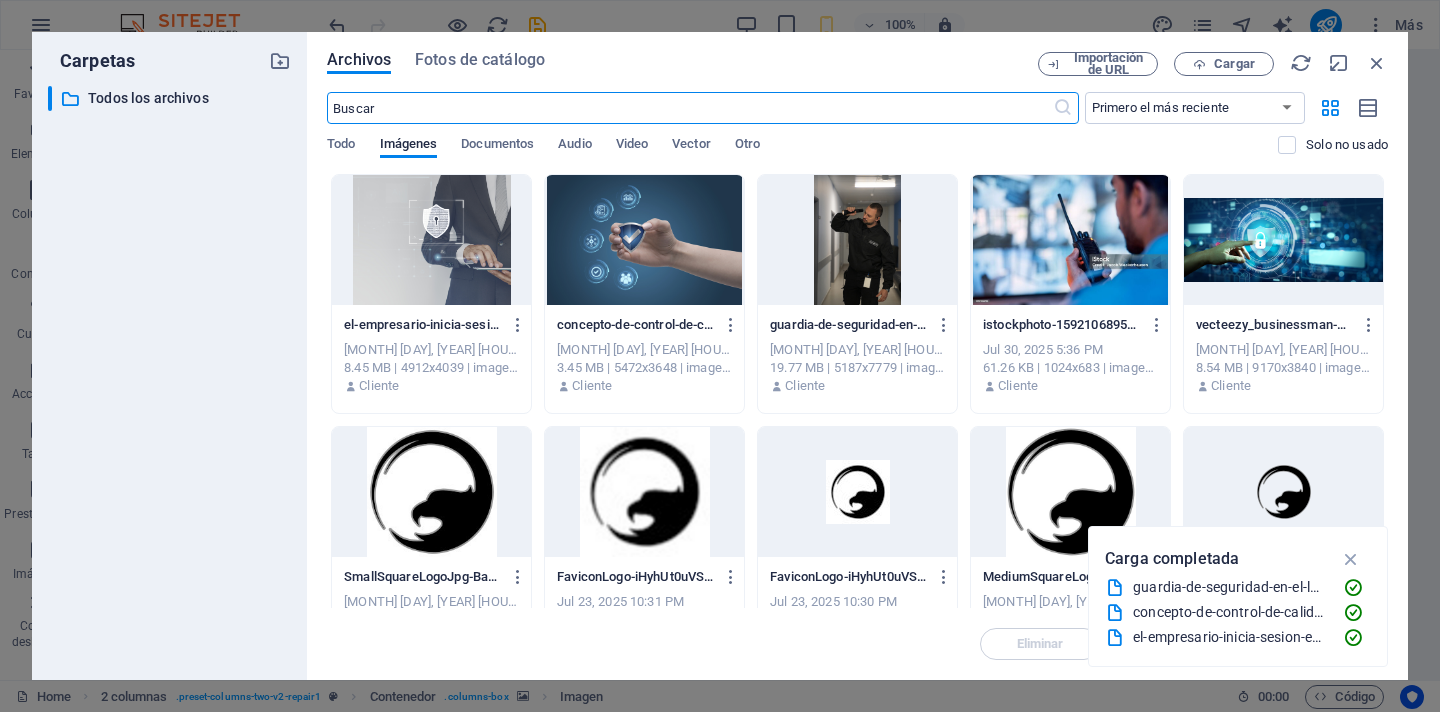 scroll, scrollTop: 629, scrollLeft: 0, axis: vertical 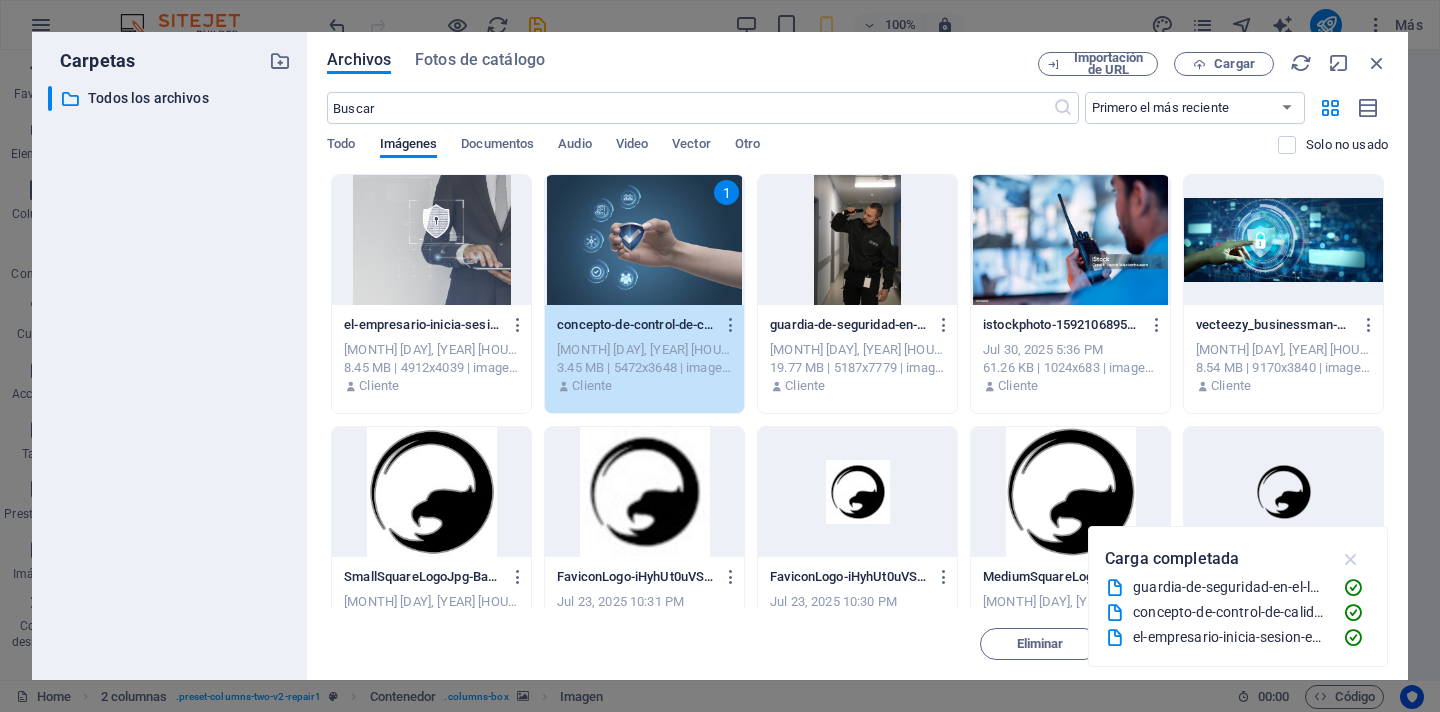 click at bounding box center (1351, 559) 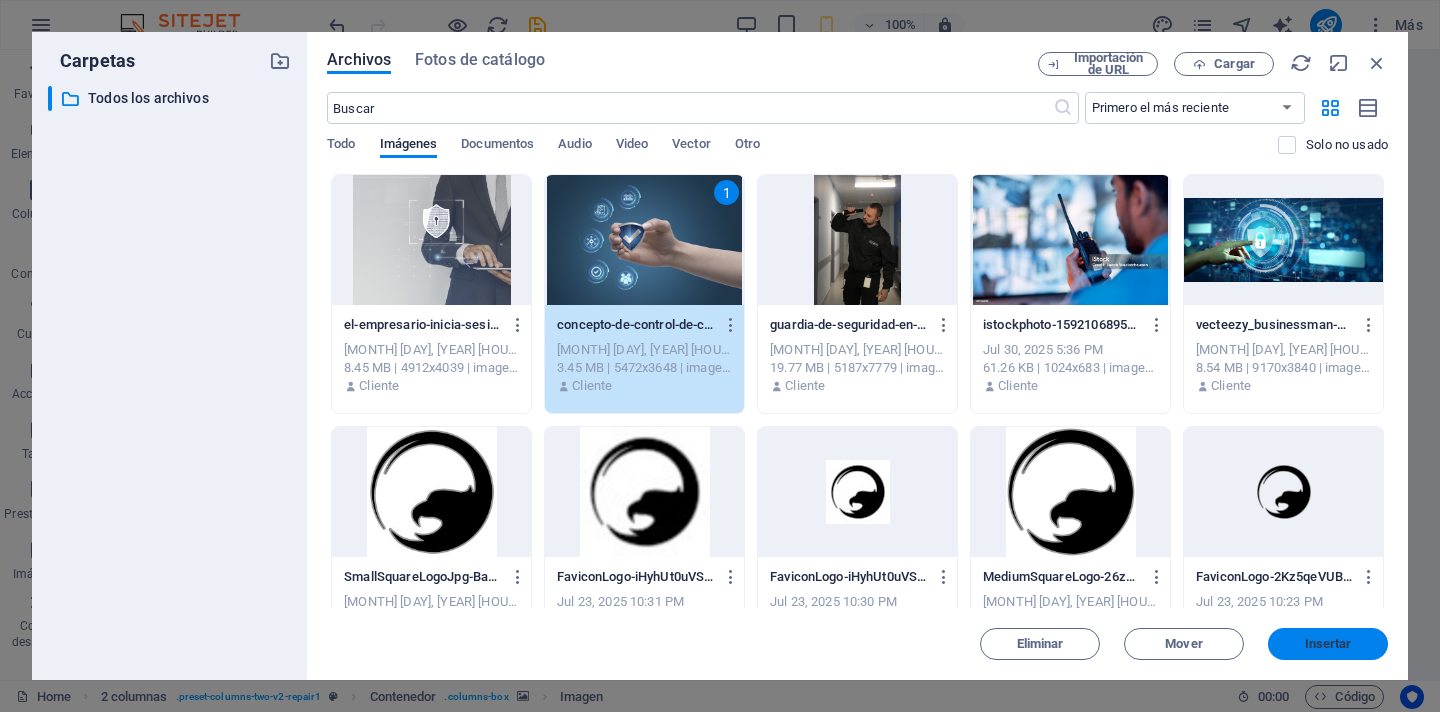 click on "Insertar" at bounding box center (1328, 644) 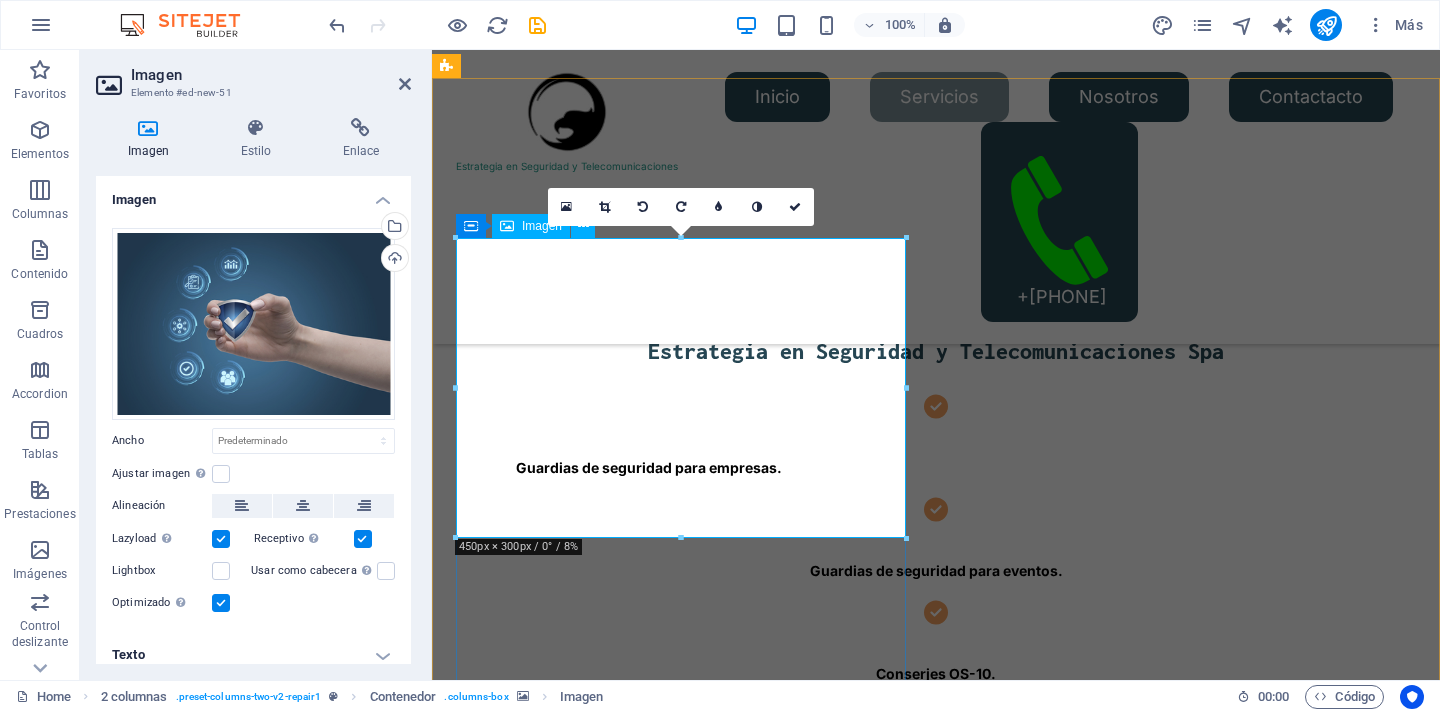 scroll, scrollTop: 649, scrollLeft: 0, axis: vertical 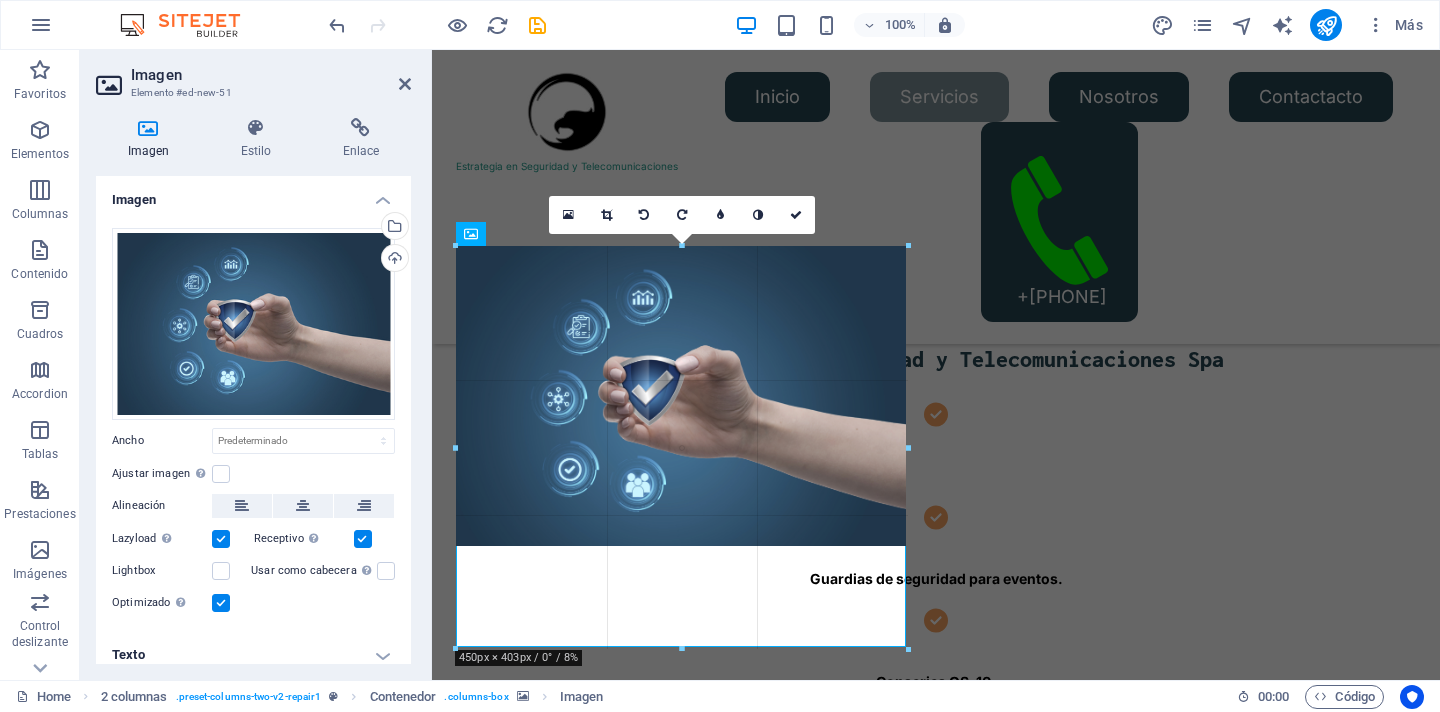 drag, startPoint x: 681, startPoint y: 545, endPoint x: 682, endPoint y: 666, distance: 121.004135 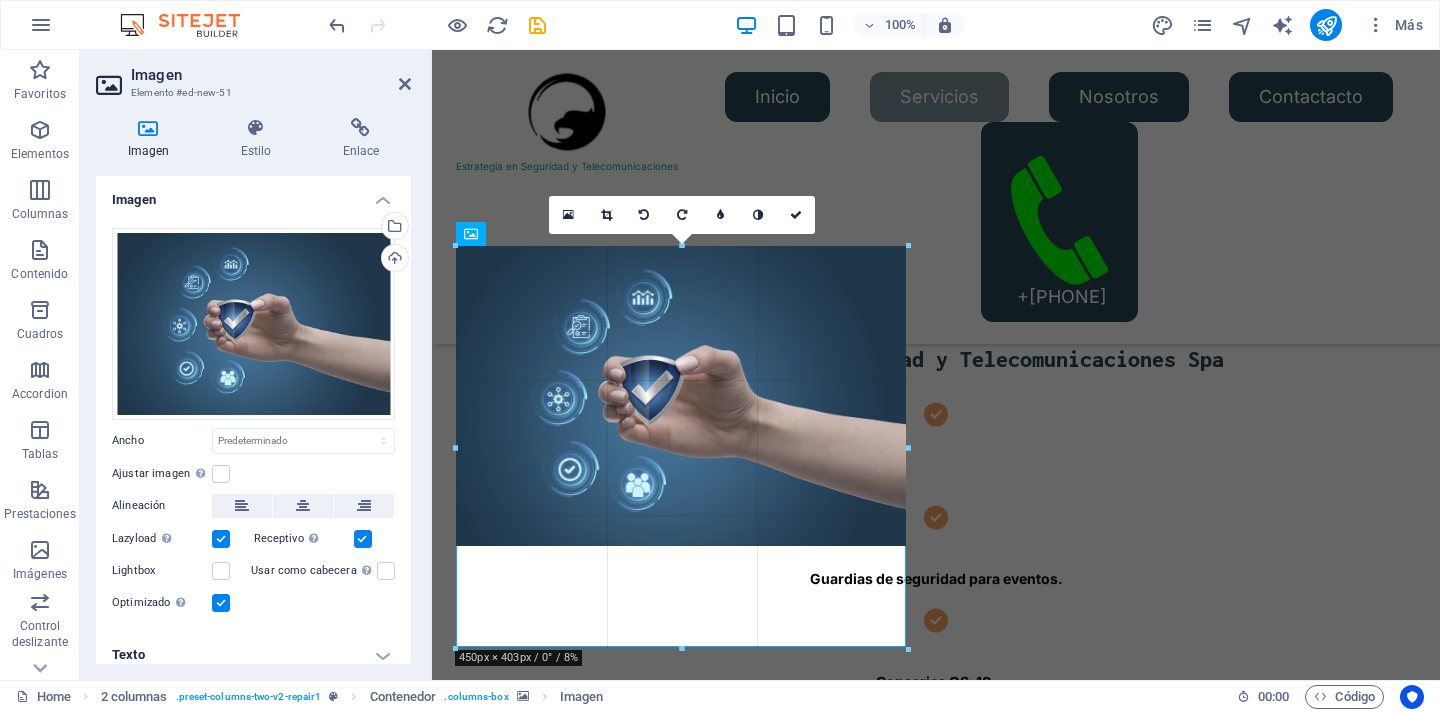 click at bounding box center [682, 649] 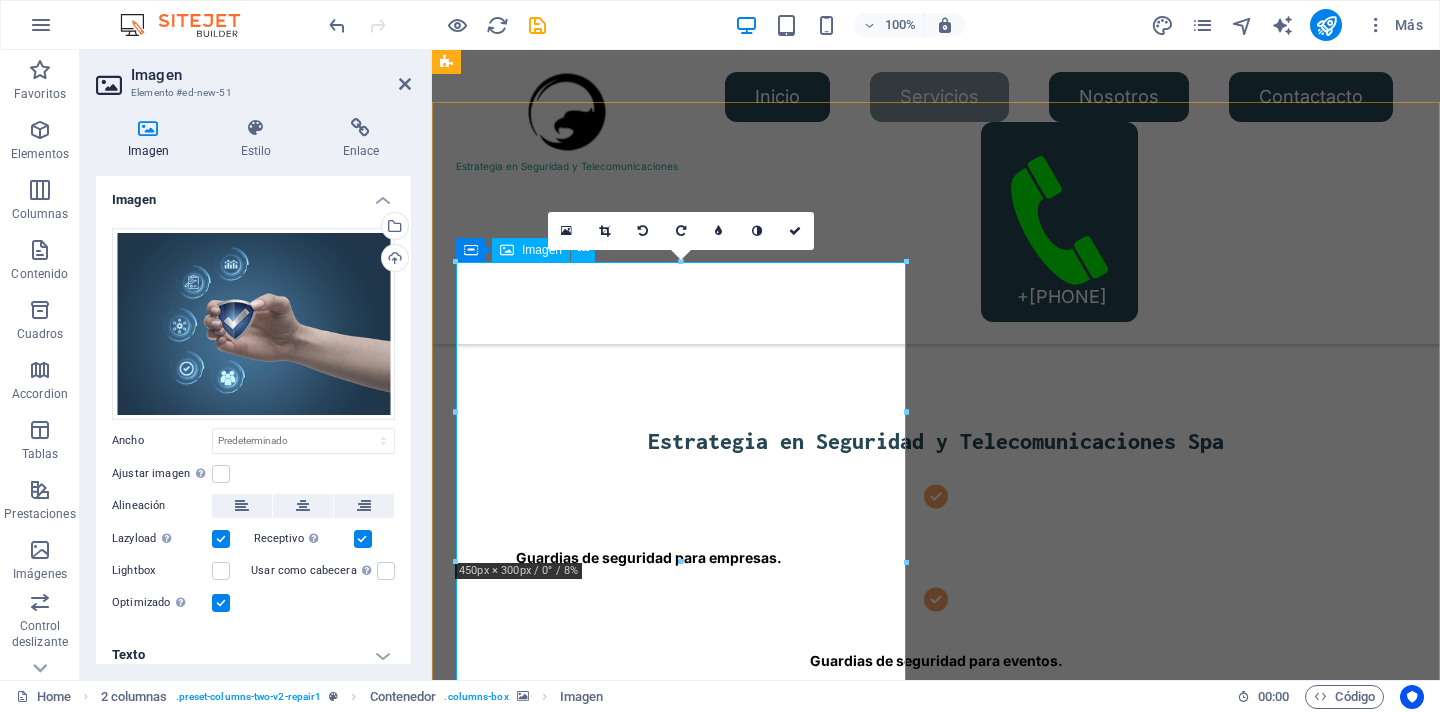 scroll, scrollTop: 532, scrollLeft: 0, axis: vertical 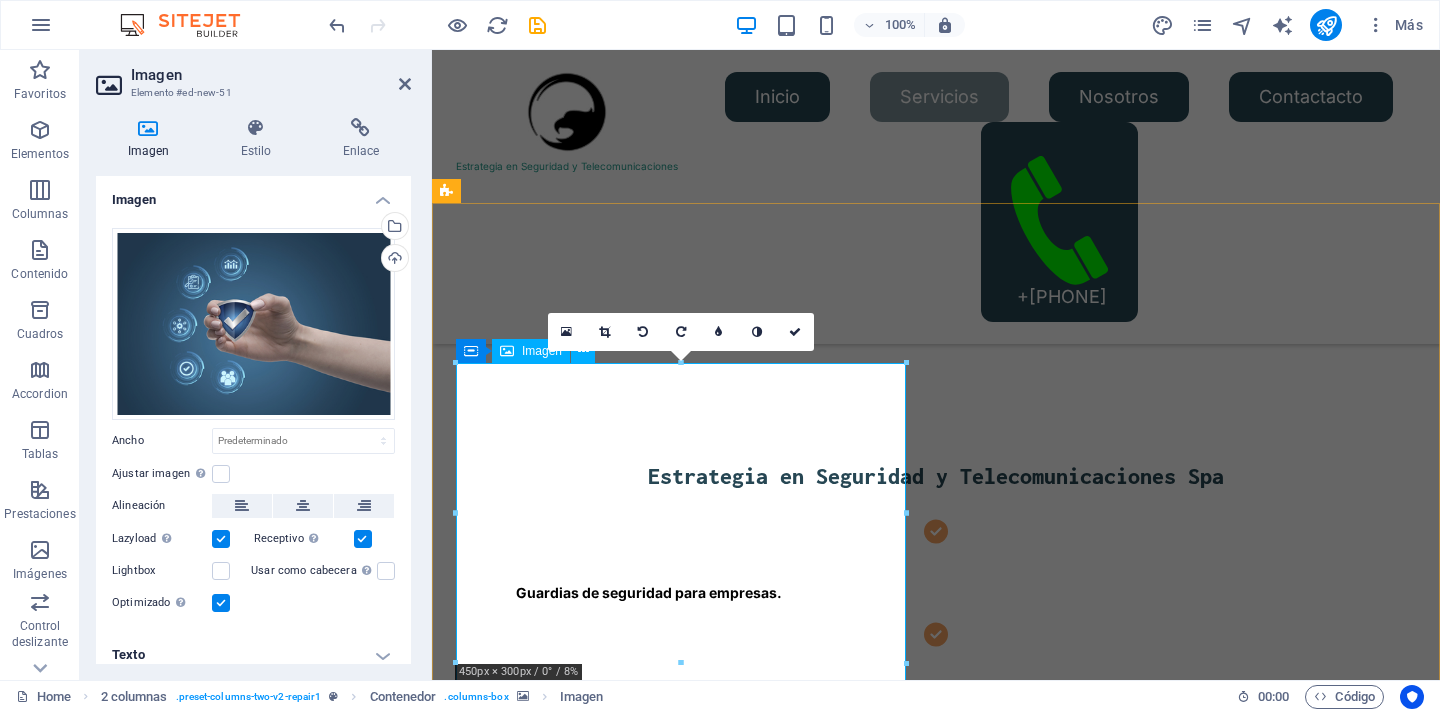 drag, startPoint x: 1114, startPoint y: 416, endPoint x: 686, endPoint y: 433, distance: 428.3375 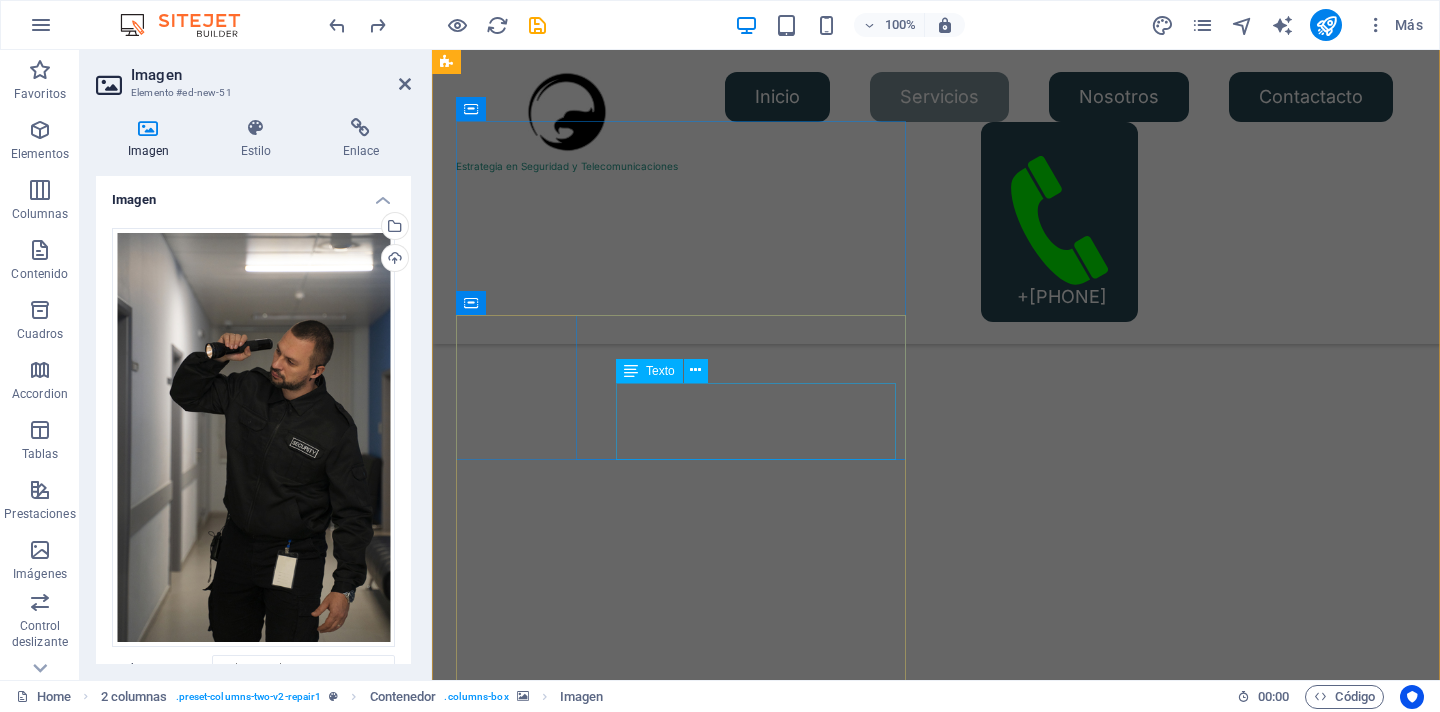 scroll, scrollTop: 1609, scrollLeft: 0, axis: vertical 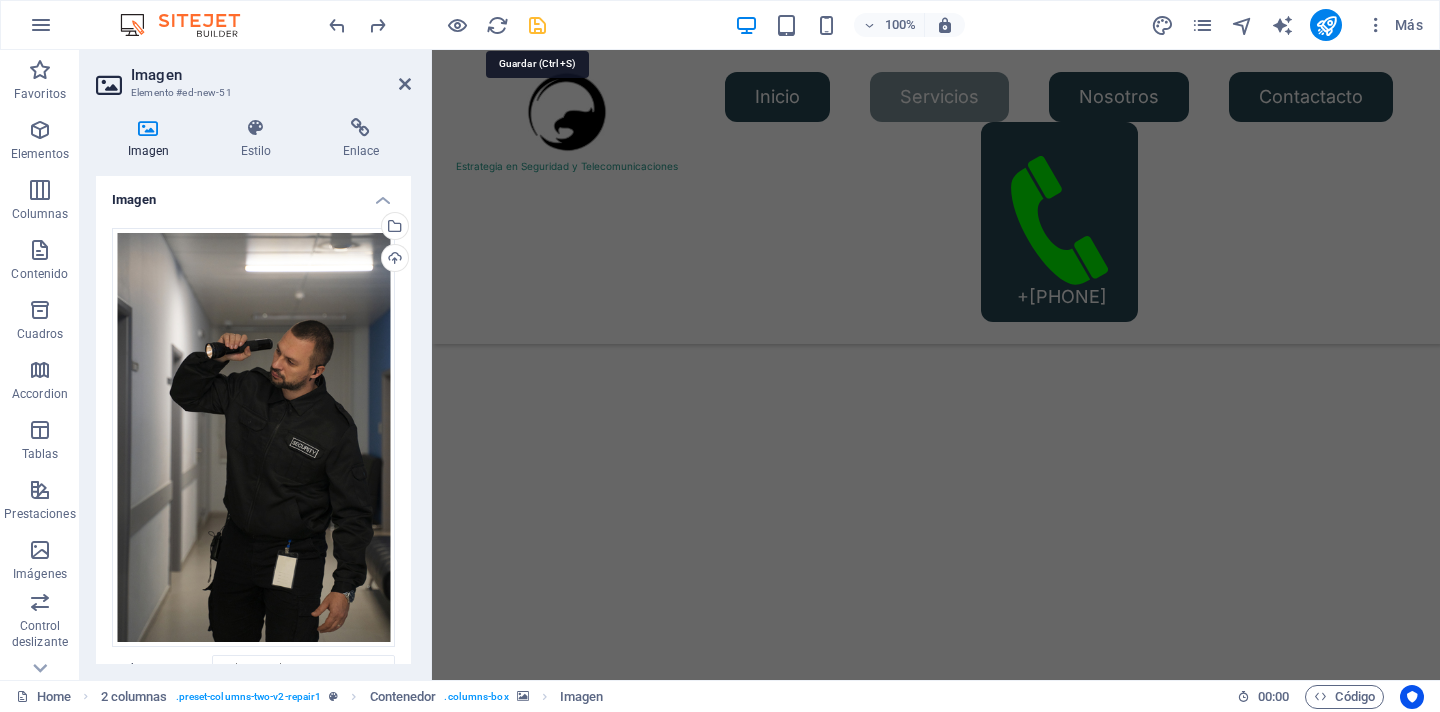 click at bounding box center [537, 25] 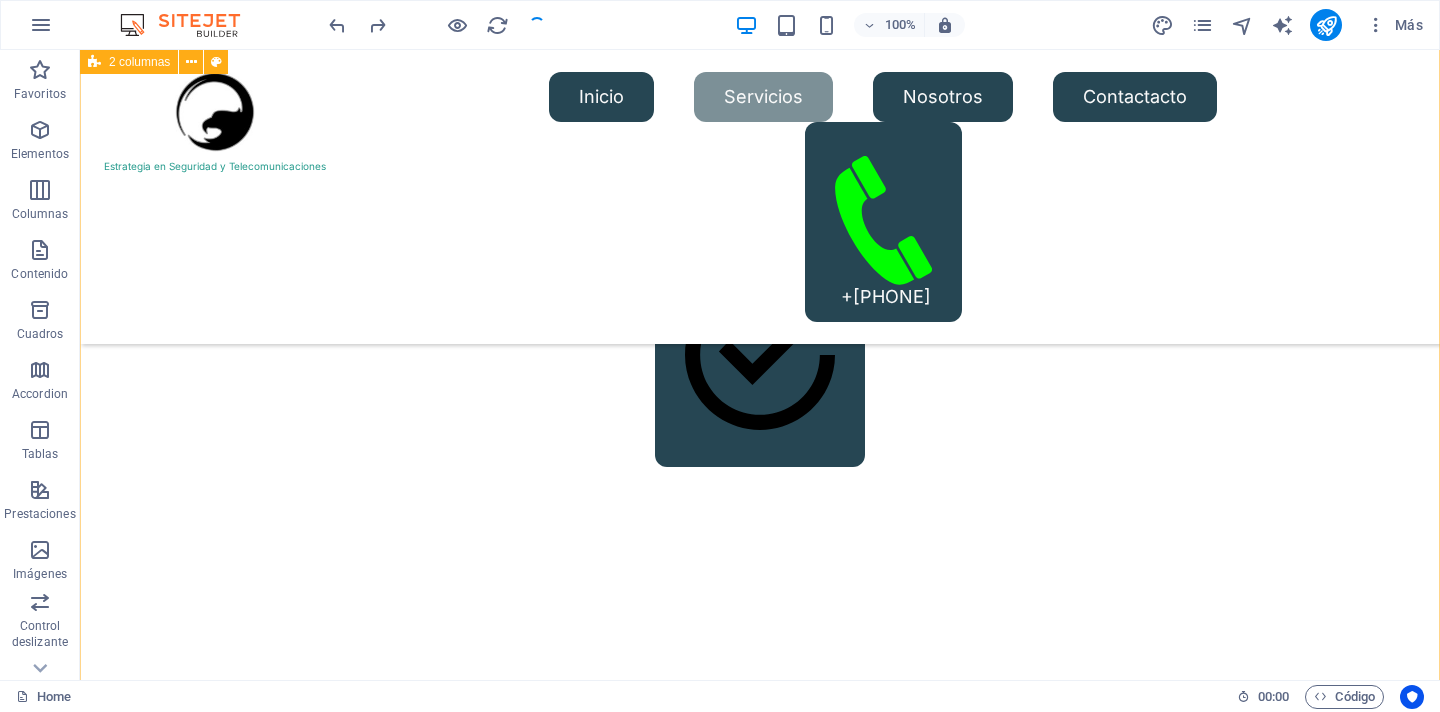 scroll, scrollTop: 1273, scrollLeft: 0, axis: vertical 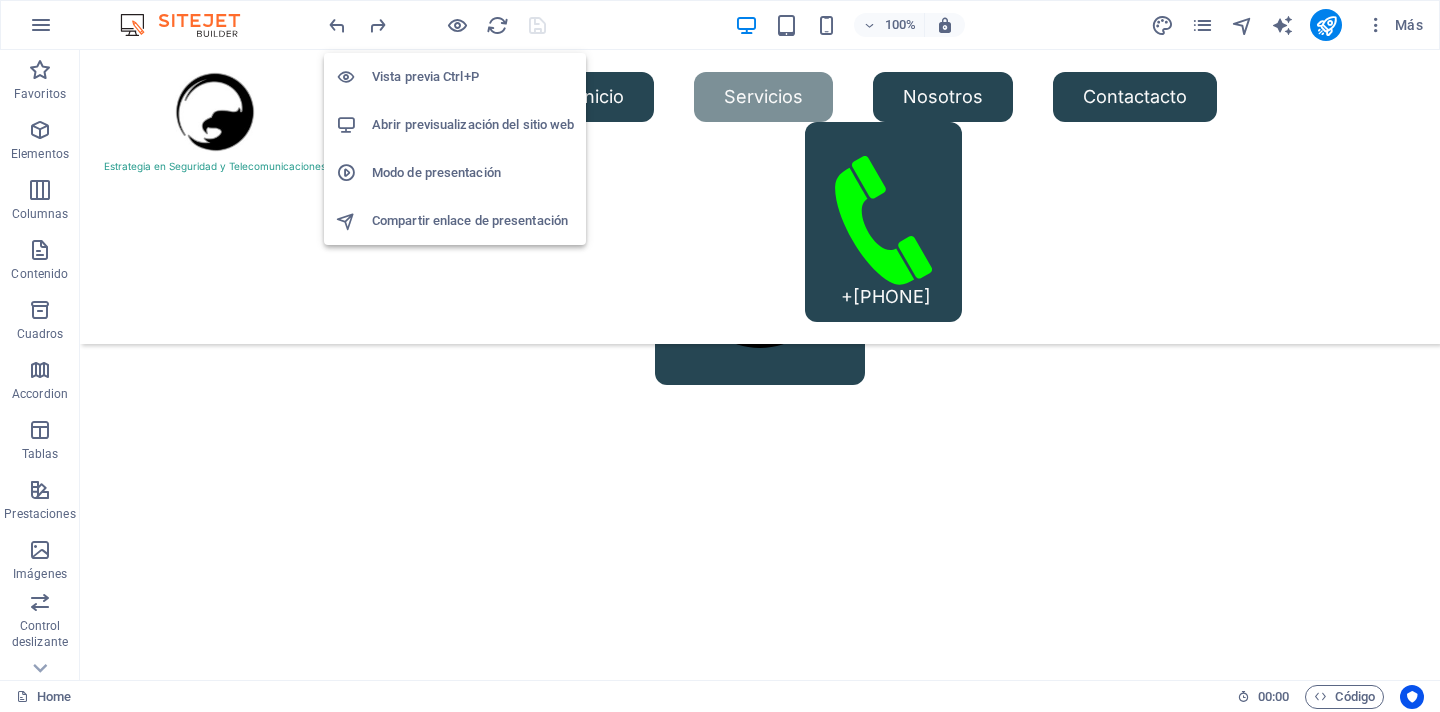click on "Abrir previsualización del sitio web" at bounding box center [473, 125] 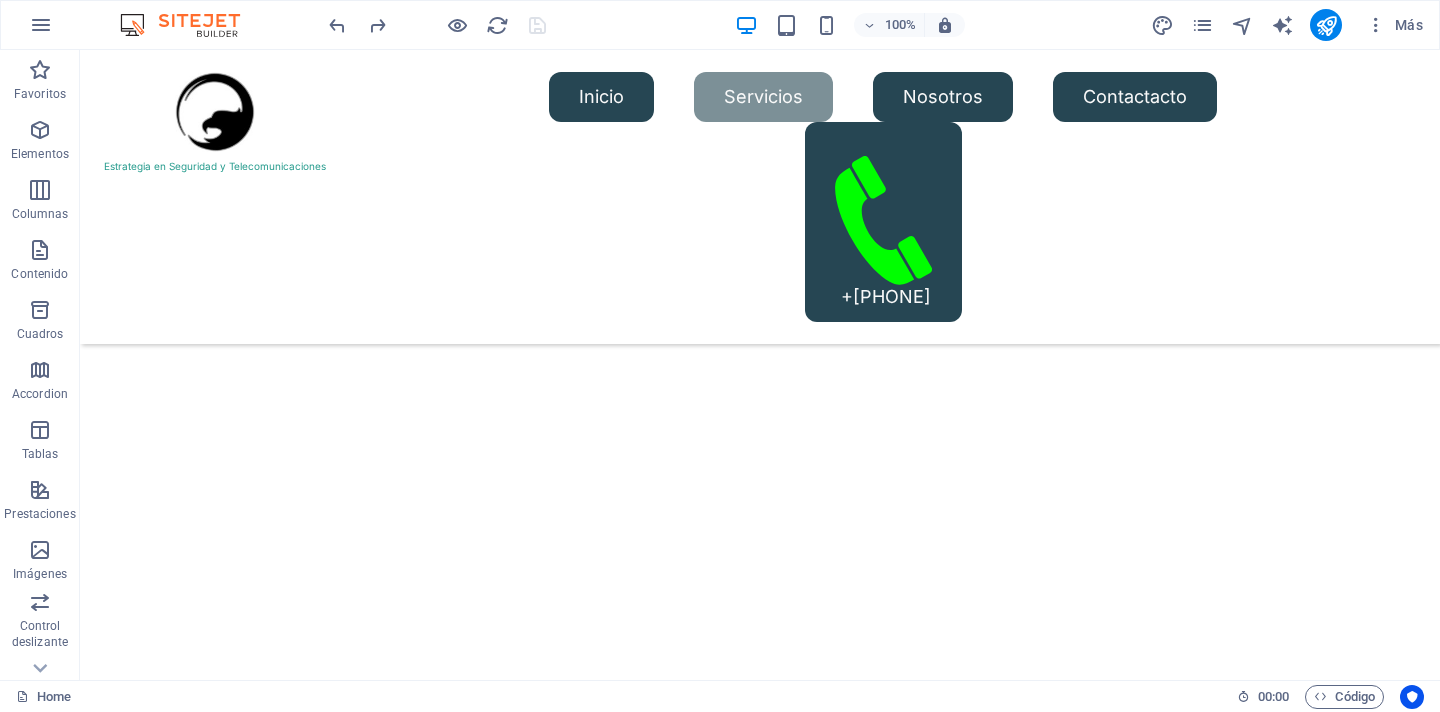 scroll, scrollTop: 1642, scrollLeft: 0, axis: vertical 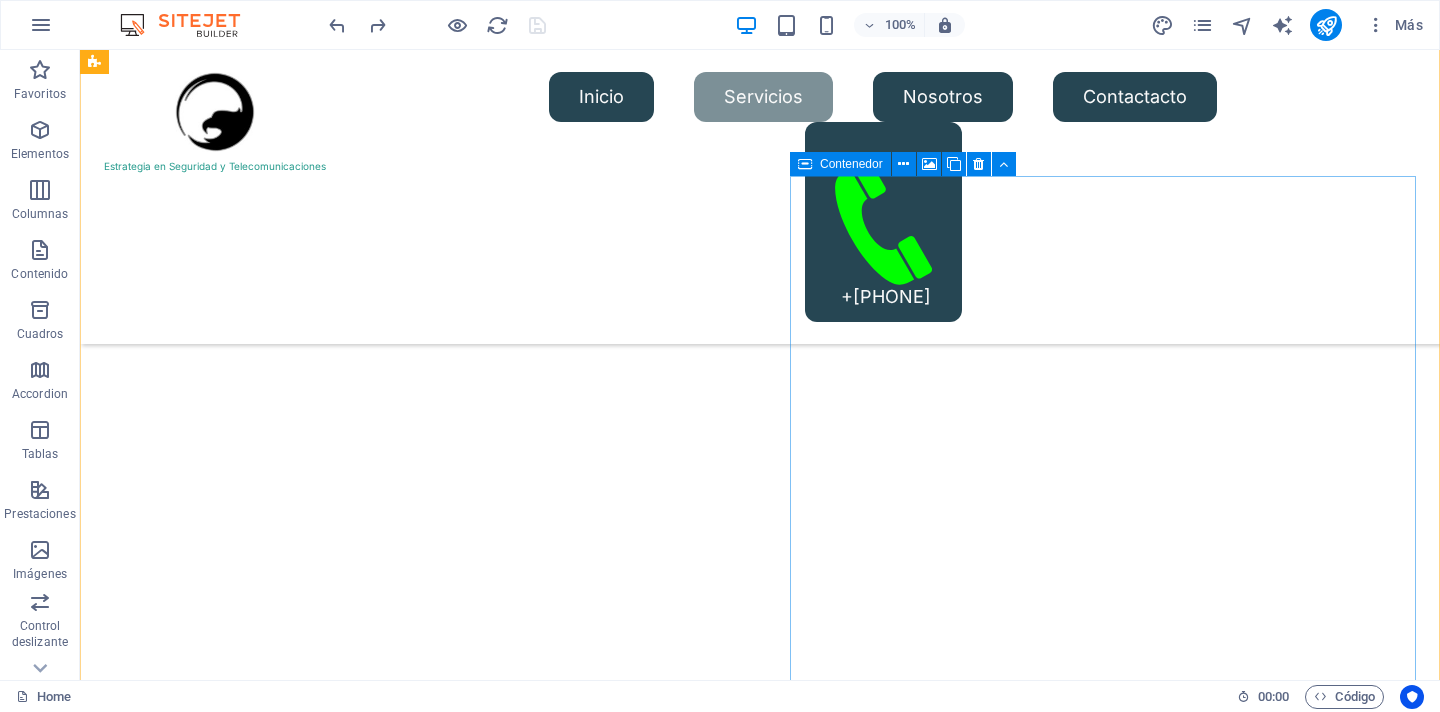 click on "Añadir elementos" at bounding box center (346, 6980) 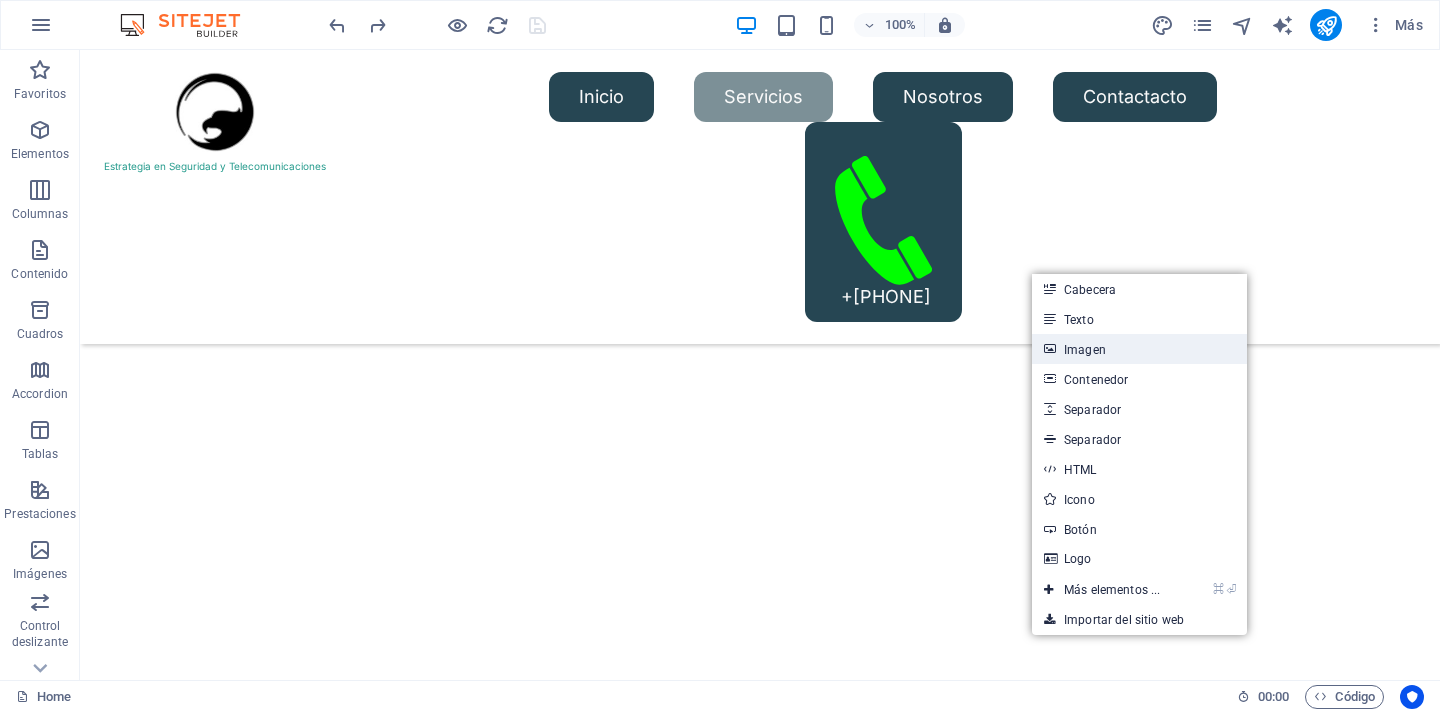 click on "Imagen" at bounding box center [1139, 349] 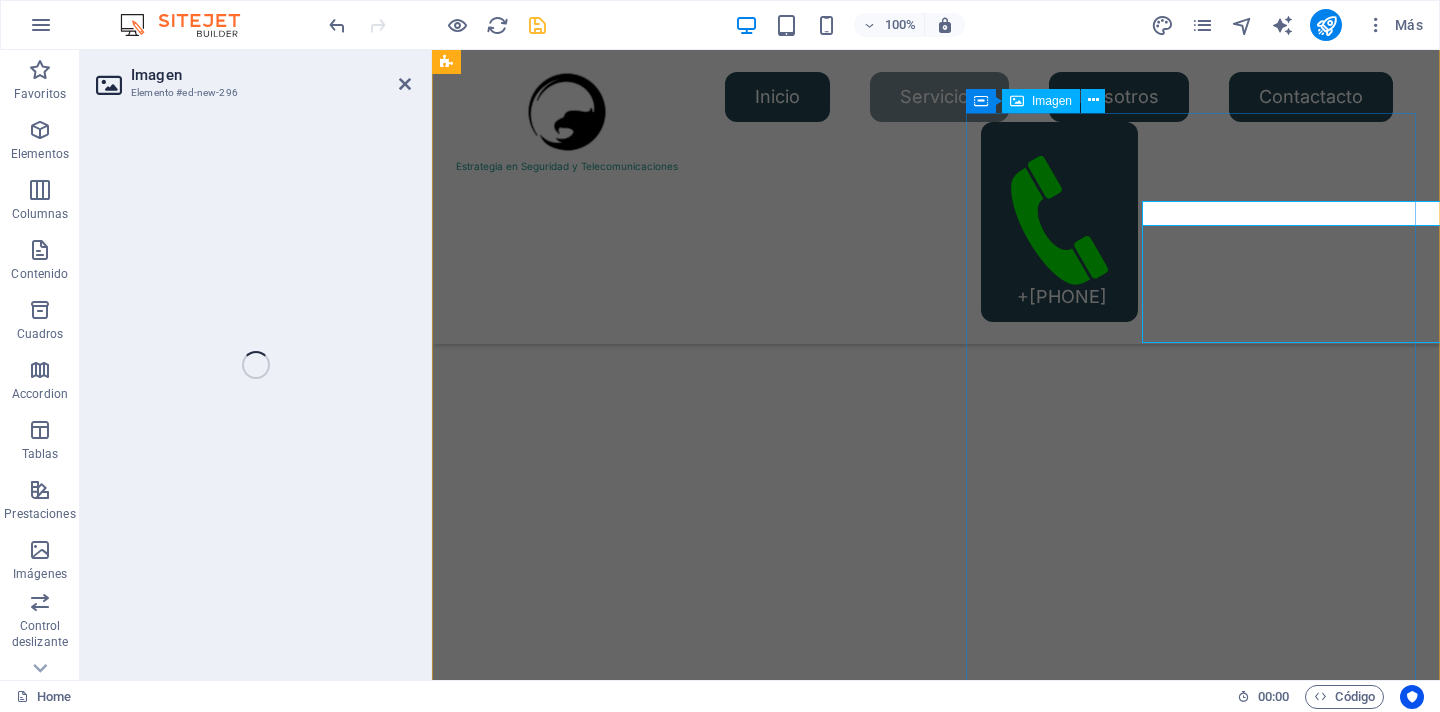scroll, scrollTop: 1478, scrollLeft: 0, axis: vertical 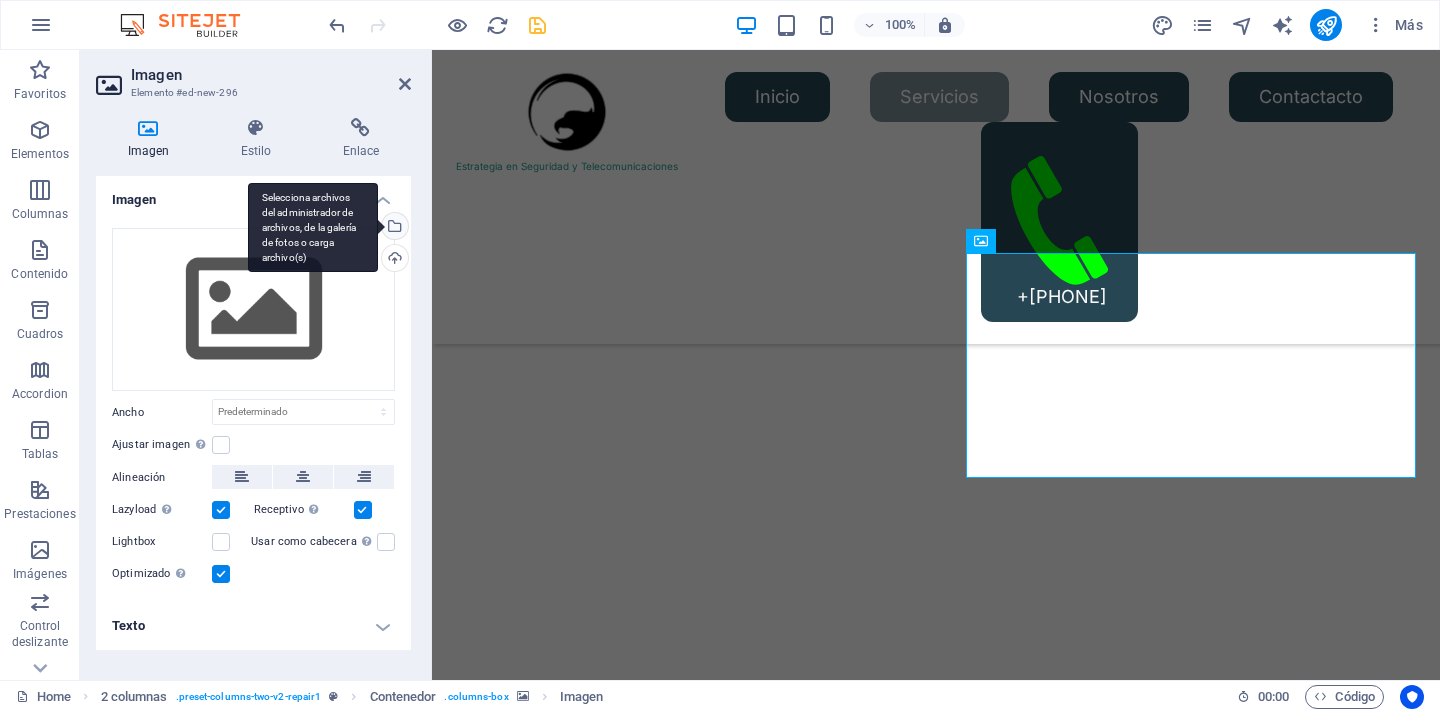 click on "Selecciona archivos del administrador de archivos, de la galería de fotos o carga archivo(s)" at bounding box center (393, 228) 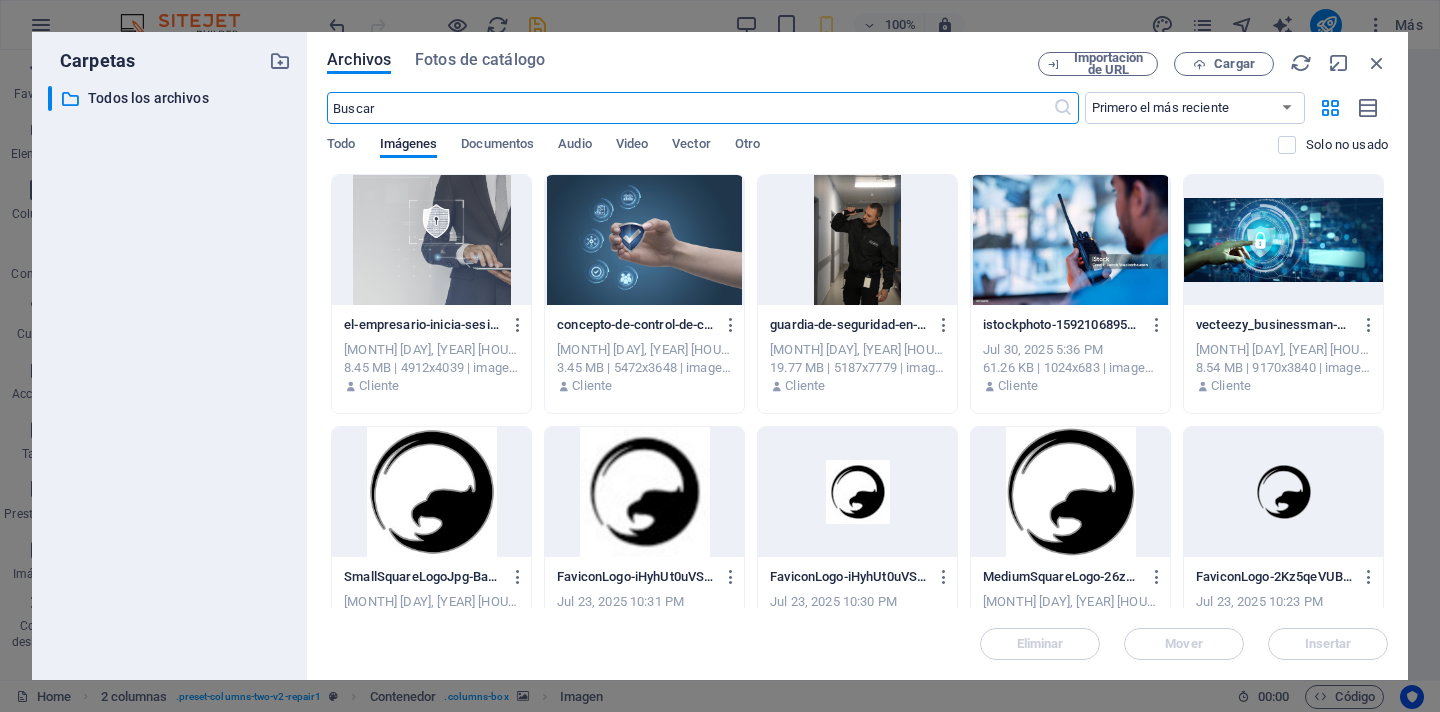 scroll, scrollTop: 1469, scrollLeft: 0, axis: vertical 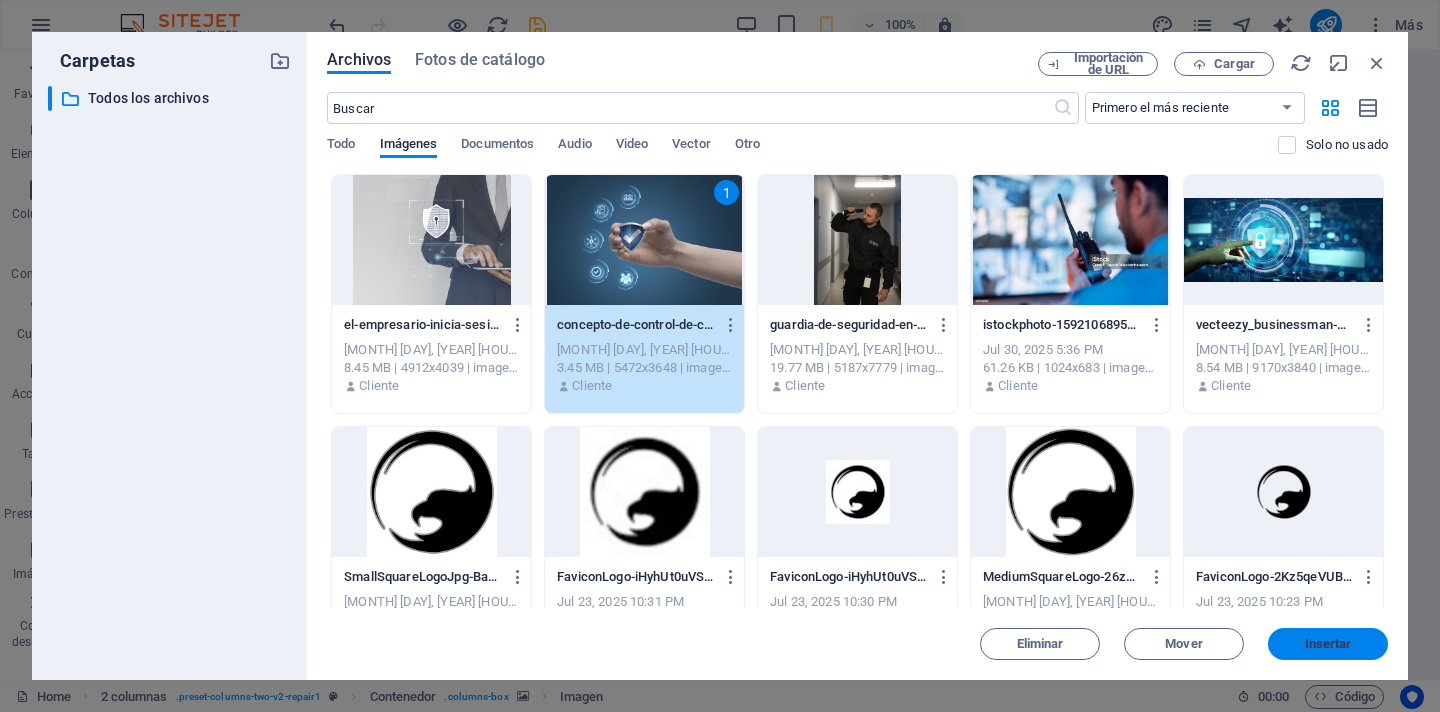 click on "Insertar" at bounding box center (1328, 644) 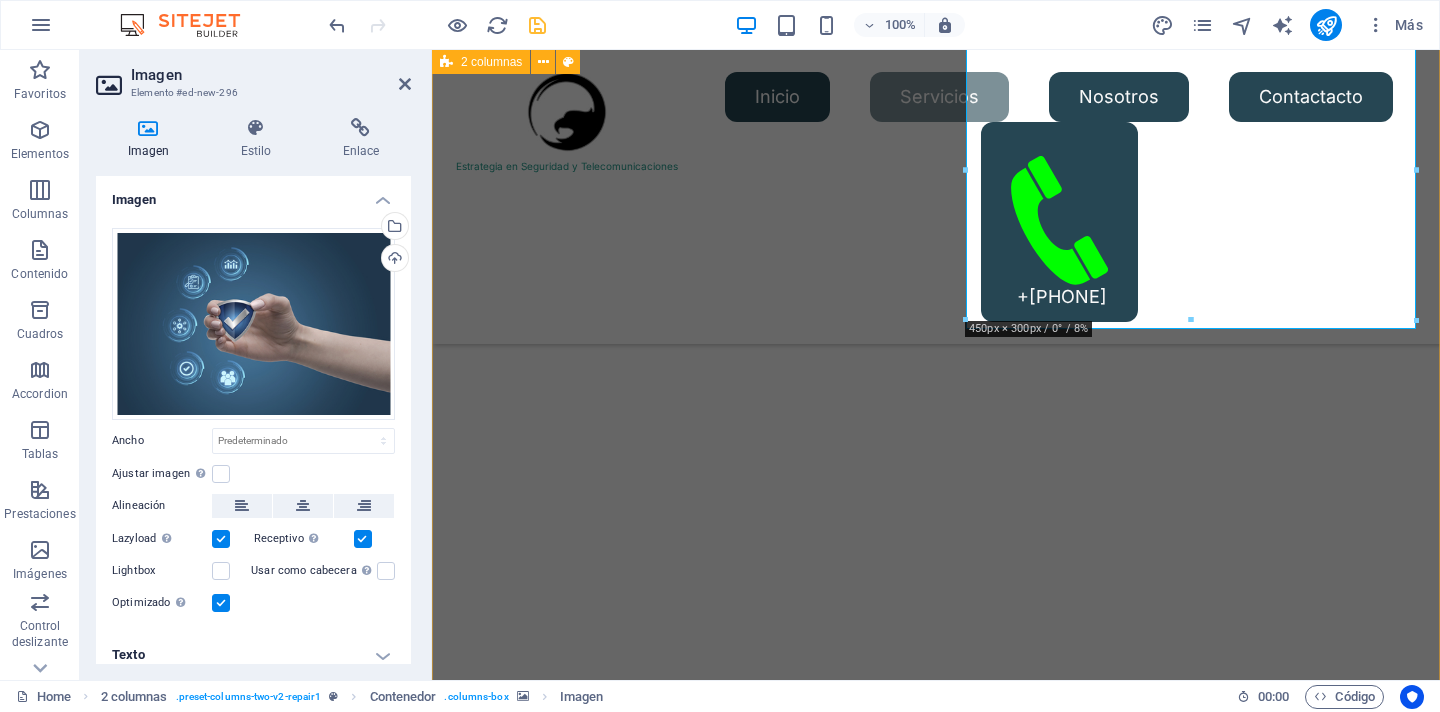 scroll, scrollTop: 1672, scrollLeft: 0, axis: vertical 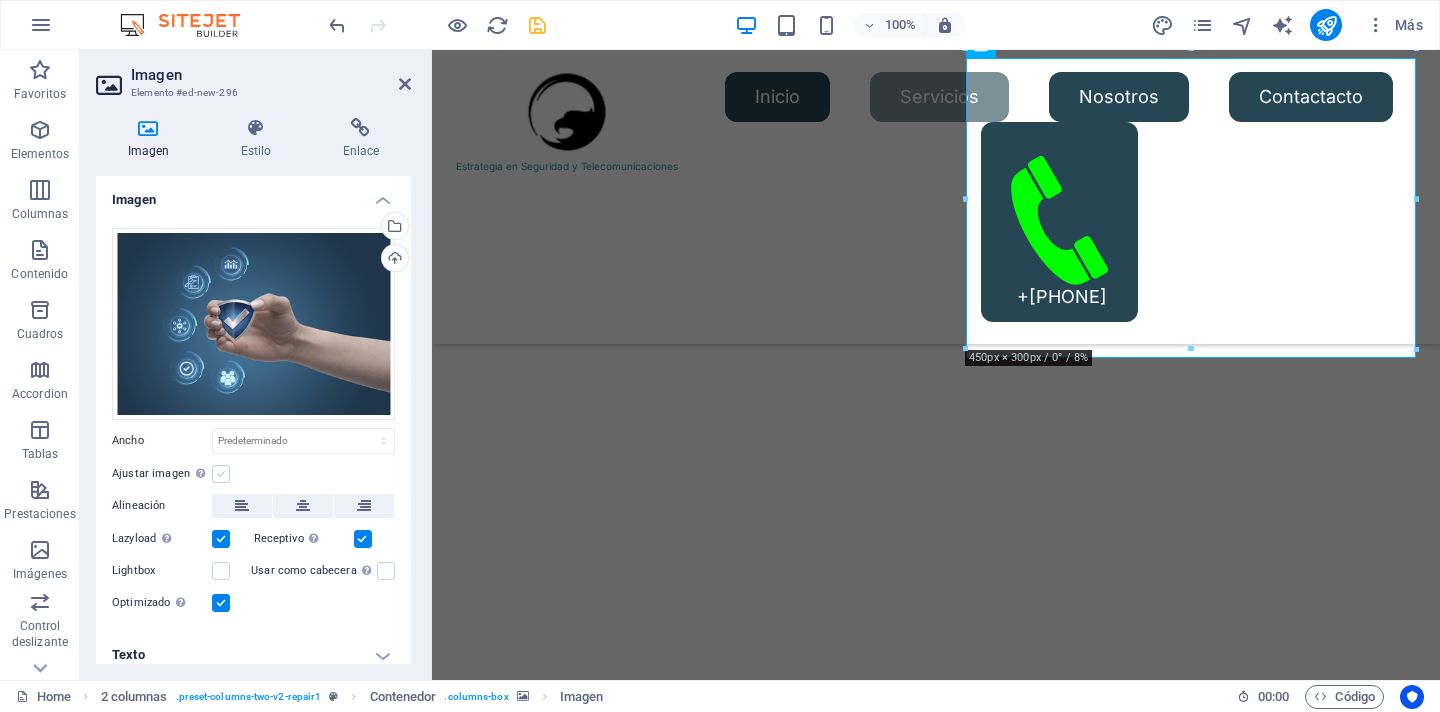 click at bounding box center [221, 474] 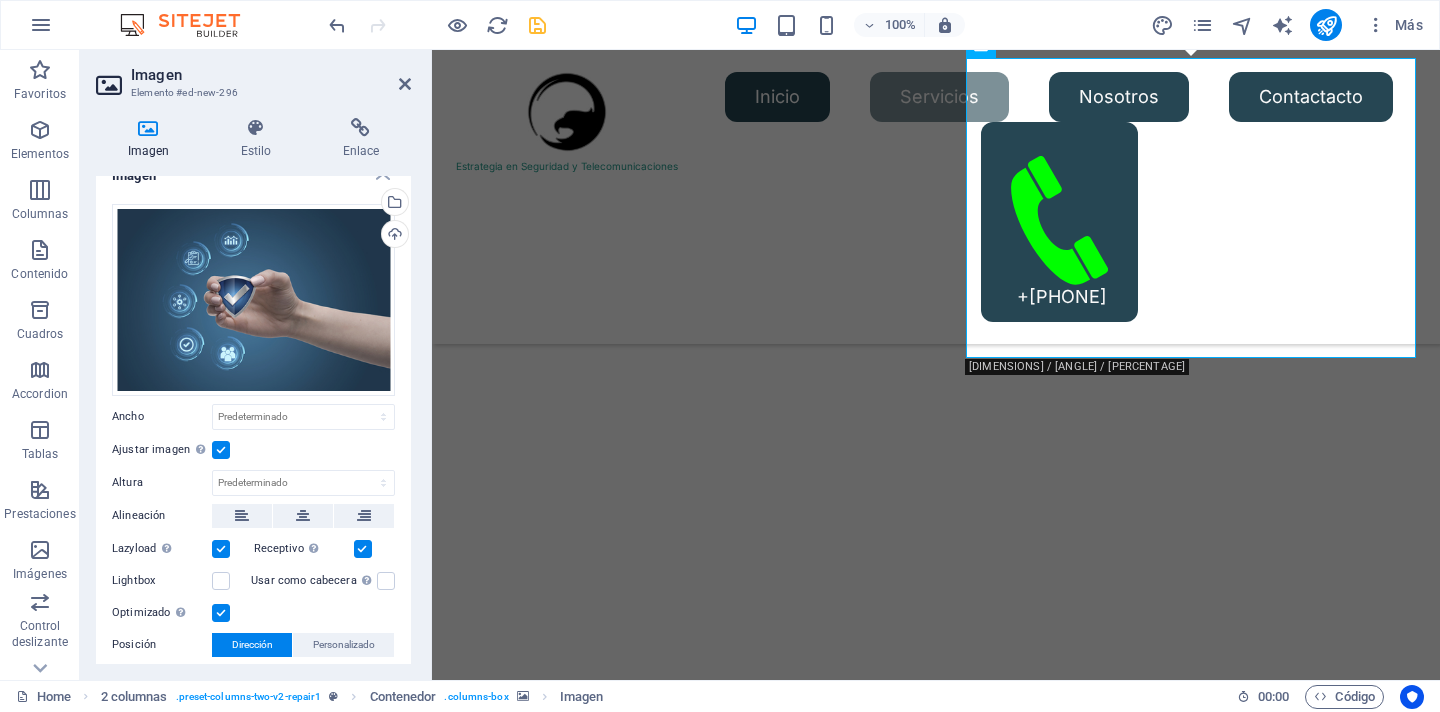 scroll, scrollTop: 0, scrollLeft: 0, axis: both 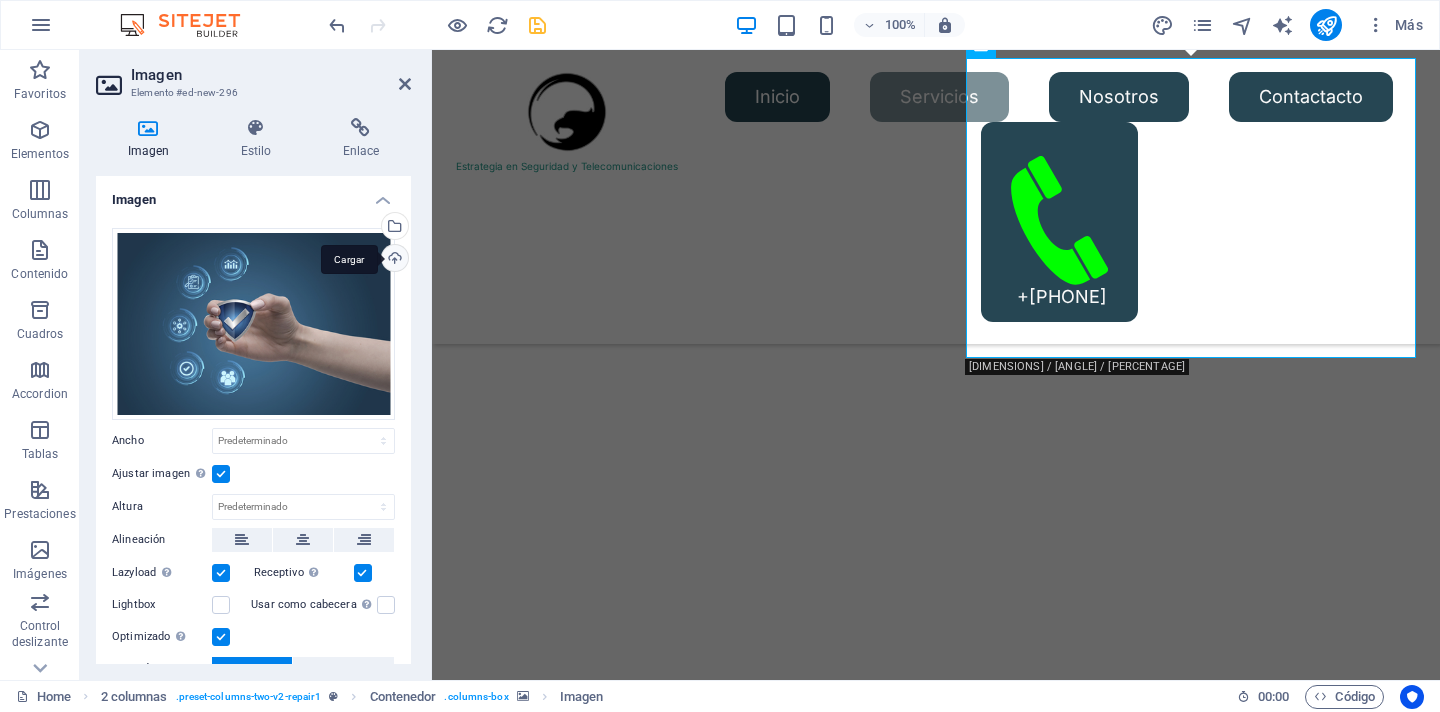 click on "Cargar" at bounding box center [393, 260] 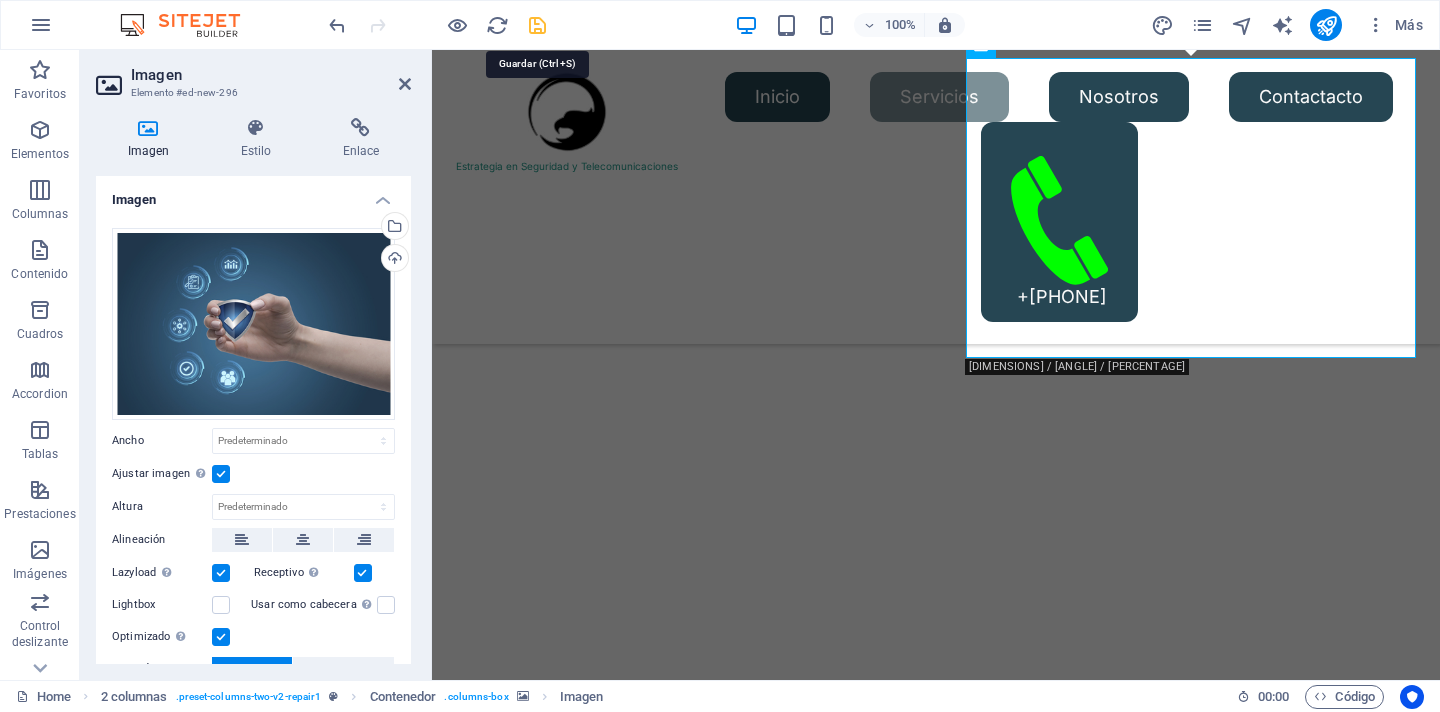 click at bounding box center (537, 25) 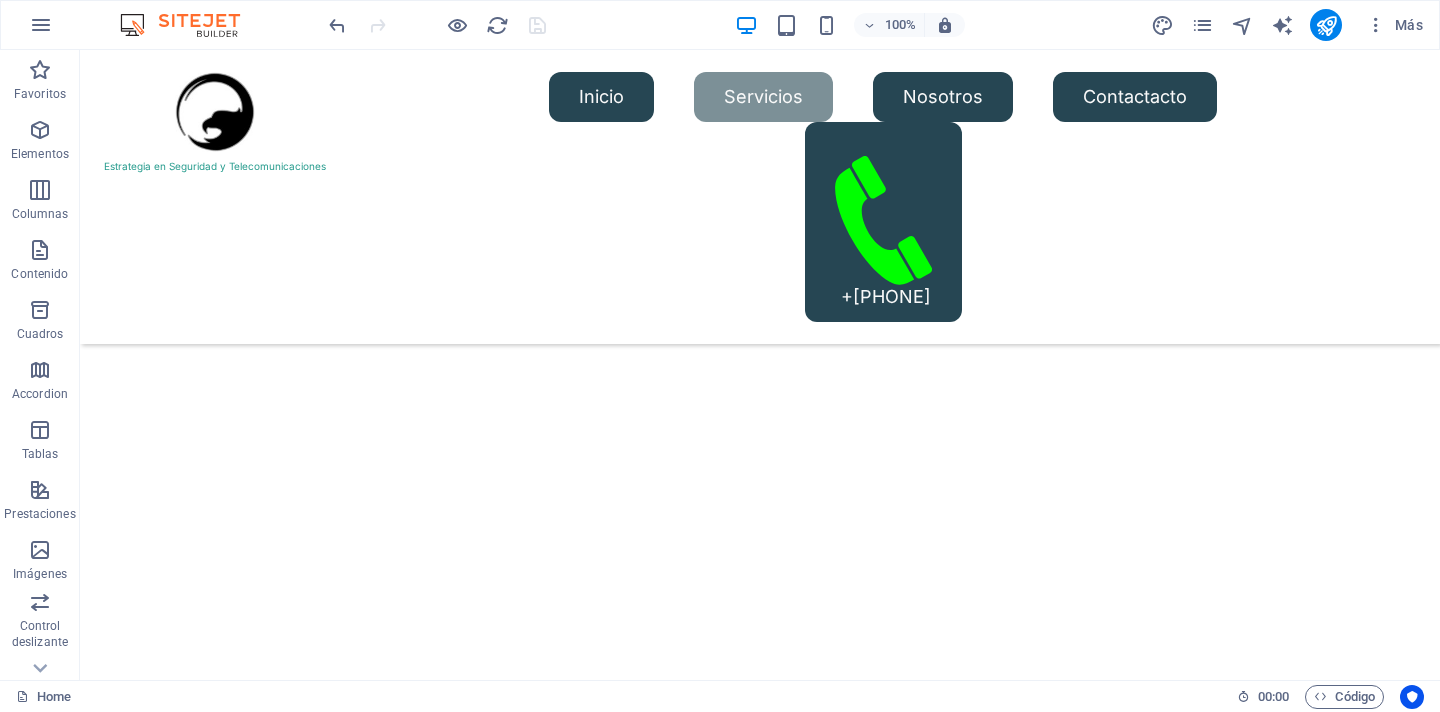 scroll, scrollTop: 1844, scrollLeft: 0, axis: vertical 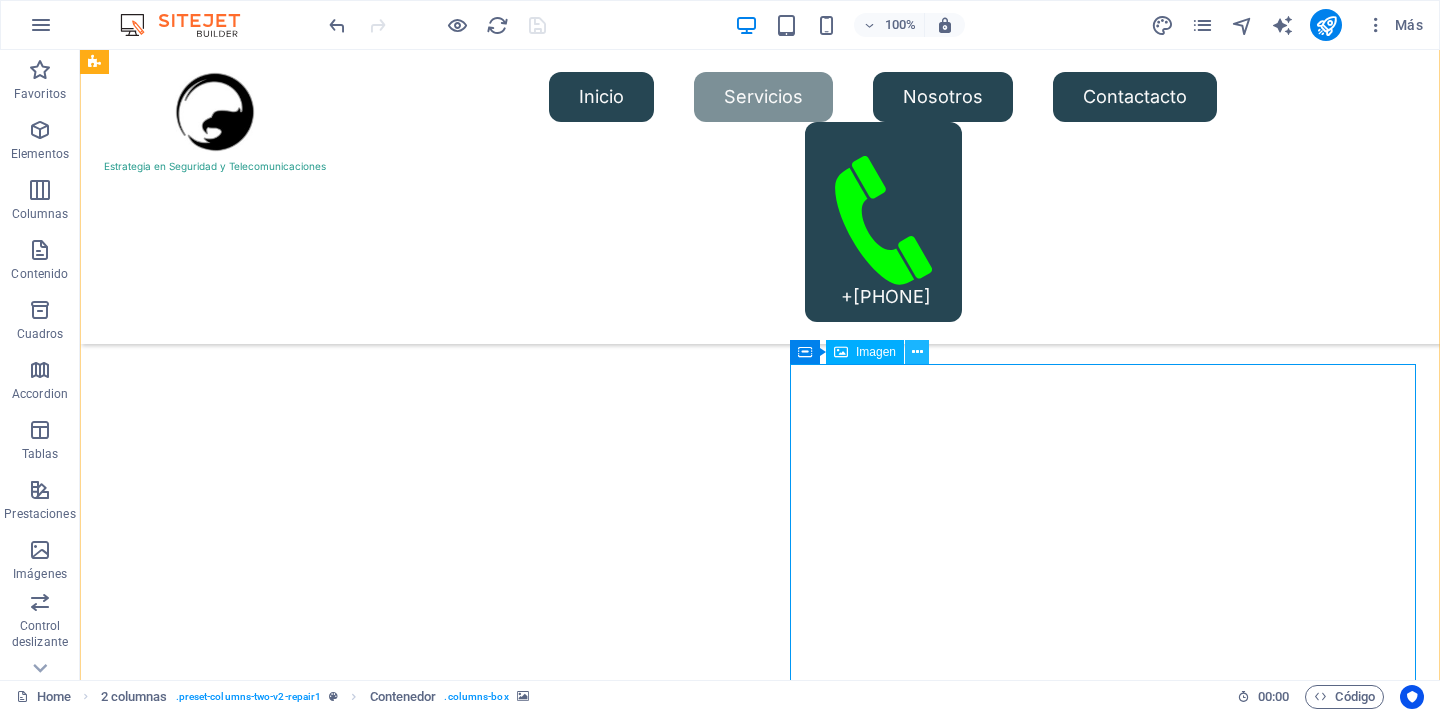 click at bounding box center [917, 352] 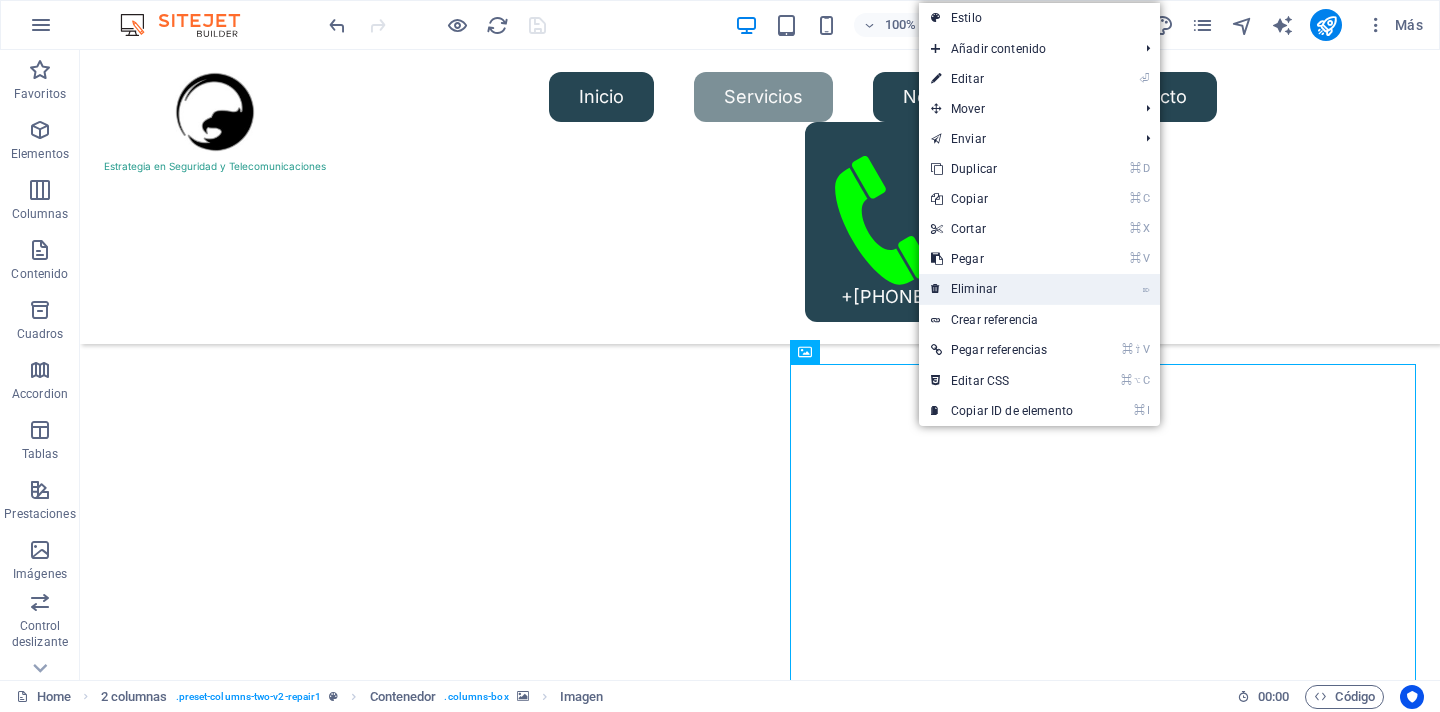 click on "⌦  Eliminar" at bounding box center [1002, 289] 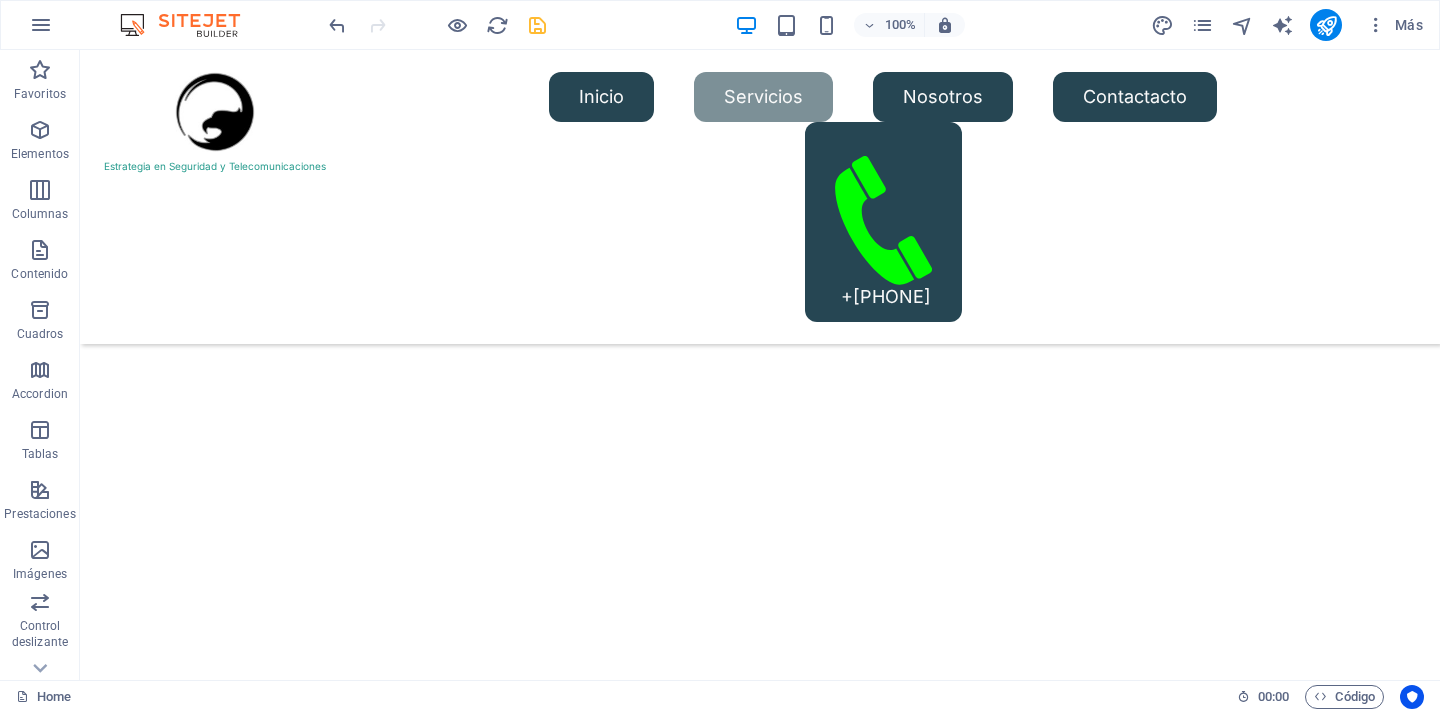 scroll, scrollTop: 1625, scrollLeft: 0, axis: vertical 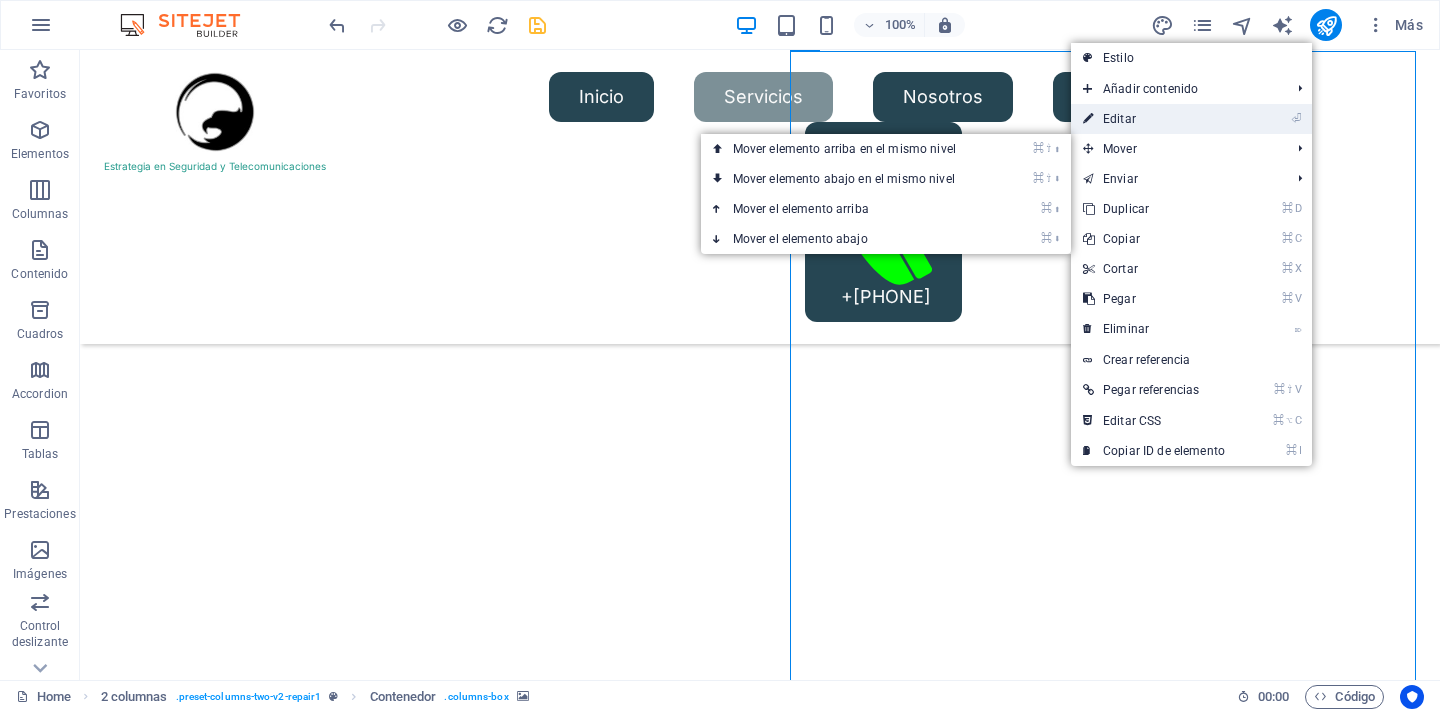drag, startPoint x: 1118, startPoint y: 114, endPoint x: 466, endPoint y: 182, distance: 655.53644 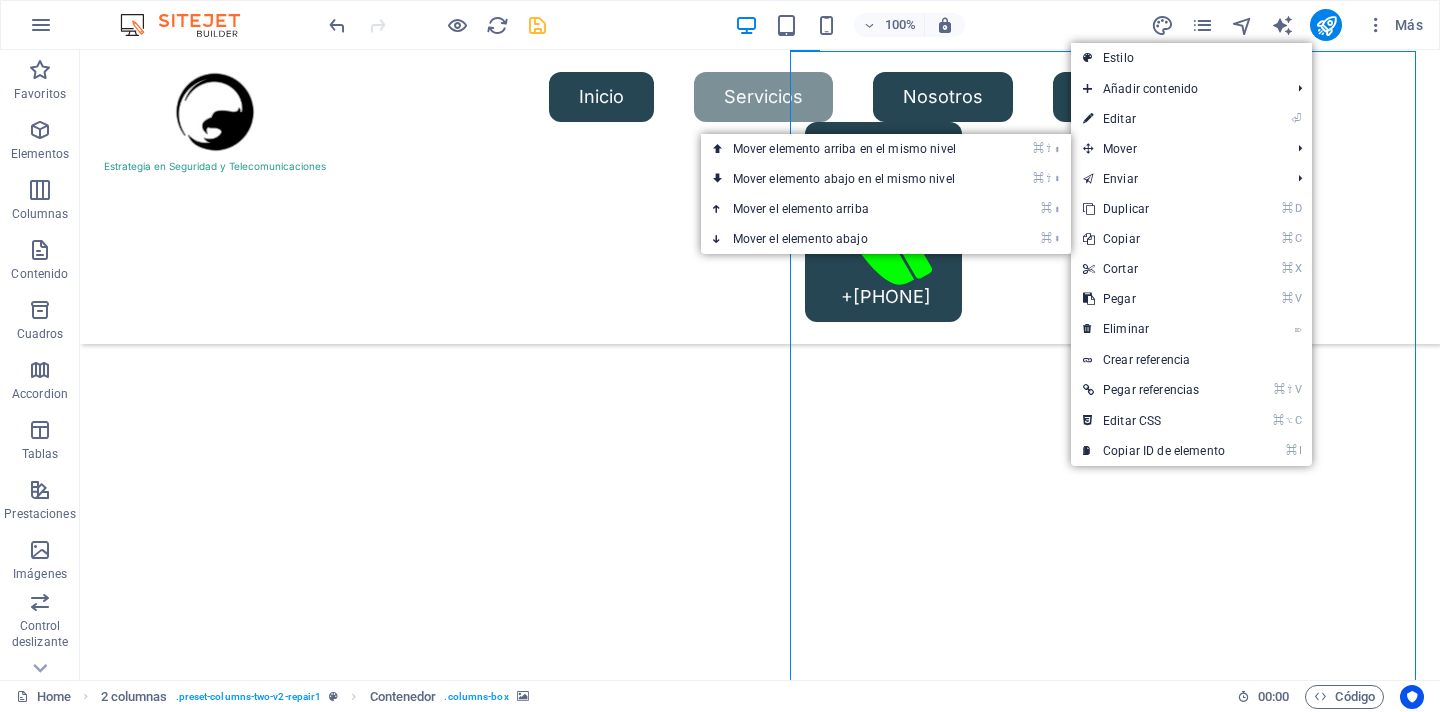 select on "px" 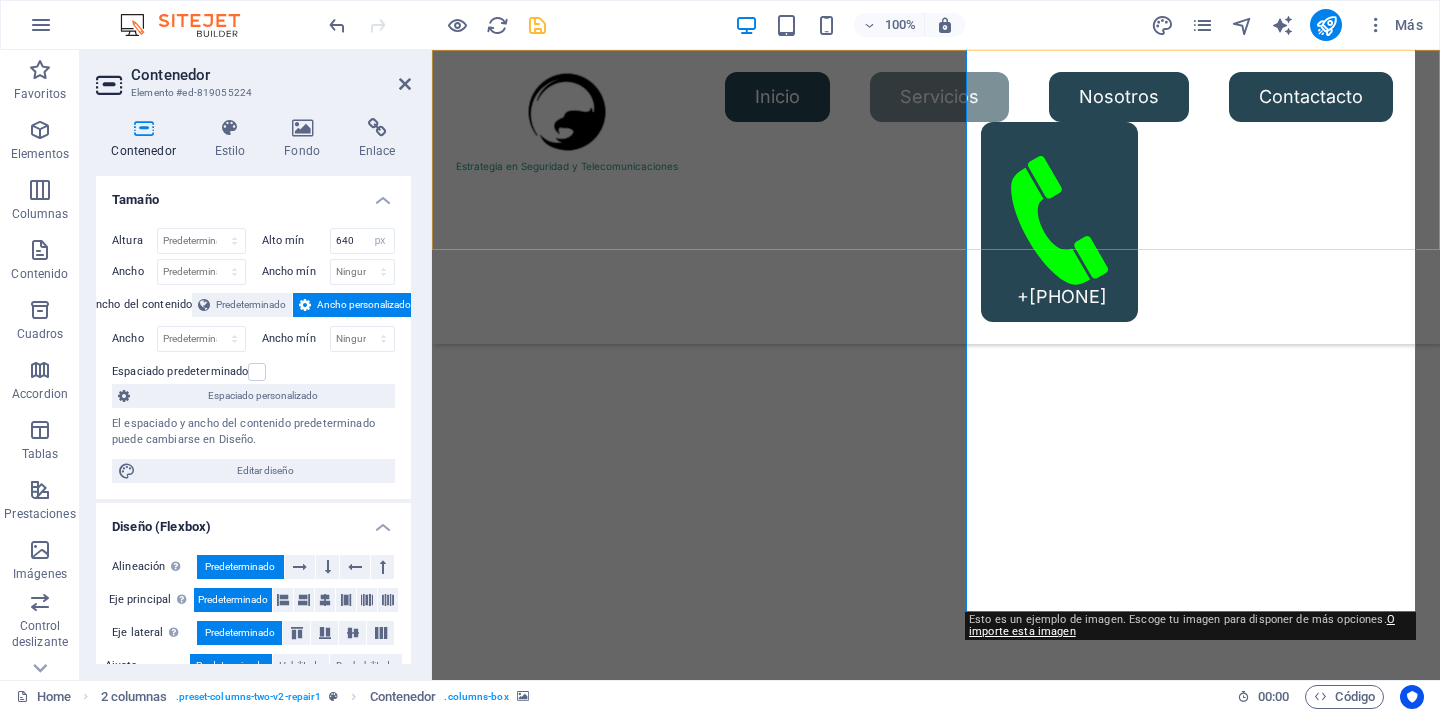 scroll, scrollTop: 1817, scrollLeft: 0, axis: vertical 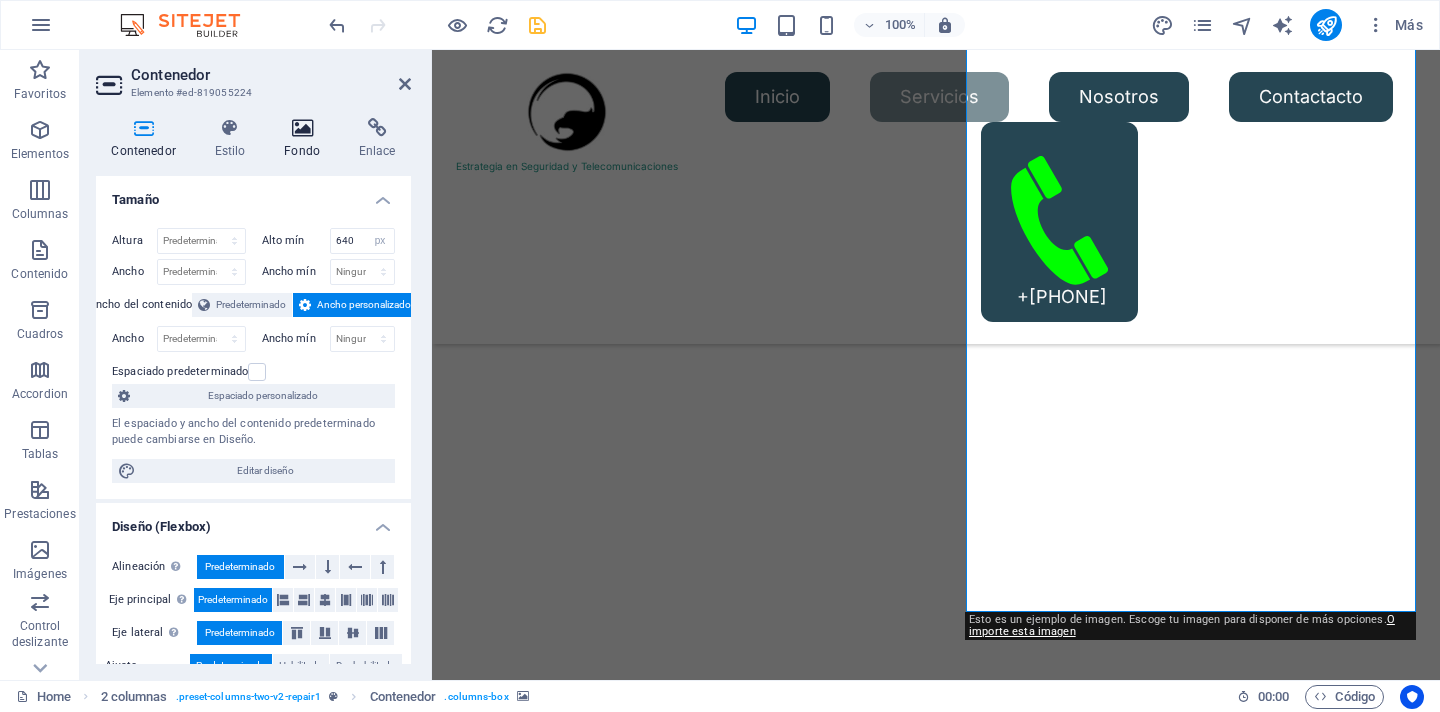 click at bounding box center [302, 128] 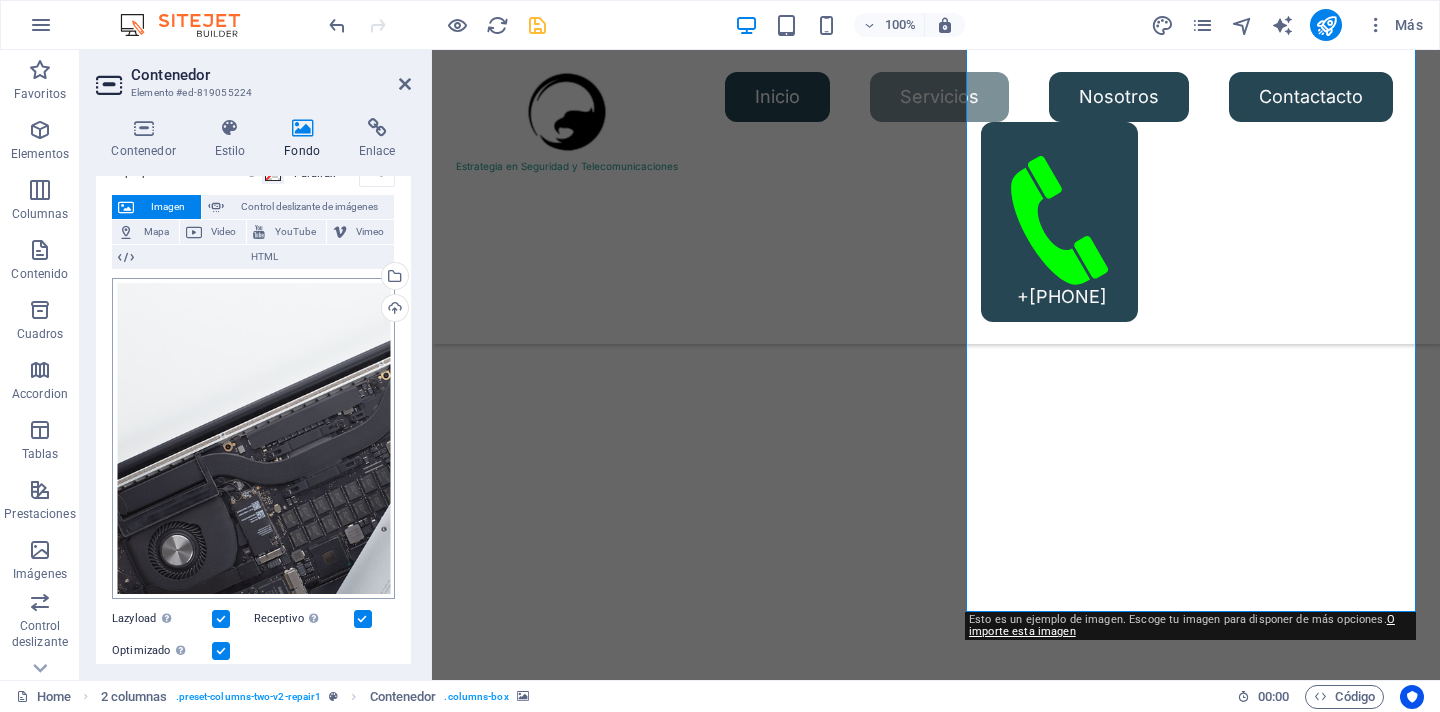 scroll, scrollTop: 96, scrollLeft: 0, axis: vertical 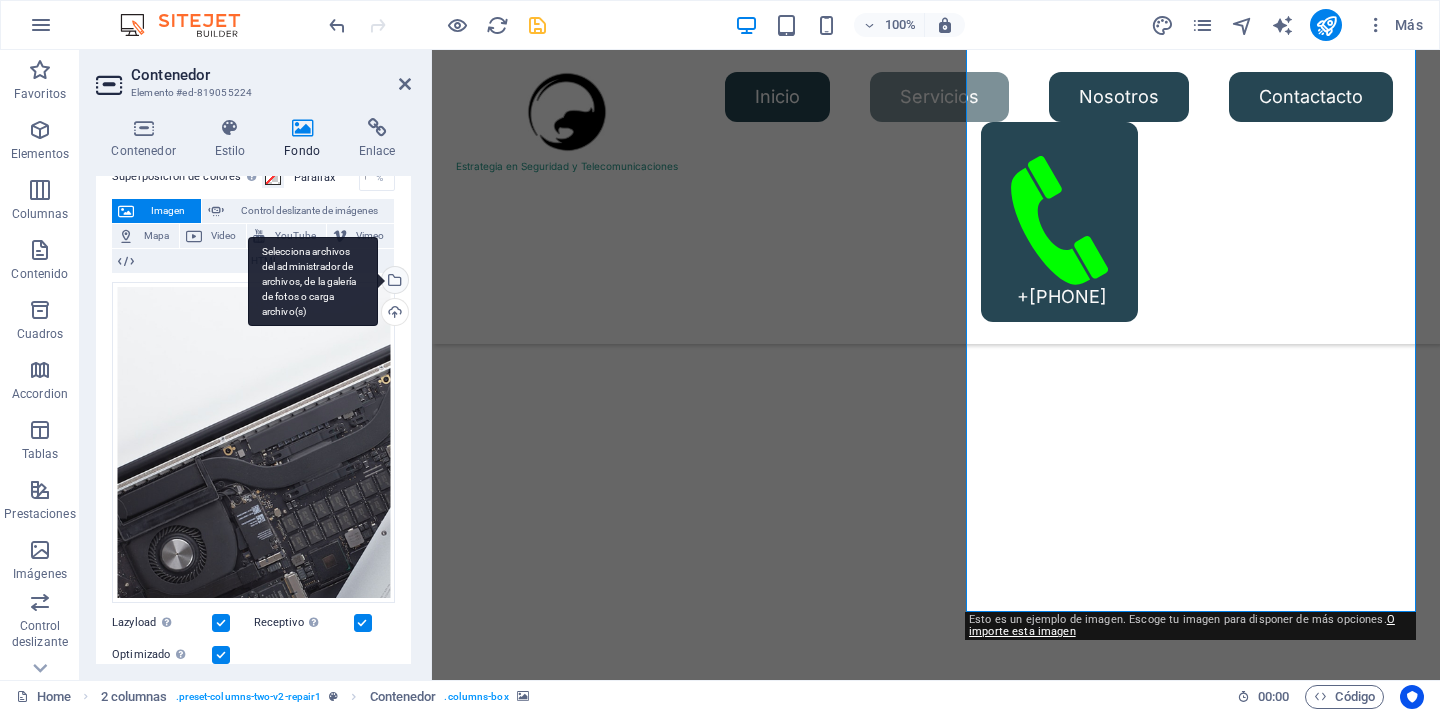 click on "Selecciona archivos del administrador de archivos, de la galería de fotos o carga archivo(s)" at bounding box center [313, 282] 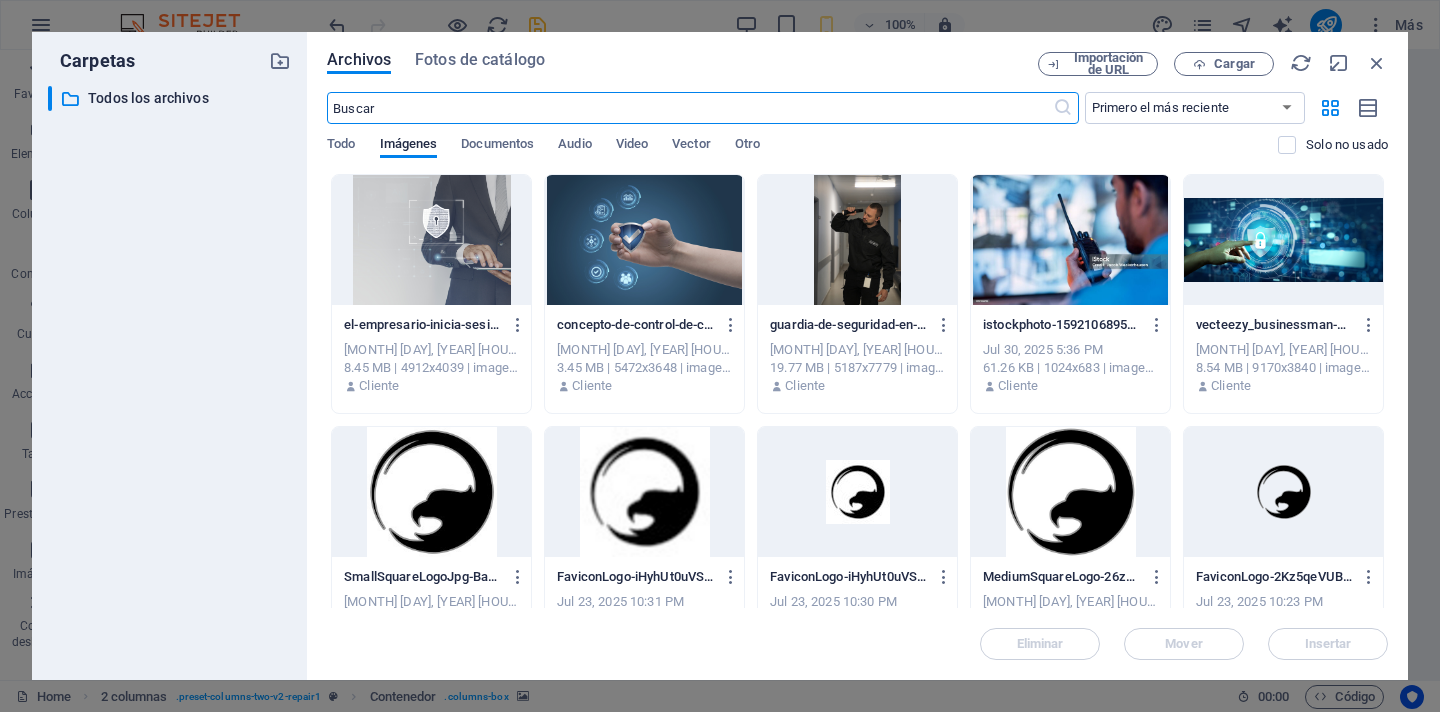 scroll, scrollTop: 1808, scrollLeft: 0, axis: vertical 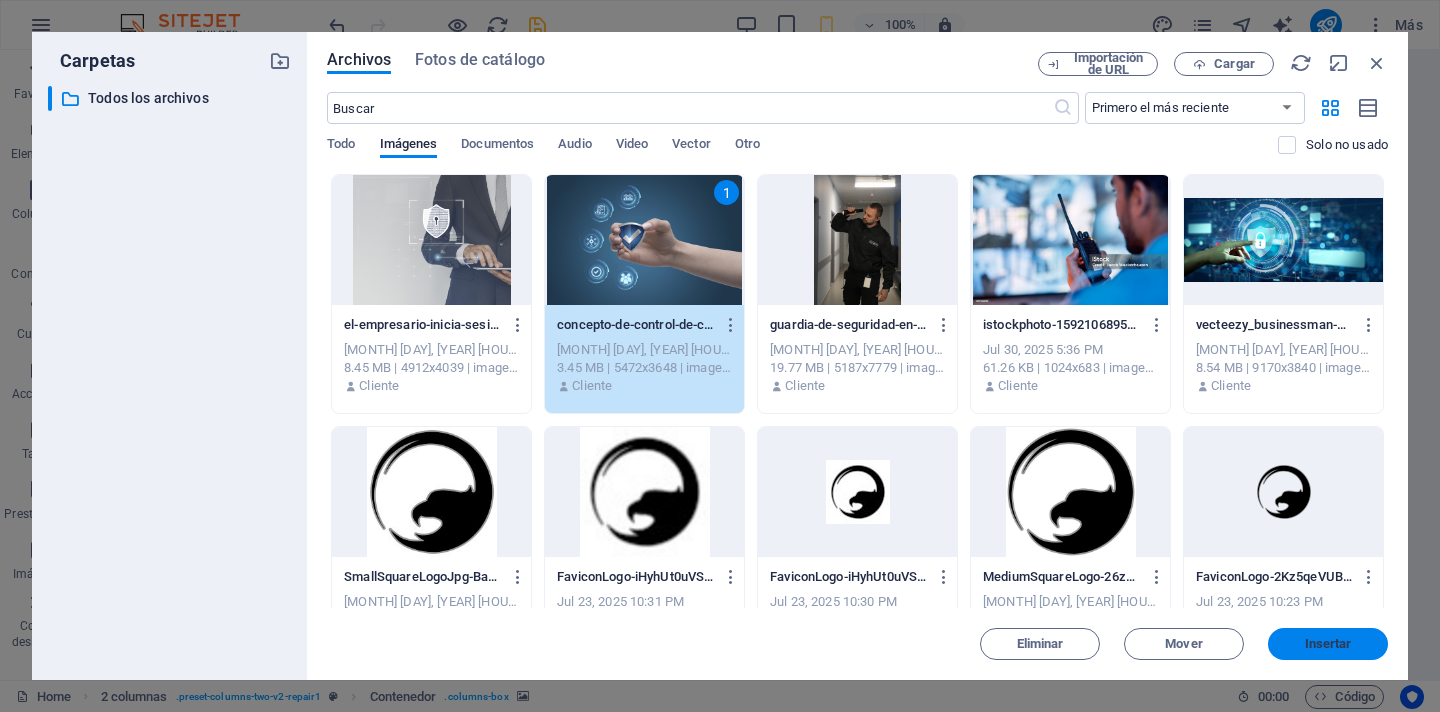 click on "Insertar" at bounding box center (1328, 644) 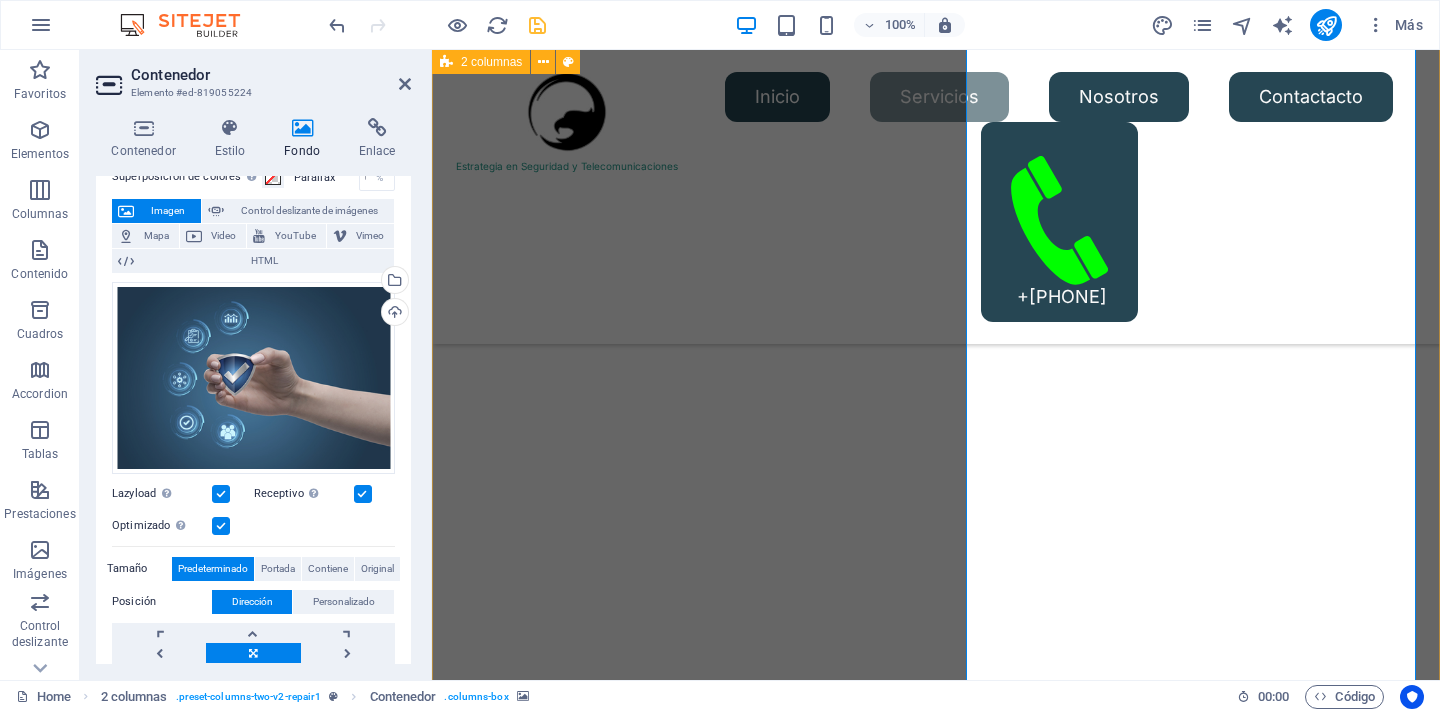 scroll, scrollTop: 1652, scrollLeft: 0, axis: vertical 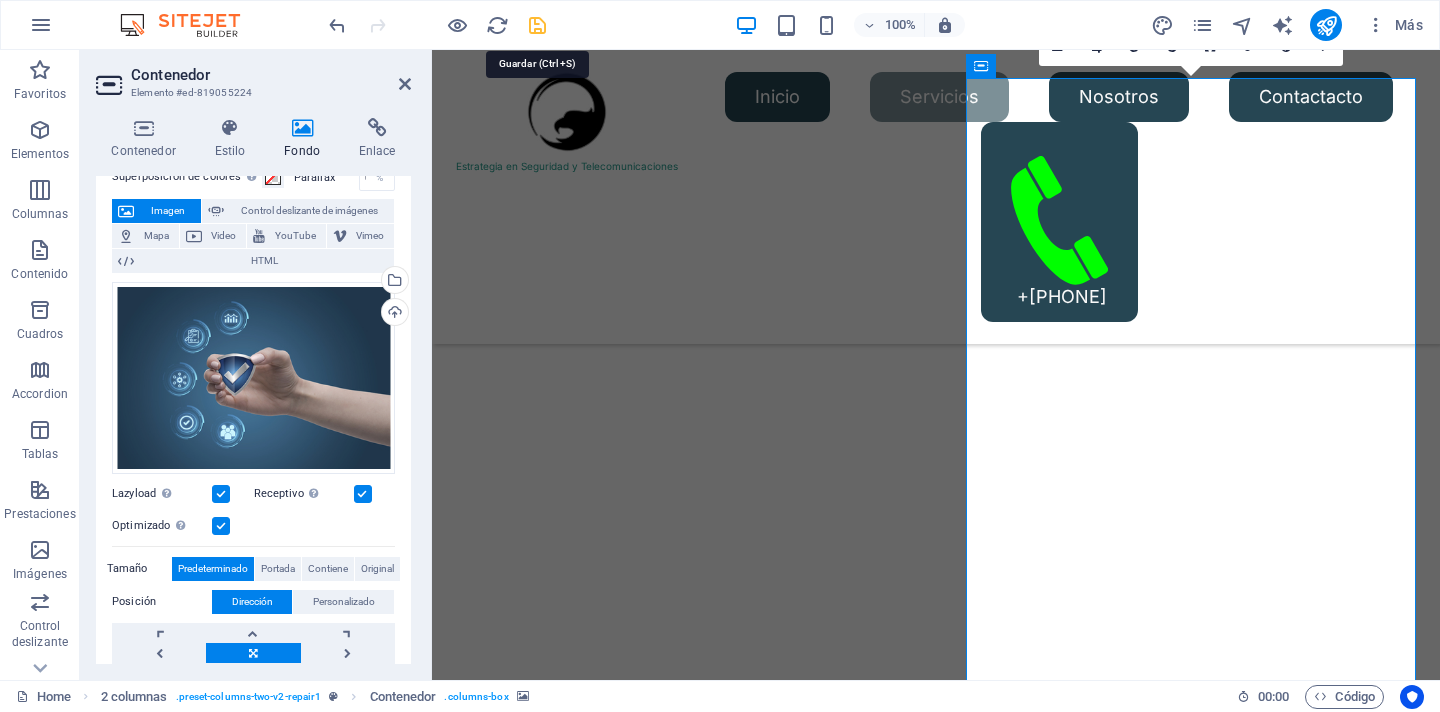 click at bounding box center (537, 25) 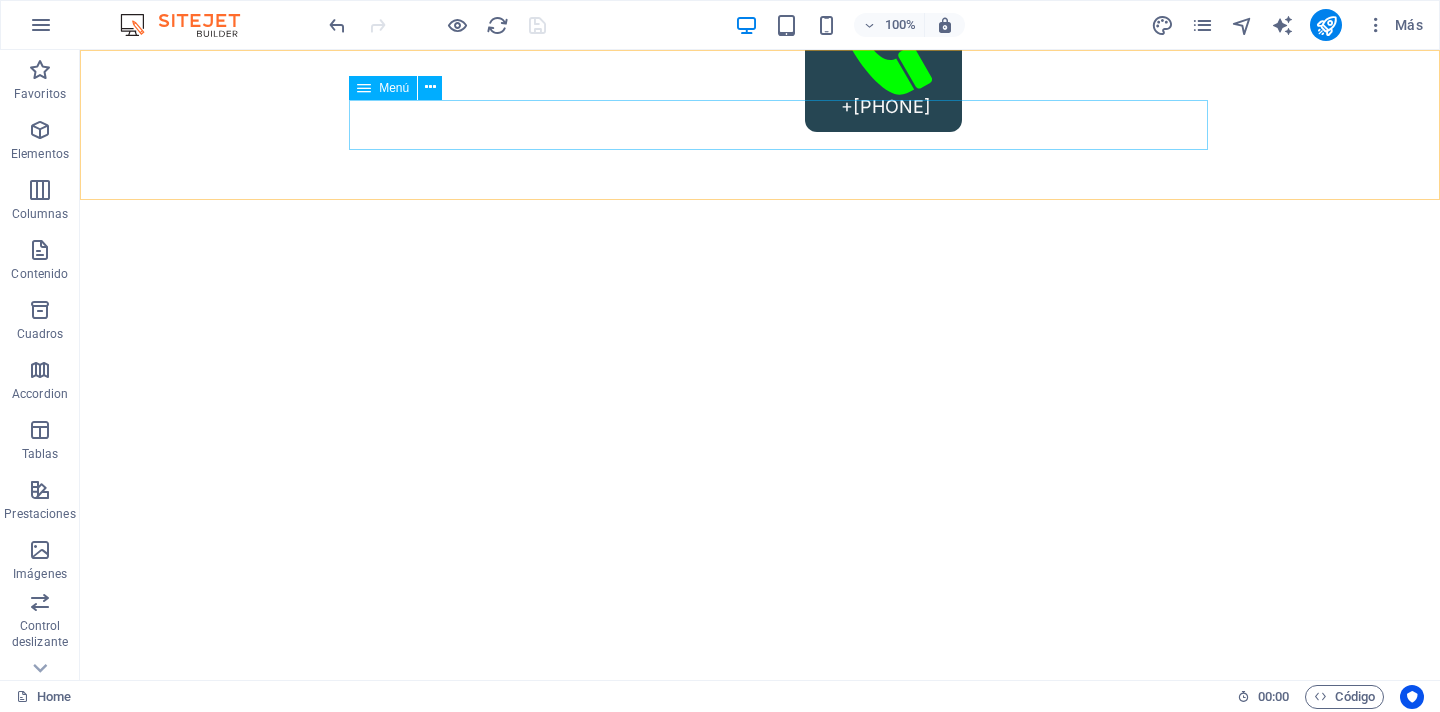 scroll, scrollTop: 0, scrollLeft: 0, axis: both 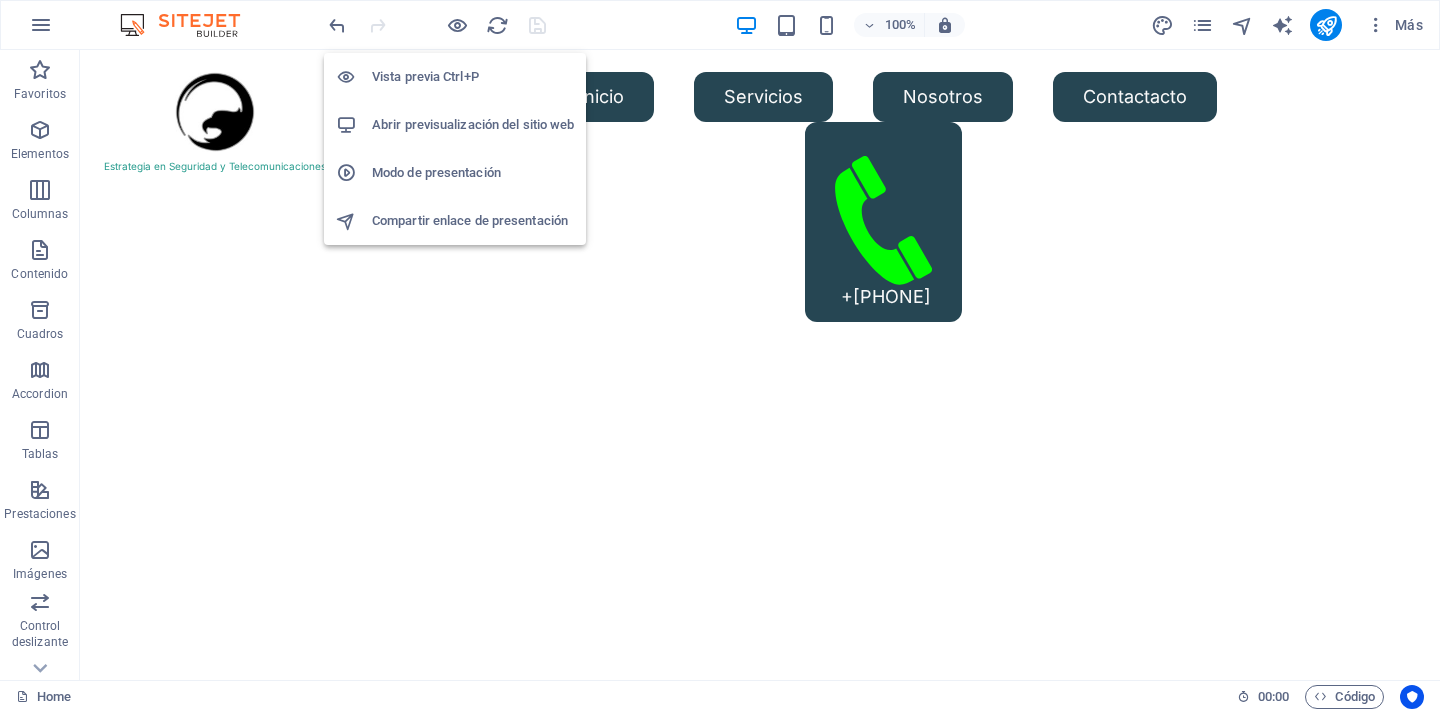 click on "Abrir previsualización del sitio web" at bounding box center [473, 125] 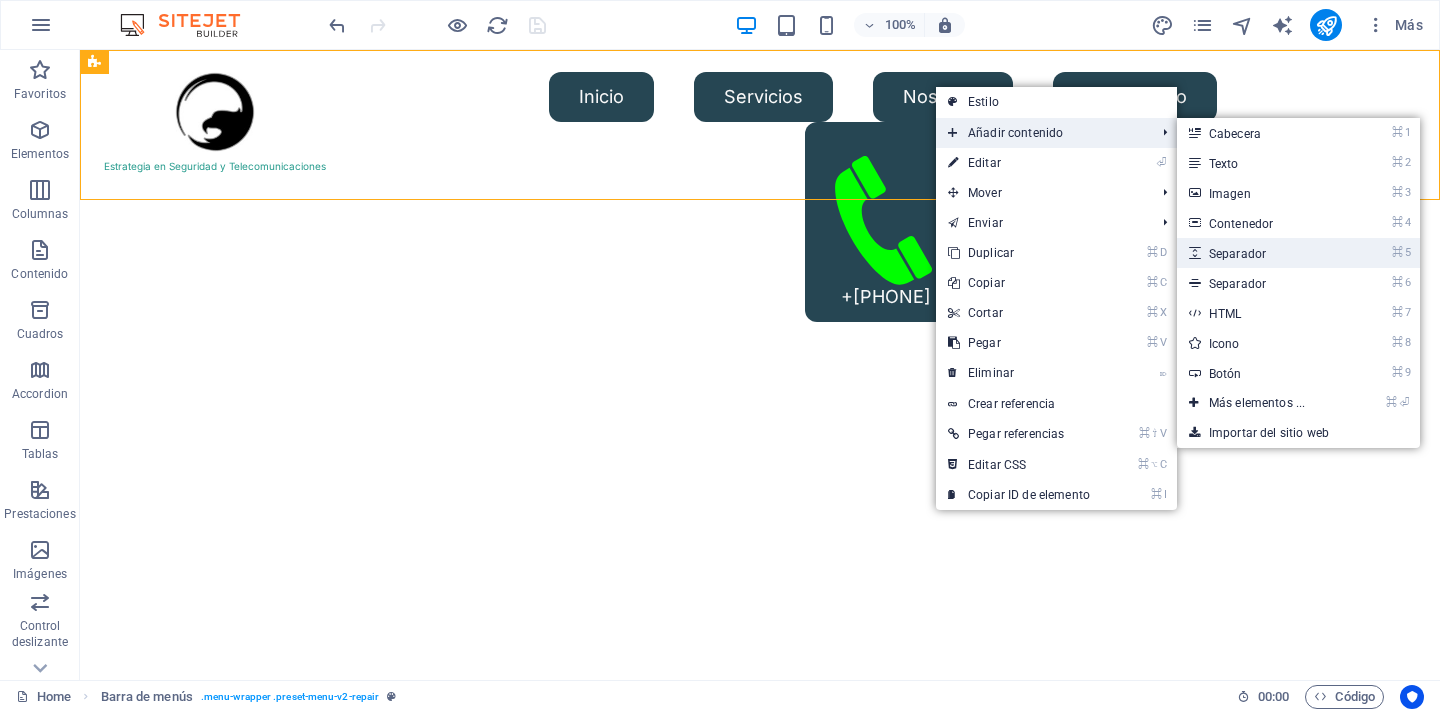 click on "⌘ 5  Separador" at bounding box center (1261, 253) 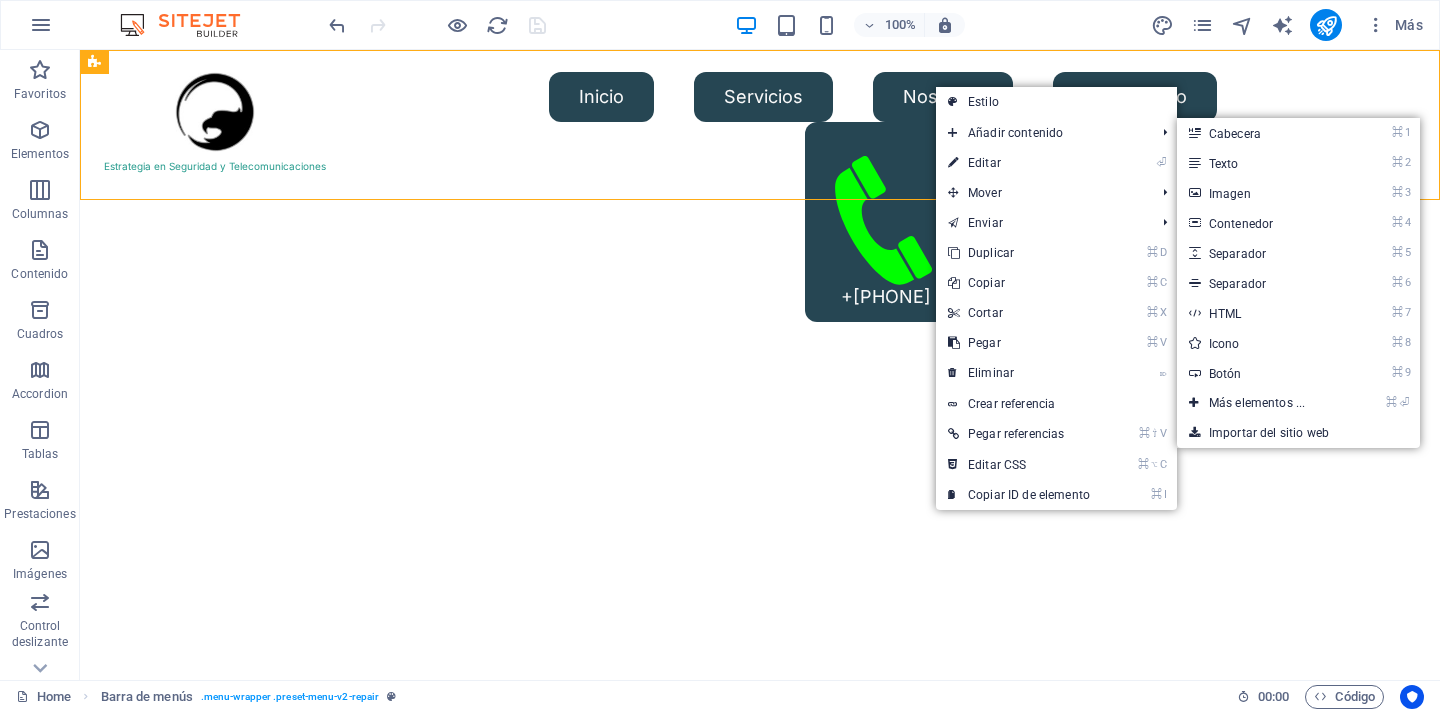 select on "px" 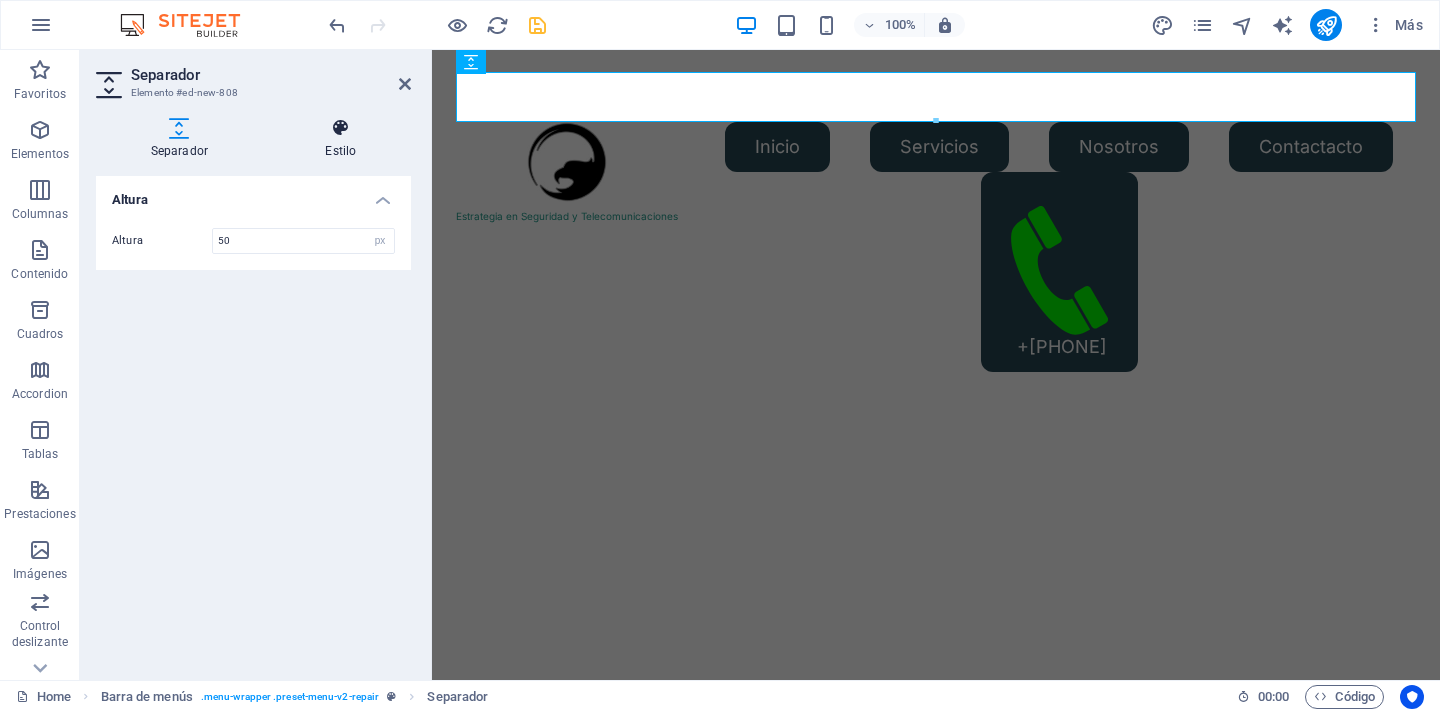 click at bounding box center [341, 128] 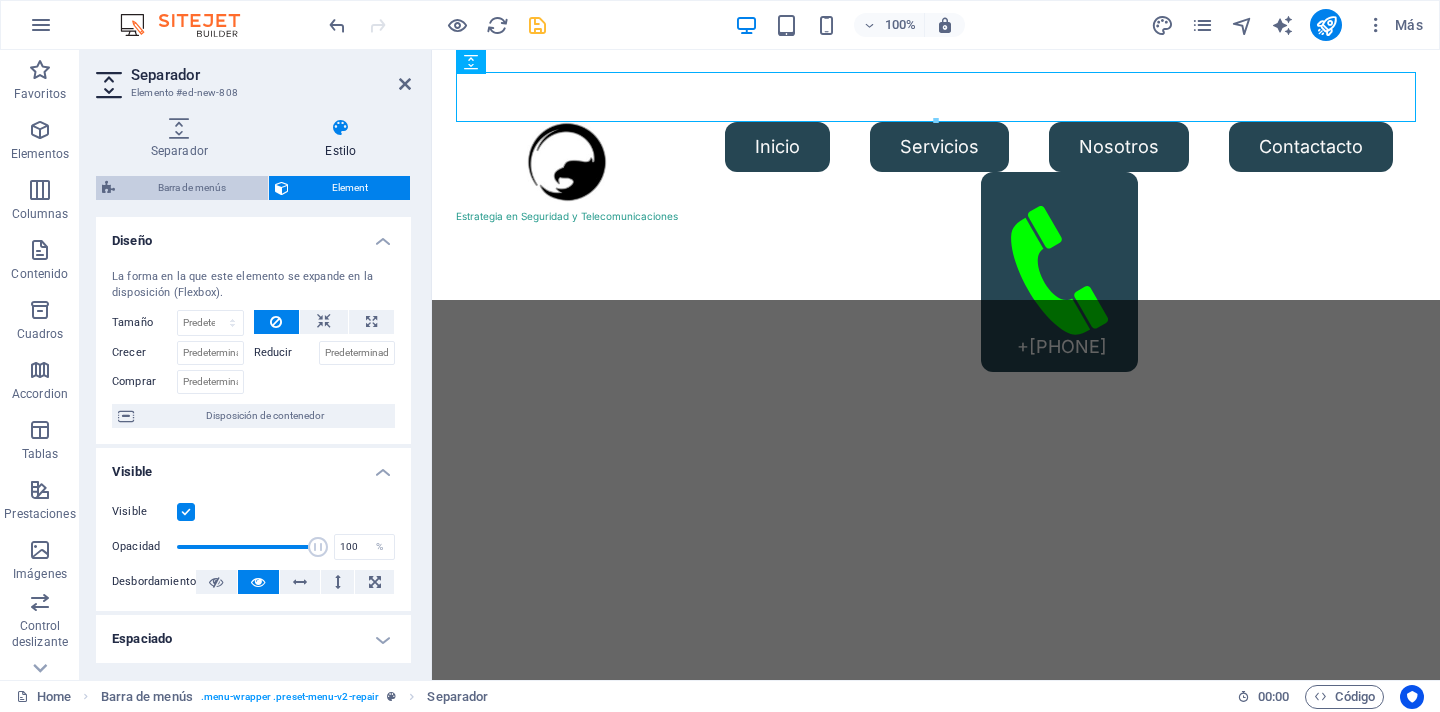 click on "Barra de menús" at bounding box center [191, 188] 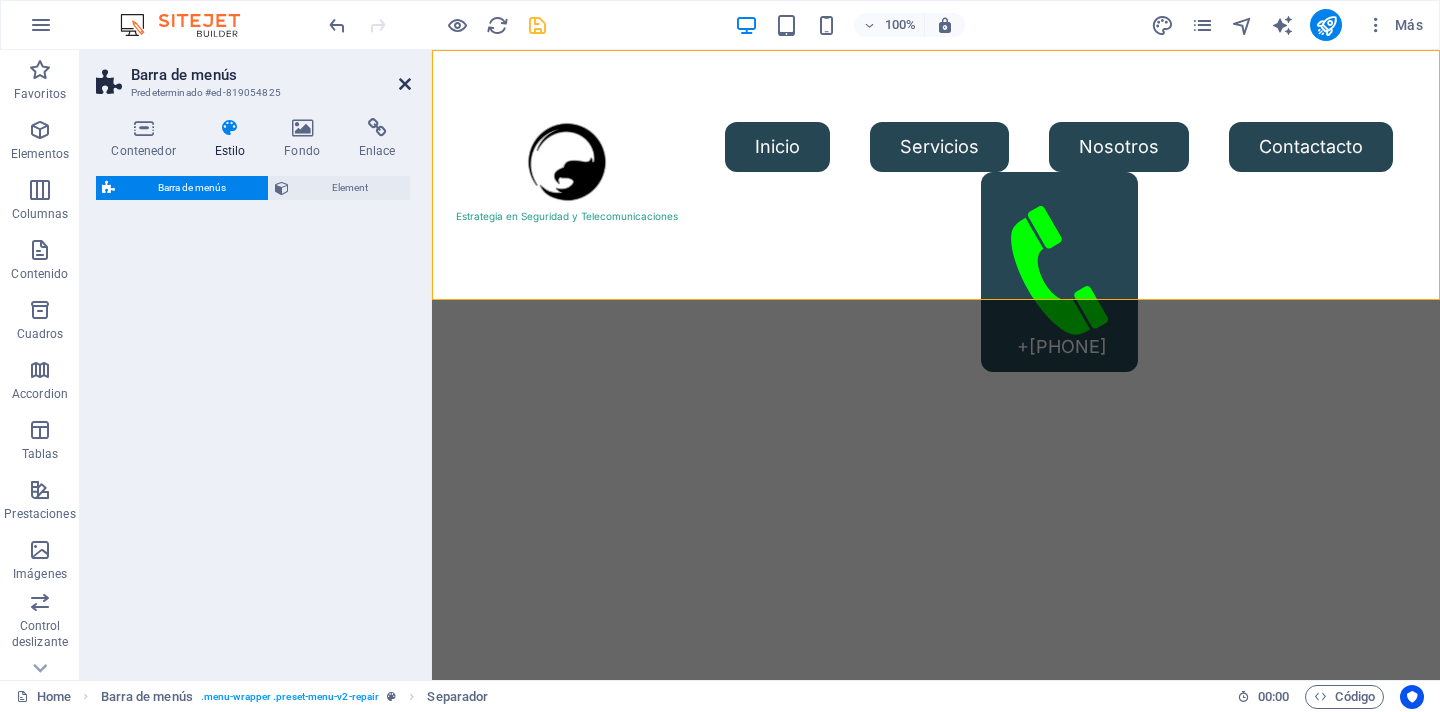 click at bounding box center [405, 84] 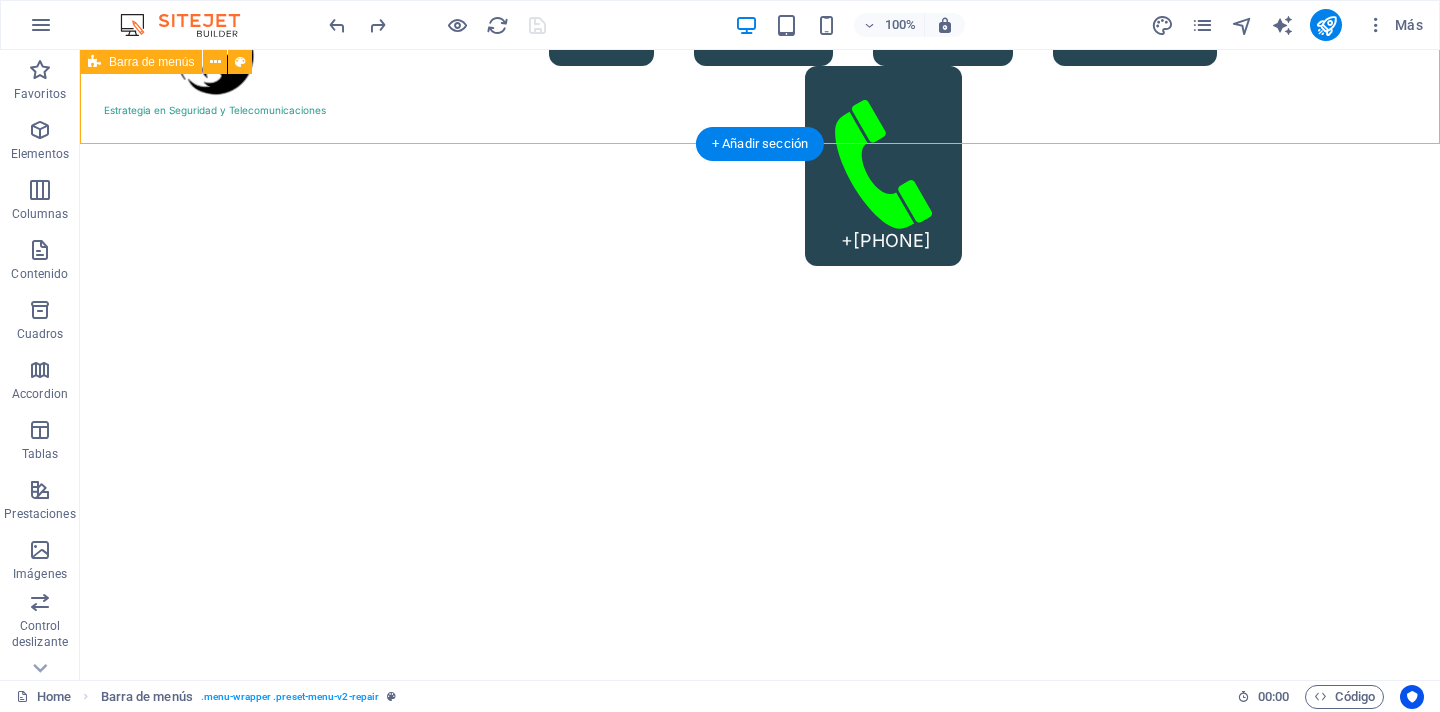 scroll, scrollTop: 0, scrollLeft: 0, axis: both 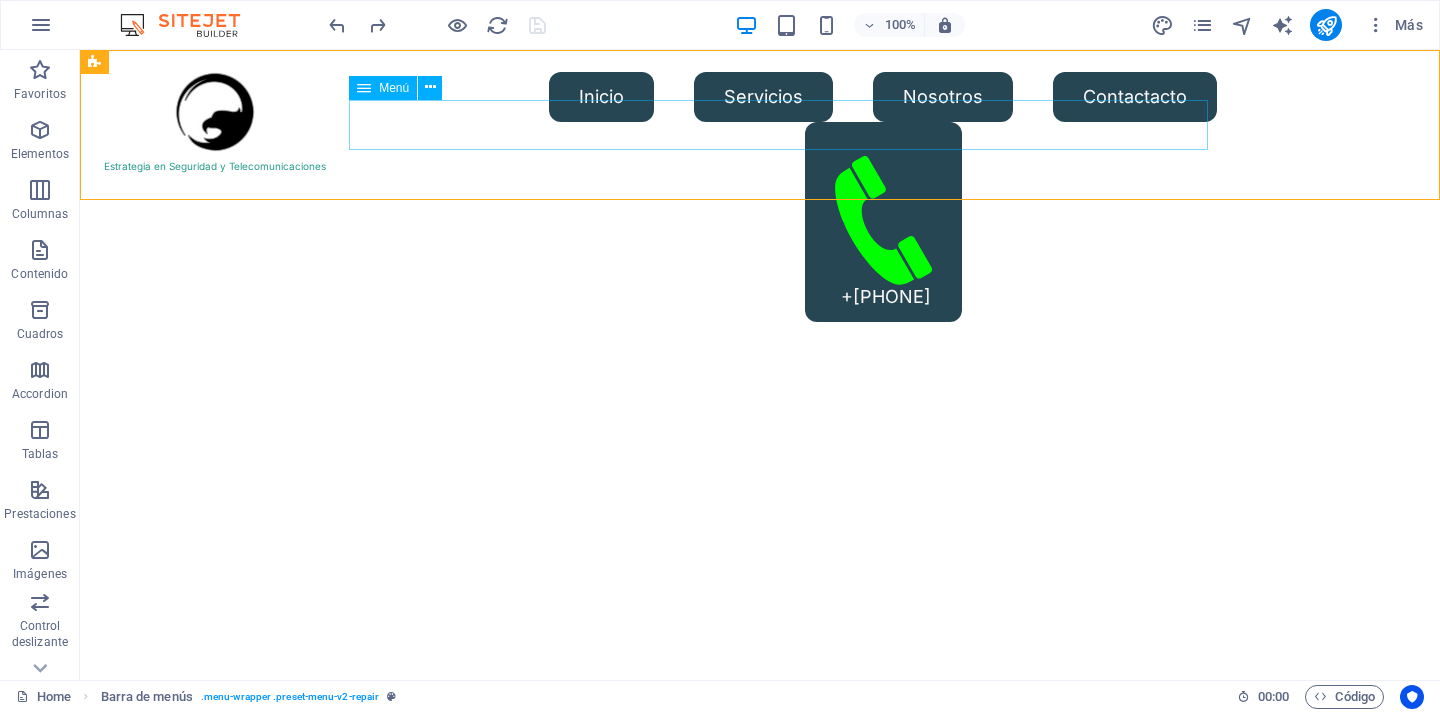 click on "Menú" at bounding box center (394, 88) 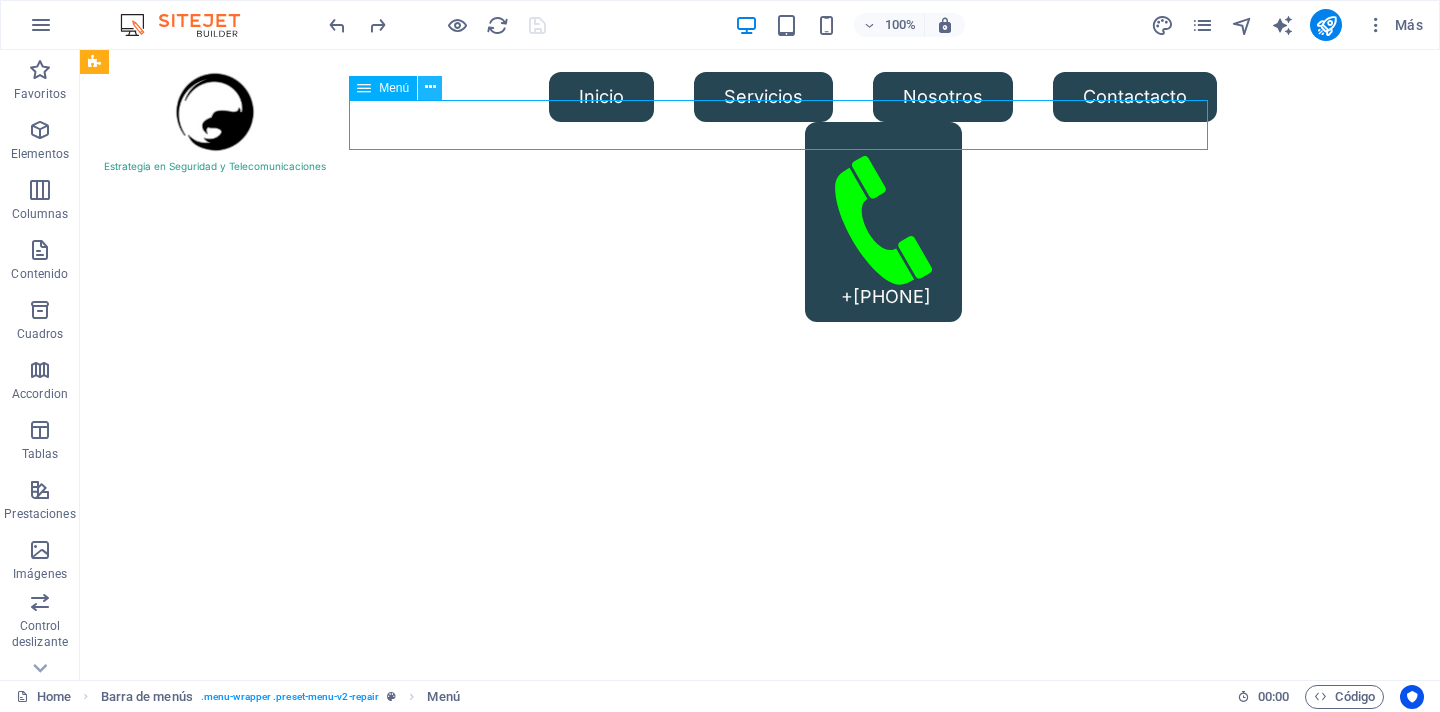 click at bounding box center [430, 87] 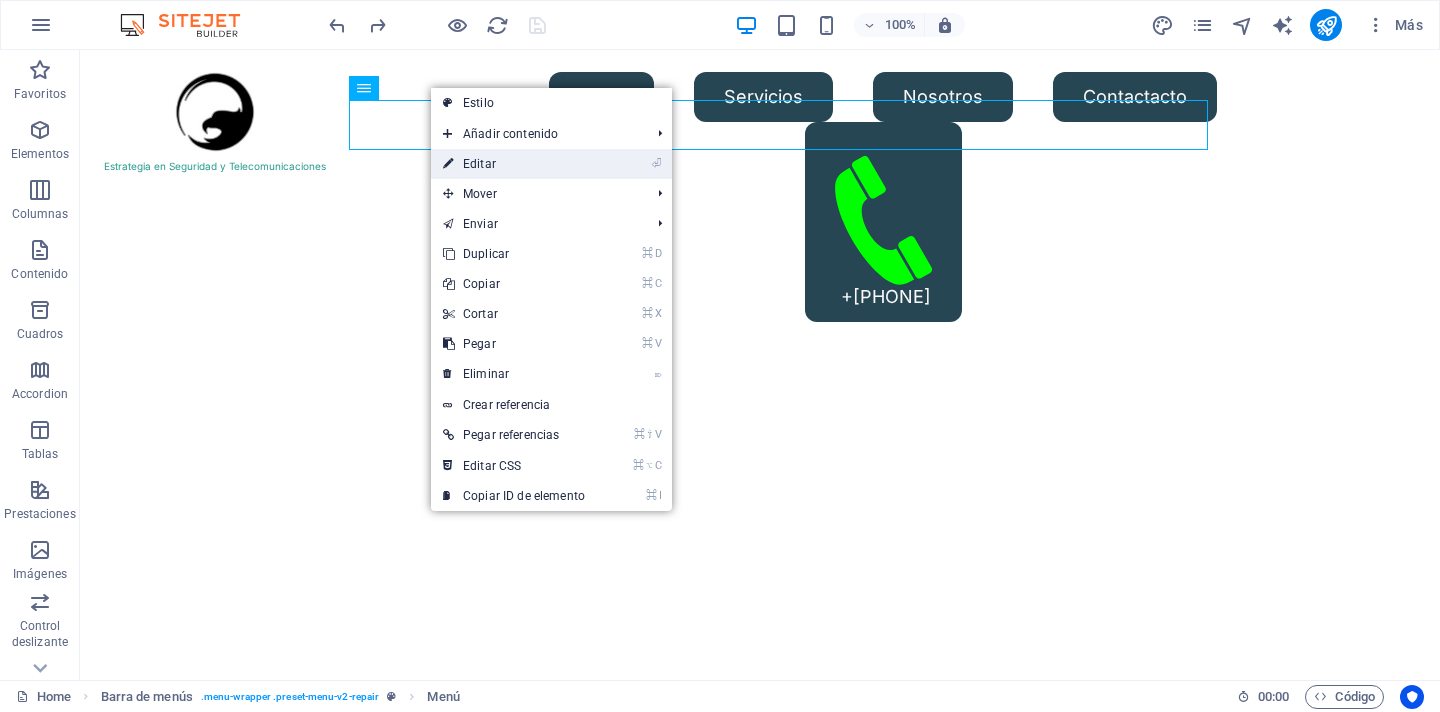 click on "⏎  Editar" at bounding box center (514, 164) 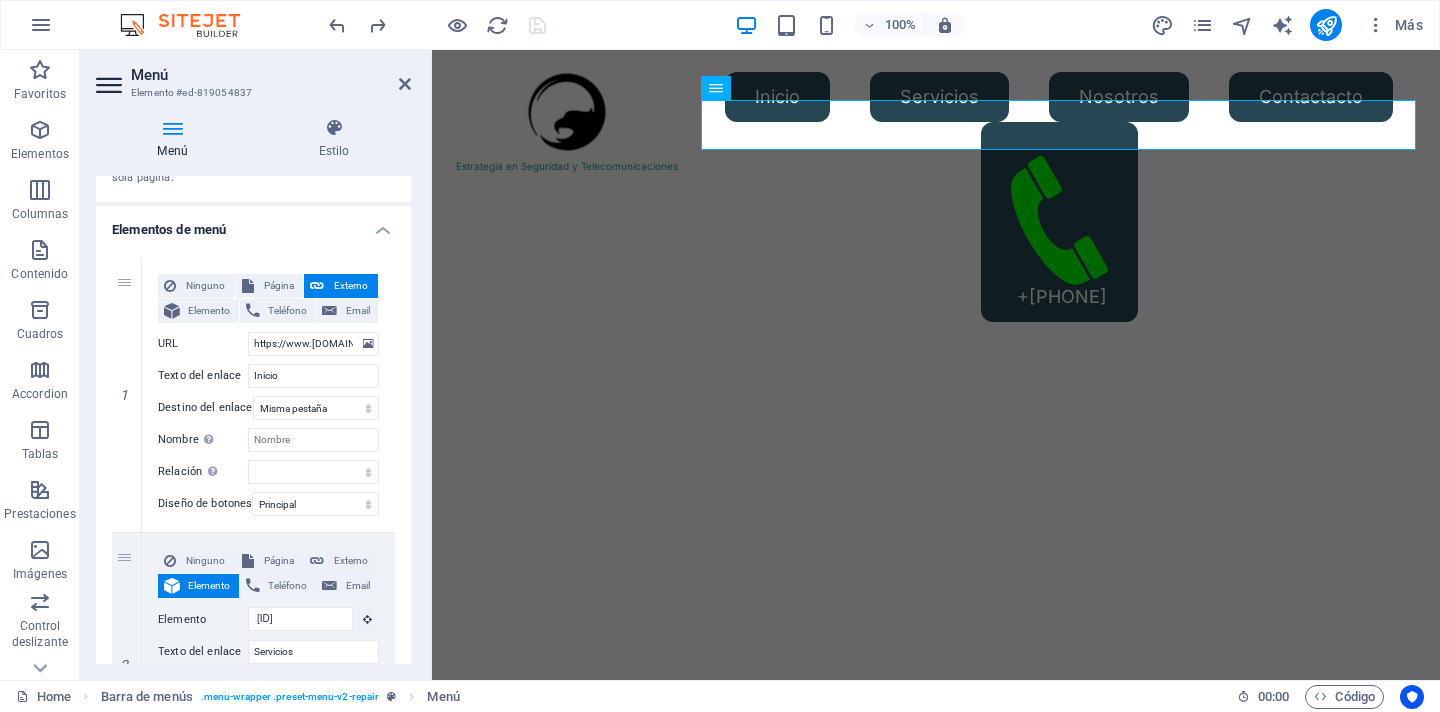 scroll, scrollTop: 0, scrollLeft: 0, axis: both 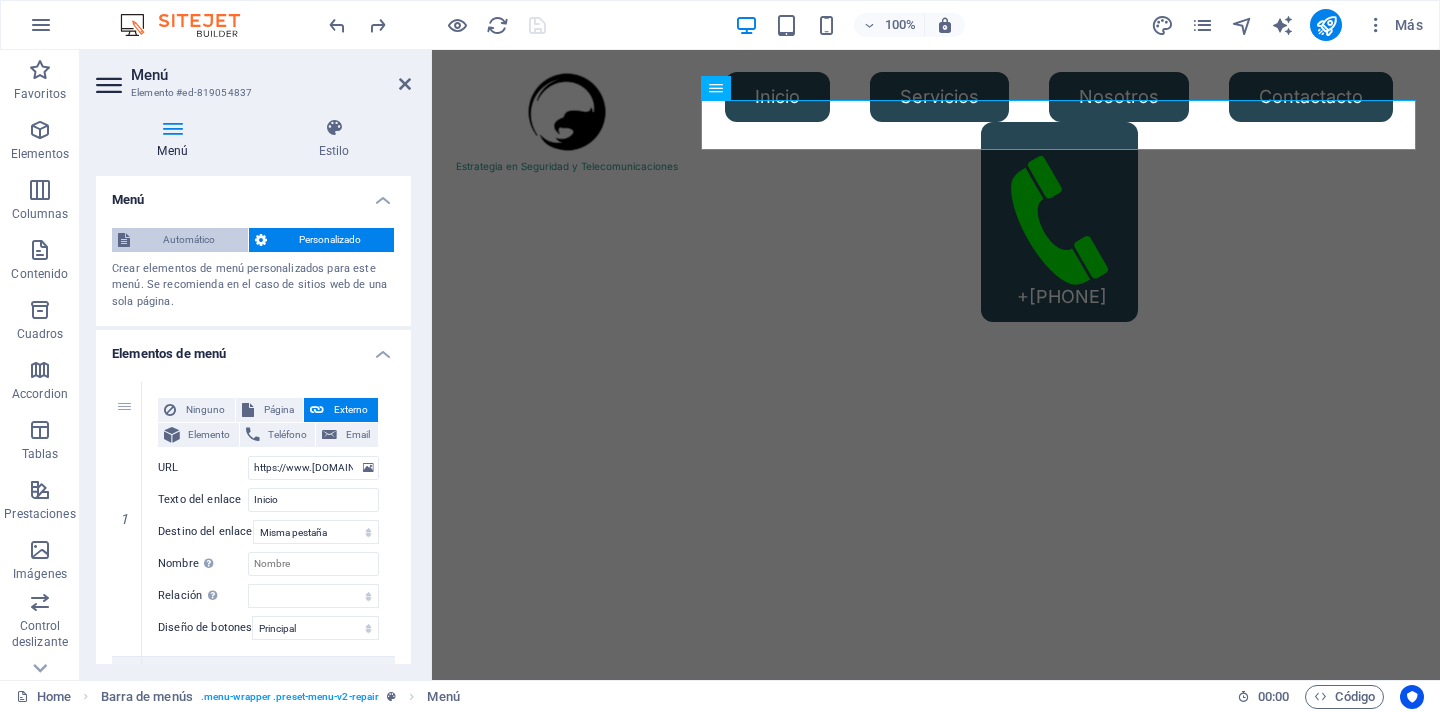 click on "Automático" at bounding box center [189, 240] 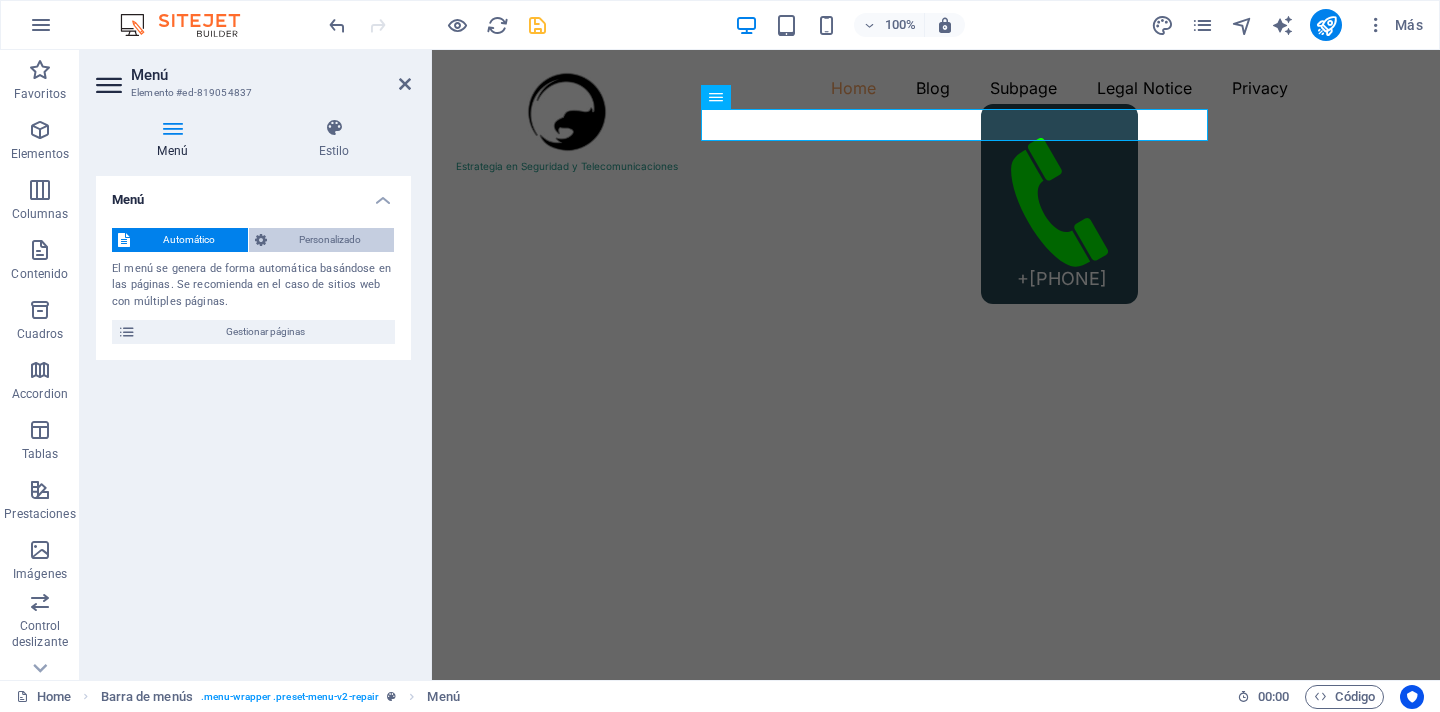 click on "Personalizado" at bounding box center [331, 240] 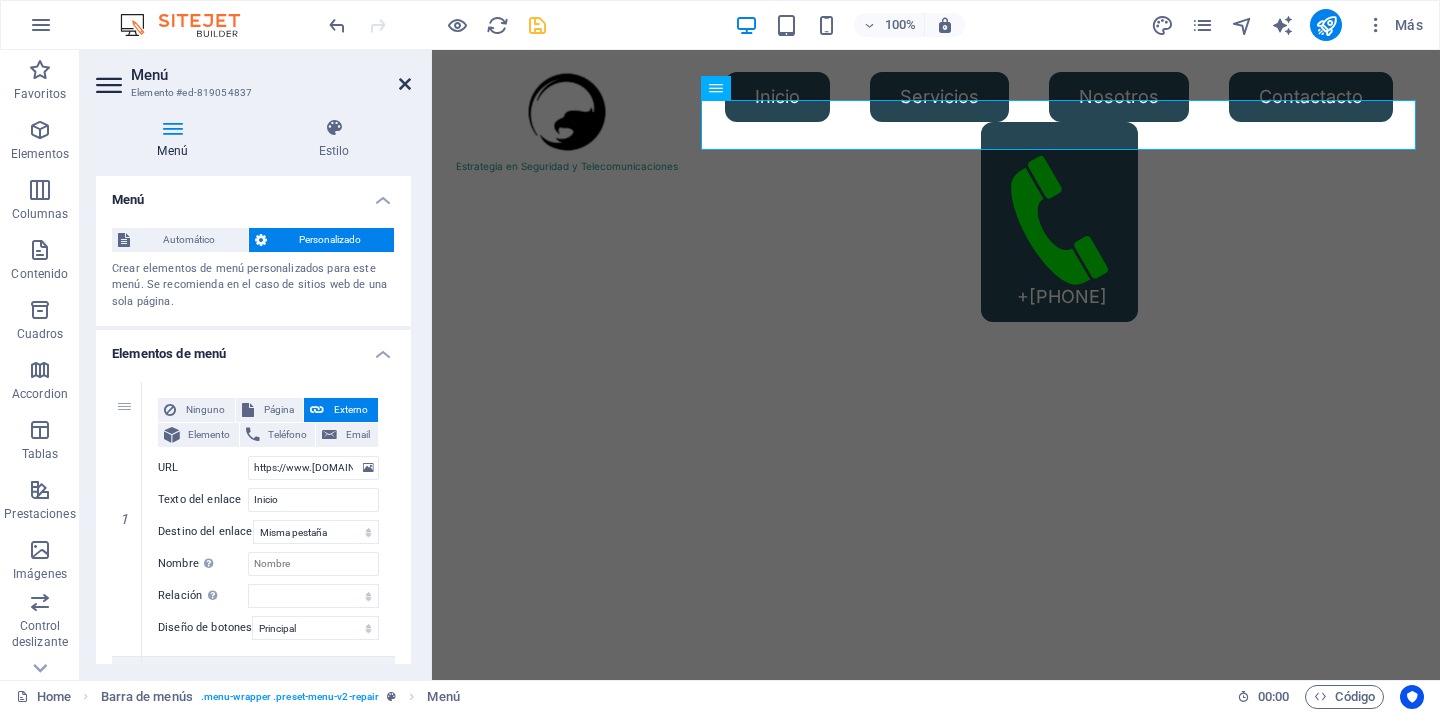 click at bounding box center (405, 84) 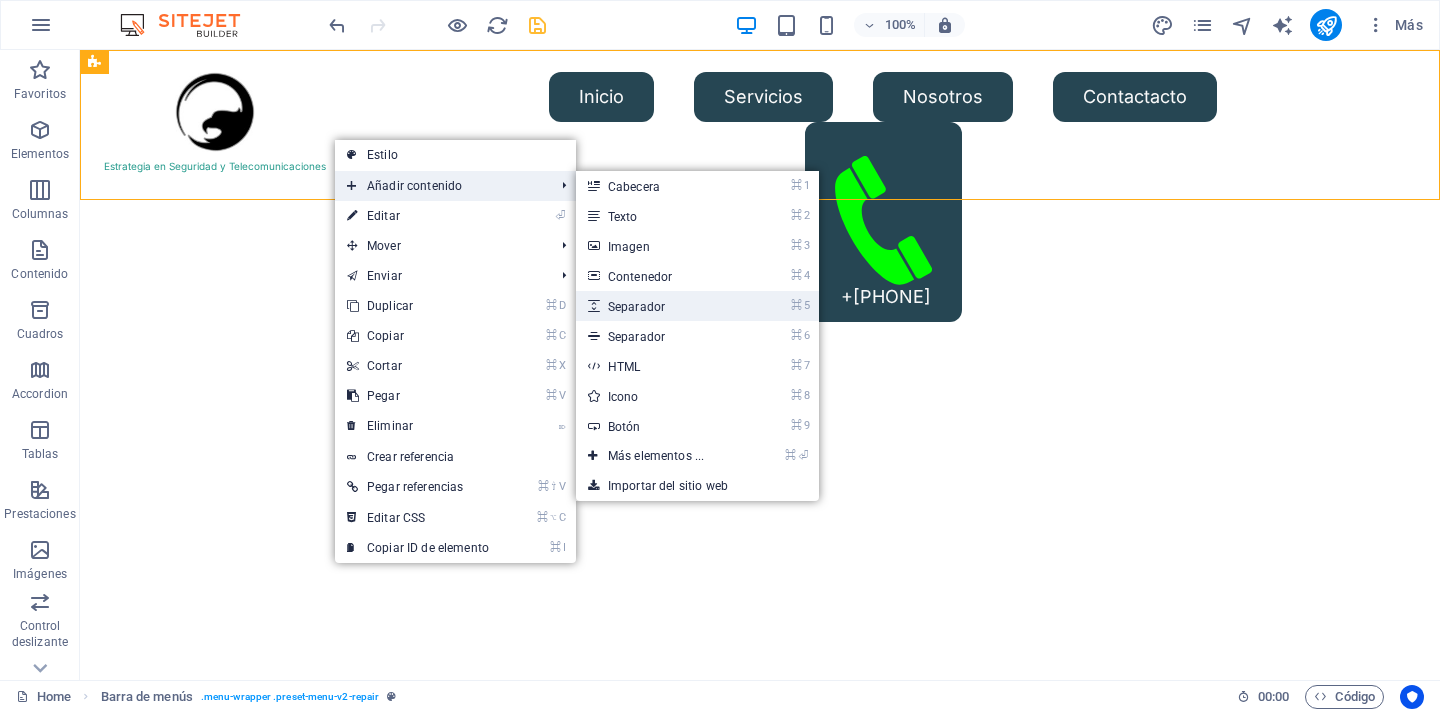 click on "⌘ 5  Separador" at bounding box center [660, 306] 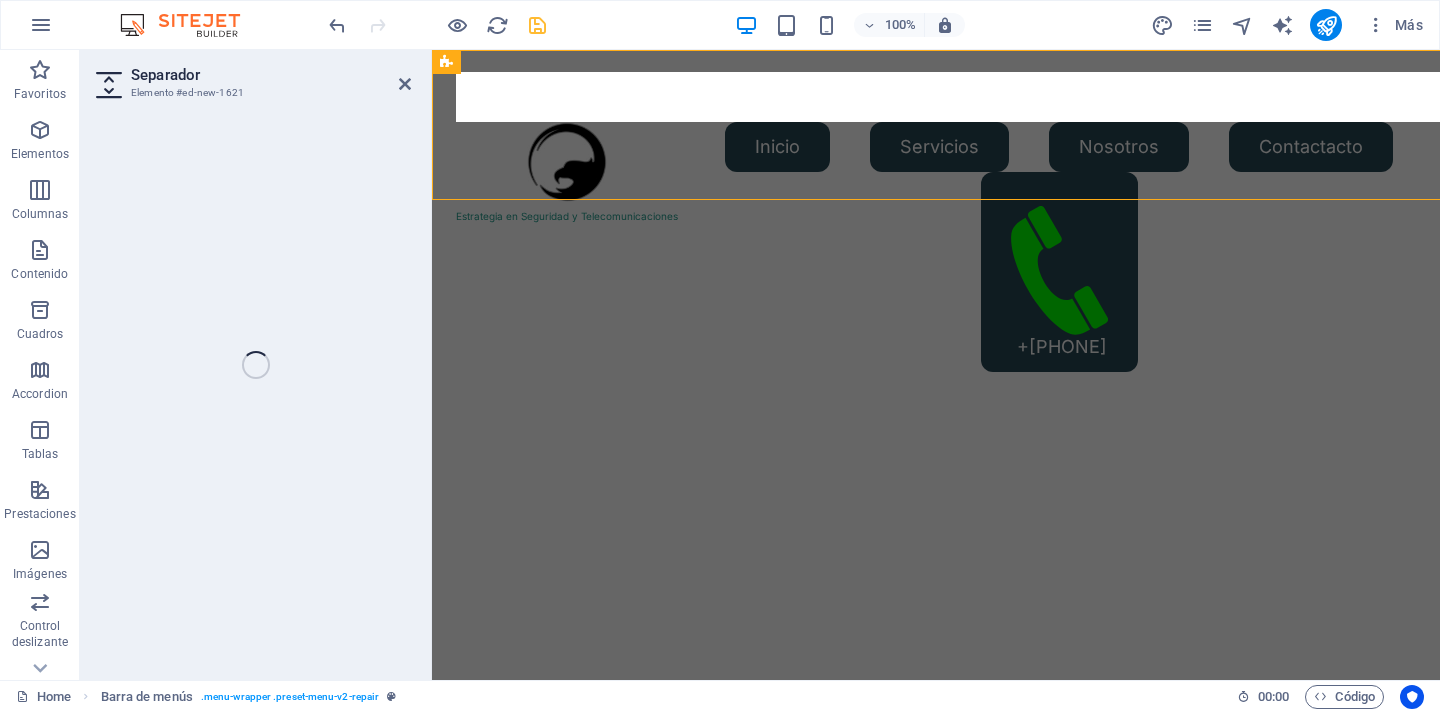 select on "px" 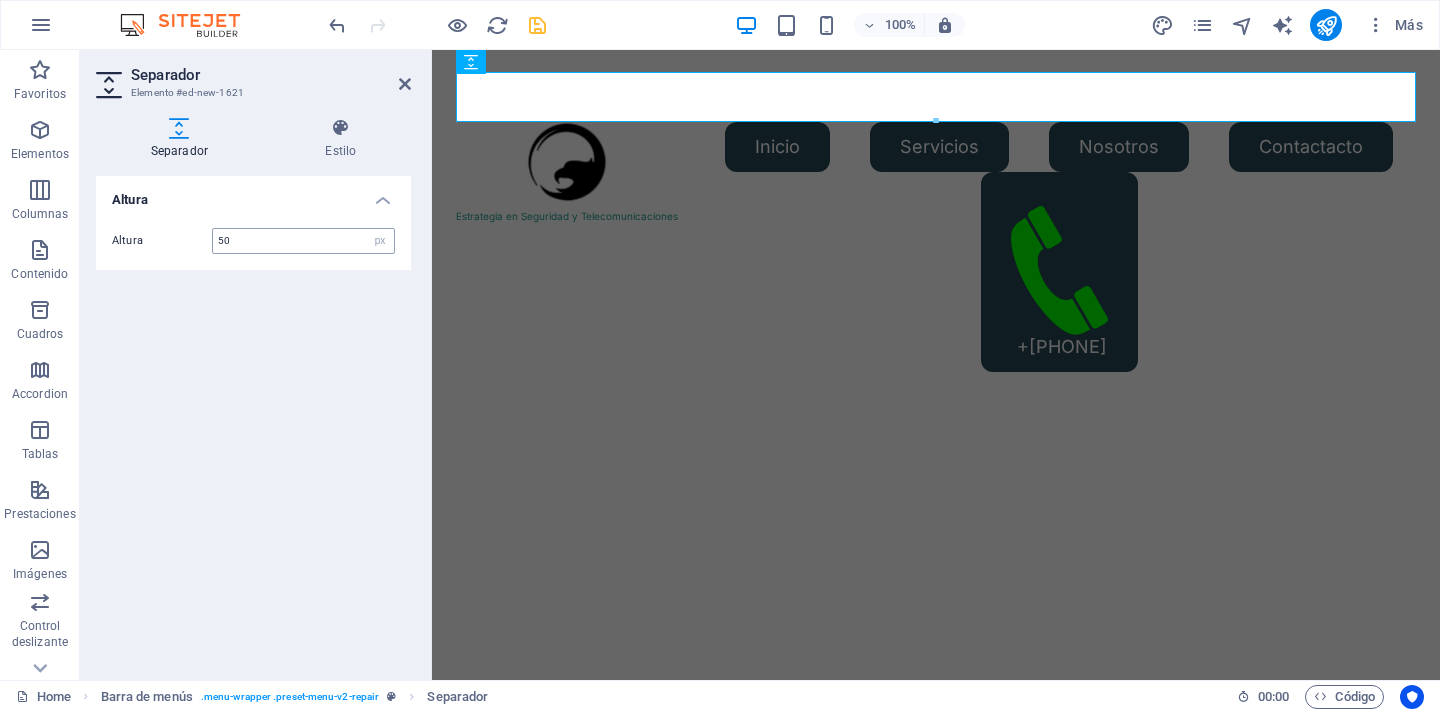 click on "50" at bounding box center (303, 241) 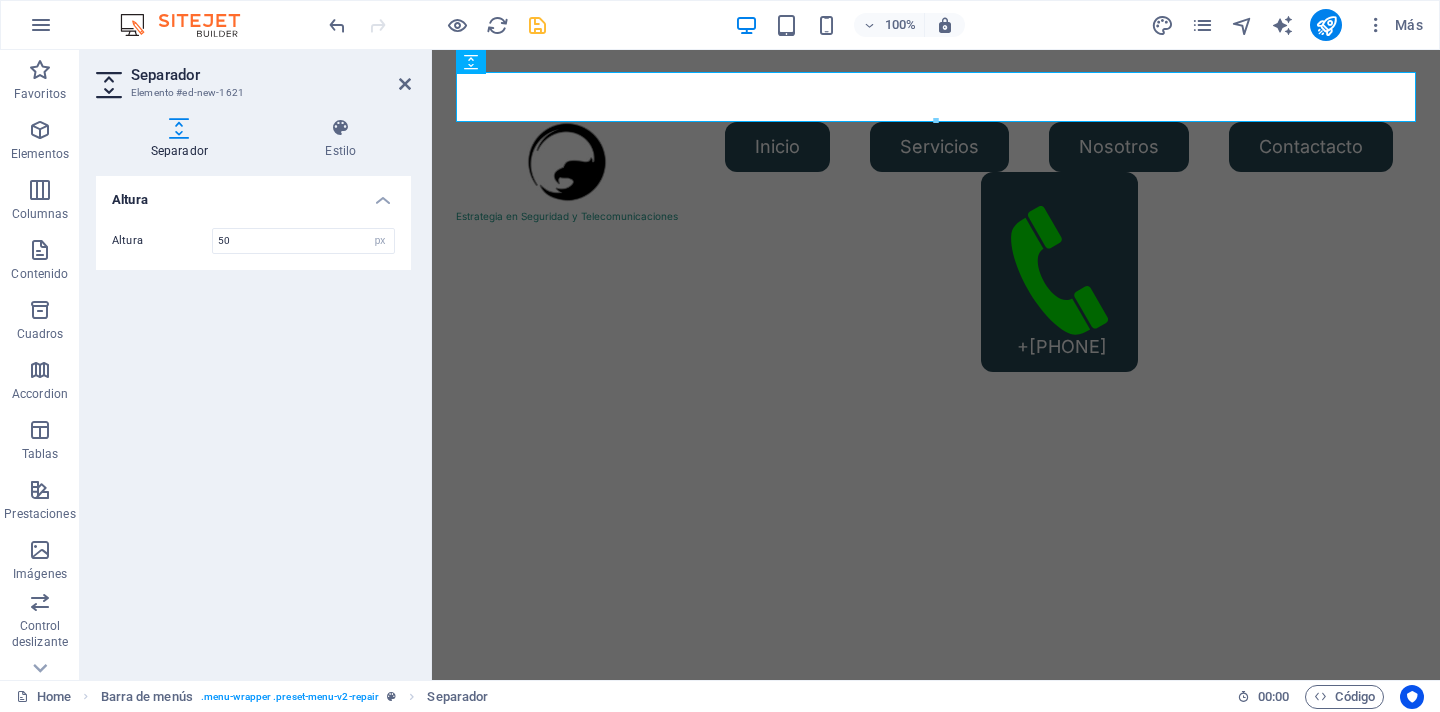 click on "Altura" at bounding box center (253, 194) 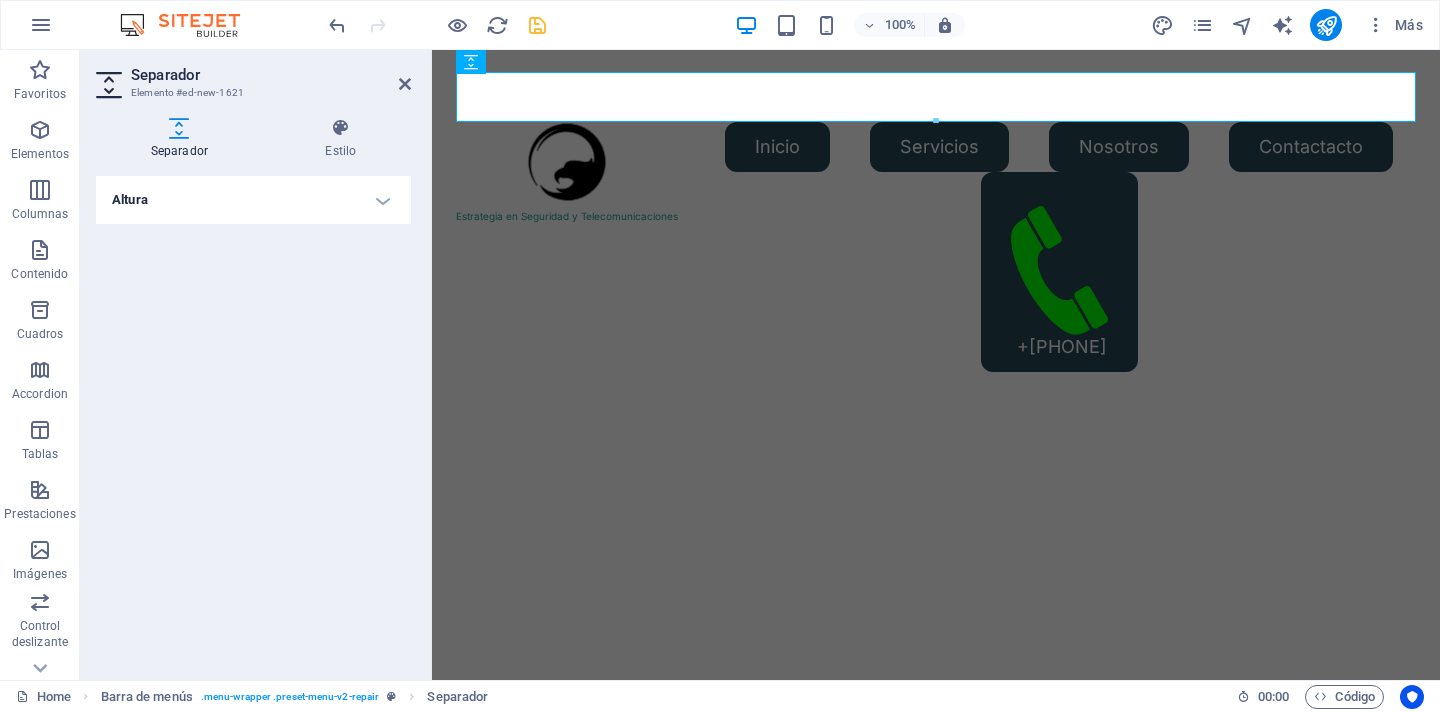 click on "Altura" at bounding box center (253, 200) 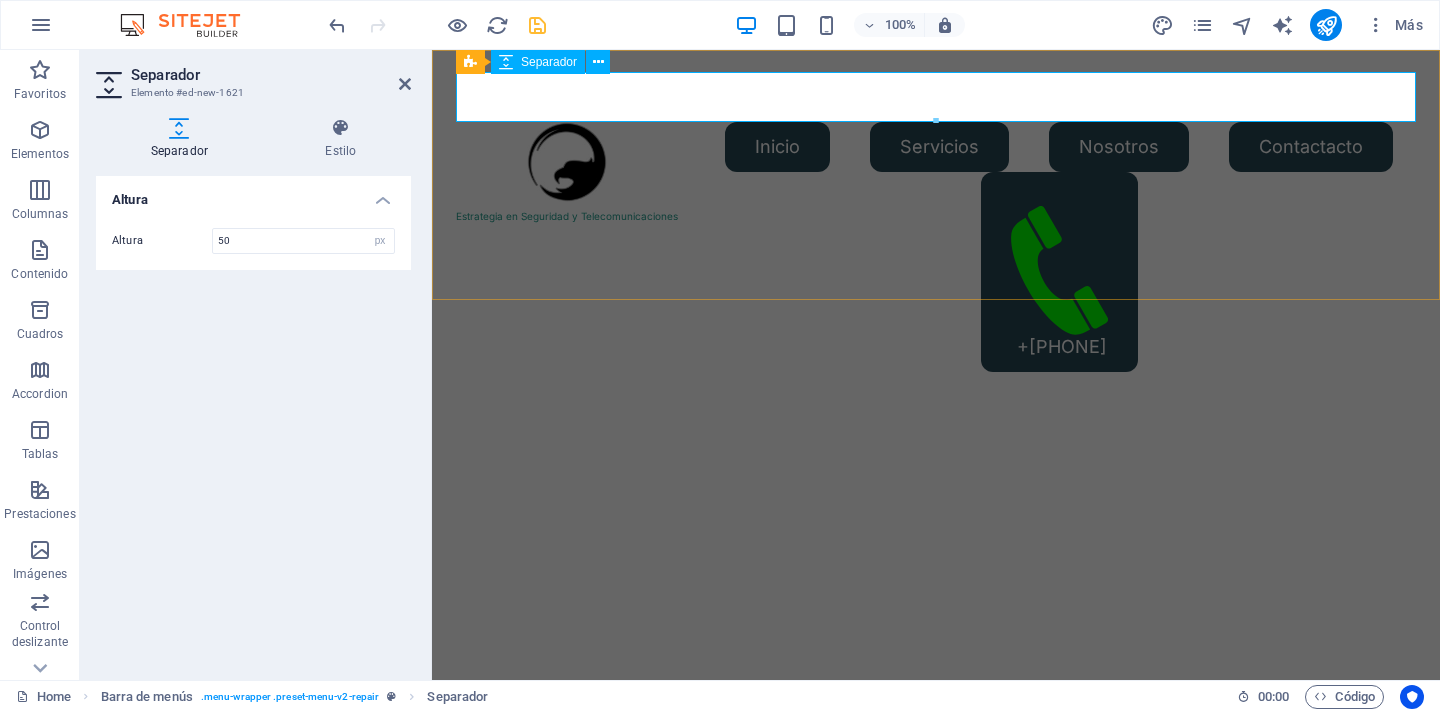 click on "Separador" at bounding box center (549, 62) 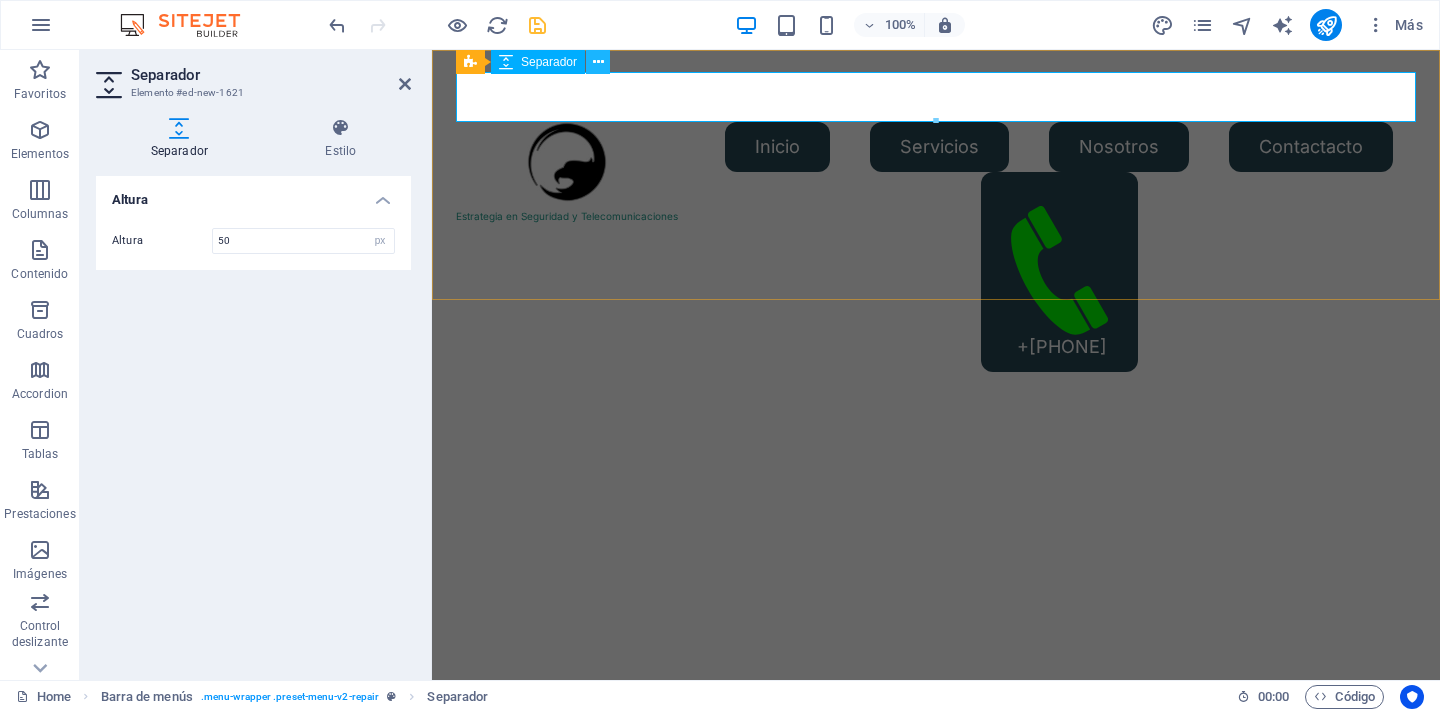 click at bounding box center (598, 62) 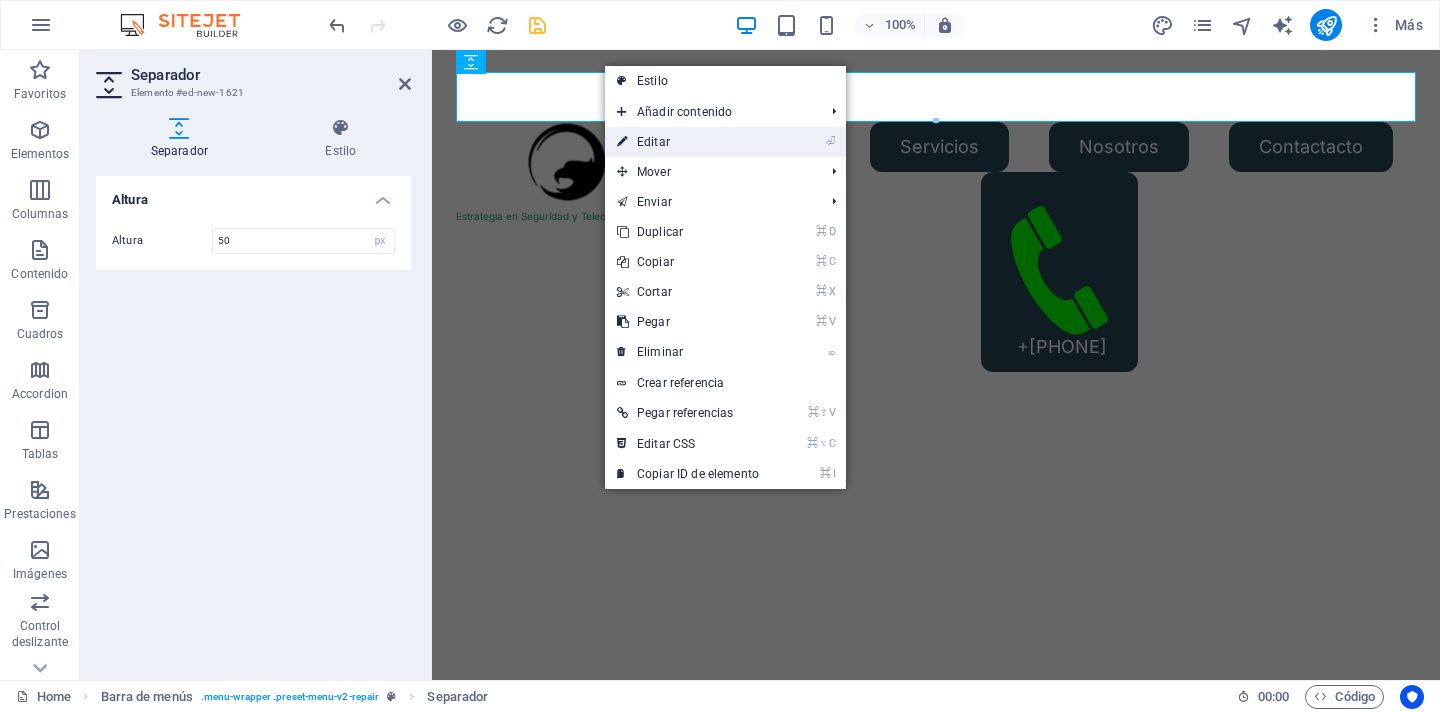 click on "⏎  Editar" at bounding box center [688, 142] 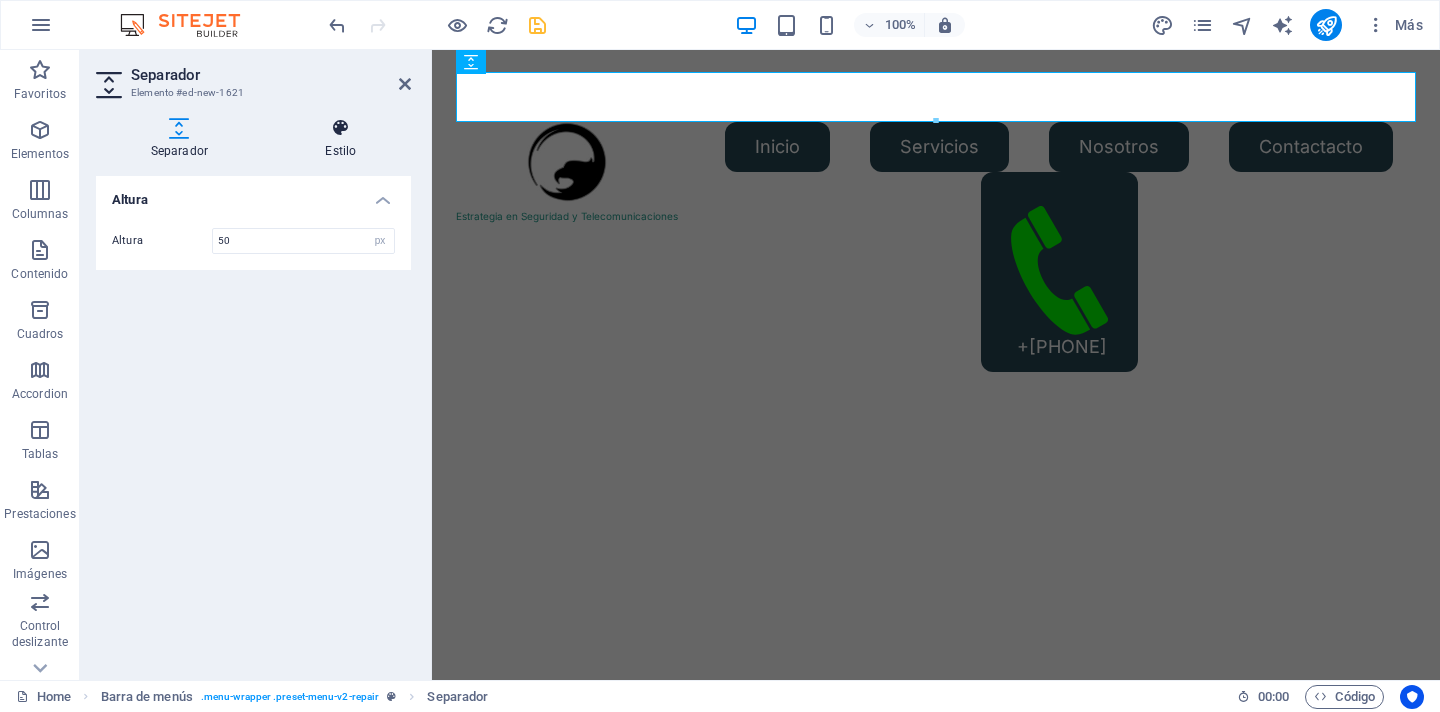 click at bounding box center [341, 128] 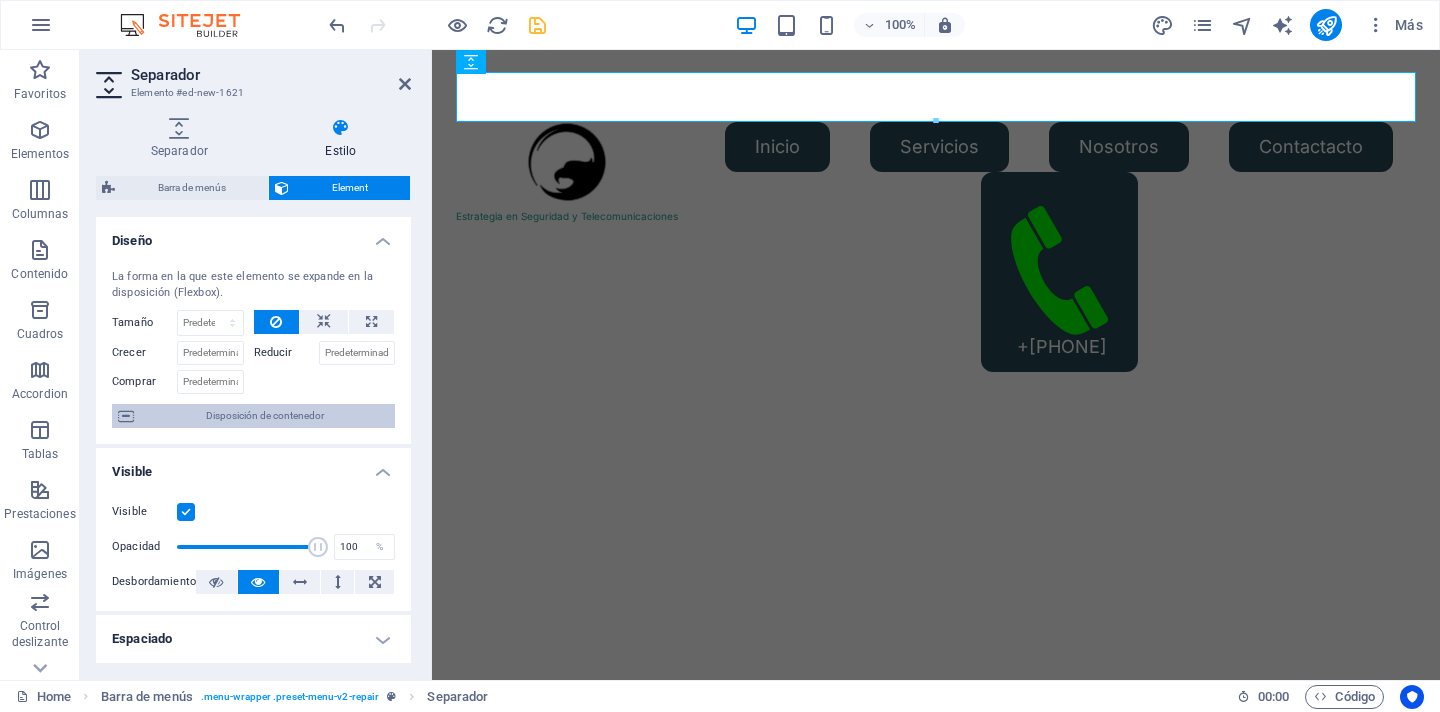 click on "Disposición de contenedor" at bounding box center (264, 416) 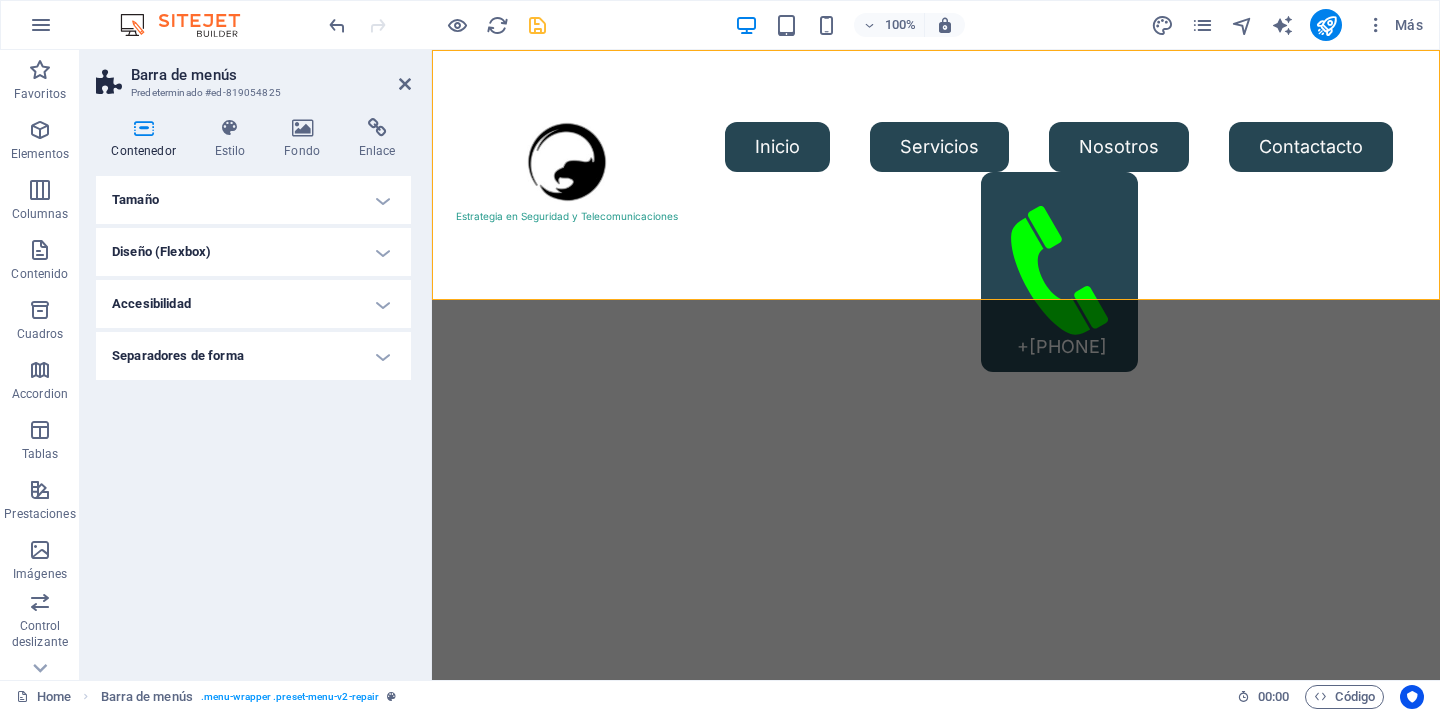 click on "Tamaño" at bounding box center (253, 200) 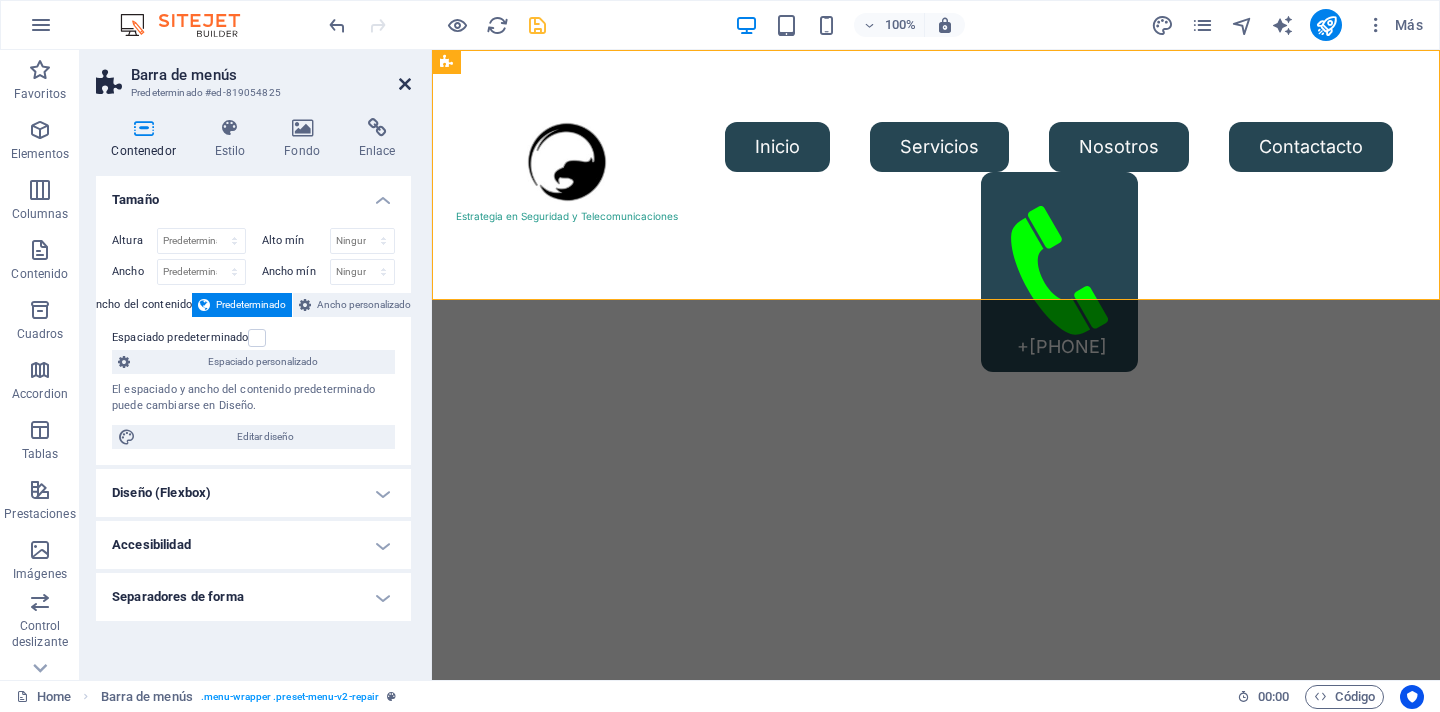 click at bounding box center (405, 84) 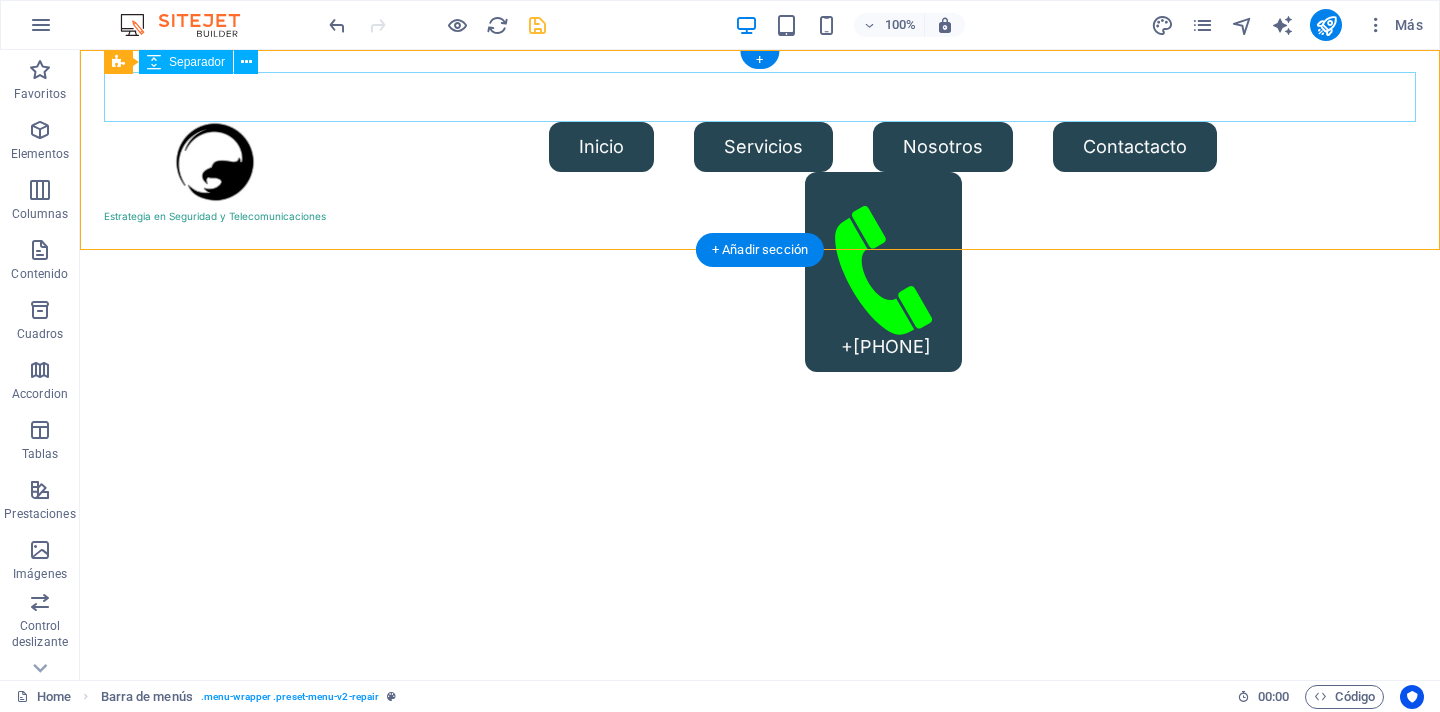 click at bounding box center [760, 97] 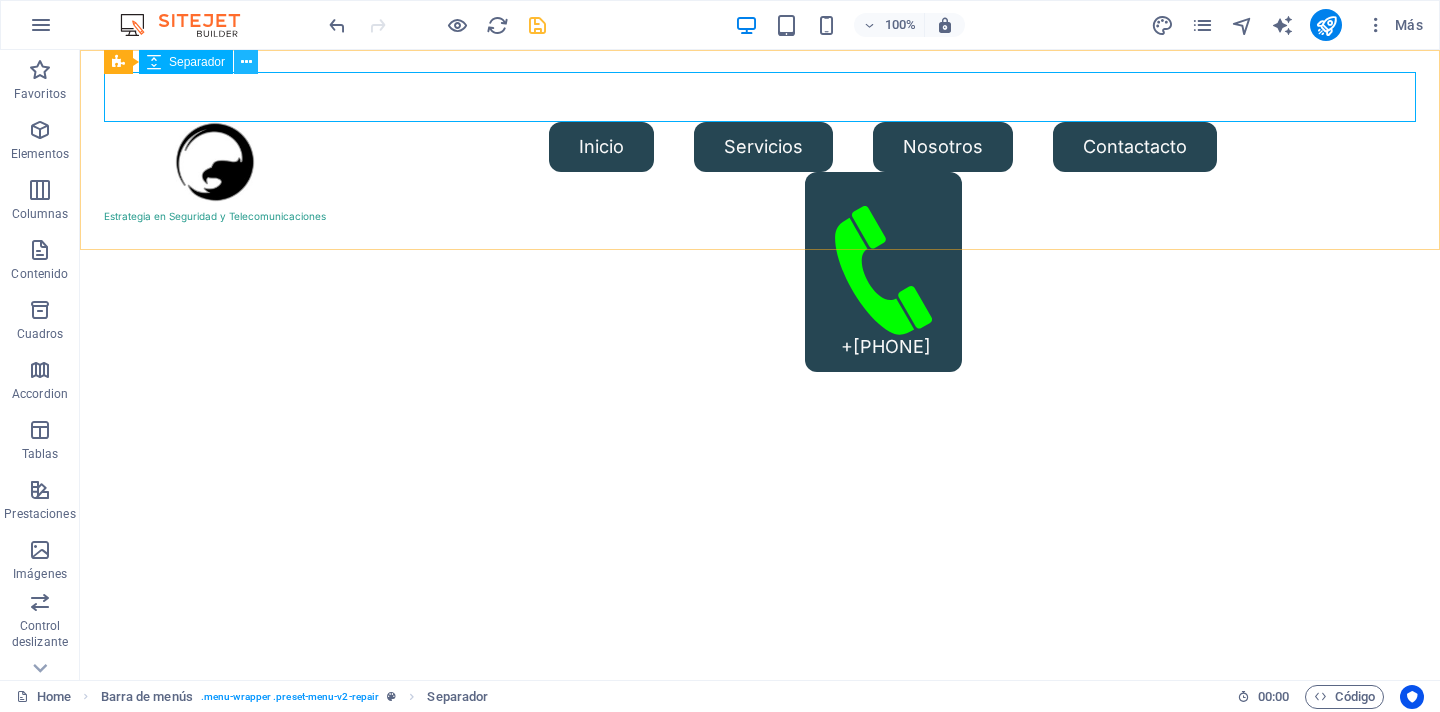 click at bounding box center (246, 62) 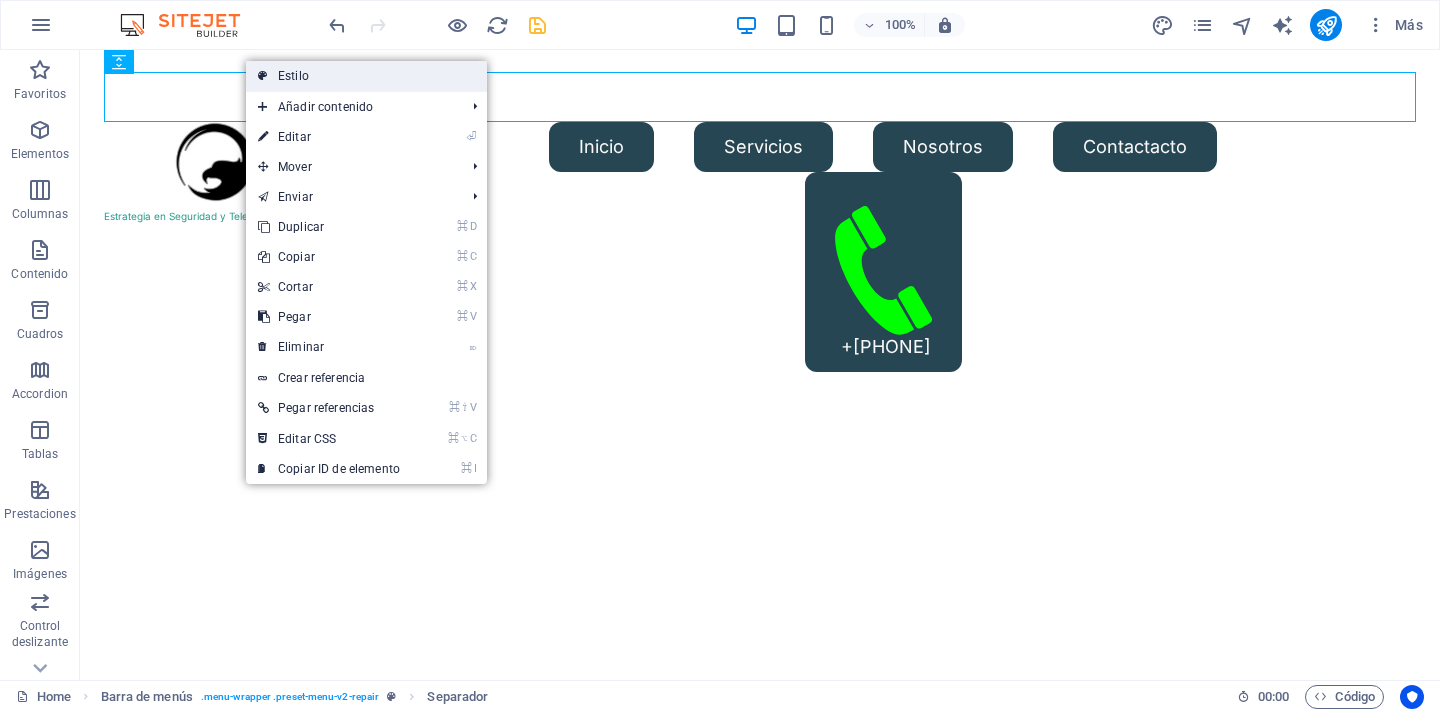 click on "Estilo" at bounding box center (366, 76) 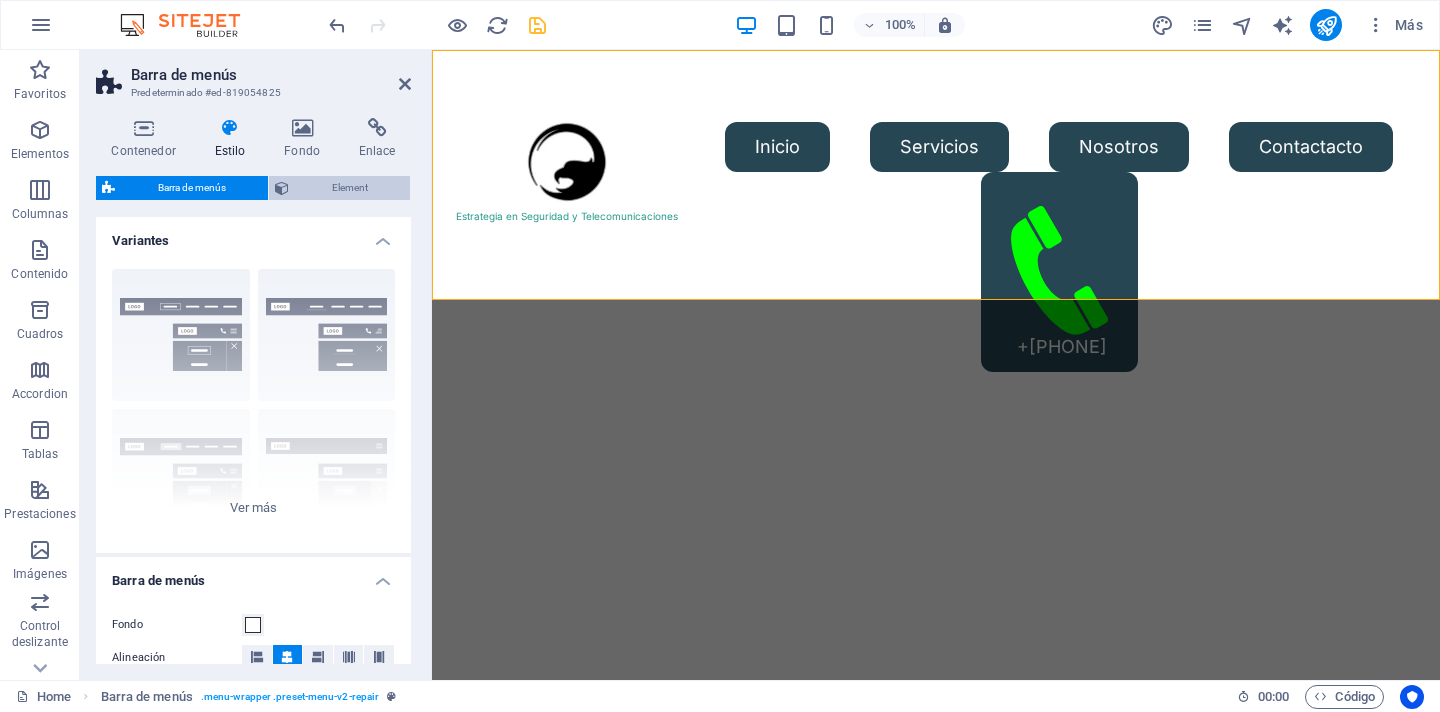 click on "Element" at bounding box center [349, 188] 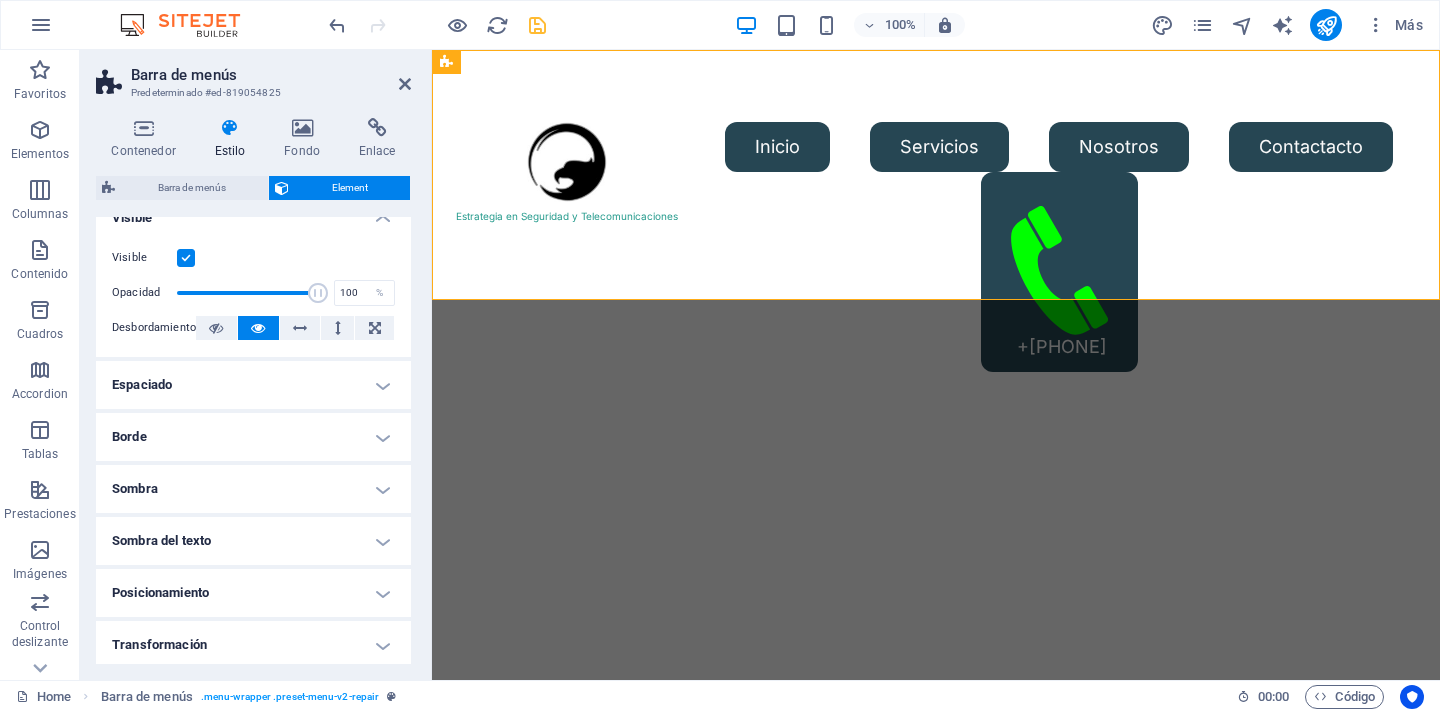 scroll, scrollTop: 0, scrollLeft: 0, axis: both 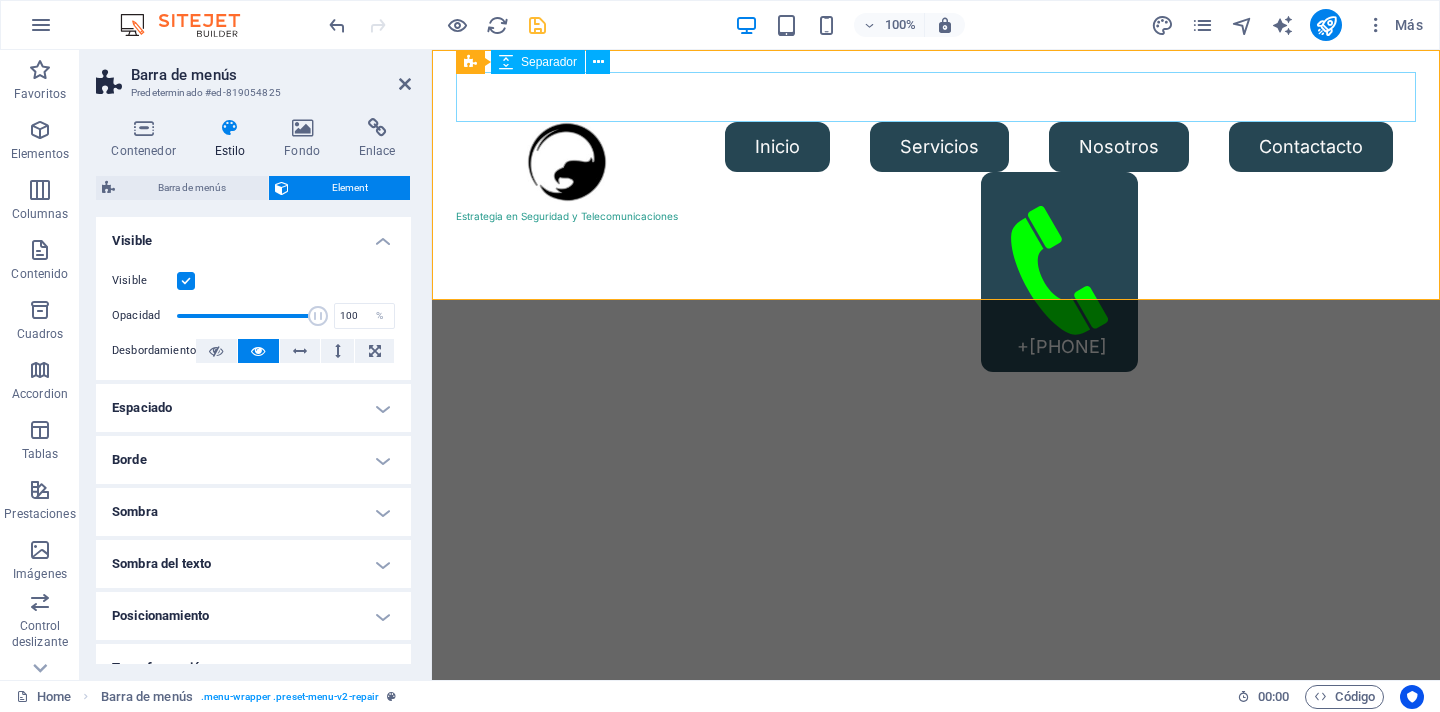 click at bounding box center (936, 97) 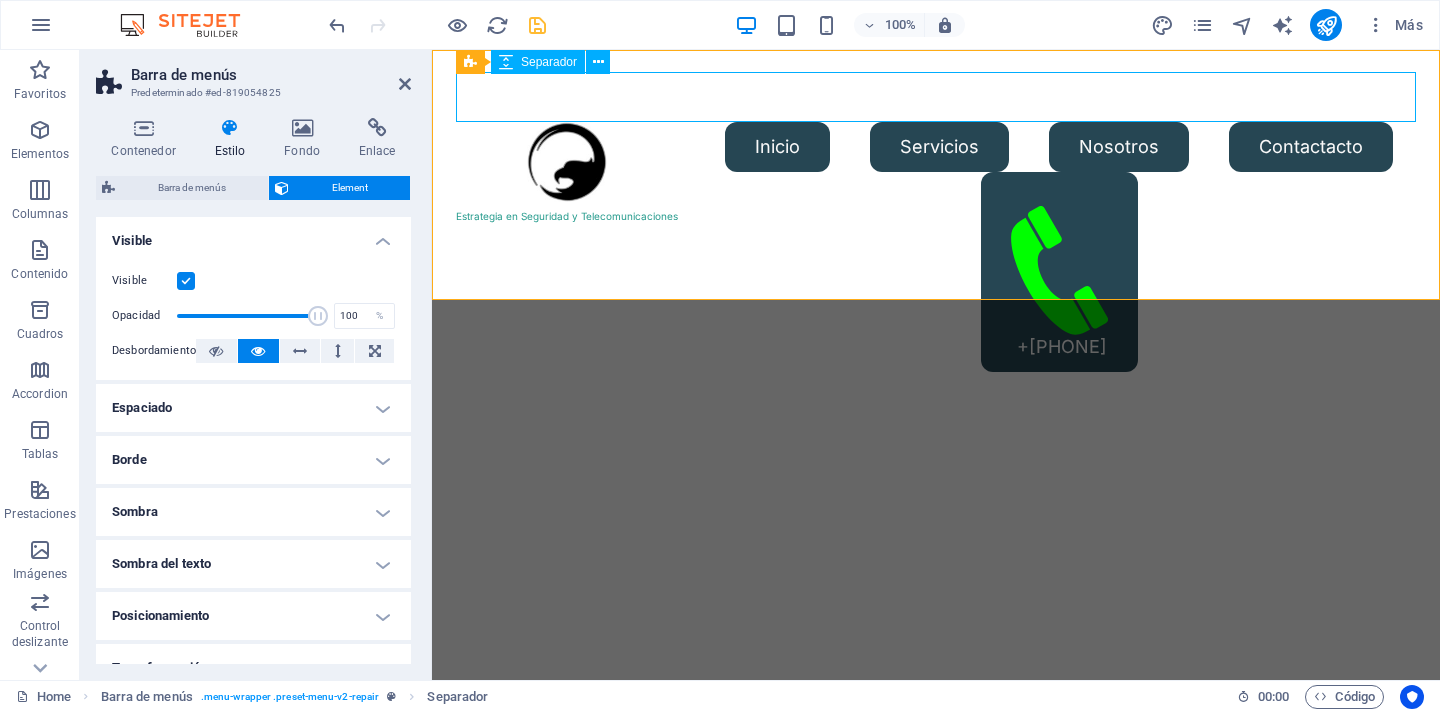 click on "Separador" at bounding box center (549, 62) 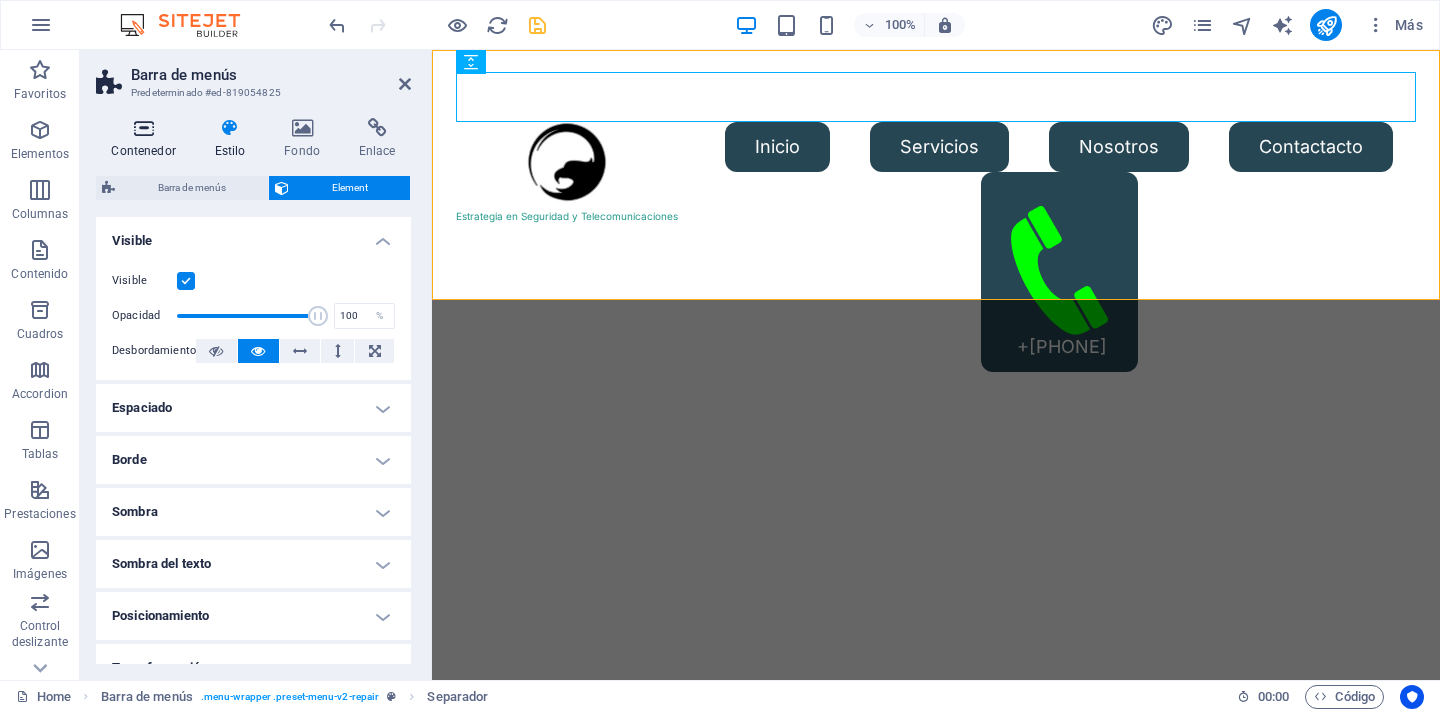 click at bounding box center (143, 128) 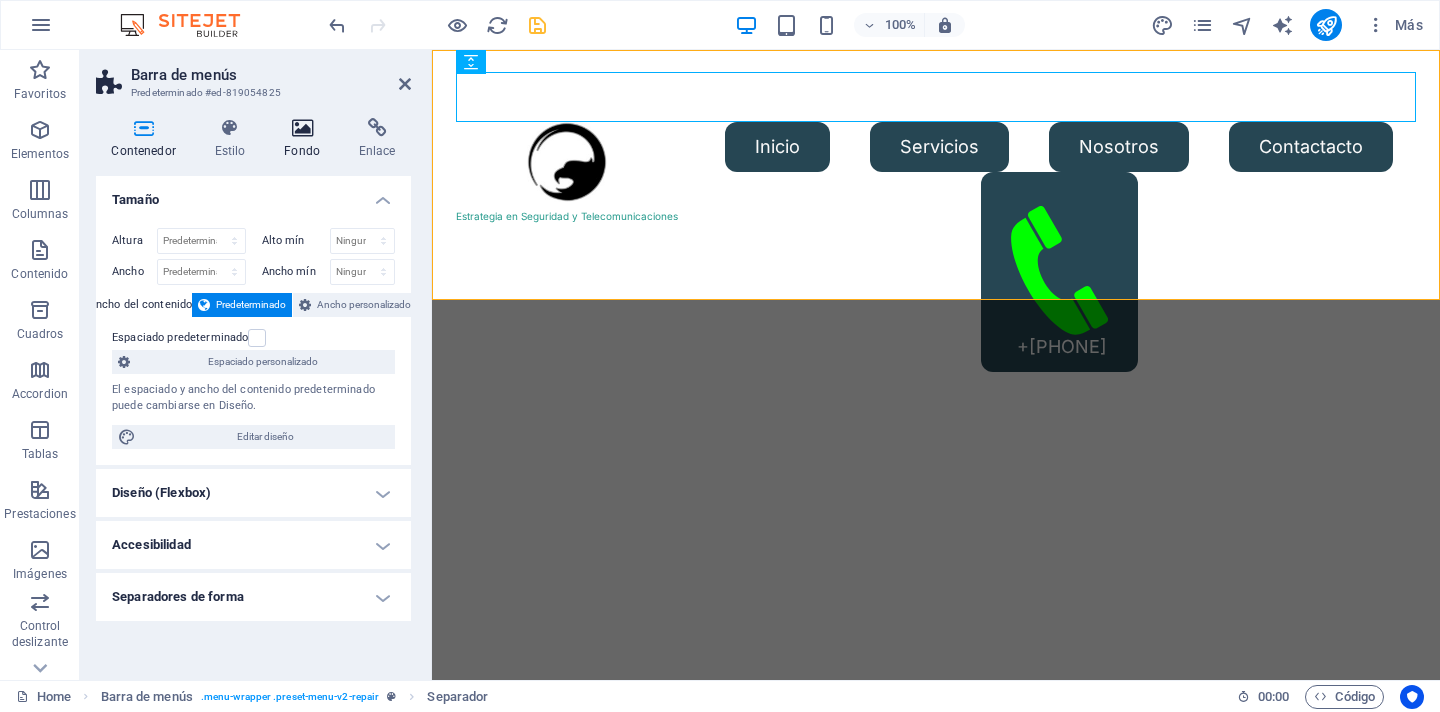 click at bounding box center [302, 128] 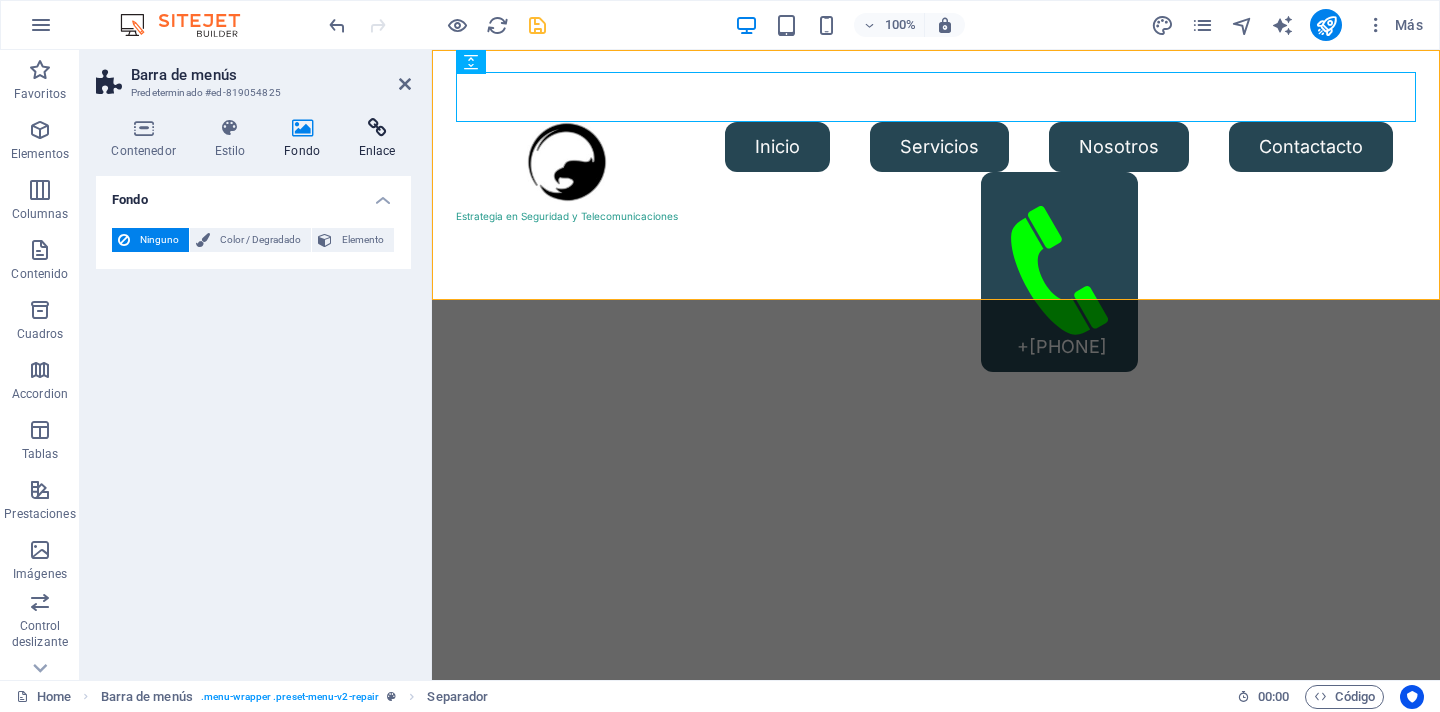 click at bounding box center (377, 128) 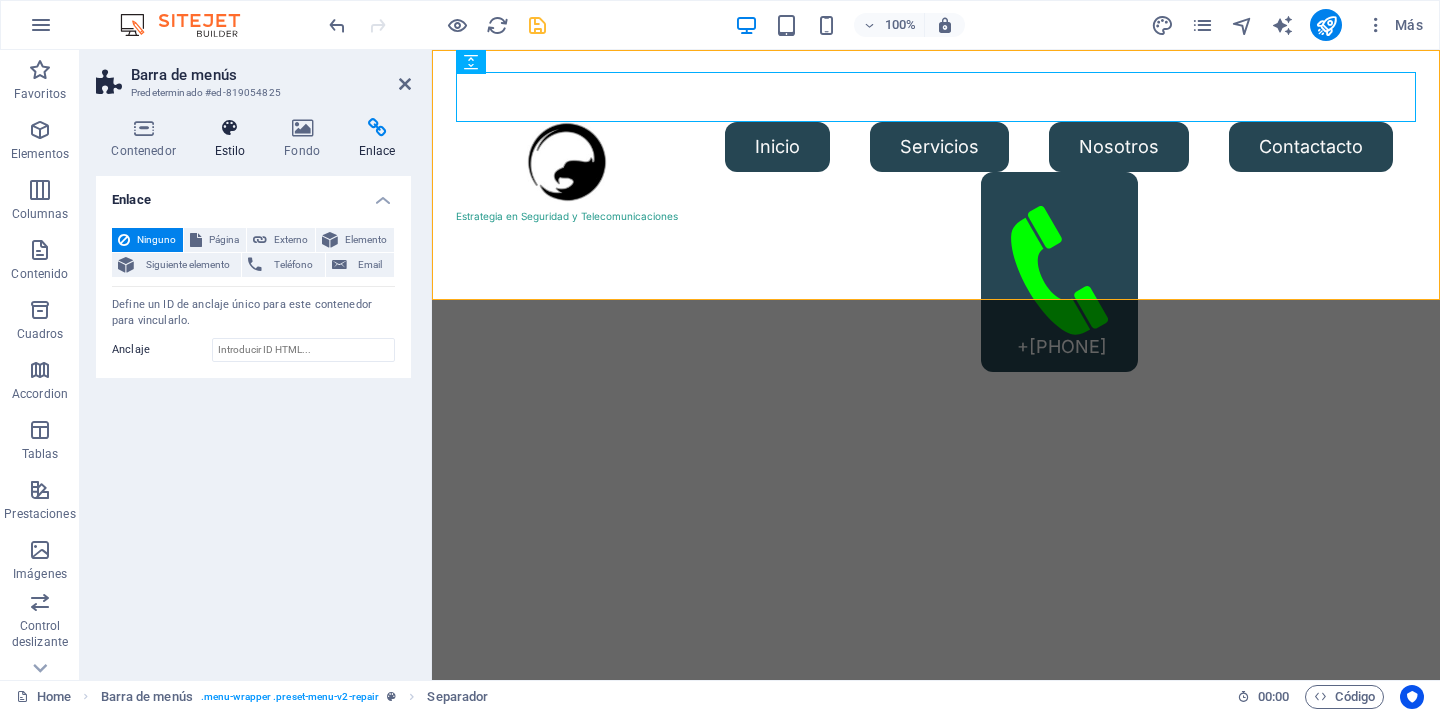 click at bounding box center (230, 128) 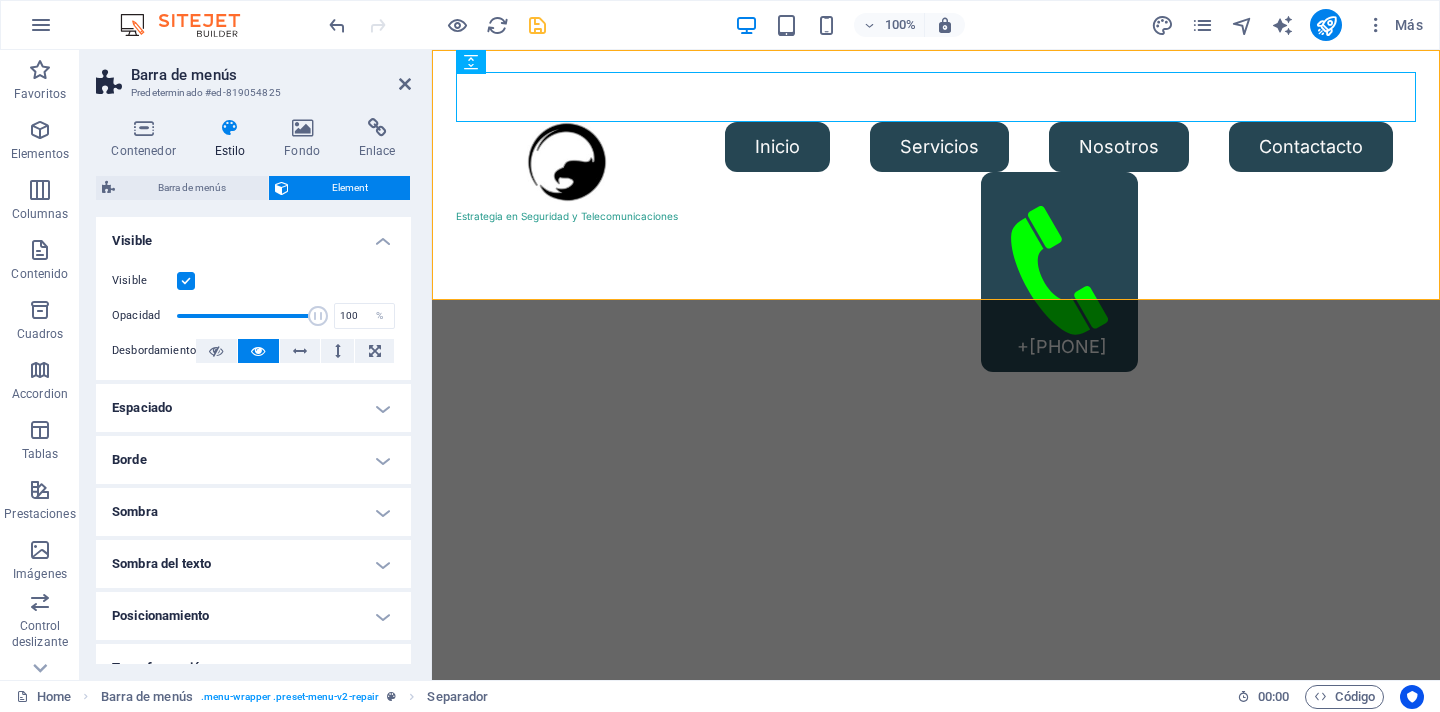 click on "Espaciado" at bounding box center (253, 408) 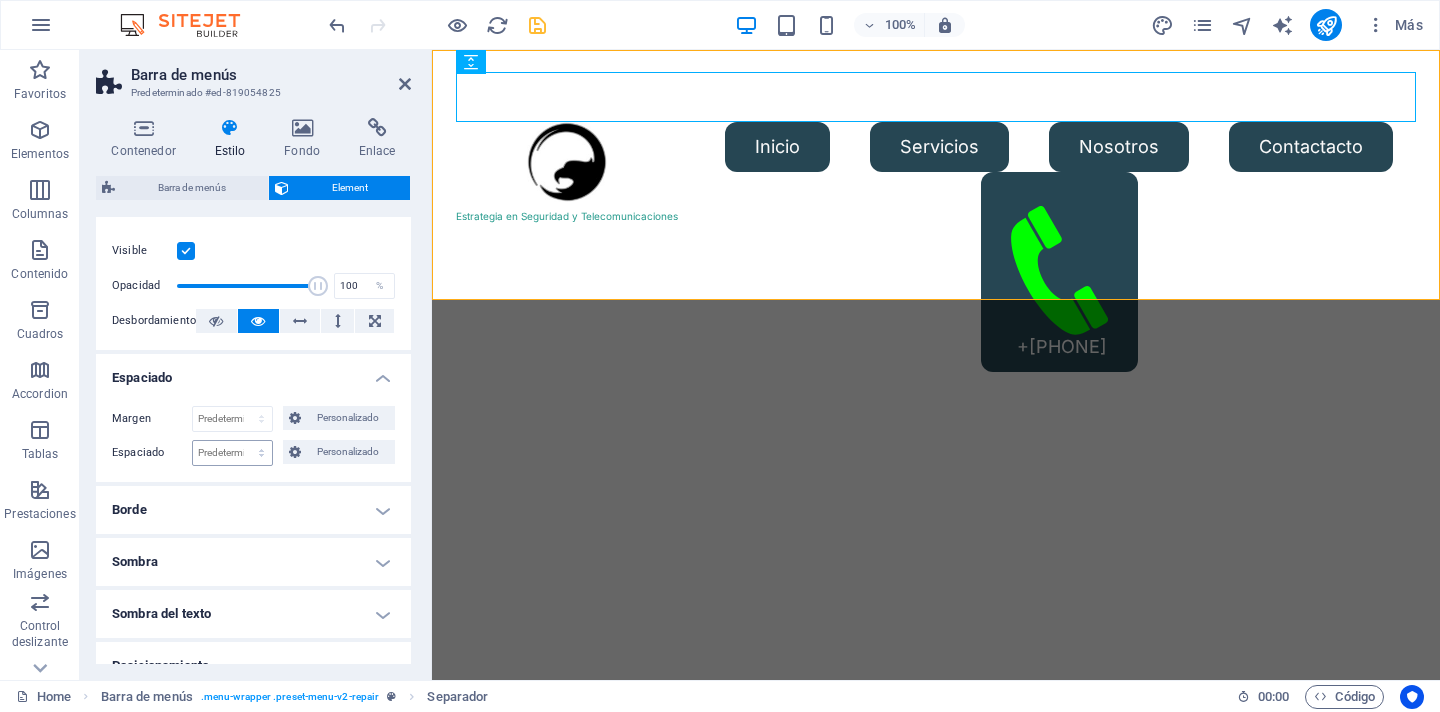 scroll, scrollTop: 46, scrollLeft: 0, axis: vertical 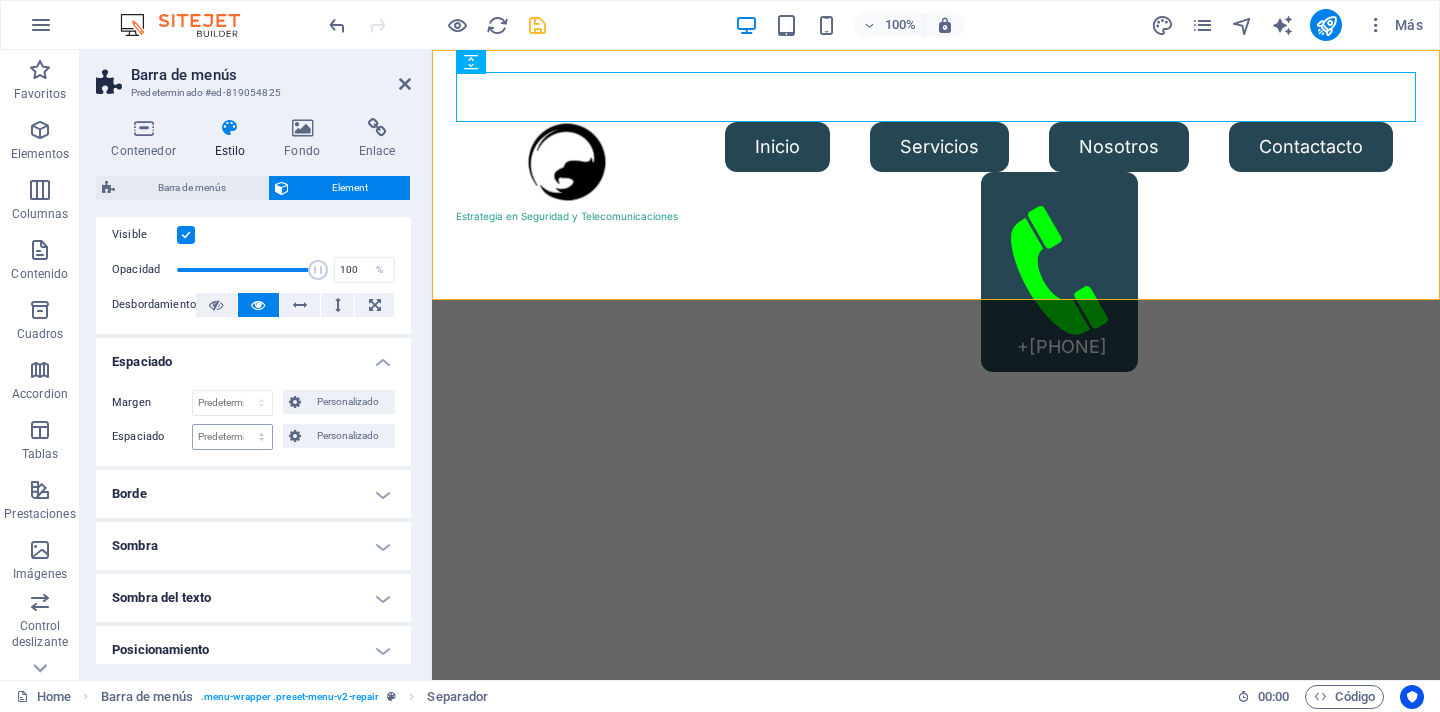 click on "Borde" at bounding box center [253, 494] 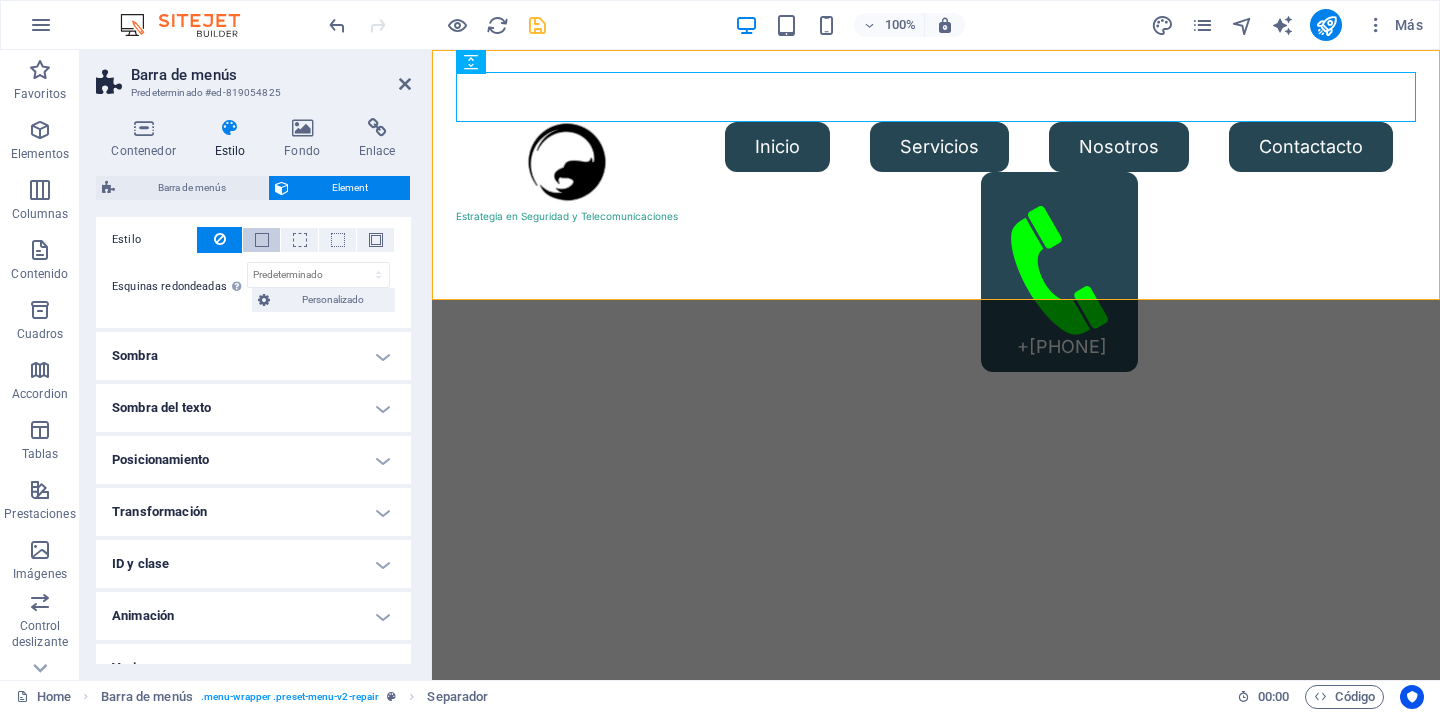 scroll, scrollTop: 344, scrollLeft: 0, axis: vertical 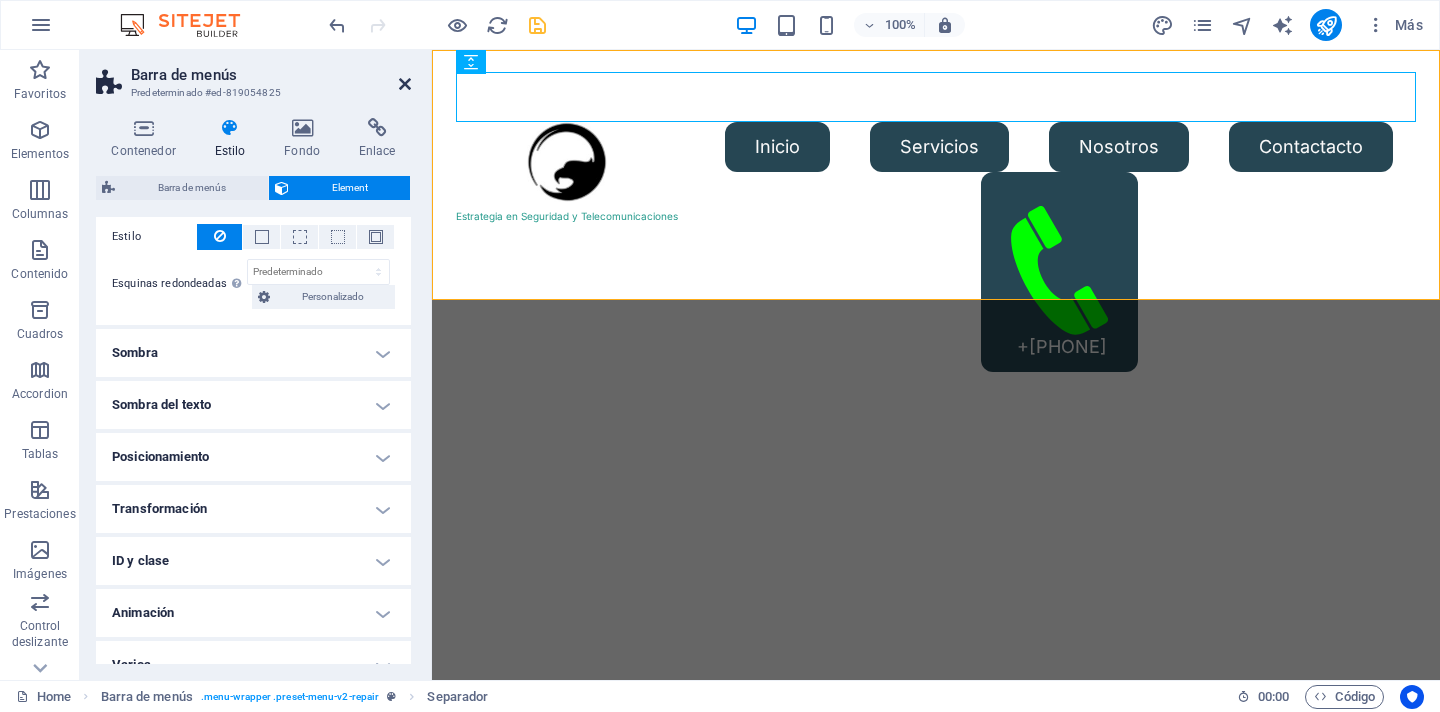 click at bounding box center (405, 84) 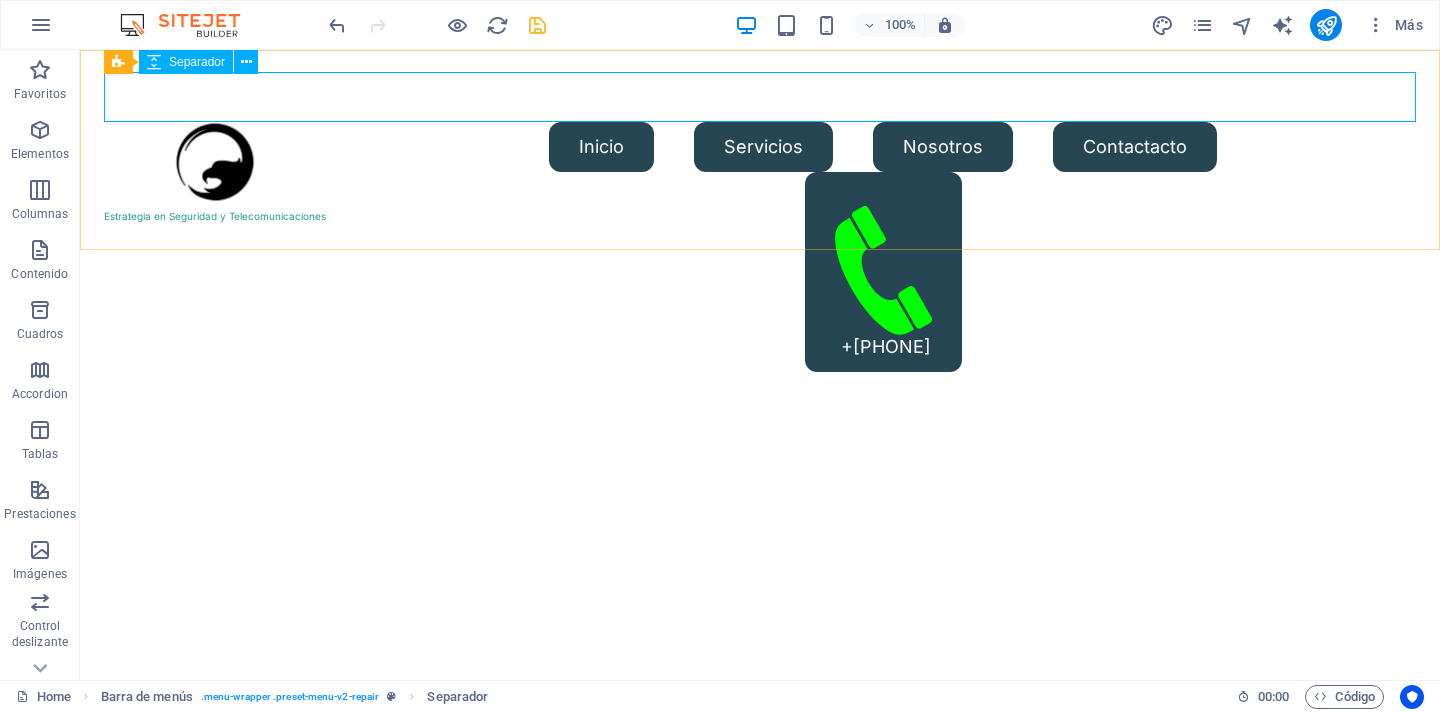 click on "Separador" at bounding box center [197, 62] 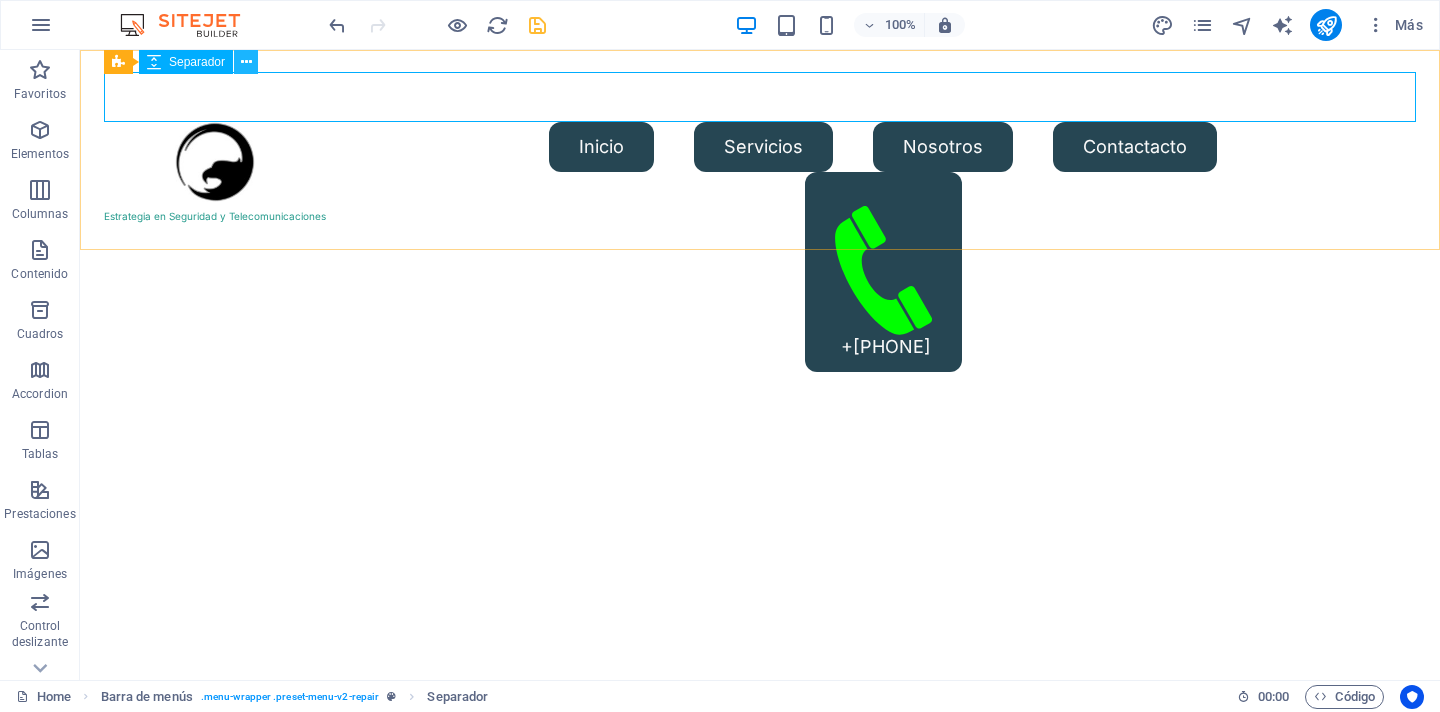 click at bounding box center (246, 62) 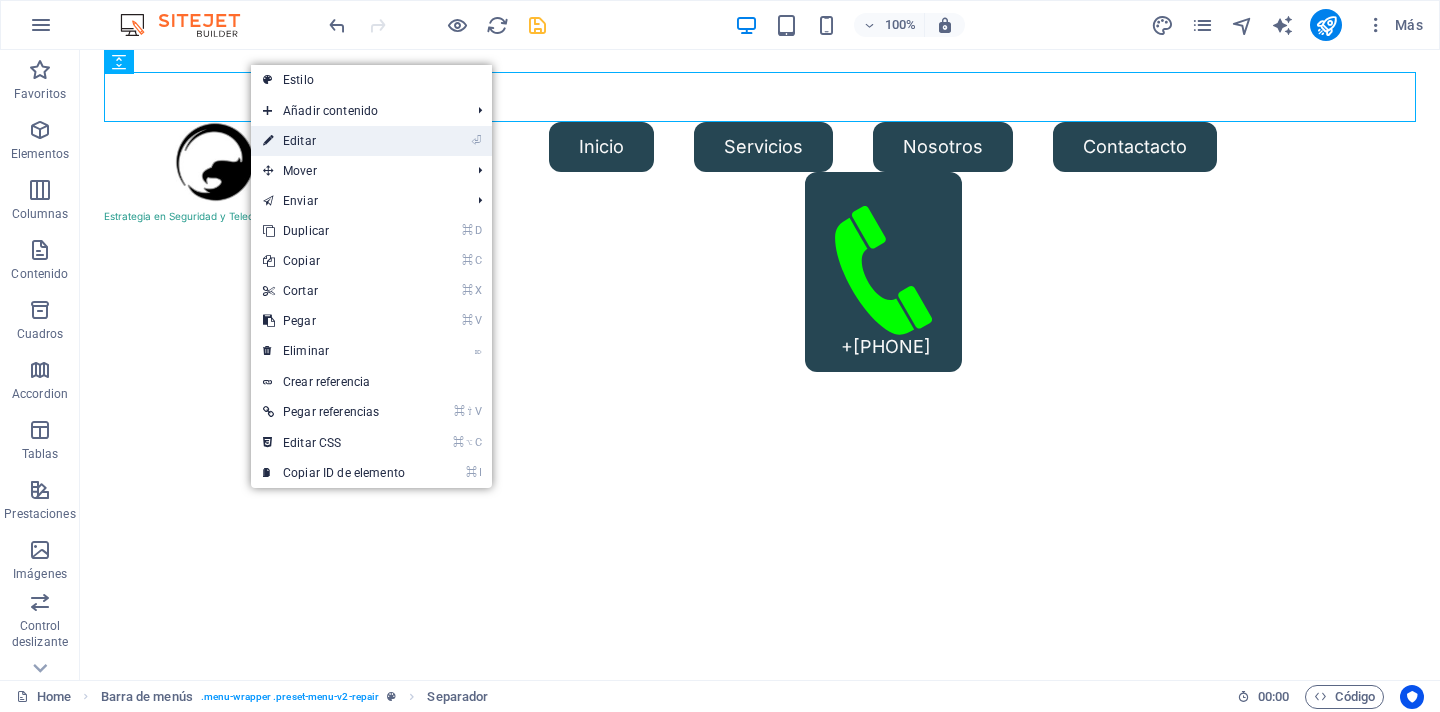 click on "⏎  Editar" at bounding box center [334, 141] 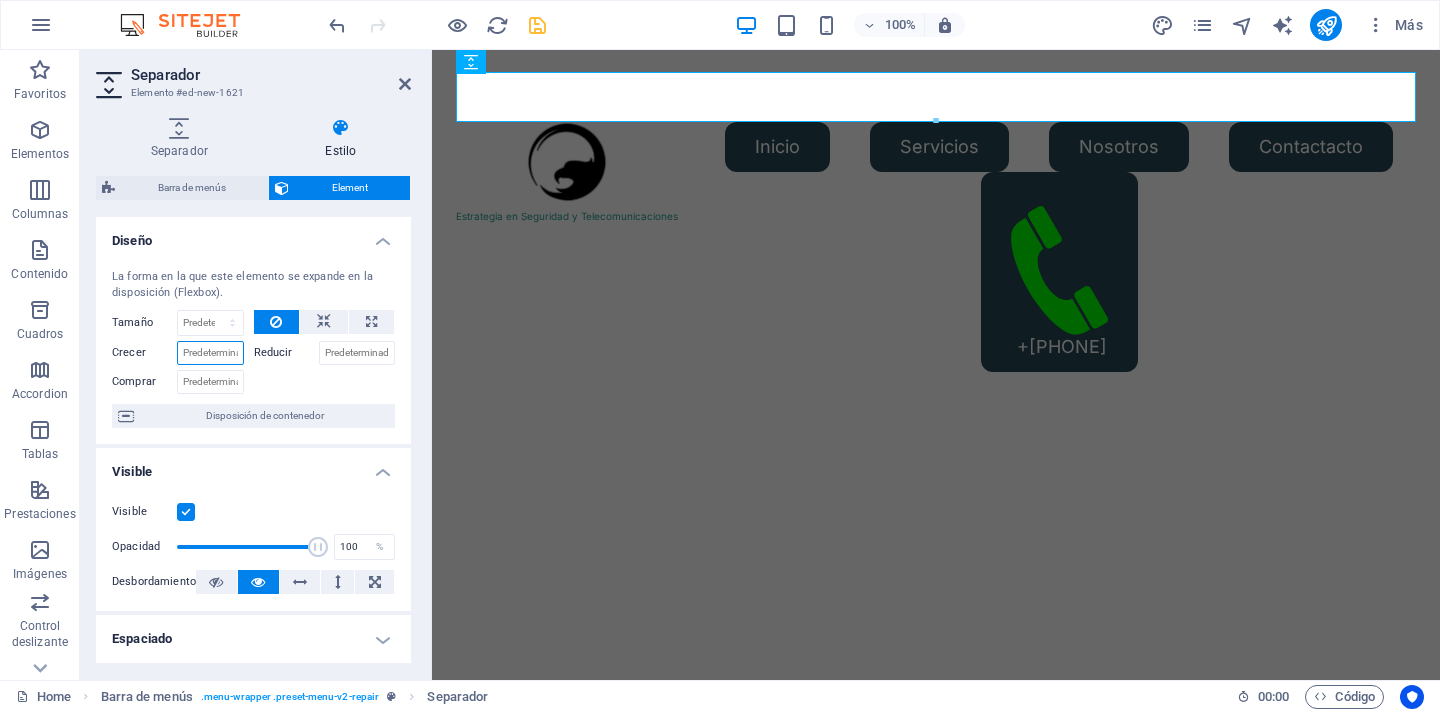 click on "Crecer" at bounding box center (210, 353) 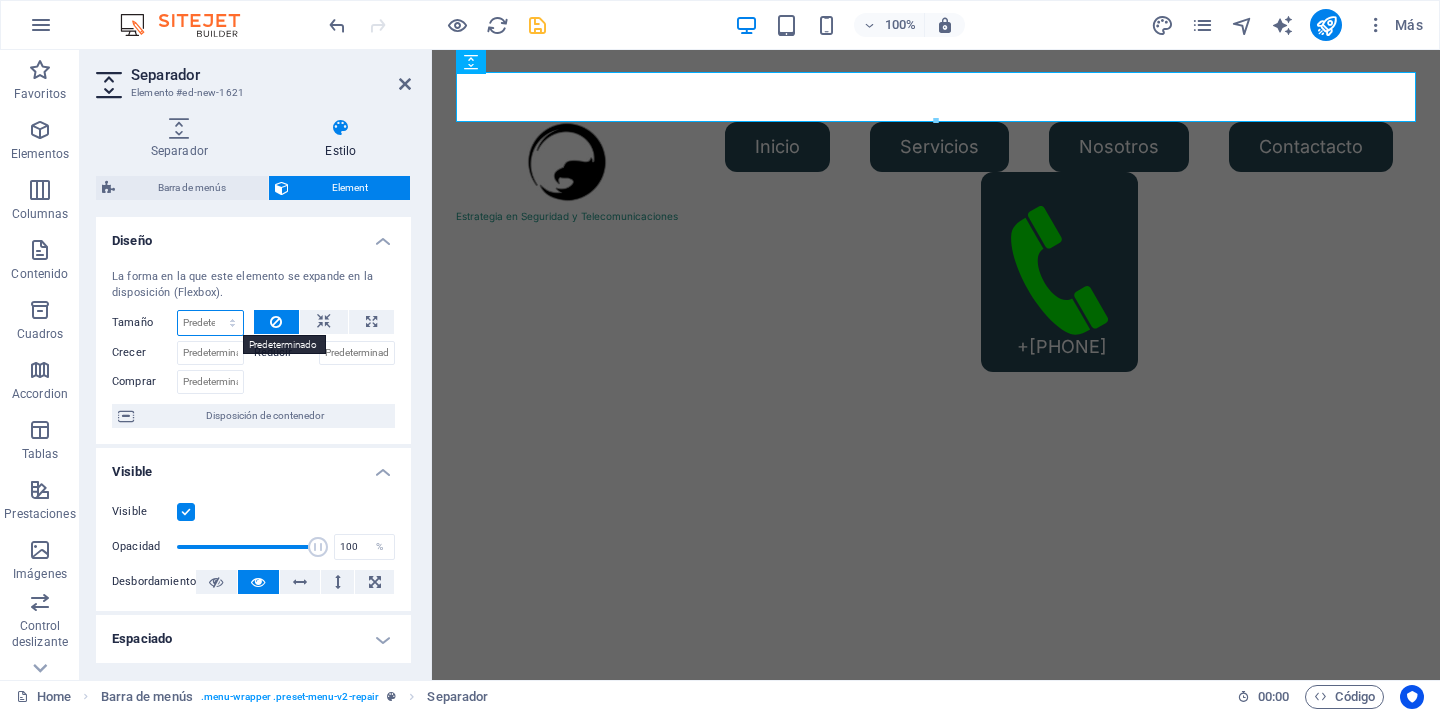 click on "Predeterminado automático px % 1/1 1/2 1/3 1/4 1/5 1/6 1/7 1/8 1/9 1/10" at bounding box center (210, 323) 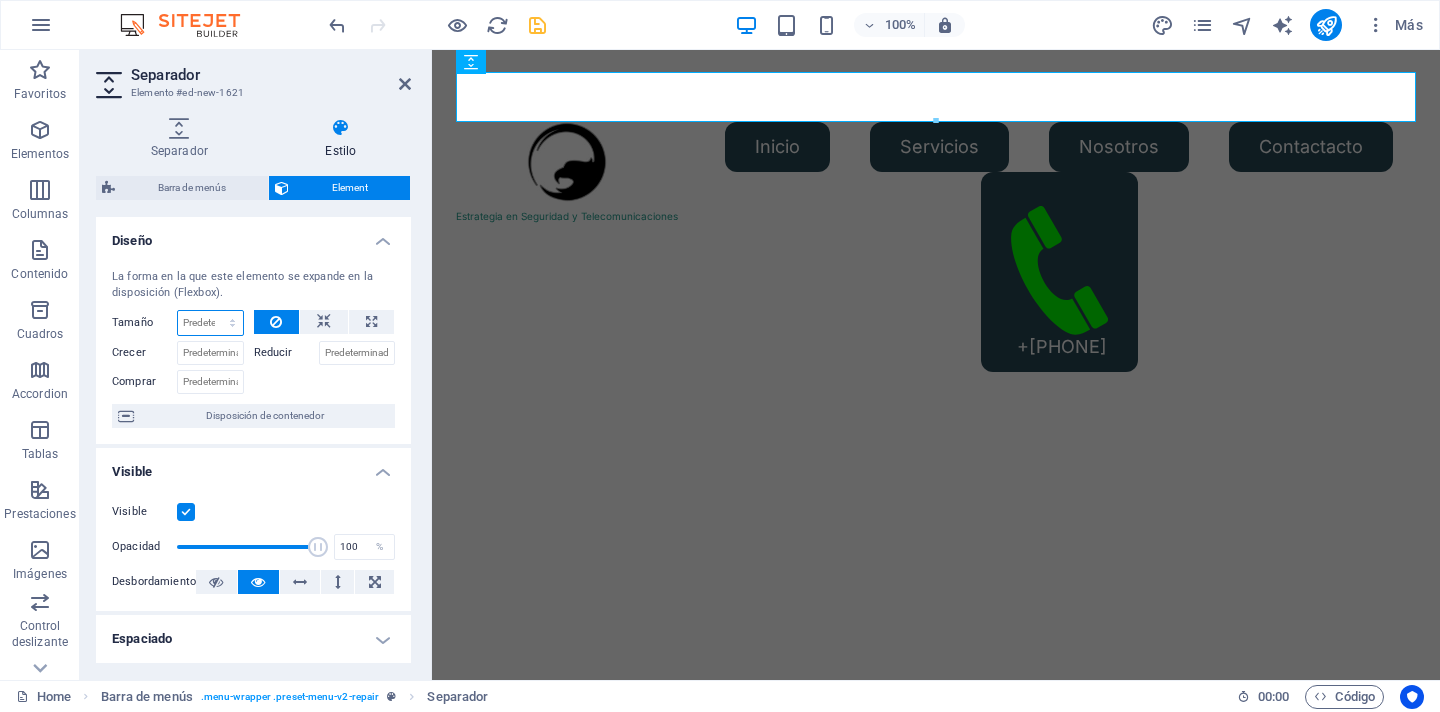 select on "px" 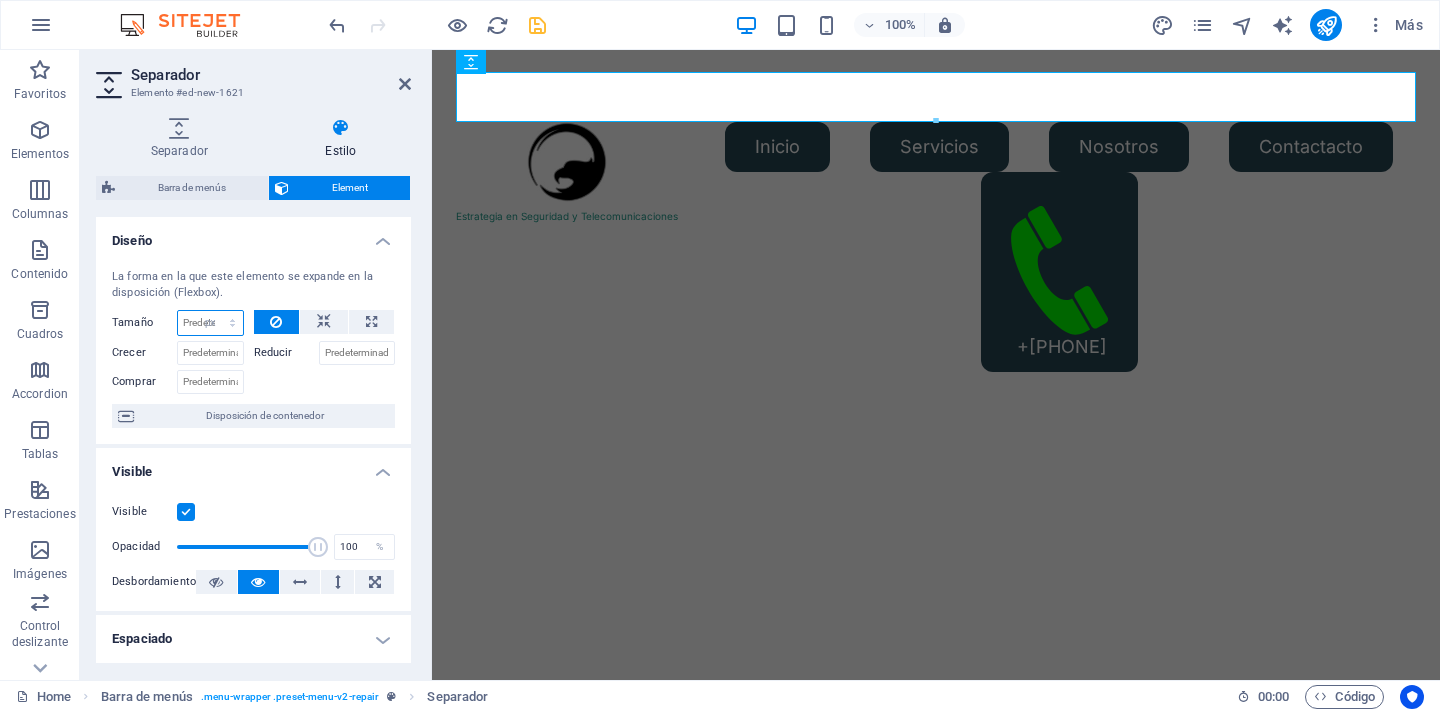click on "px" at bounding box center [0, 0] 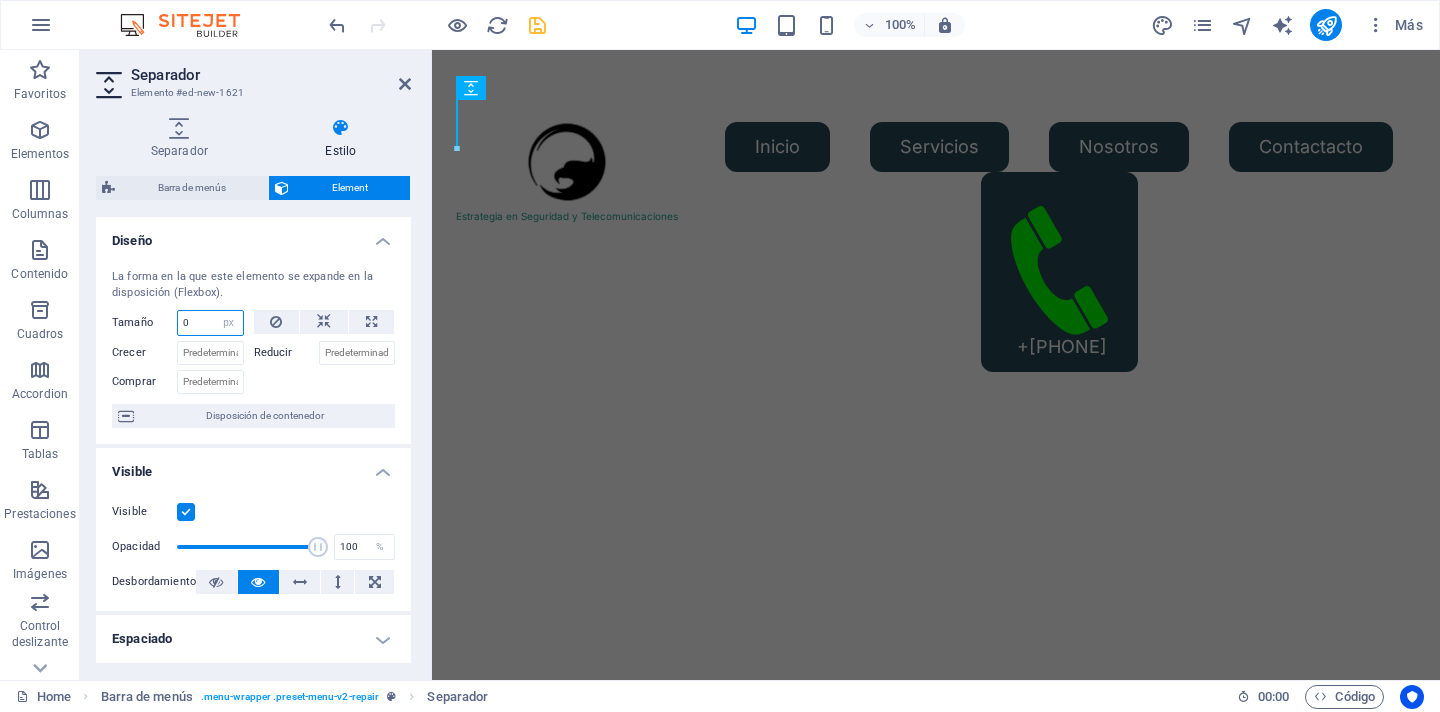 click on "0" at bounding box center (210, 323) 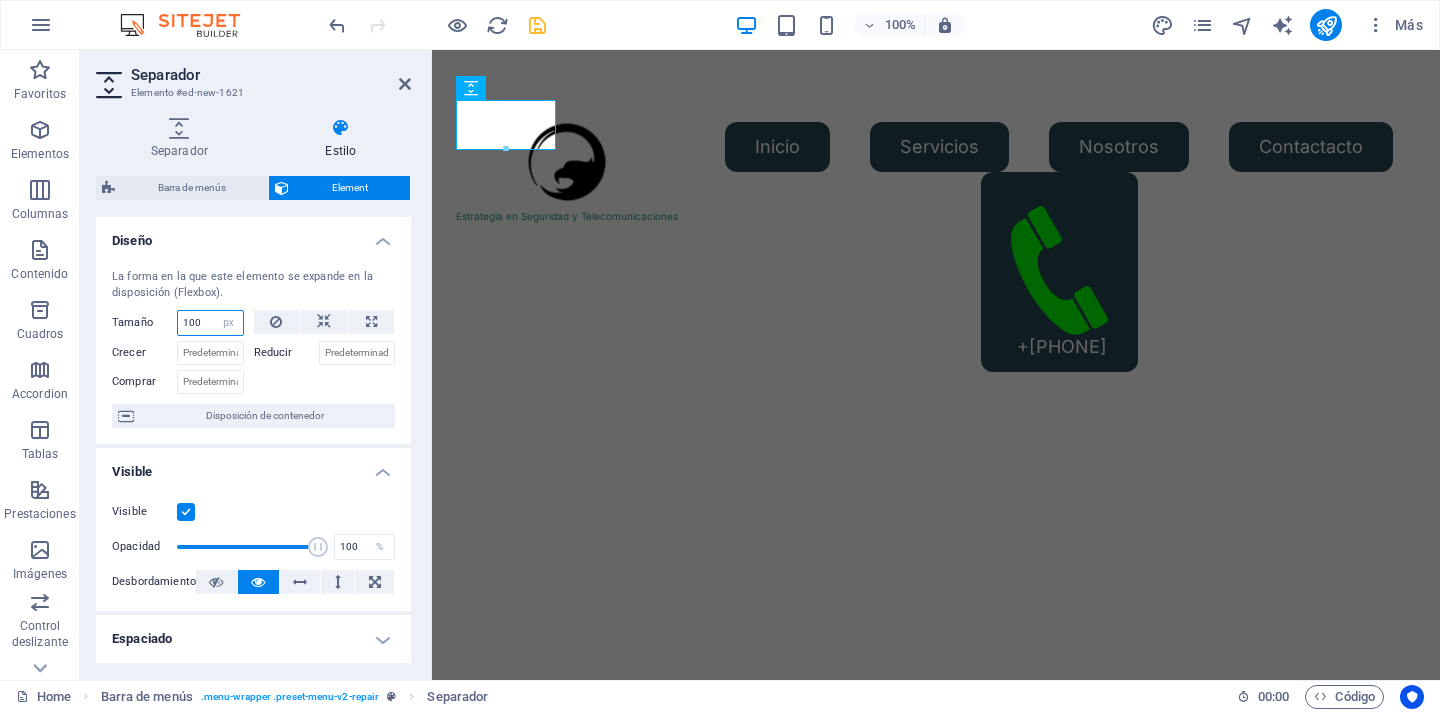 click on "100" at bounding box center (210, 323) 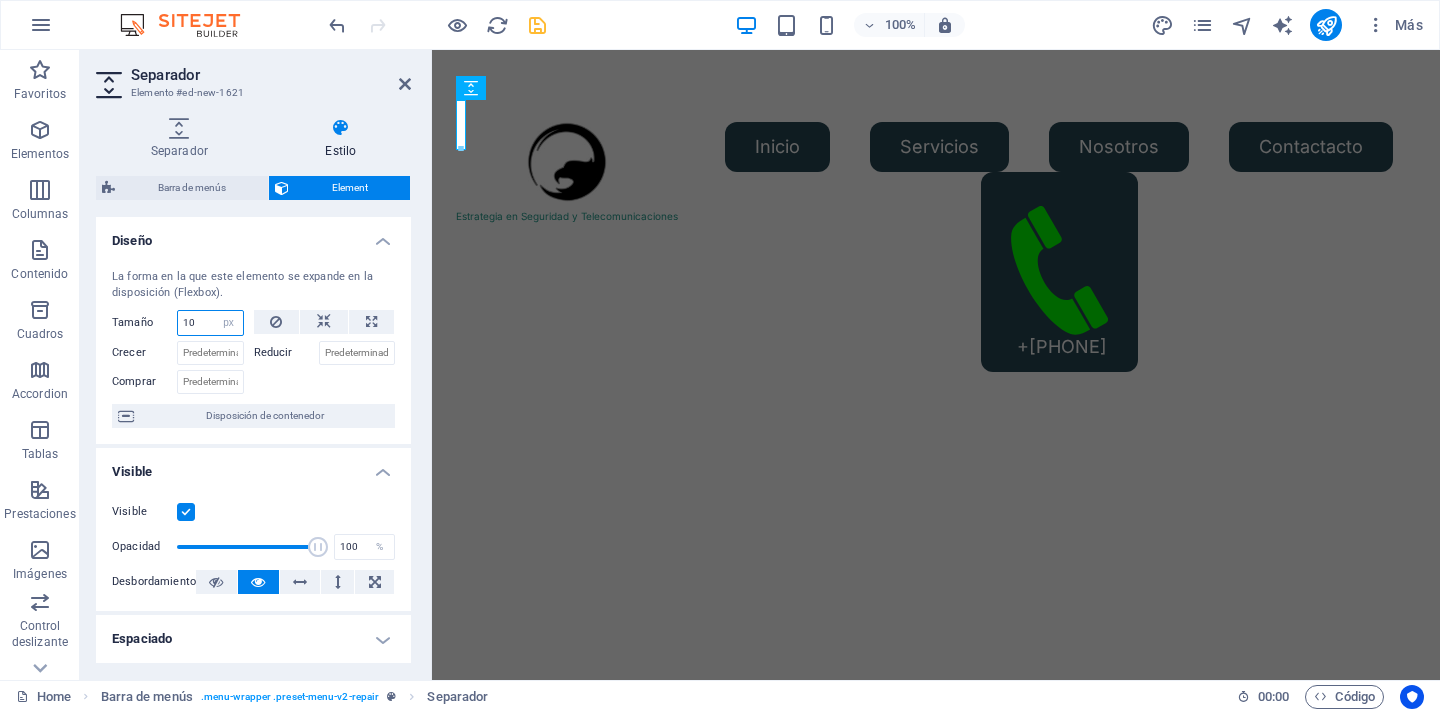 click on "10" at bounding box center [210, 323] 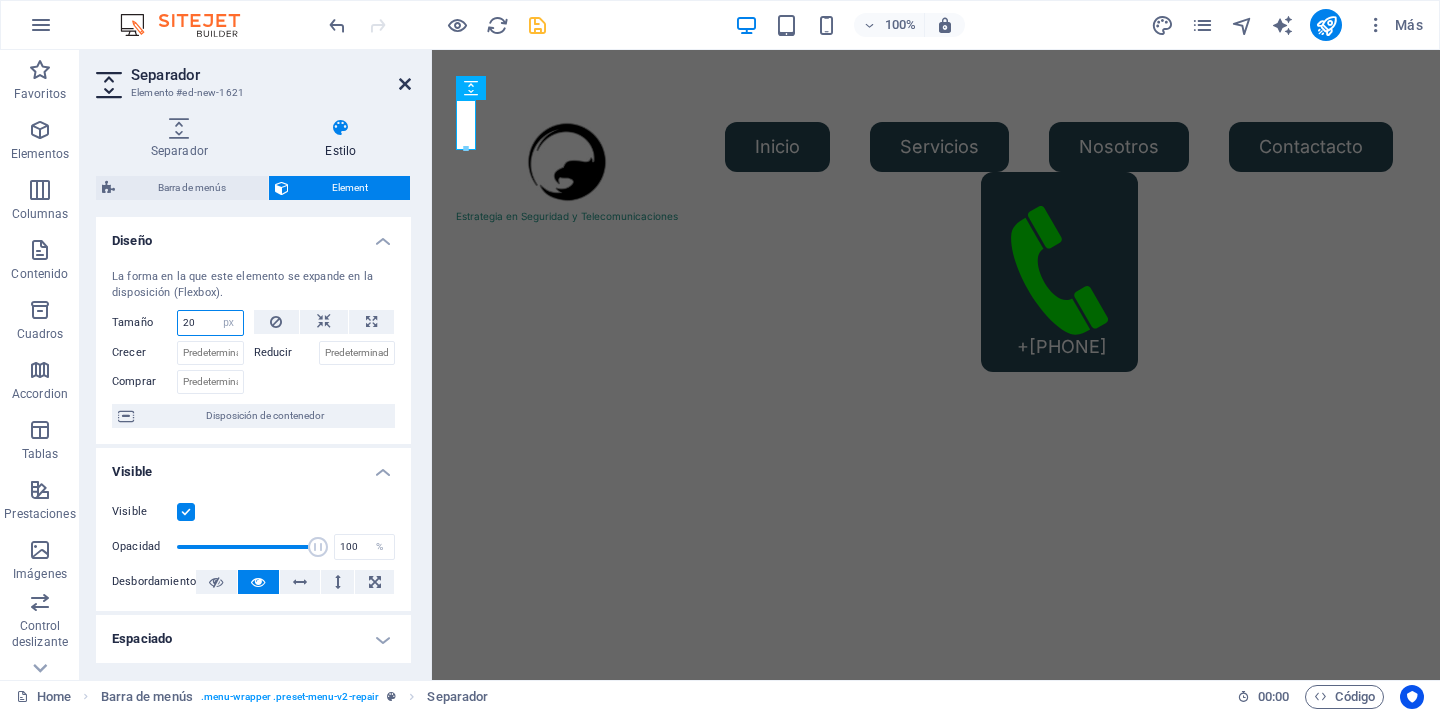 type on "20" 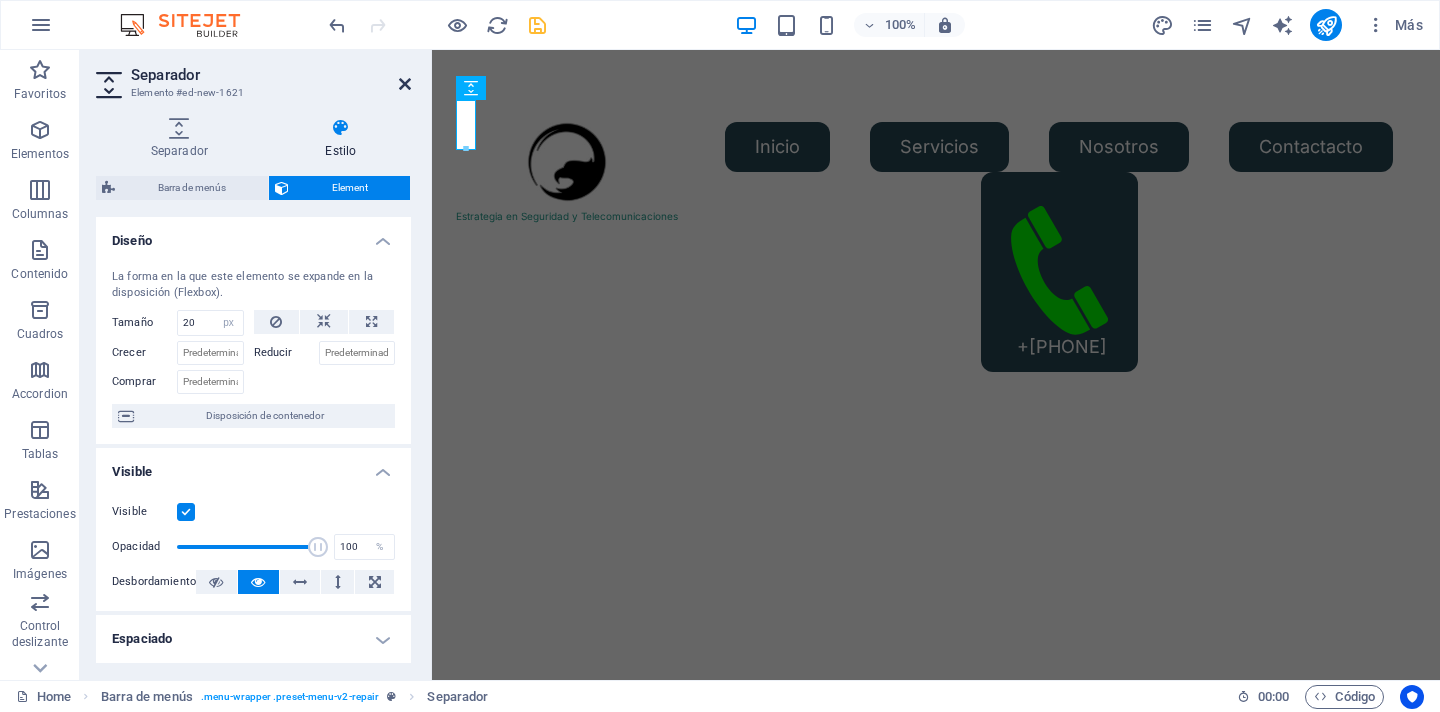 click at bounding box center (405, 84) 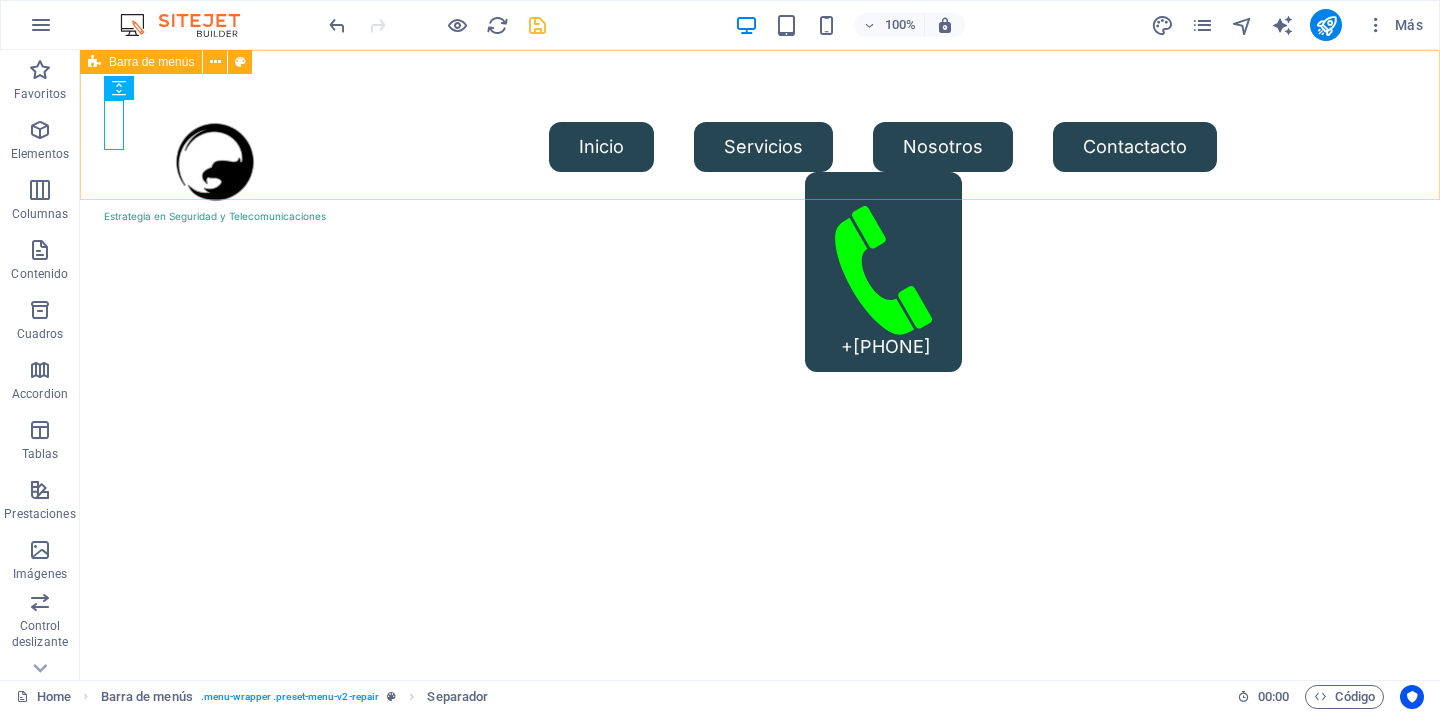 click at bounding box center (119, 88) 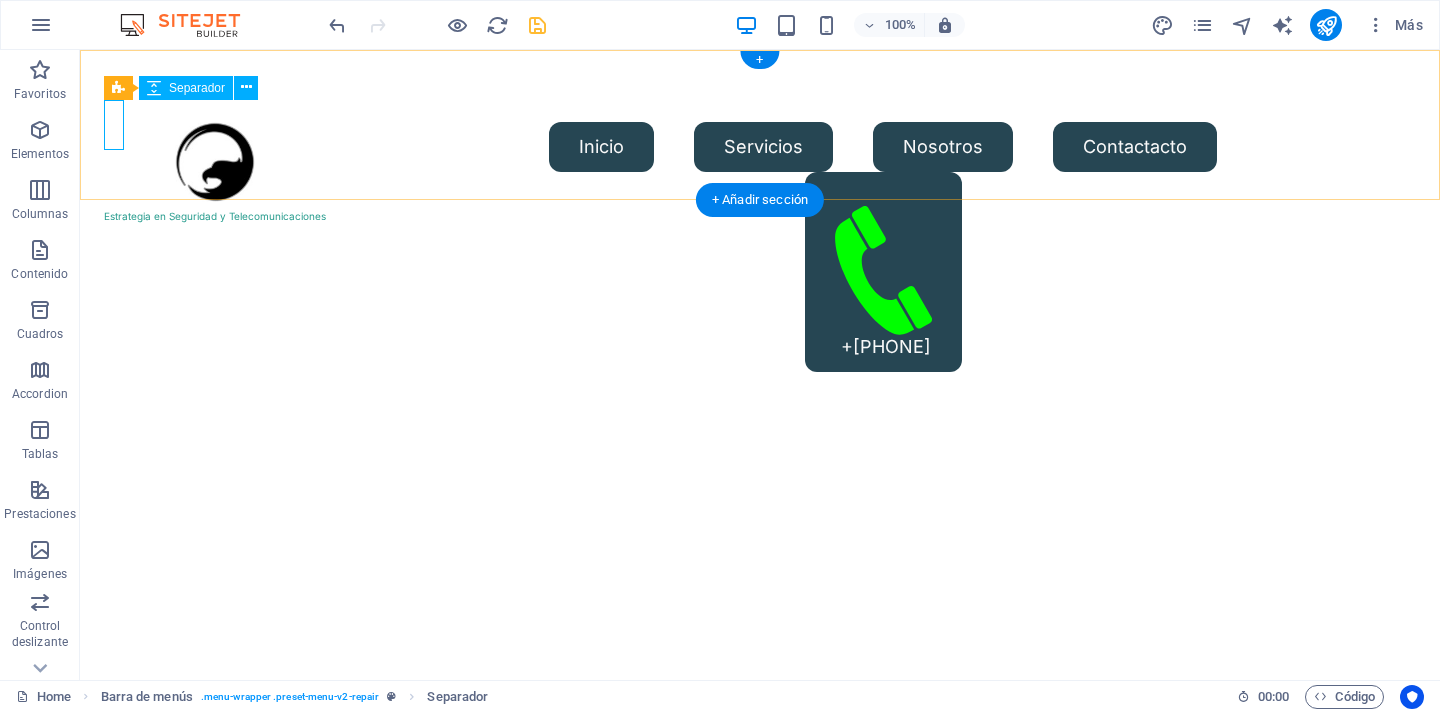 click at bounding box center (760, 97) 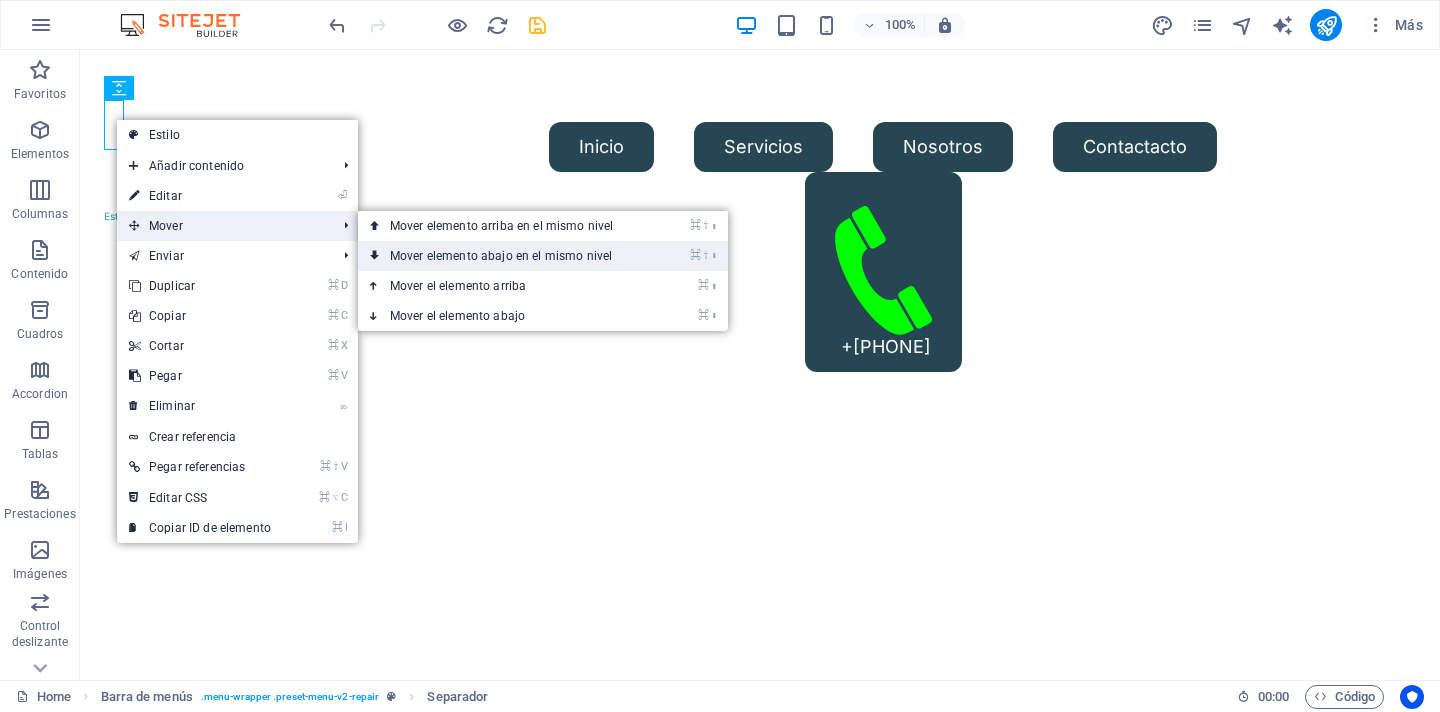 click on "⌘ ⇧ ⬇  Mover elemento abajo en el mismo nivel" at bounding box center (505, 256) 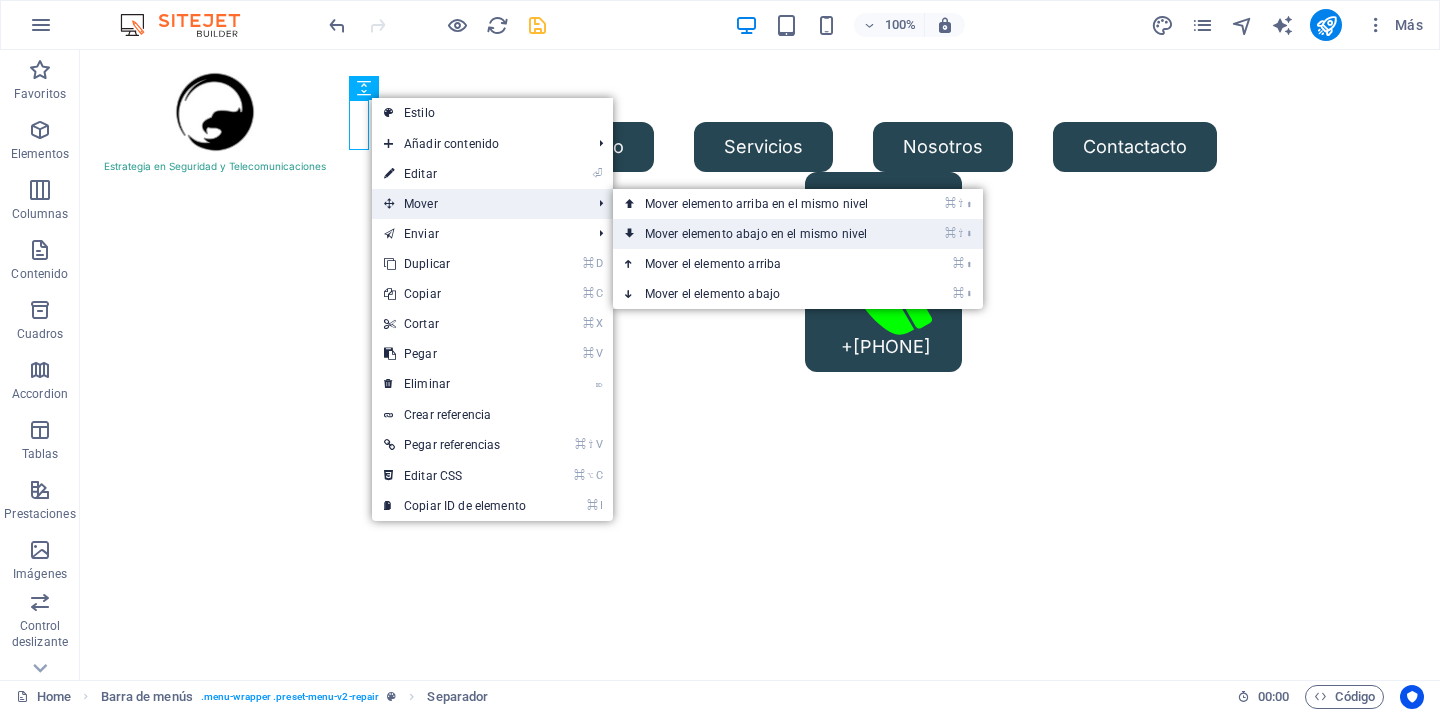 click on "⌘ ⇧ ⬇  Mover elemento abajo en el mismo nivel" at bounding box center (760, 234) 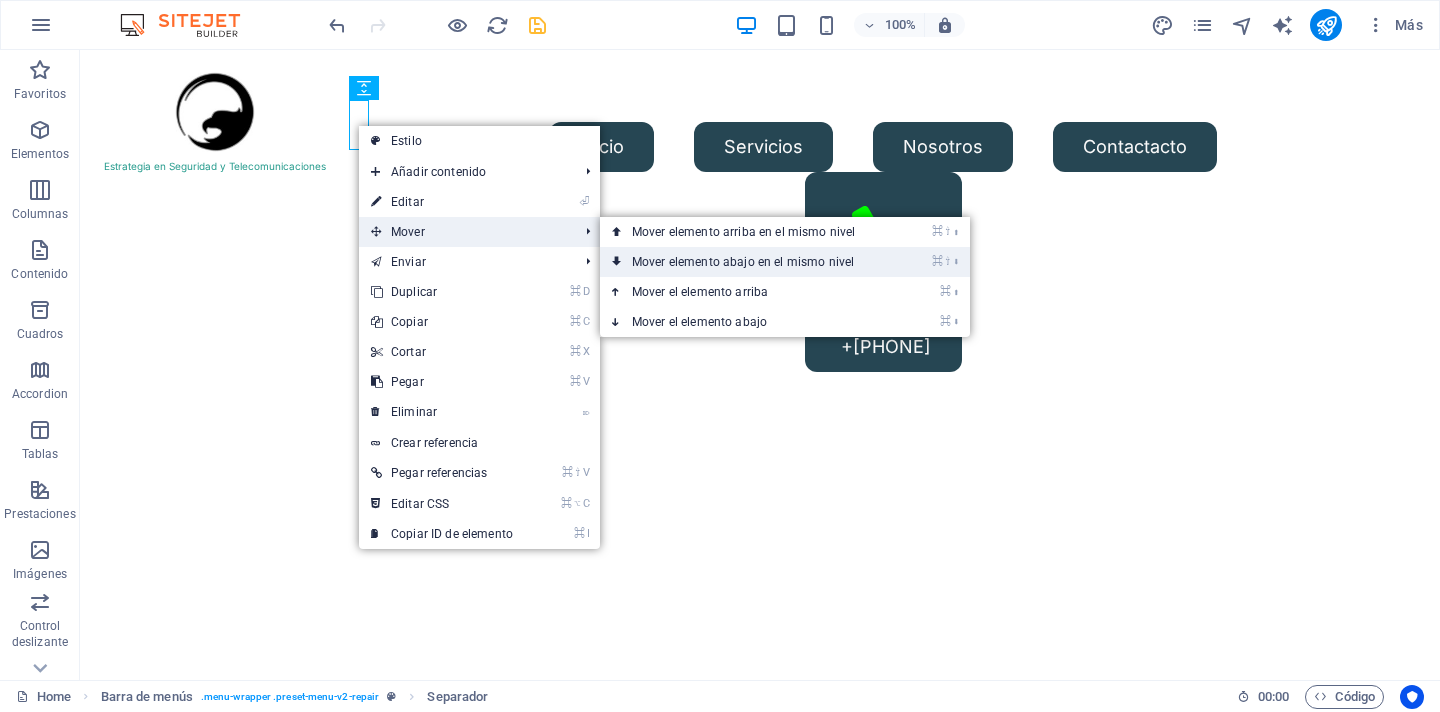 click on "⌘ ⇧ ⬇  Mover elemento abajo en el mismo nivel" at bounding box center (747, 262) 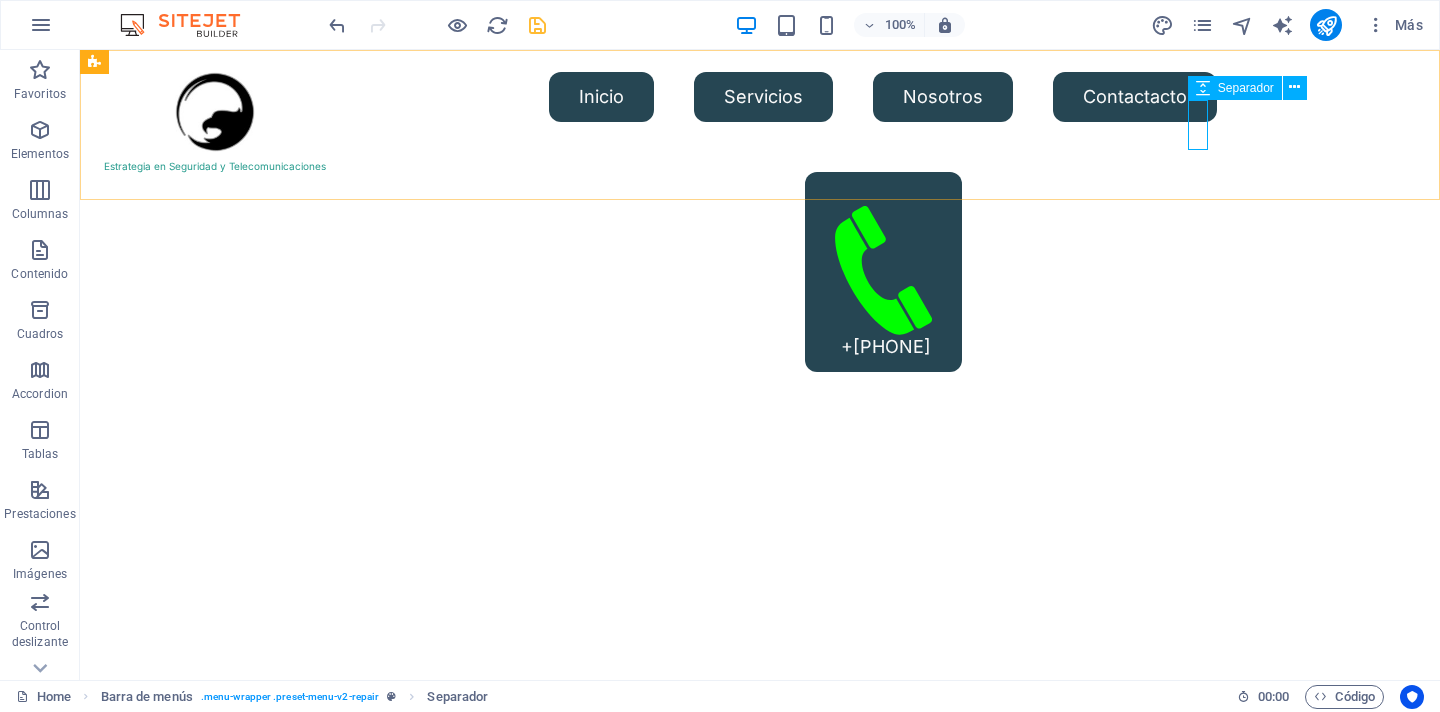 click at bounding box center [1203, 88] 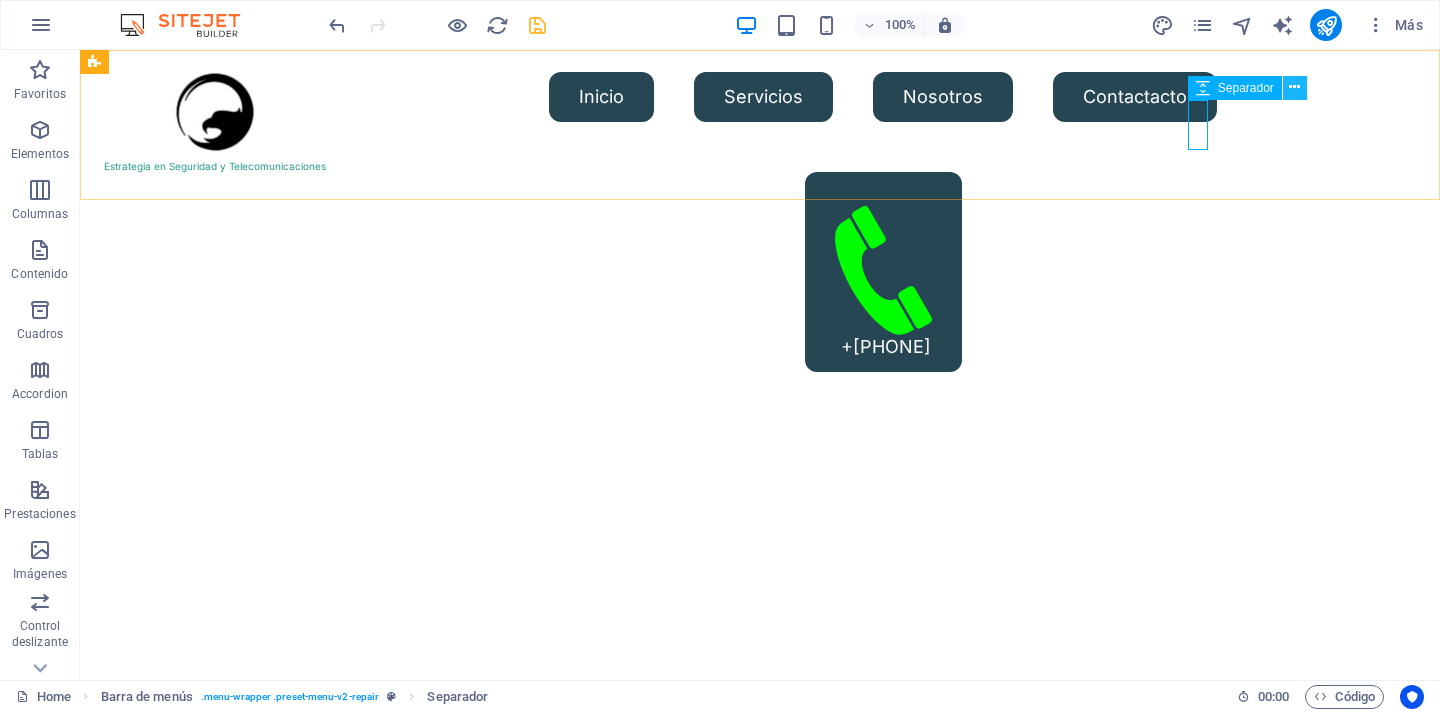 click at bounding box center [1294, 87] 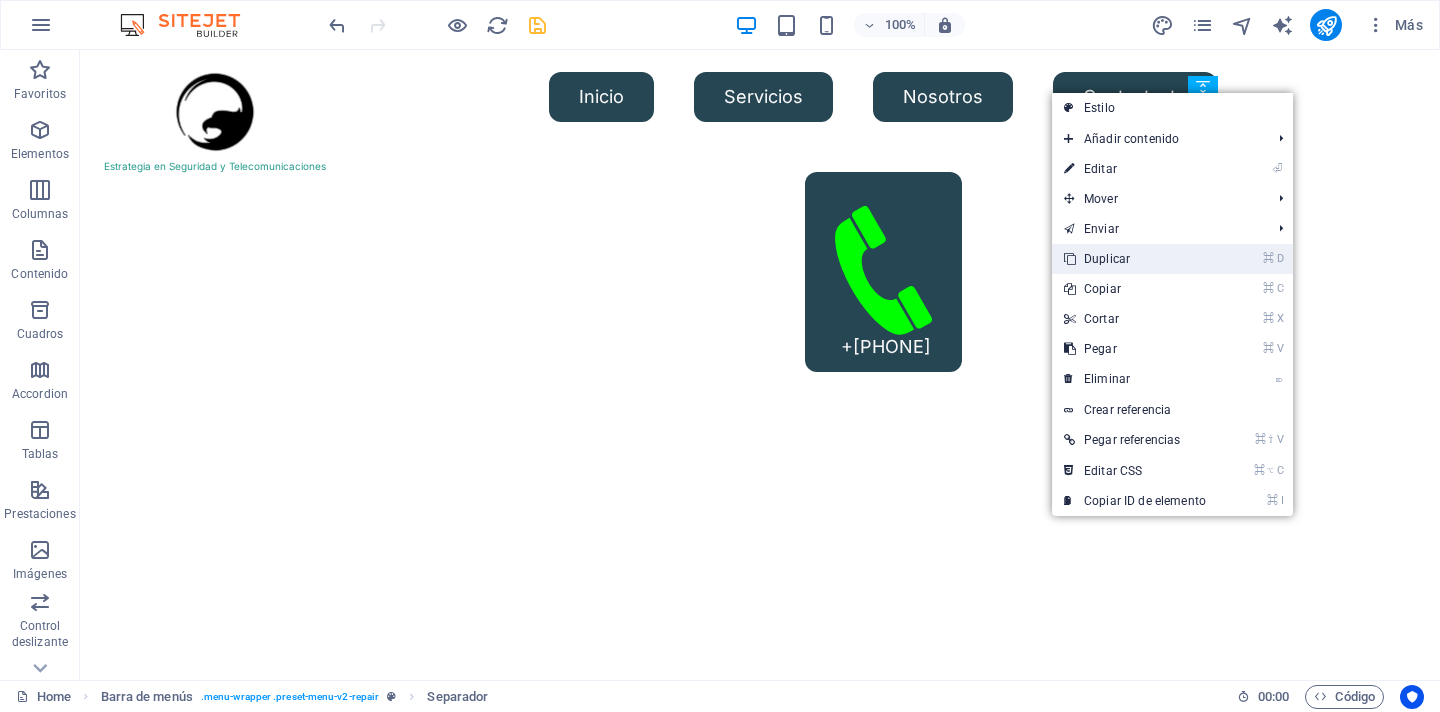 drag, startPoint x: 1152, startPoint y: 258, endPoint x: 1091, endPoint y: 166, distance: 110.38569 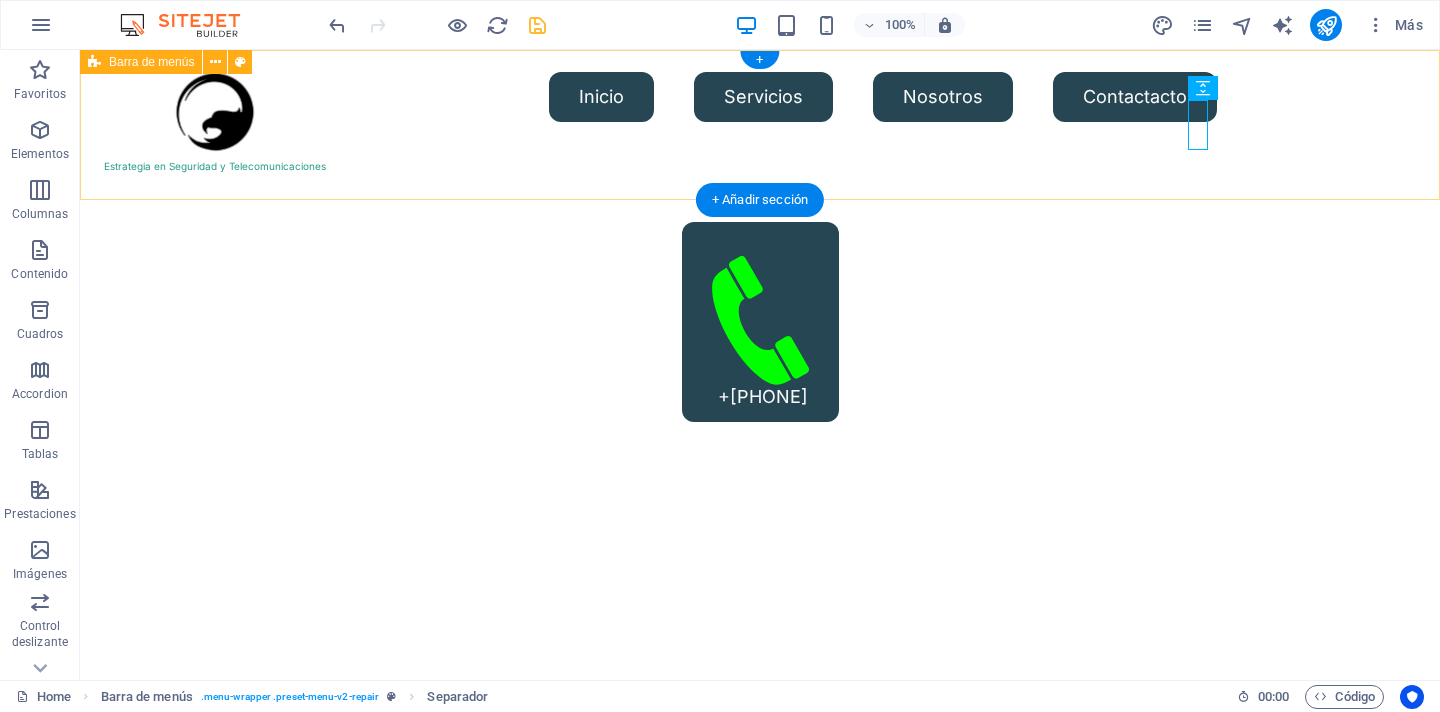click on "Estrategia en Seguridad y Telecomunicaciones Inicio Servicios Nosotros Contactacto      +56950901939" at bounding box center (760, 247) 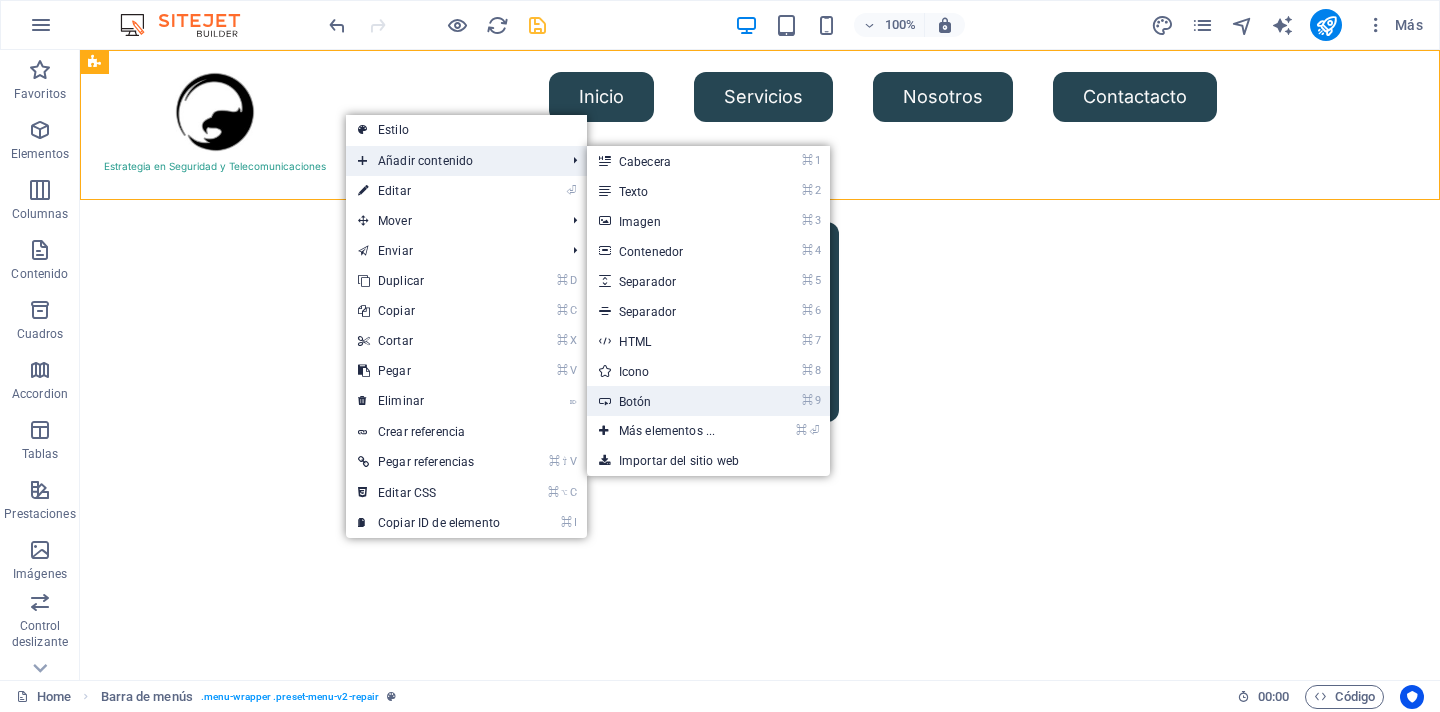 drag, startPoint x: 646, startPoint y: 396, endPoint x: 214, endPoint y: 345, distance: 435 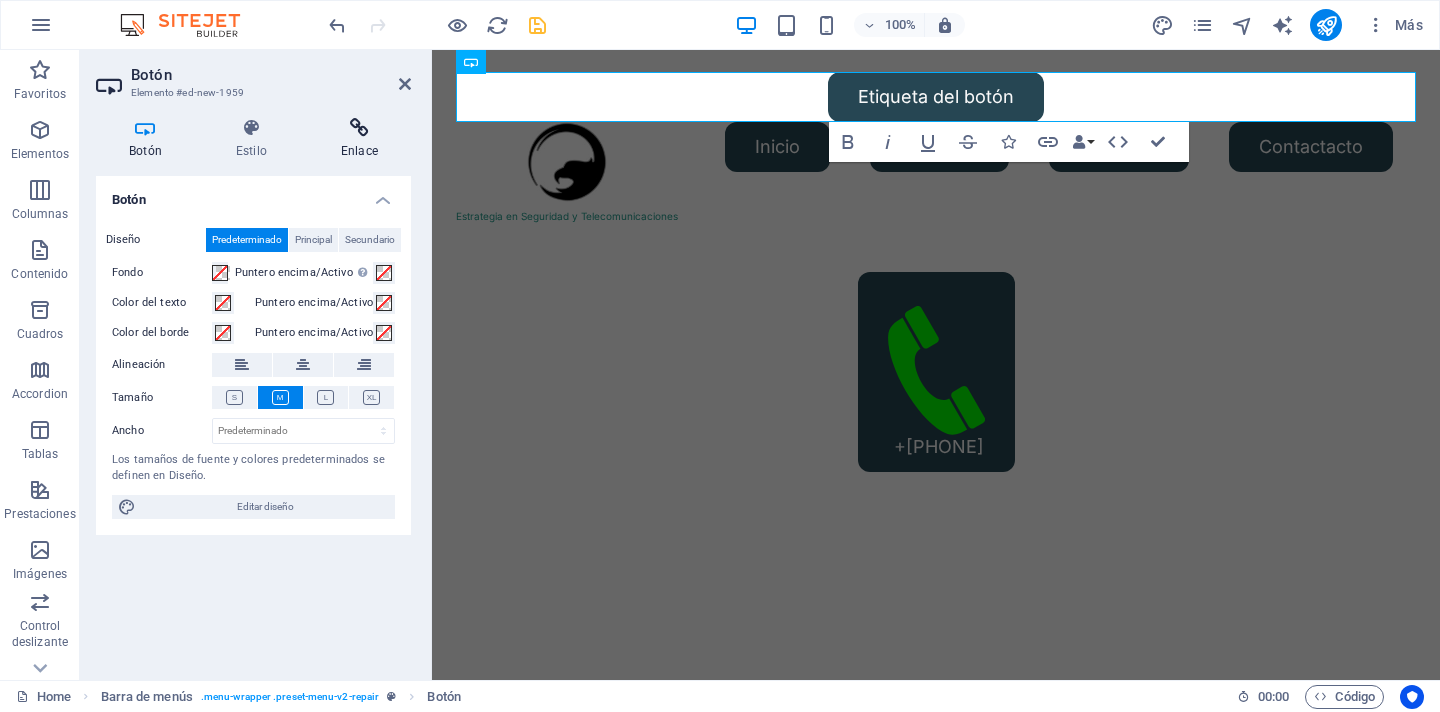 click at bounding box center [359, 128] 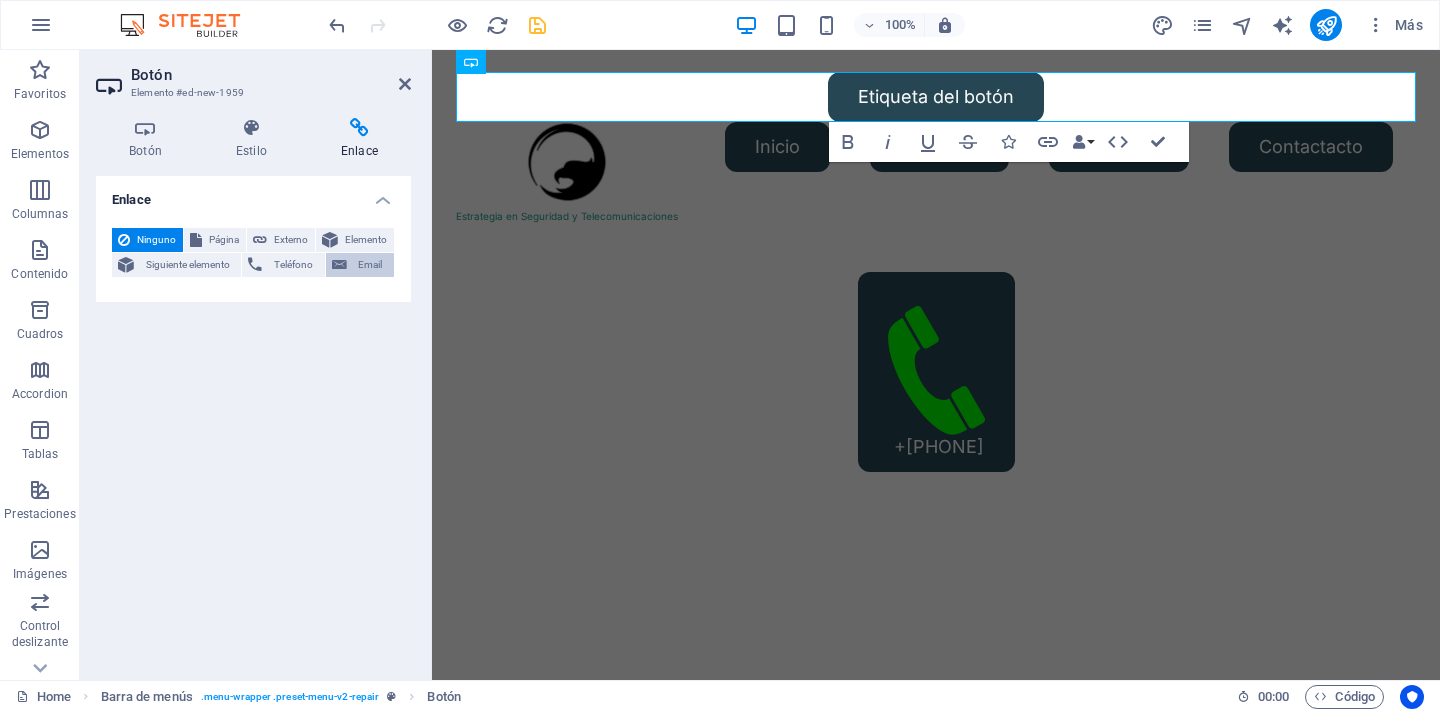 click on "Email" at bounding box center [370, 265] 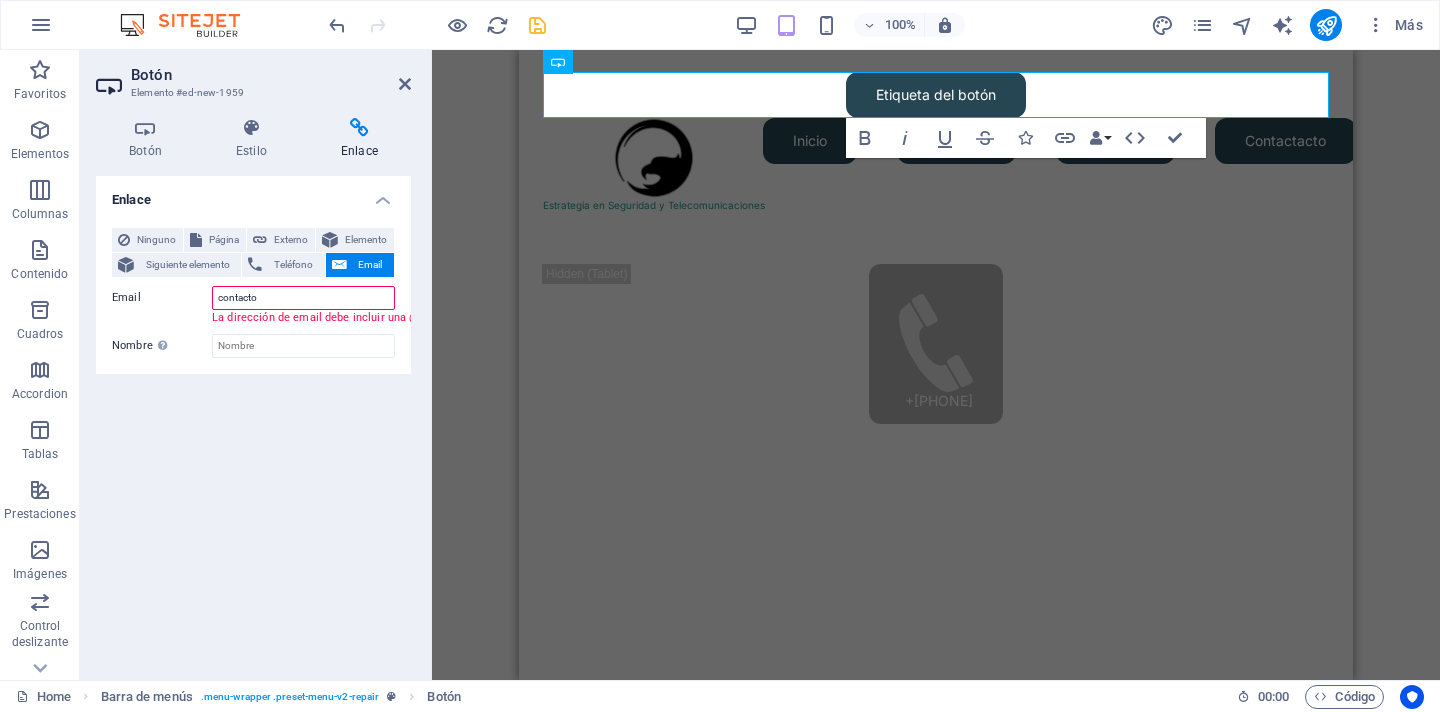 drag, startPoint x: 269, startPoint y: 302, endPoint x: 135, endPoint y: 302, distance: 134 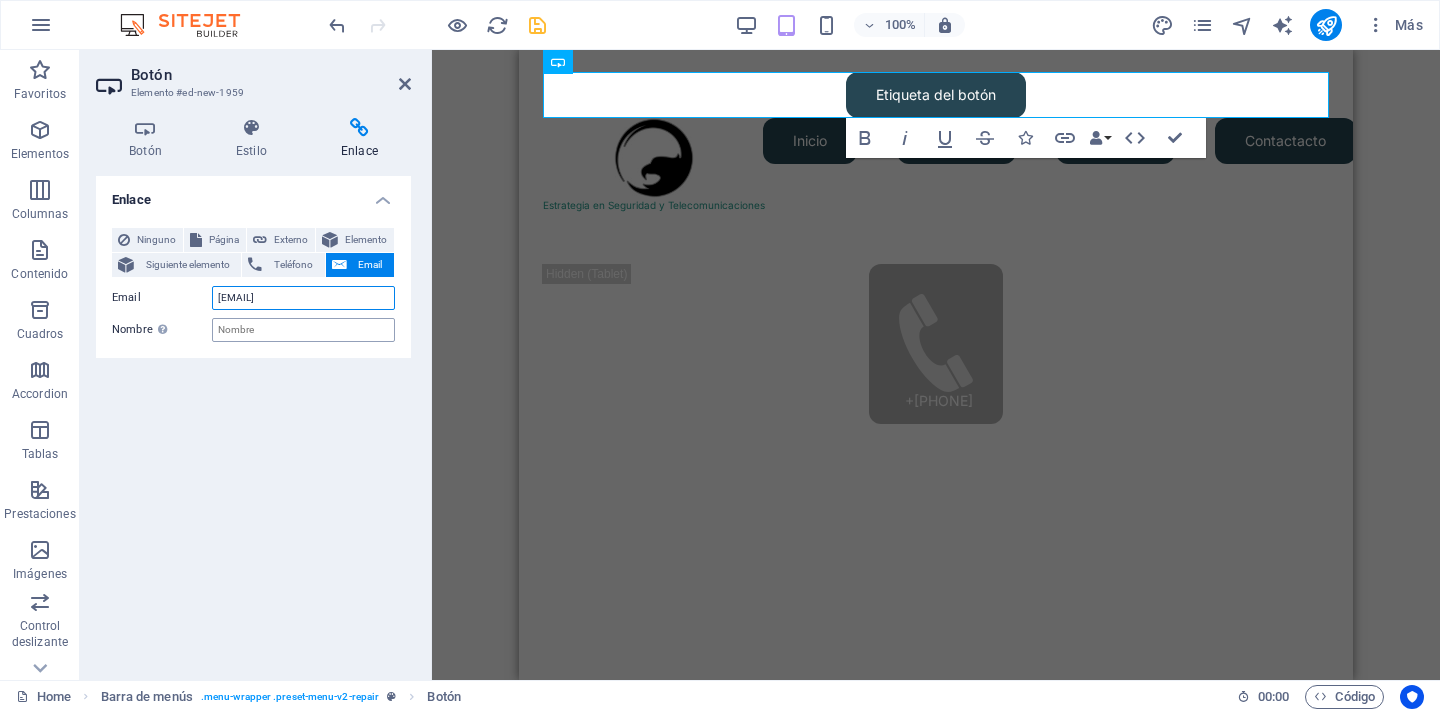 type on "contacto@[DOMAIN]" 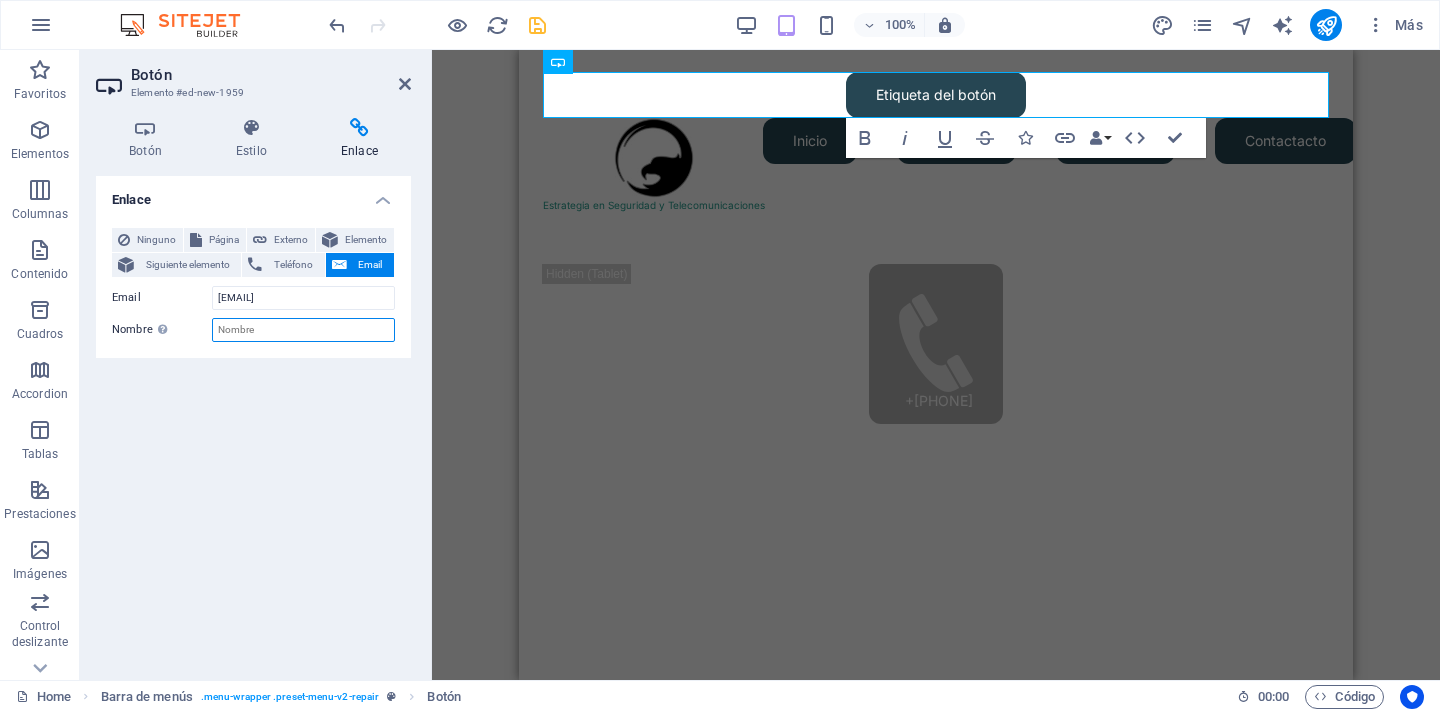 click on "Nombre Una descripción adicional del enlace no debería ser igual al texto del enlace. El título suele mostrarse como un texto de información cuando se mueve el ratón por encima del elemento. Déjalo en blanco en caso de dudas." at bounding box center [303, 330] 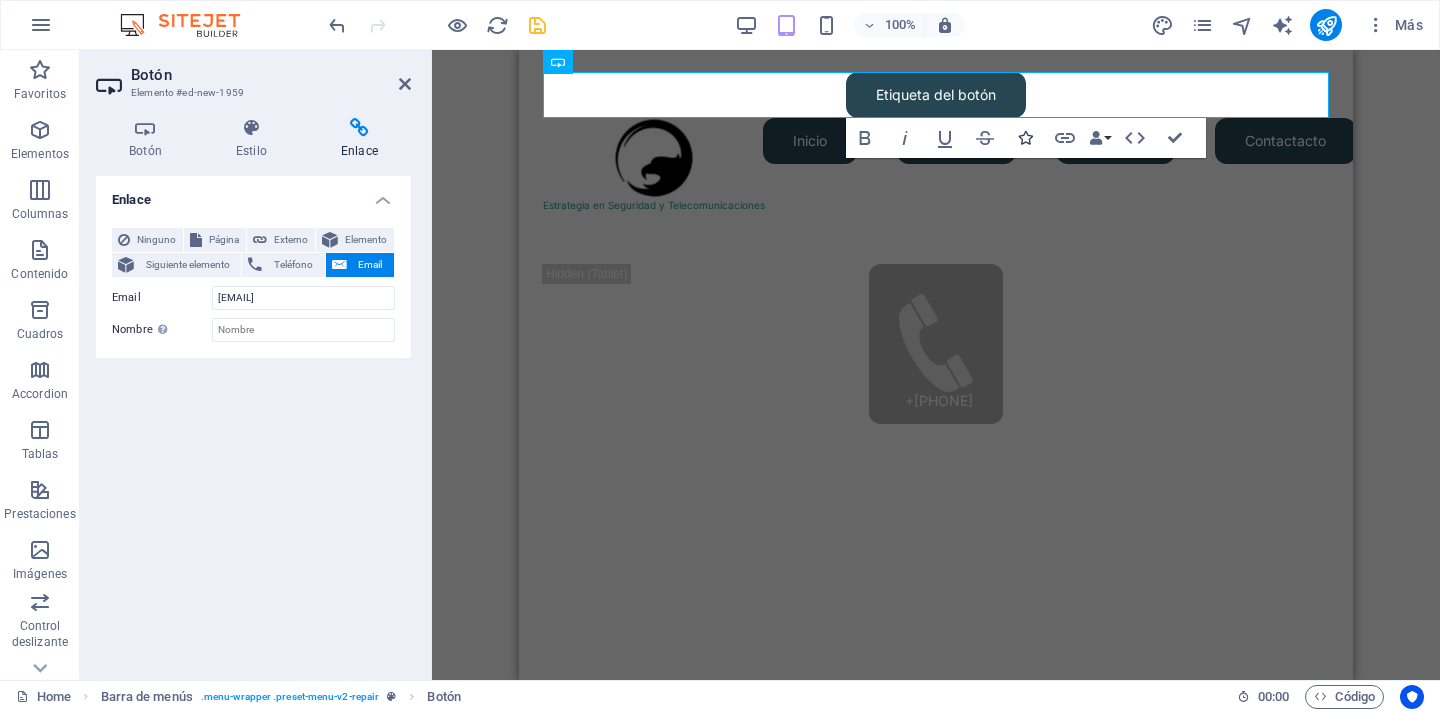 click at bounding box center [1025, 138] 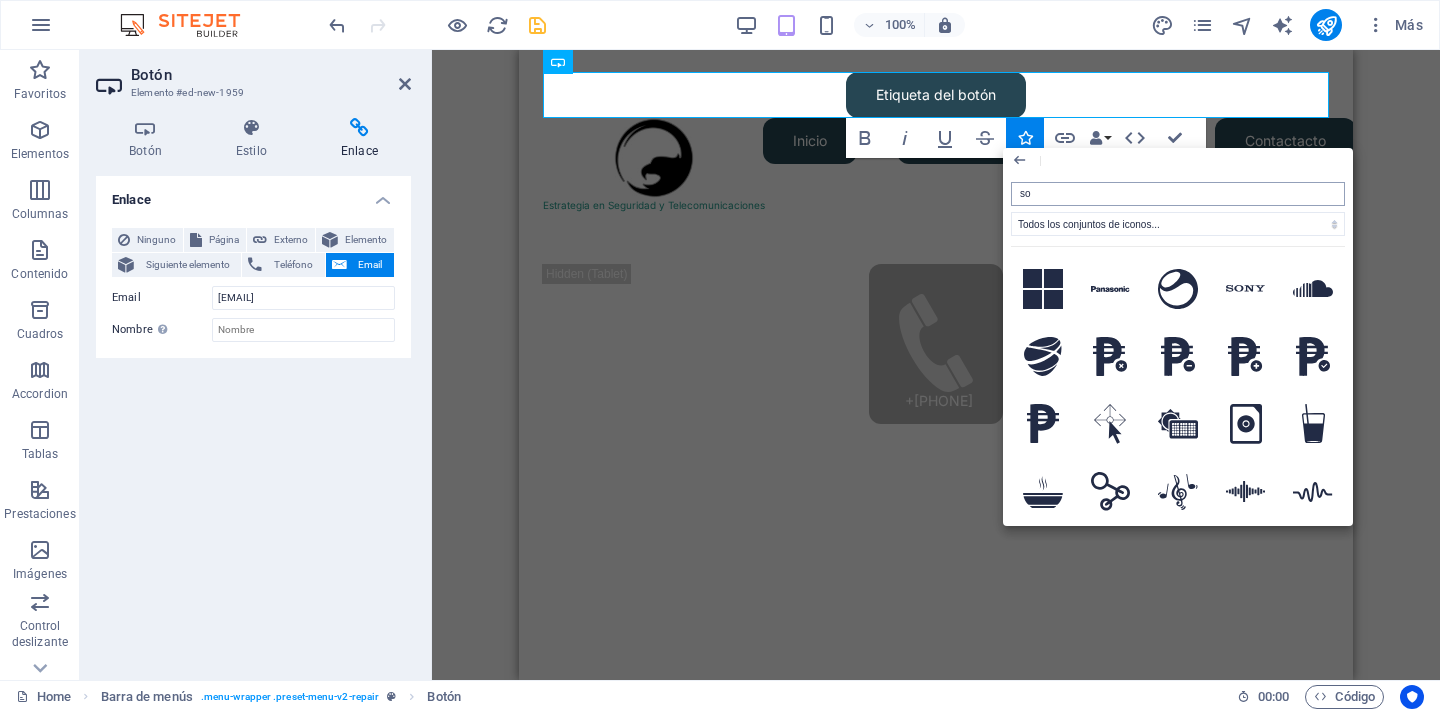 type on "s" 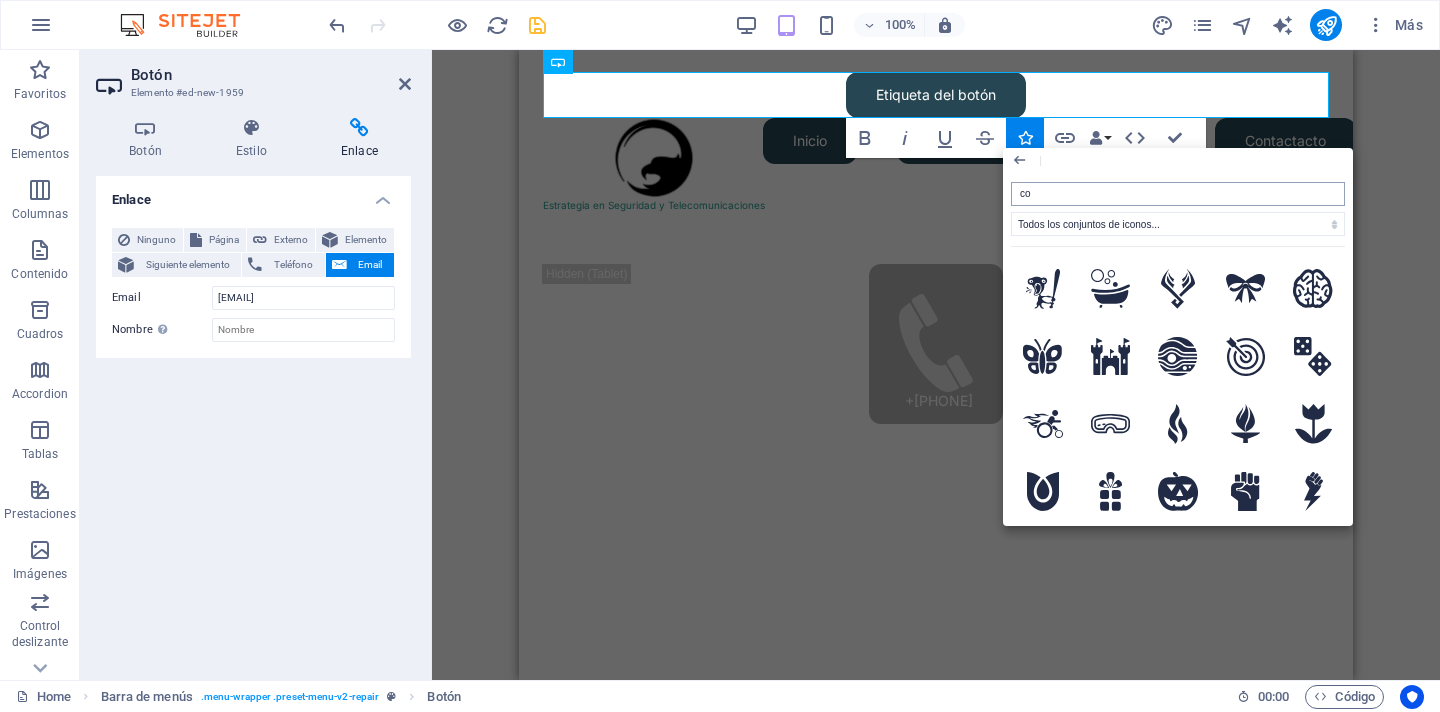 type on "c" 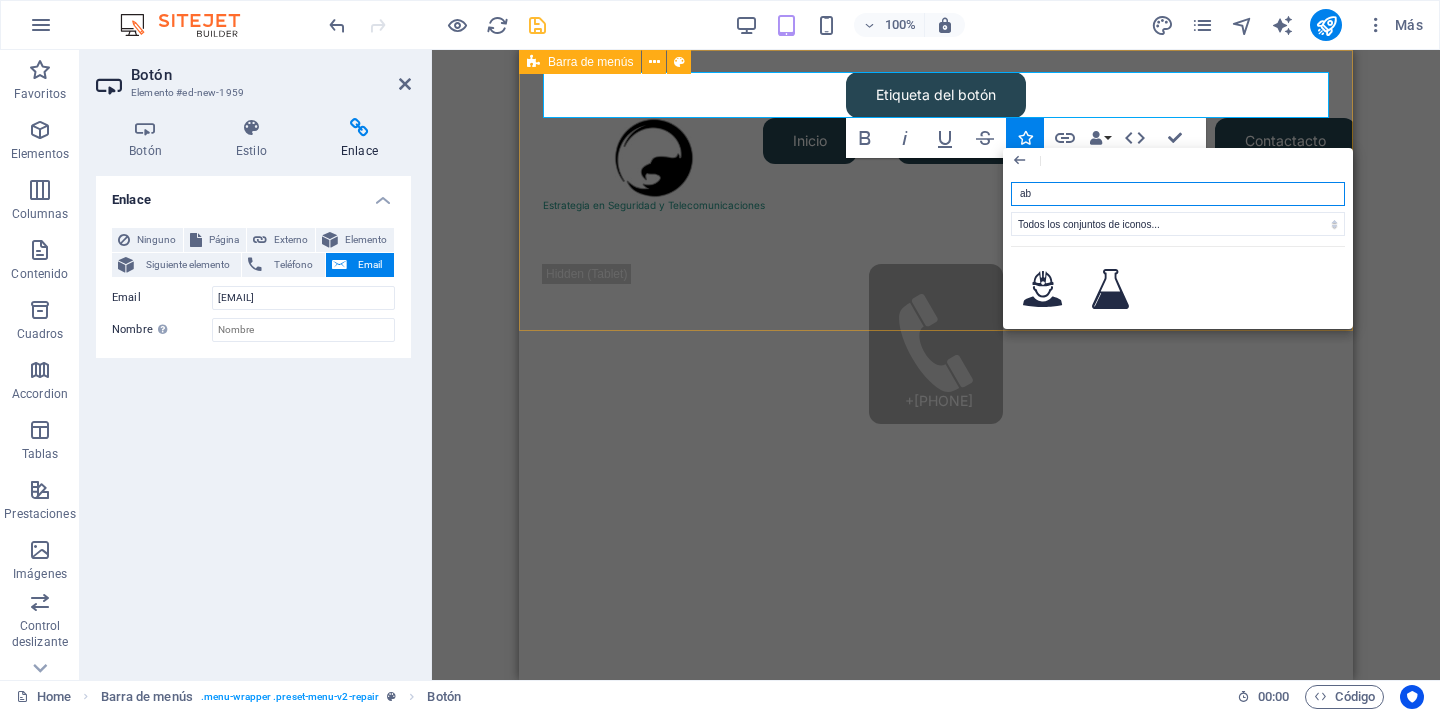 type on "a" 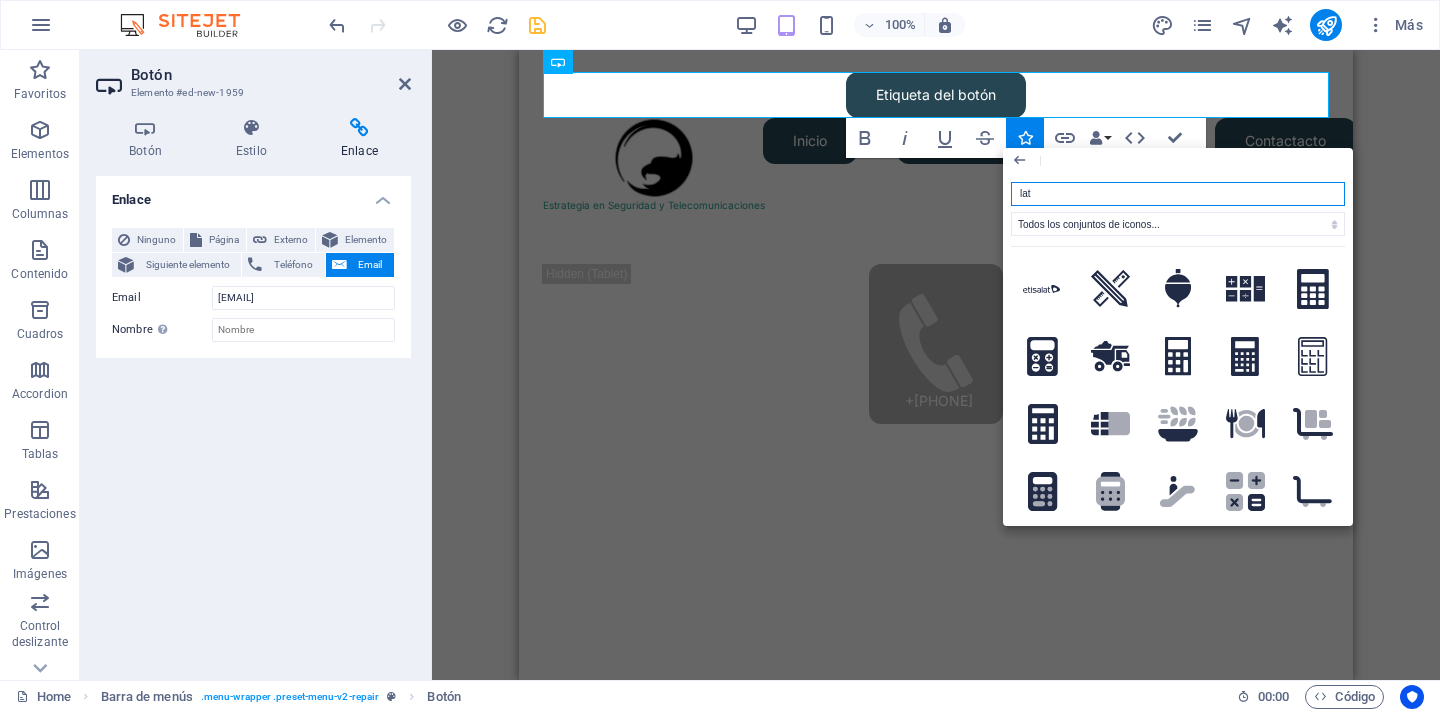 type on "lat" 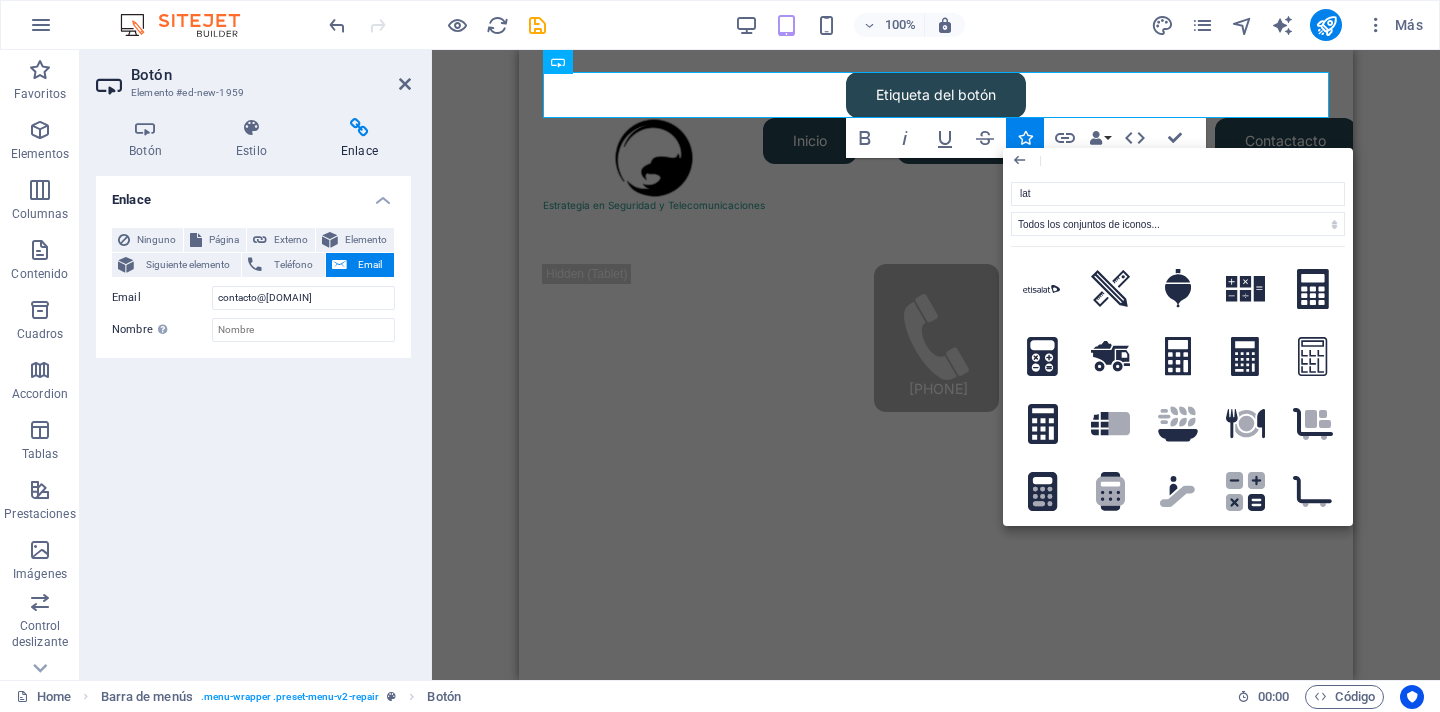 scroll, scrollTop: 0, scrollLeft: 0, axis: both 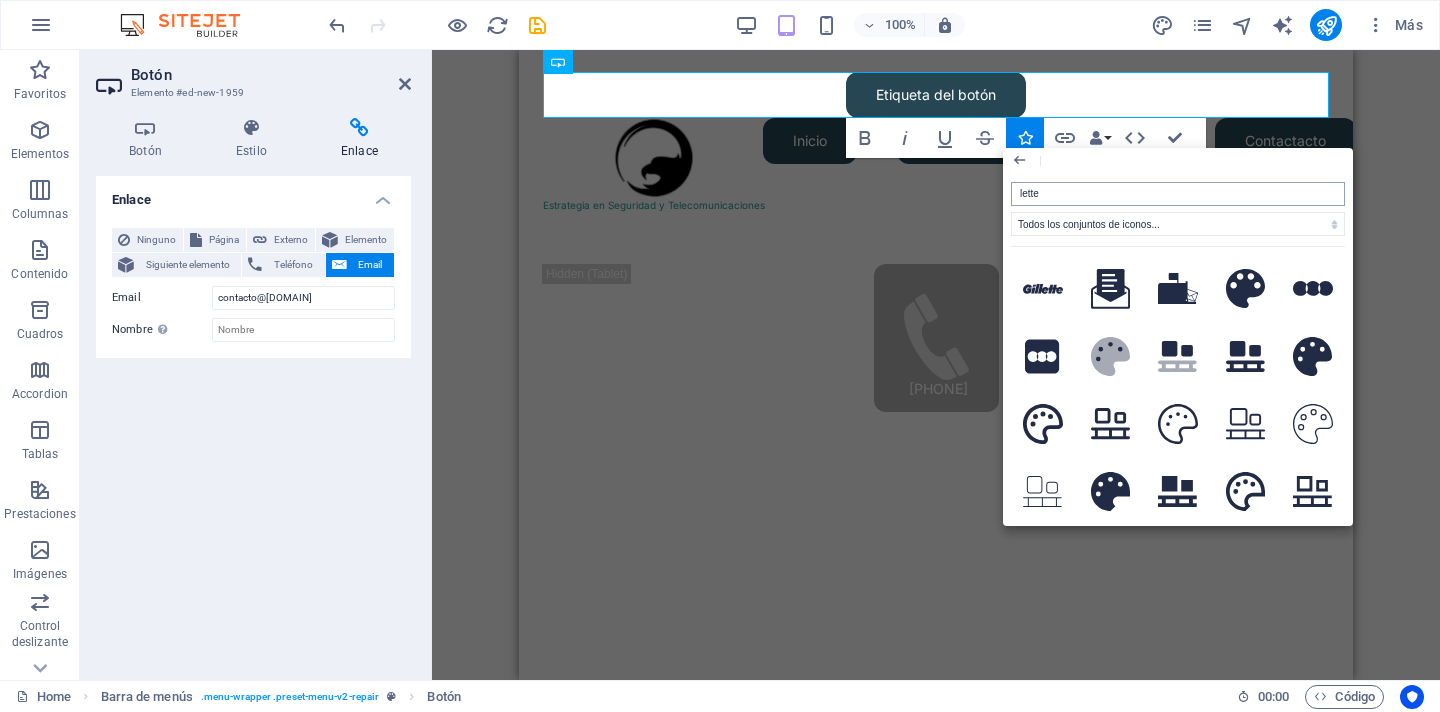 click on "lette" at bounding box center [1178, 194] 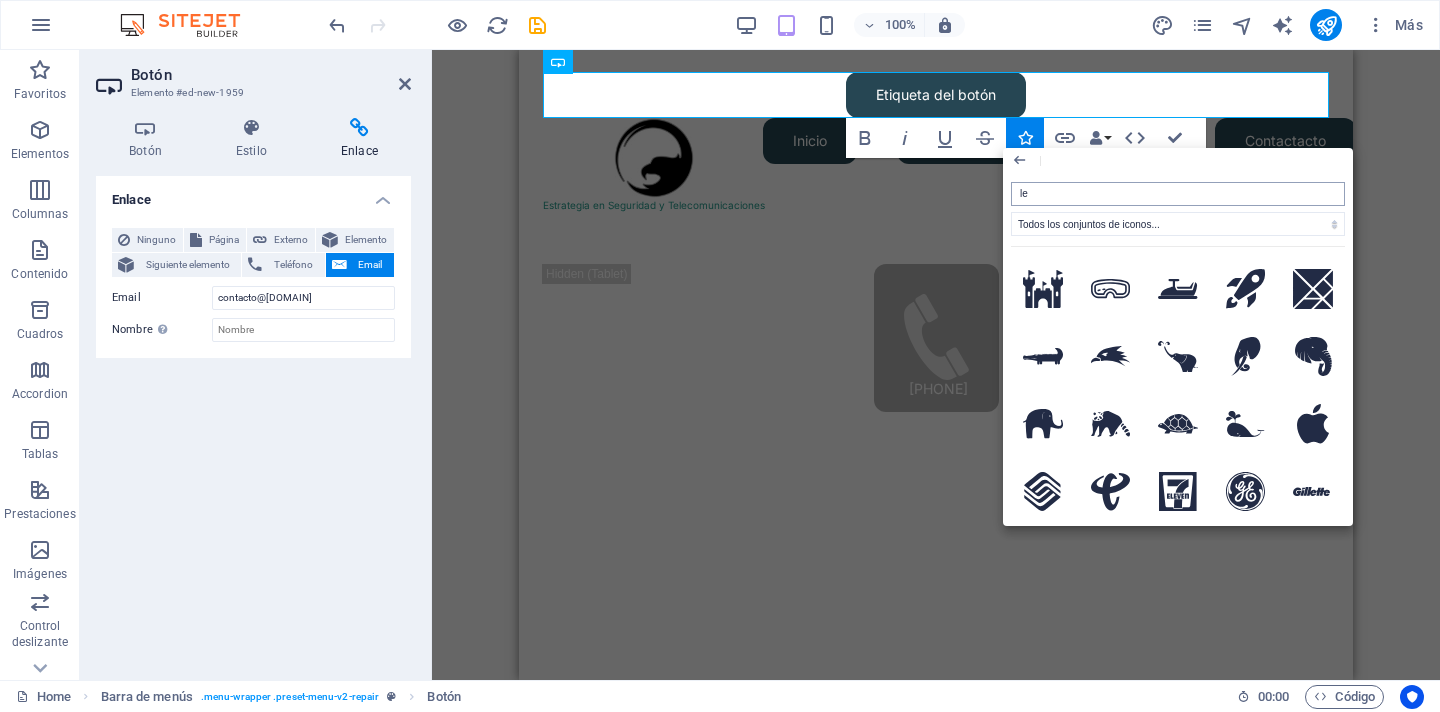 type on "l" 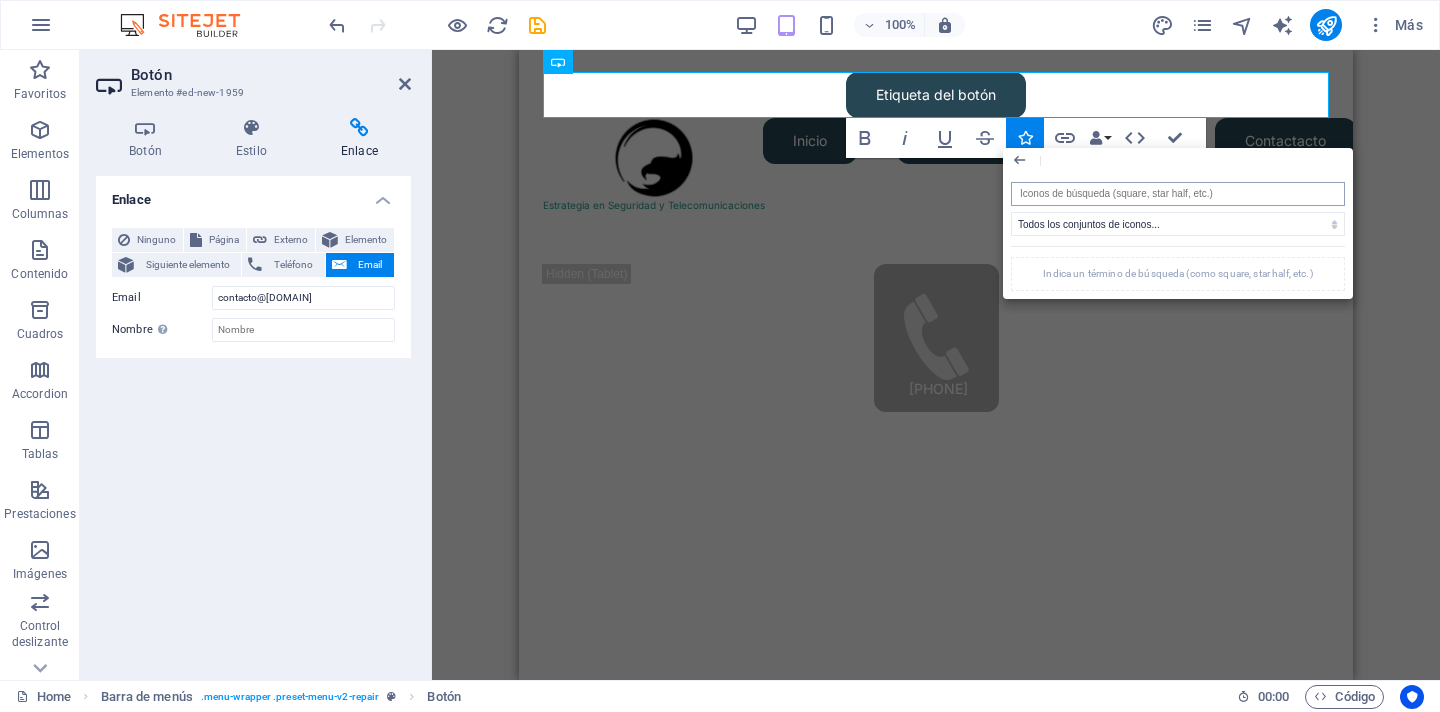type on "a" 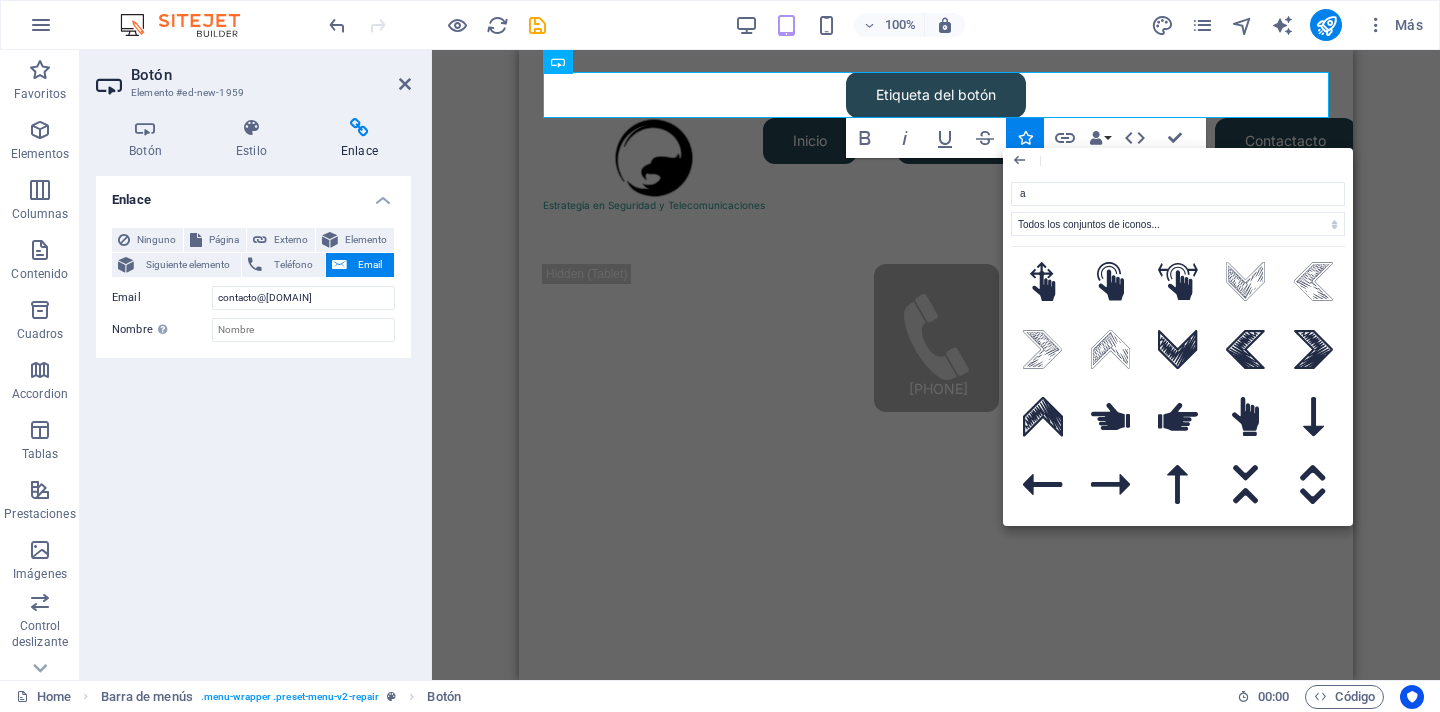 scroll, scrollTop: 6545, scrollLeft: 0, axis: vertical 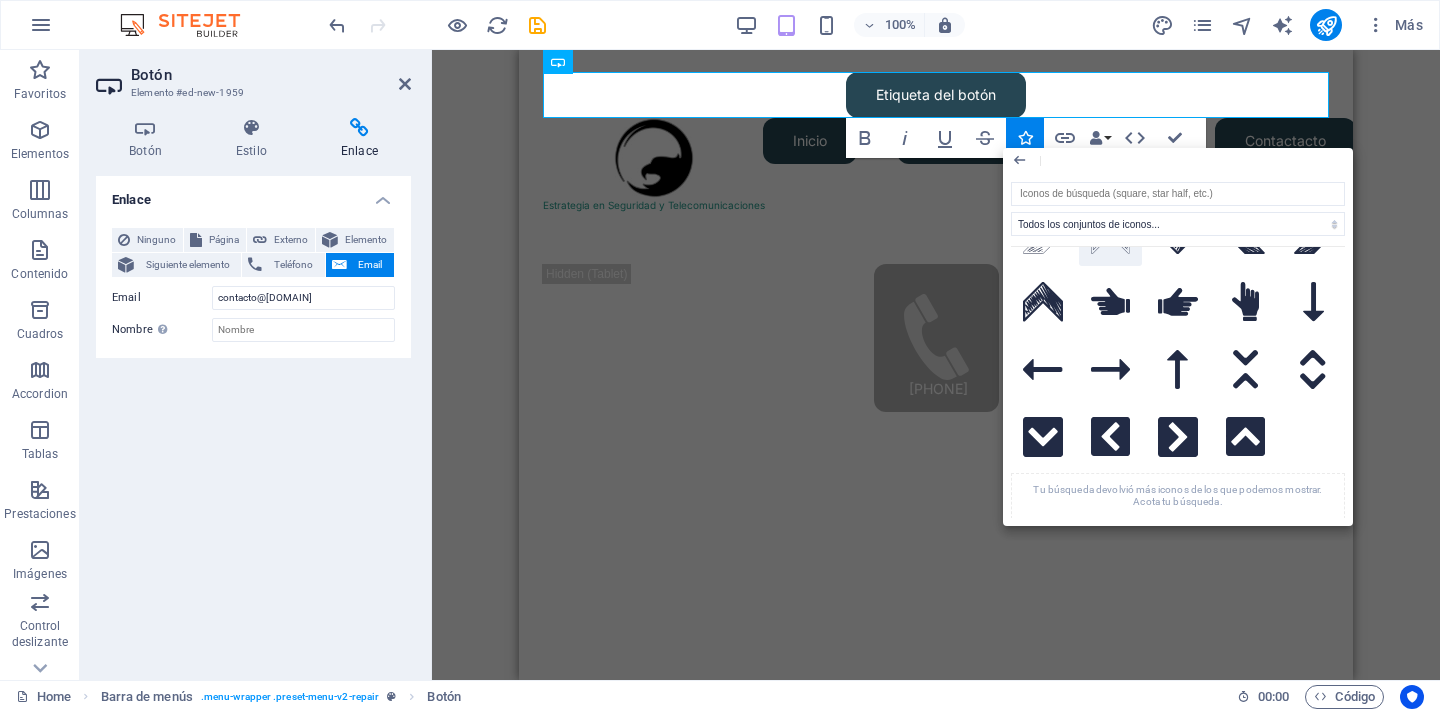 type on "b" 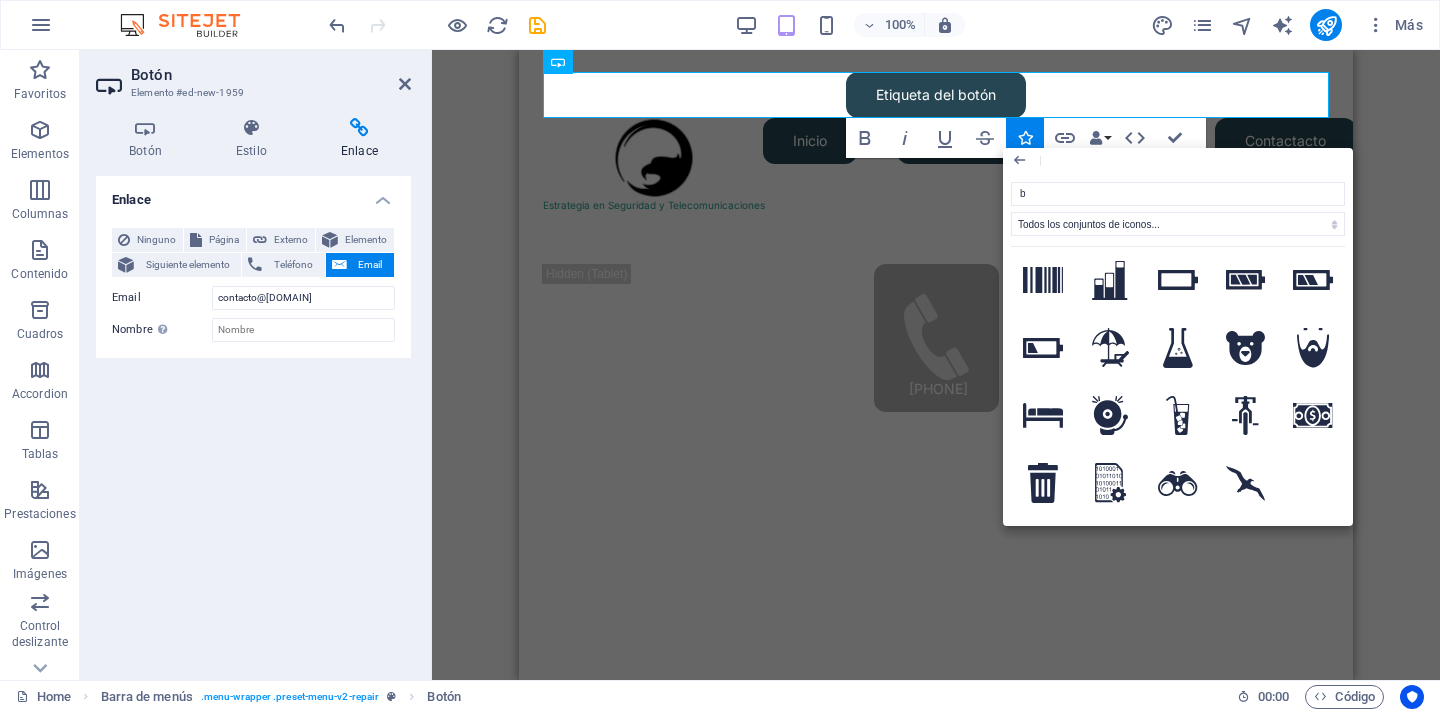scroll, scrollTop: 6545, scrollLeft: 0, axis: vertical 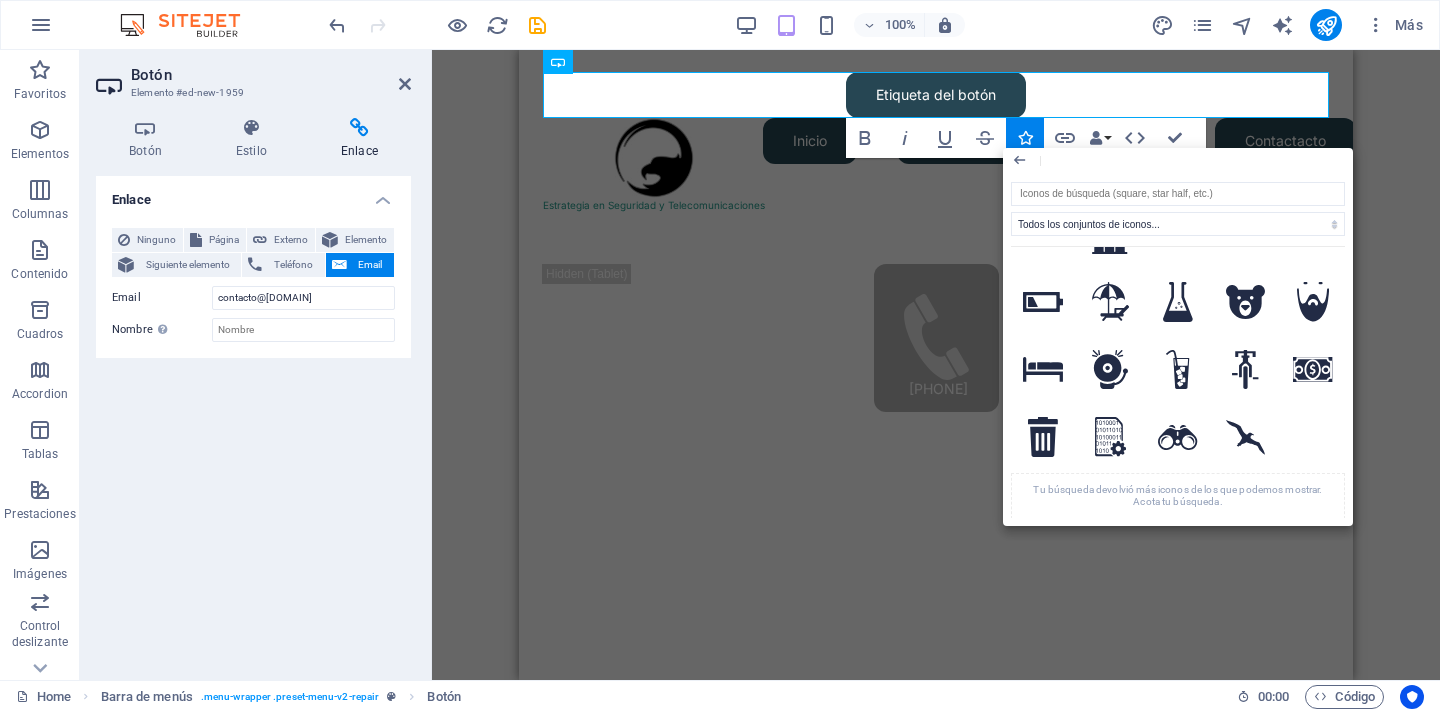 type on "c" 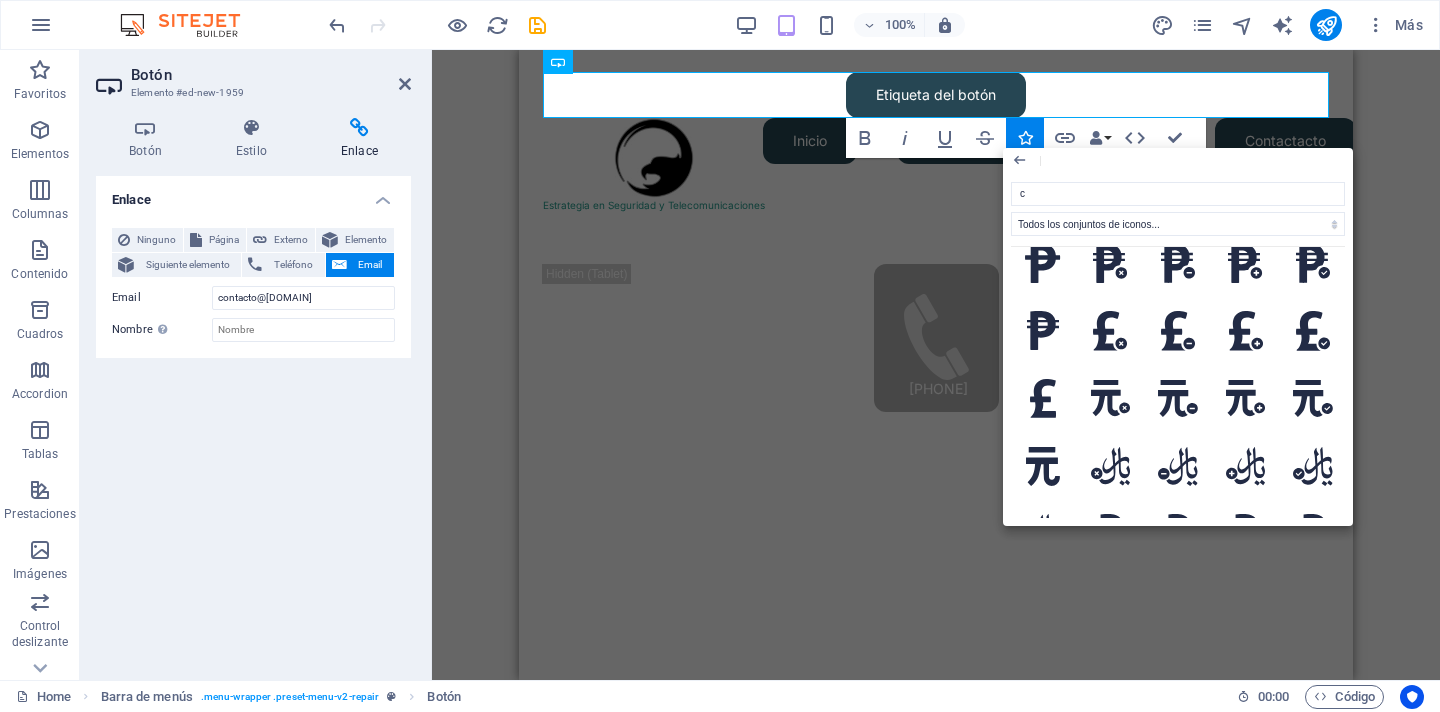 scroll, scrollTop: 6545, scrollLeft: 0, axis: vertical 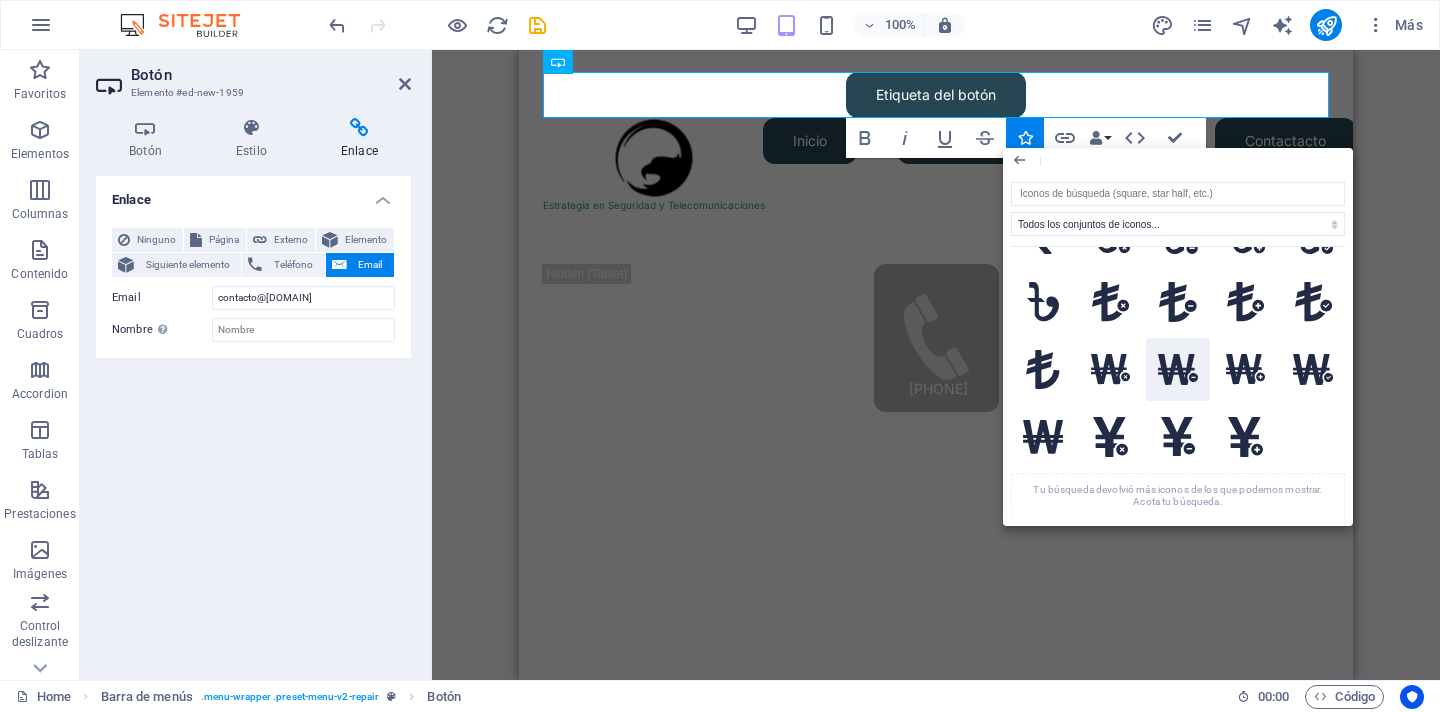type on "d" 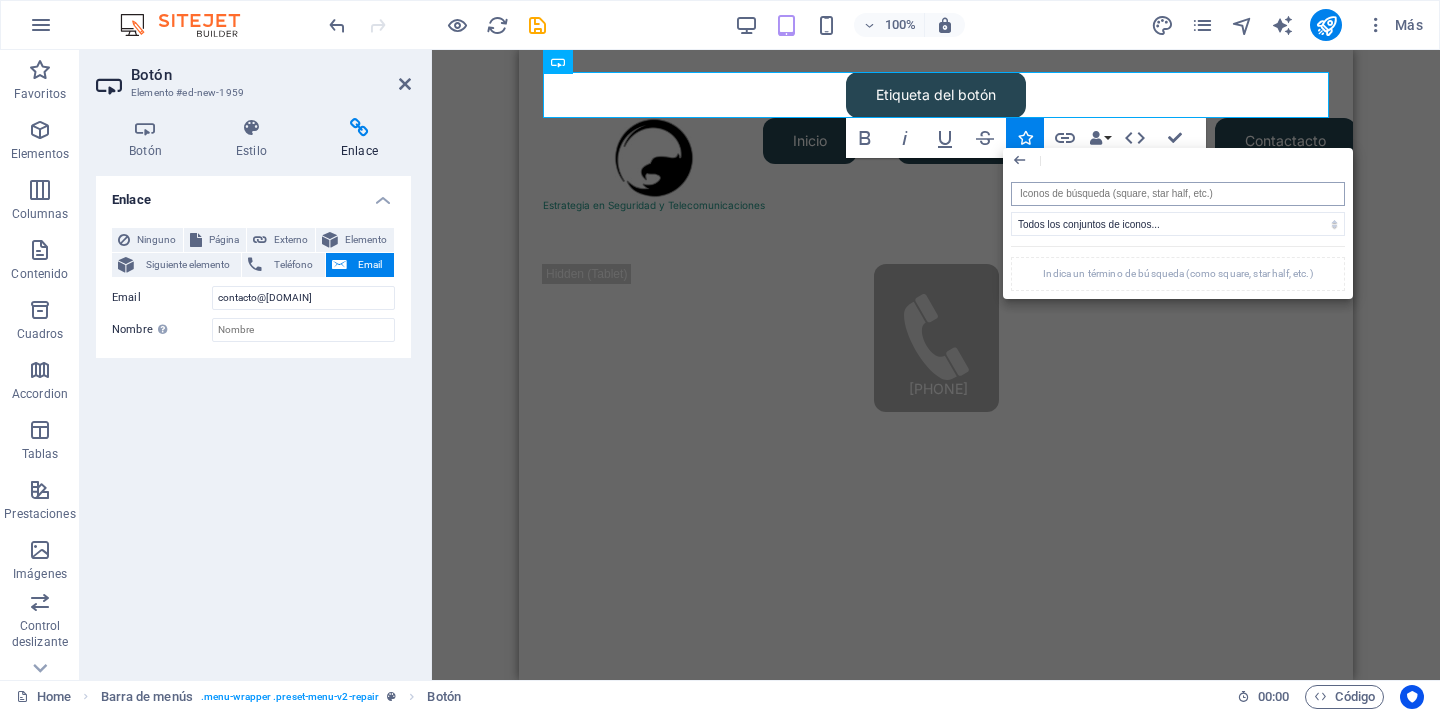 scroll, scrollTop: 0, scrollLeft: 0, axis: both 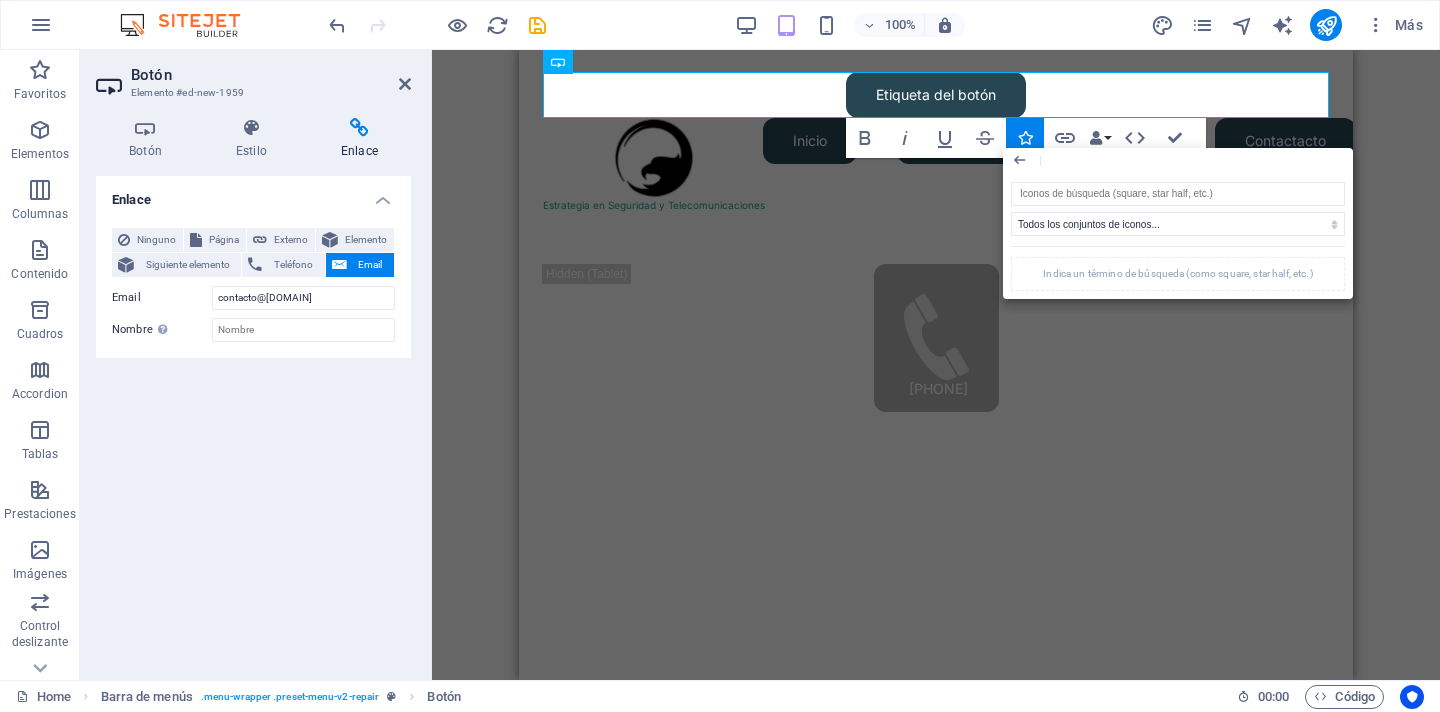 type on "g" 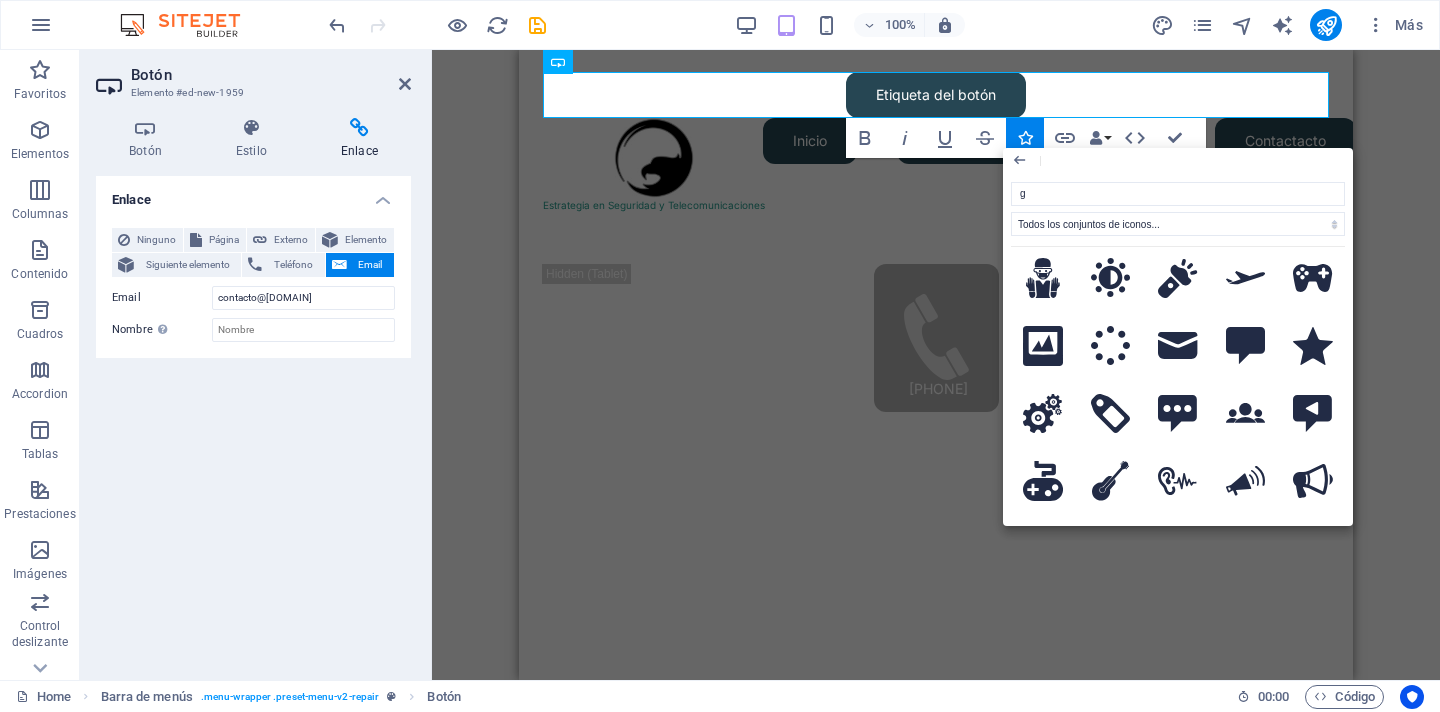 scroll, scrollTop: 2677, scrollLeft: 0, axis: vertical 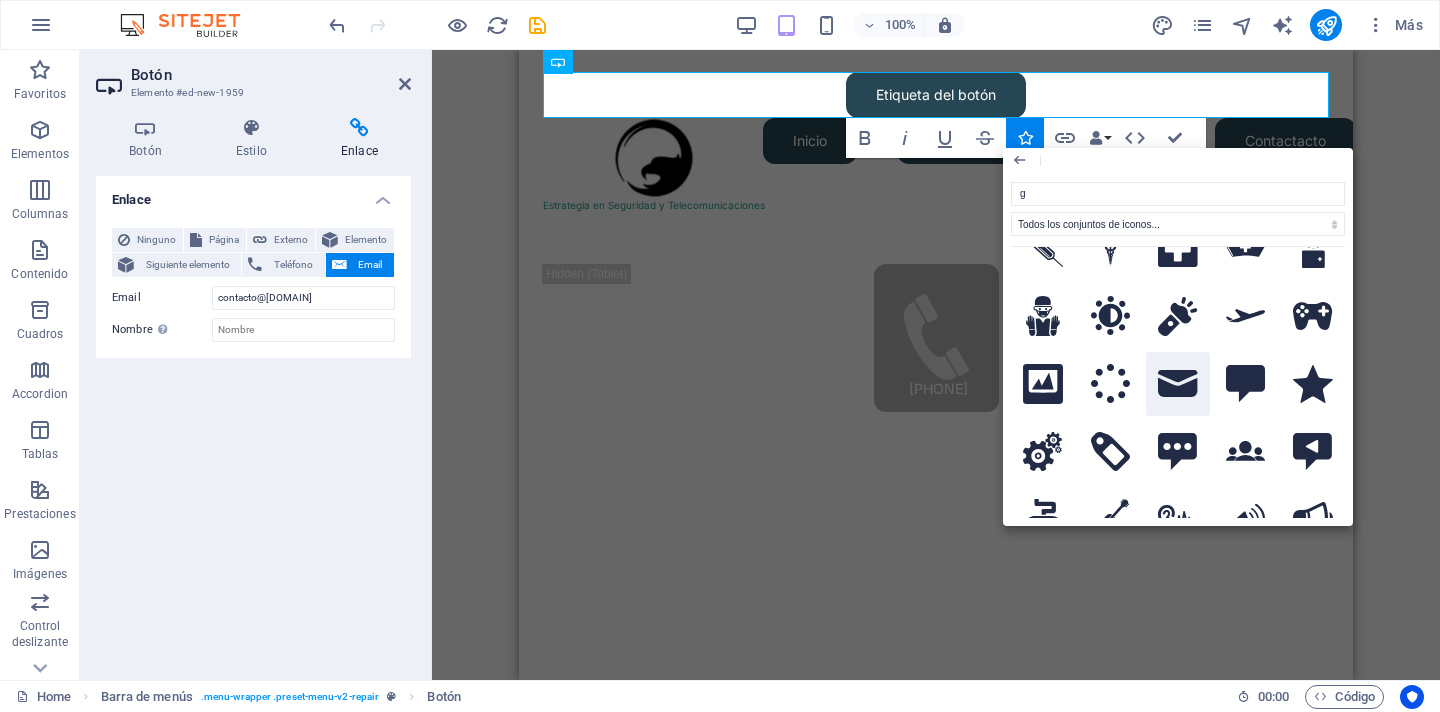 click 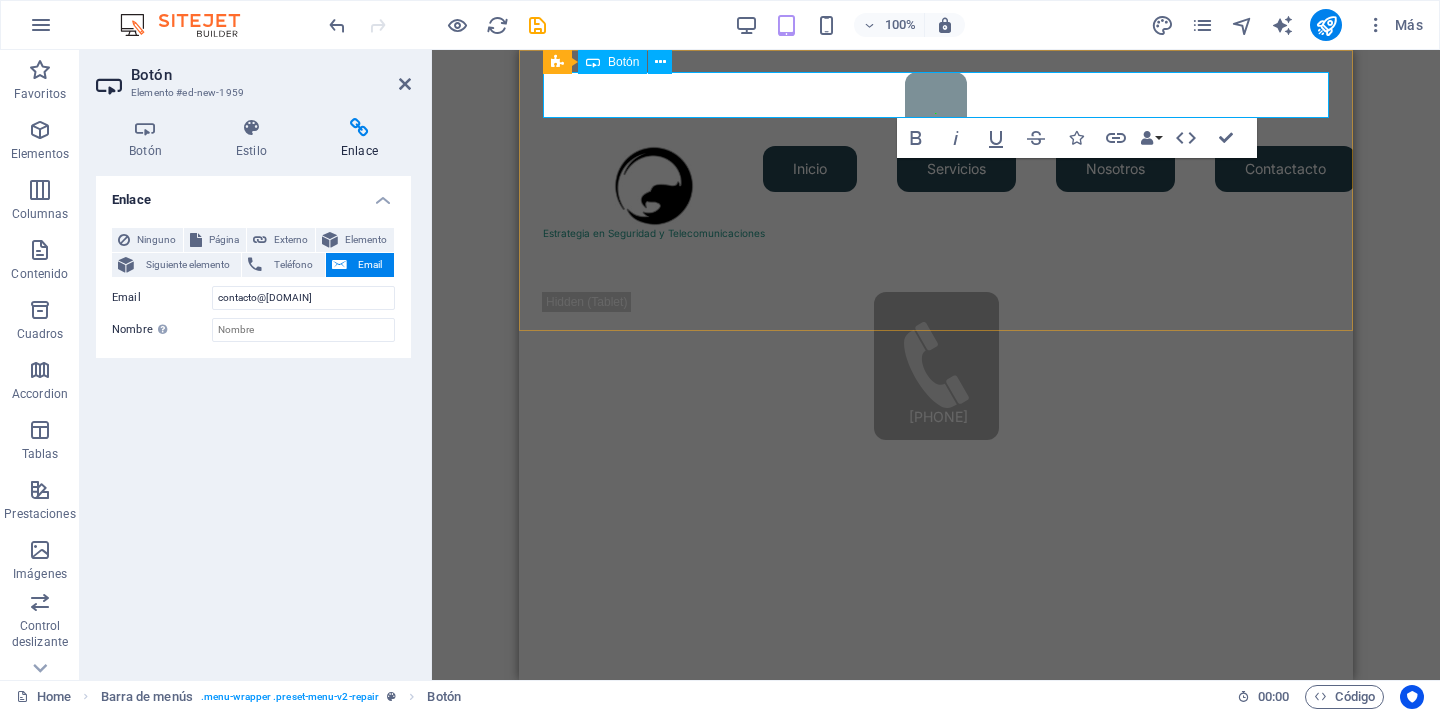 click at bounding box center (936, 109) 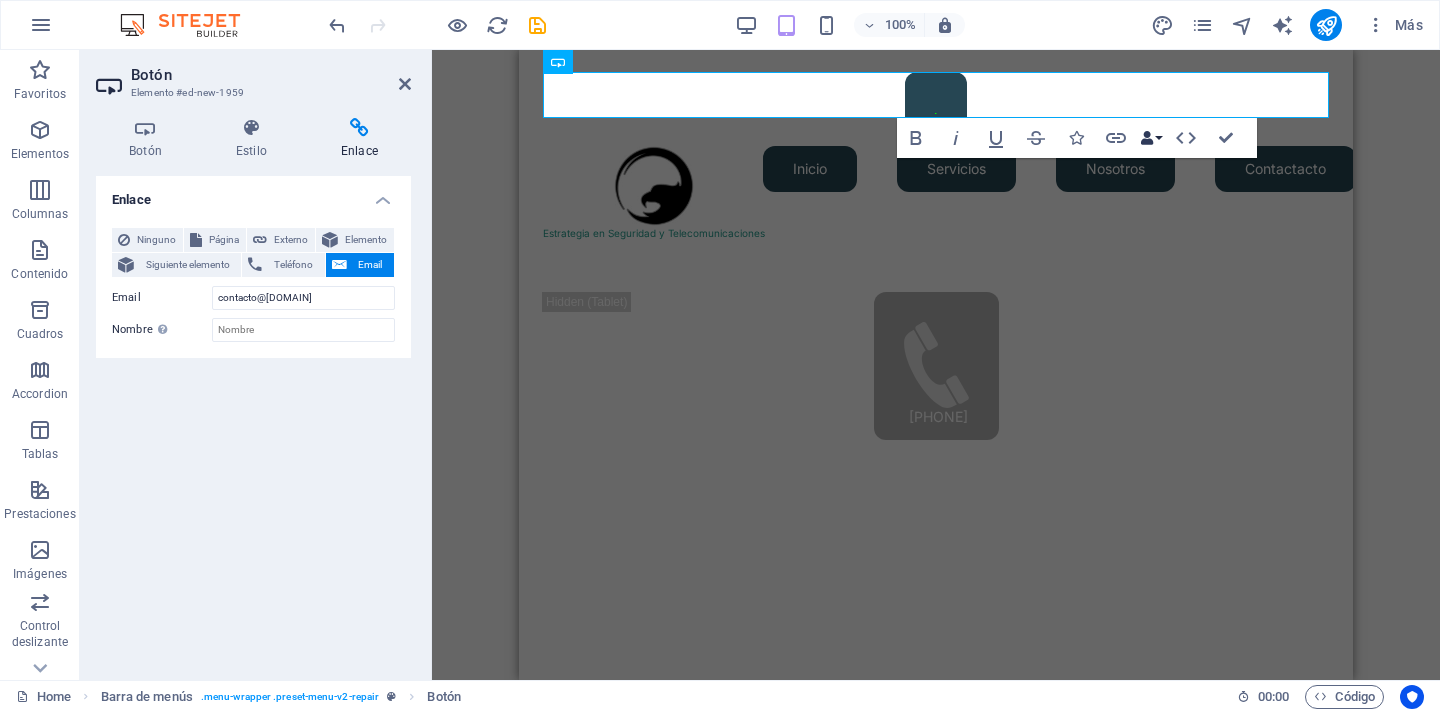 click at bounding box center [1147, 138] 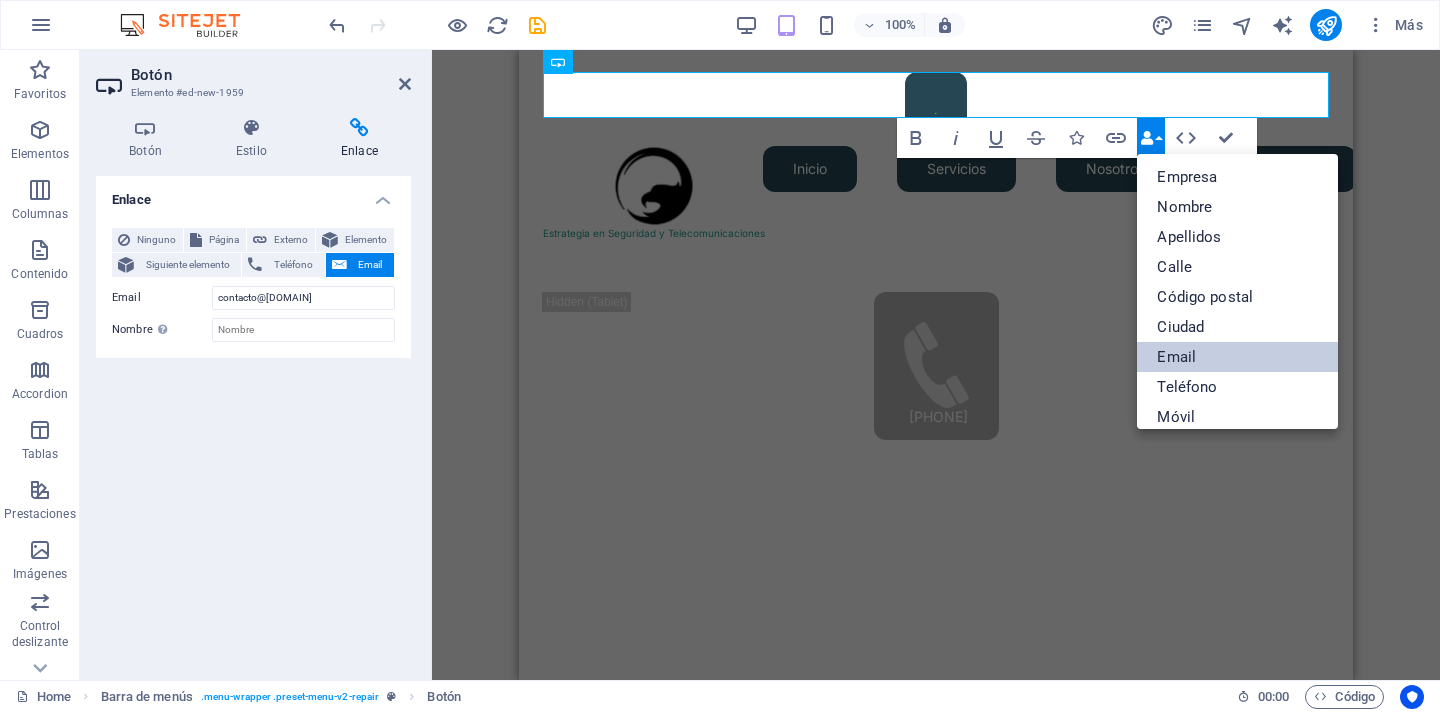 click on "Email" at bounding box center [1237, 357] 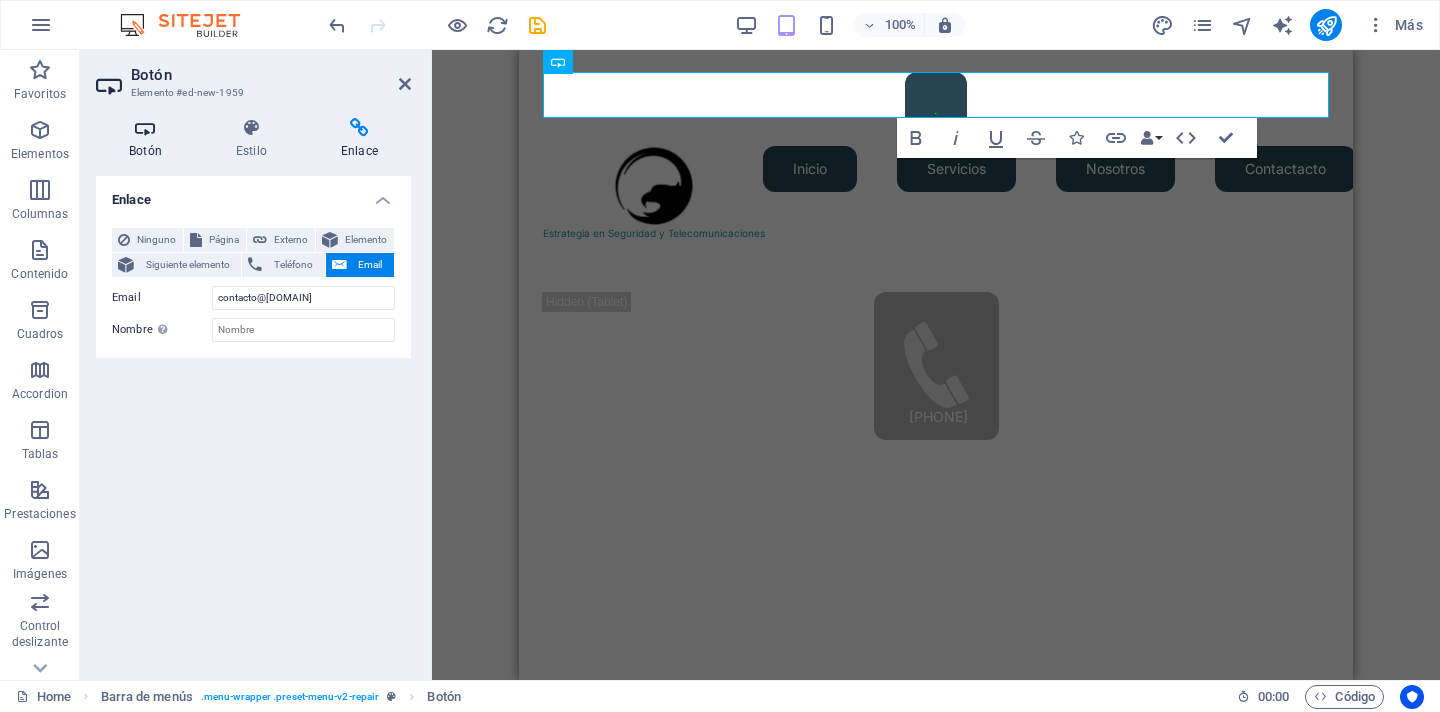 click at bounding box center [145, 128] 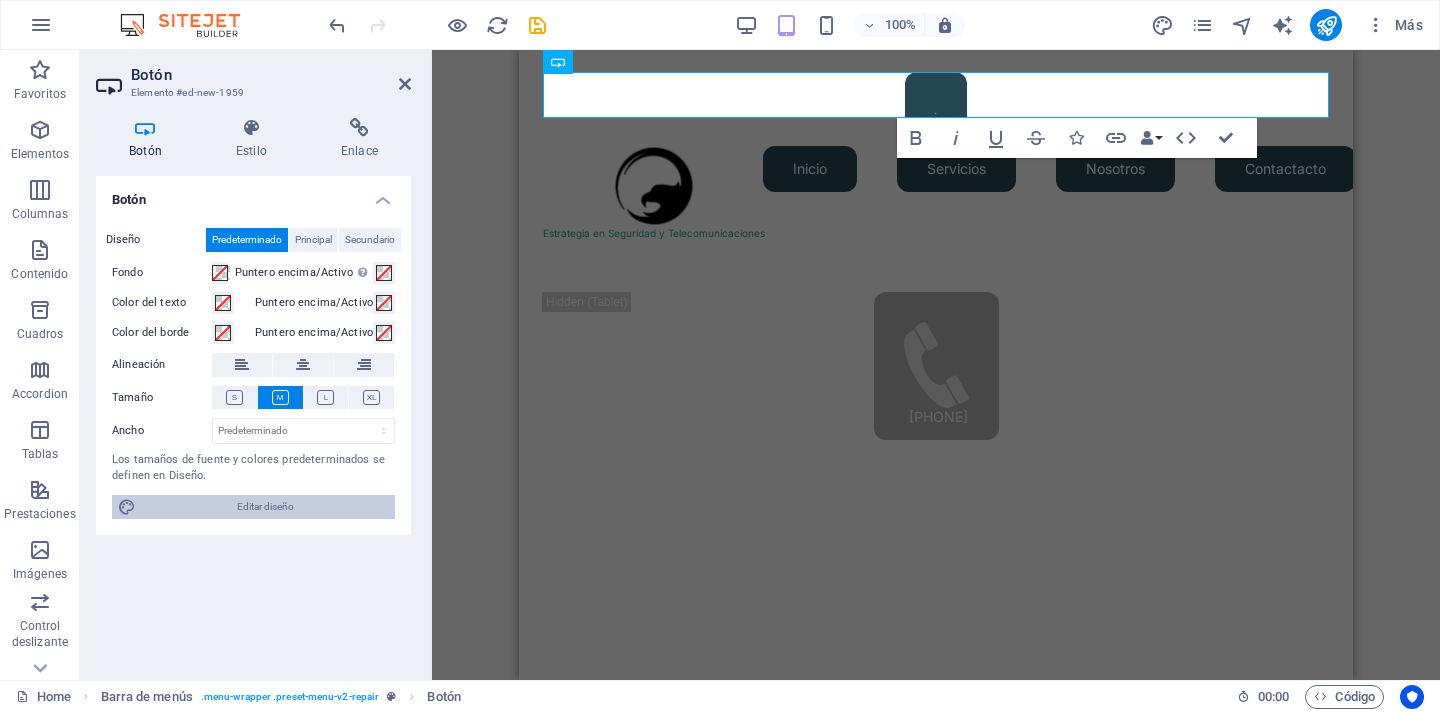 click on "Editar diseño" at bounding box center [265, 507] 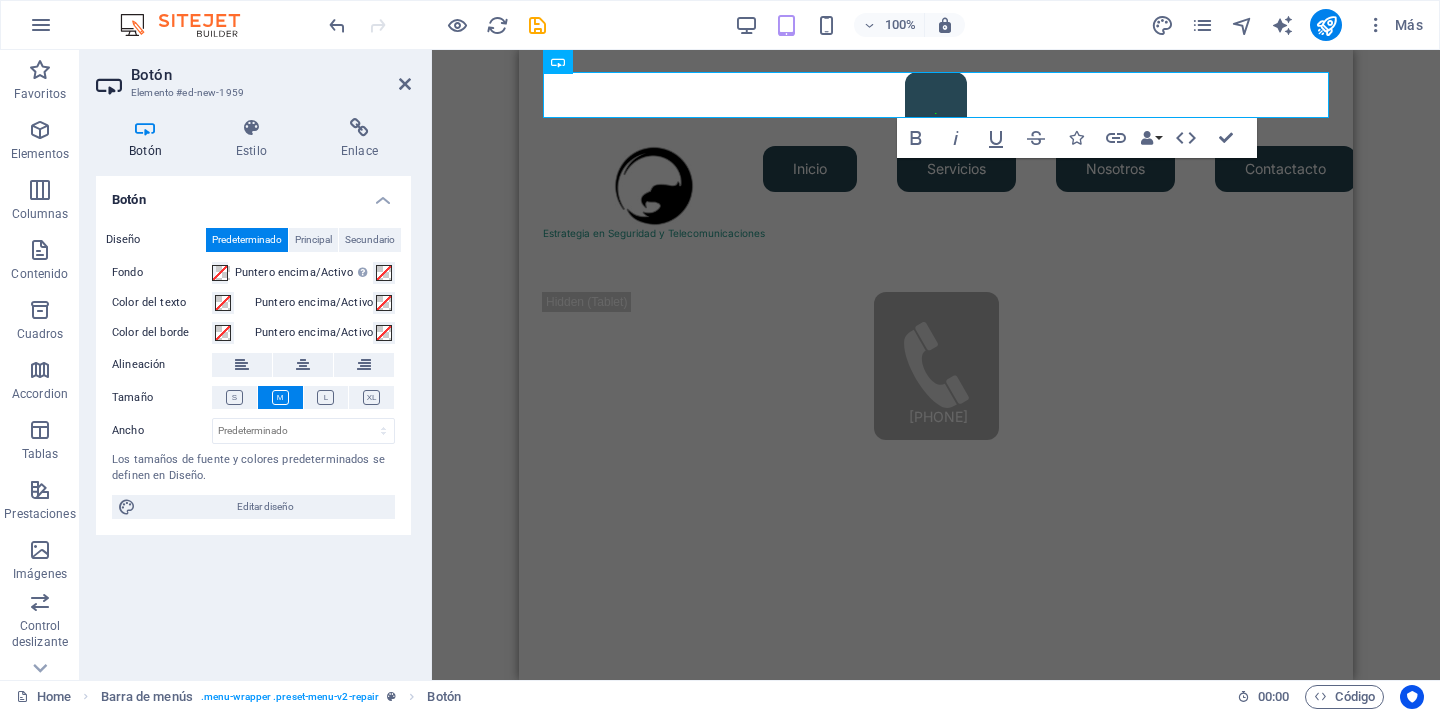 select on "px" 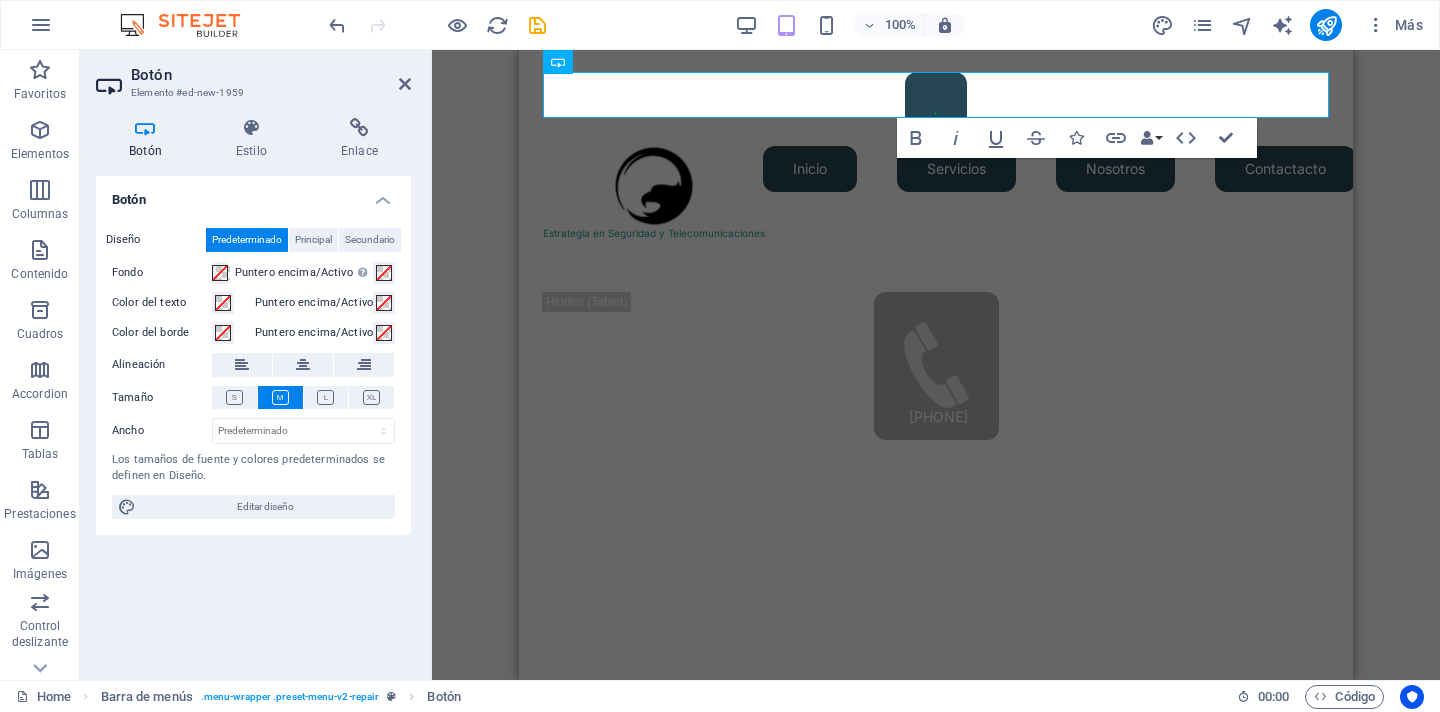 select on "400" 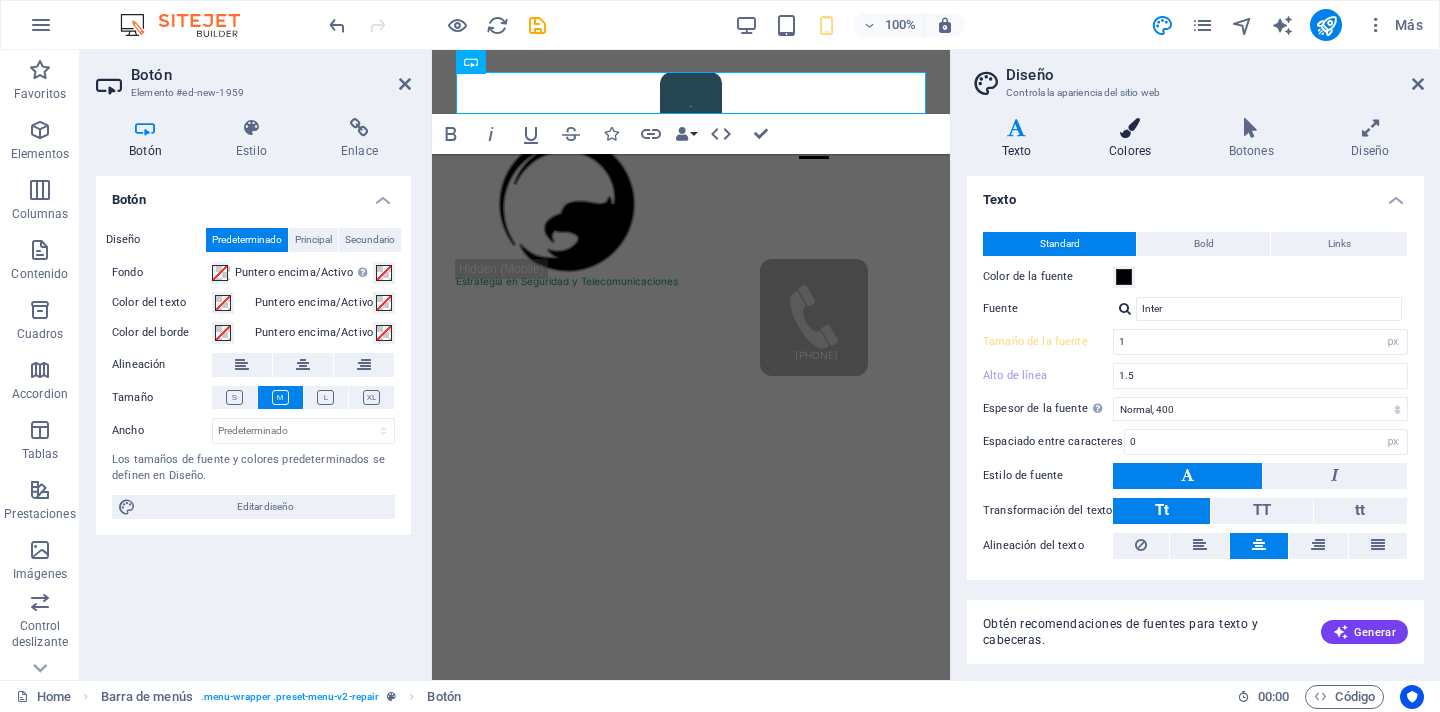 click at bounding box center (1130, 128) 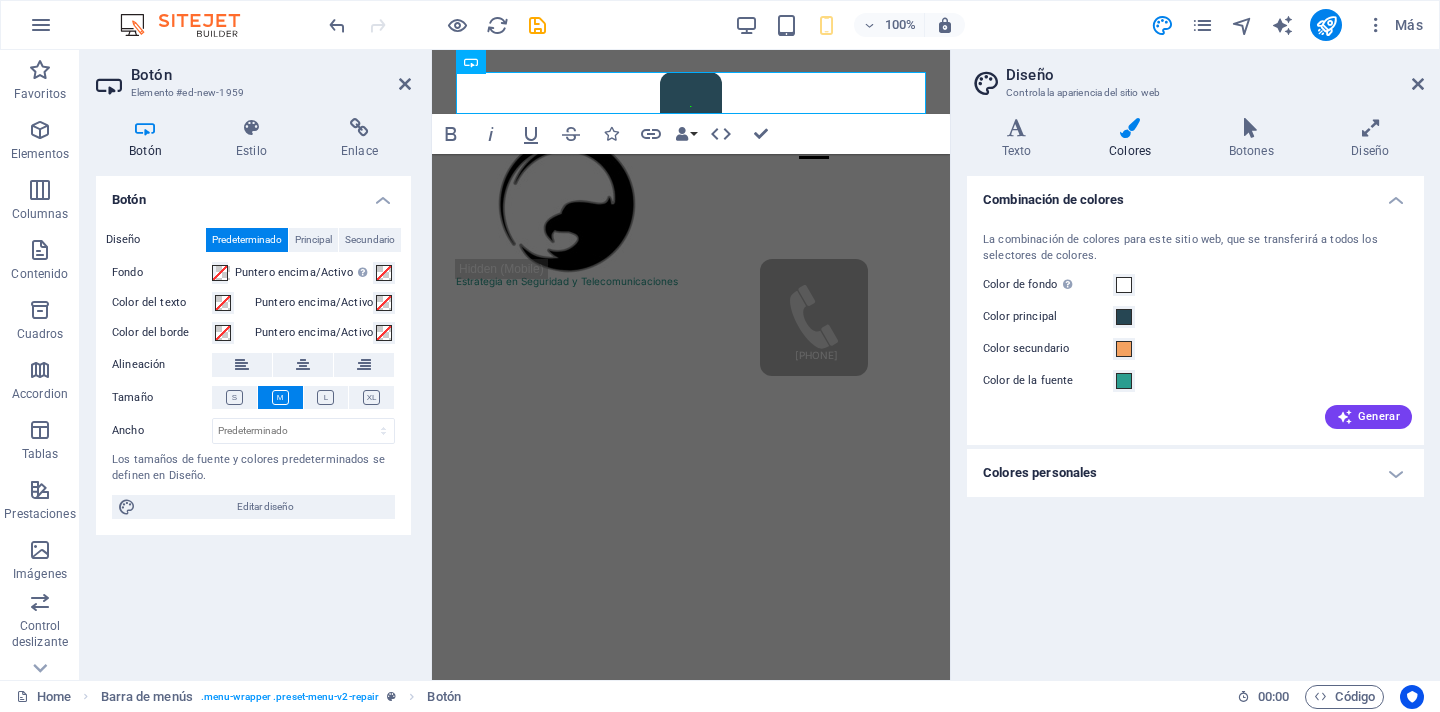 click on "Colores personales" at bounding box center [1195, 473] 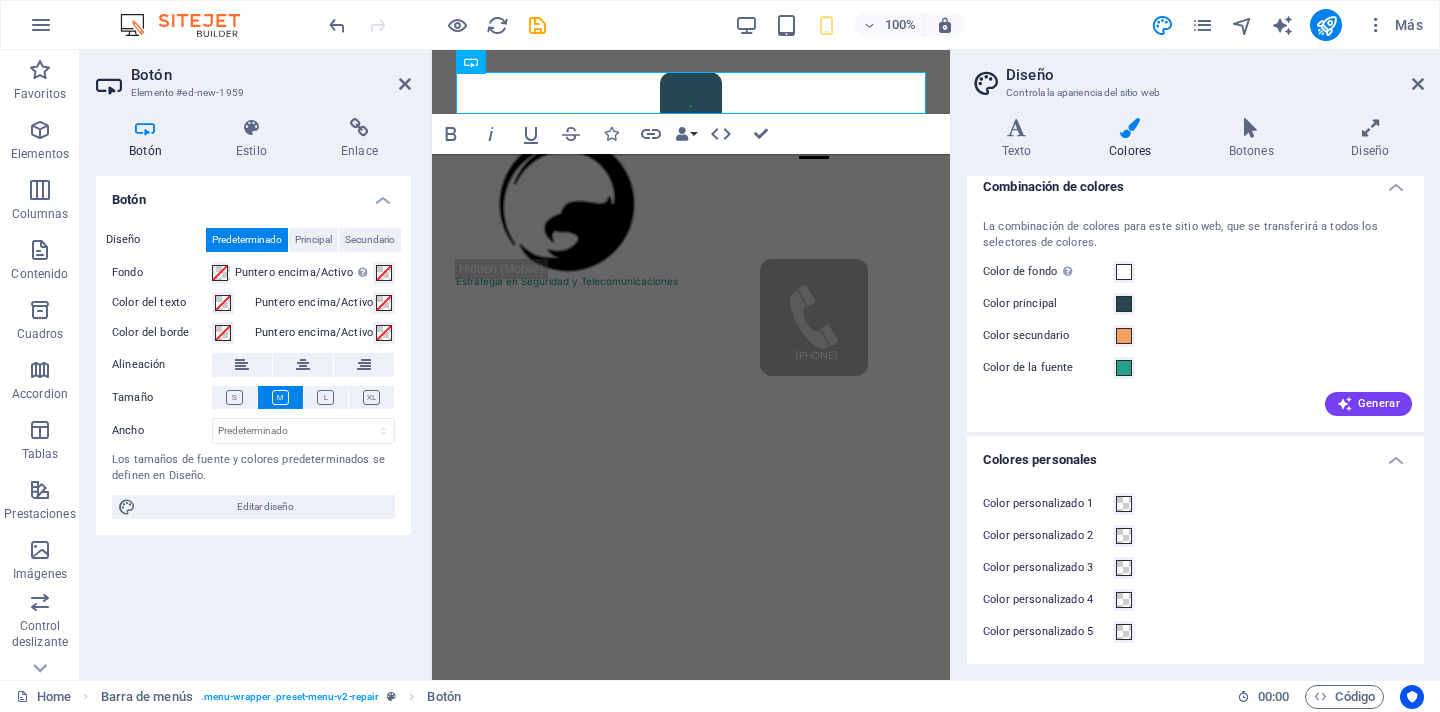 scroll, scrollTop: 0, scrollLeft: 0, axis: both 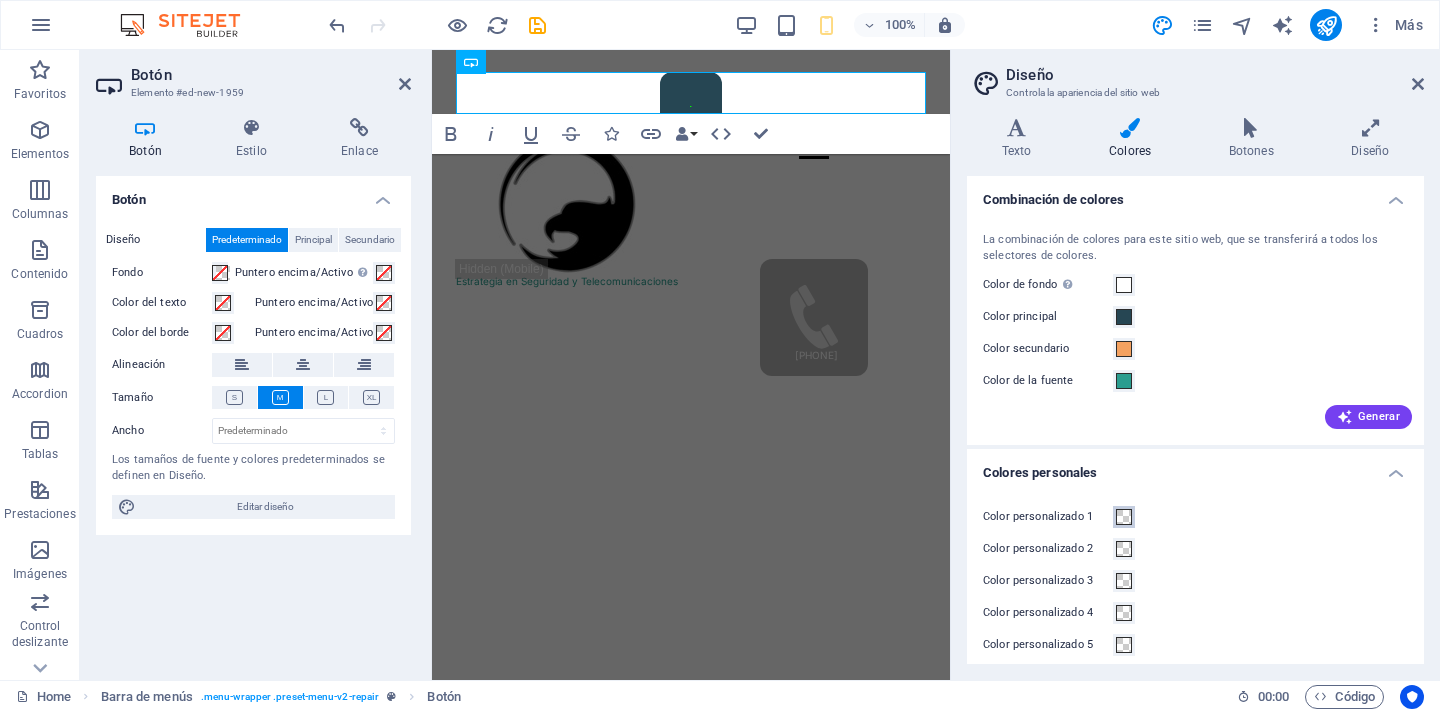 click at bounding box center (1124, 517) 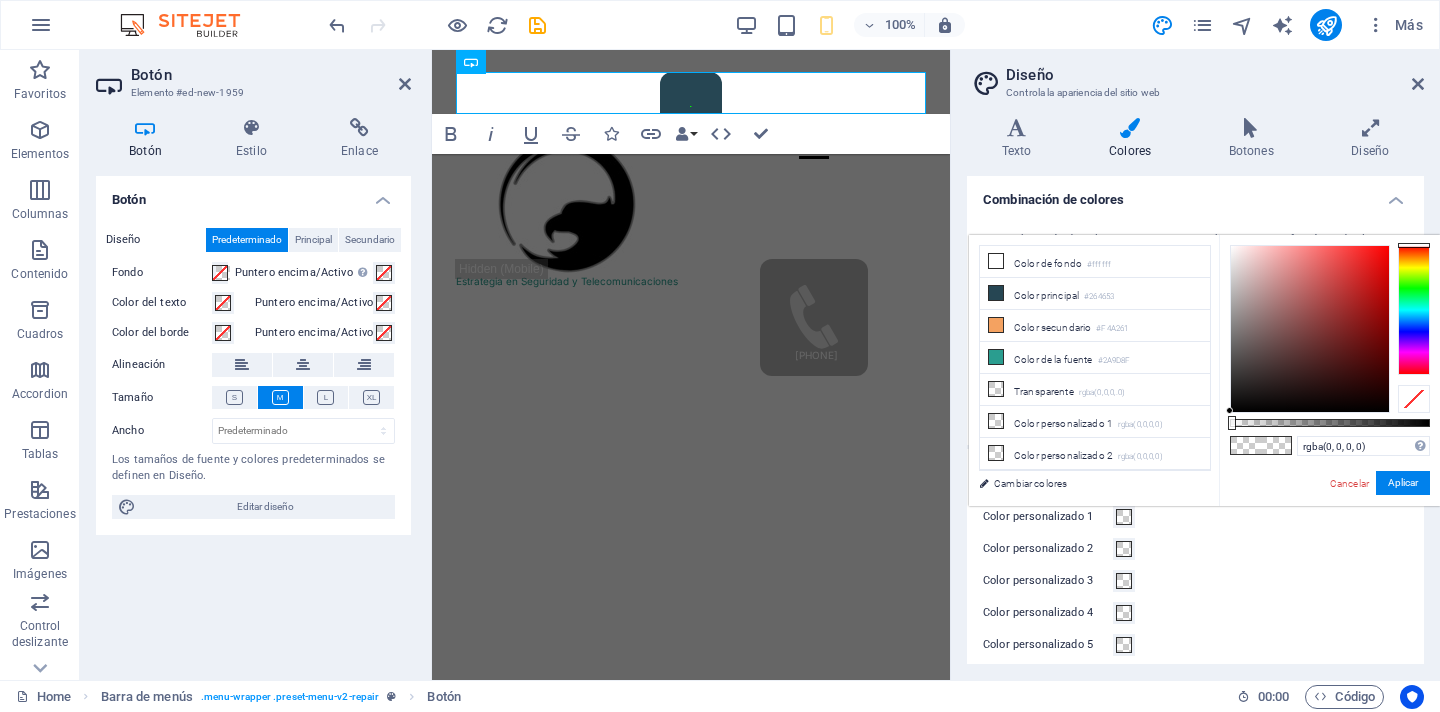 type on "rgba(246, 2, 2, 0)" 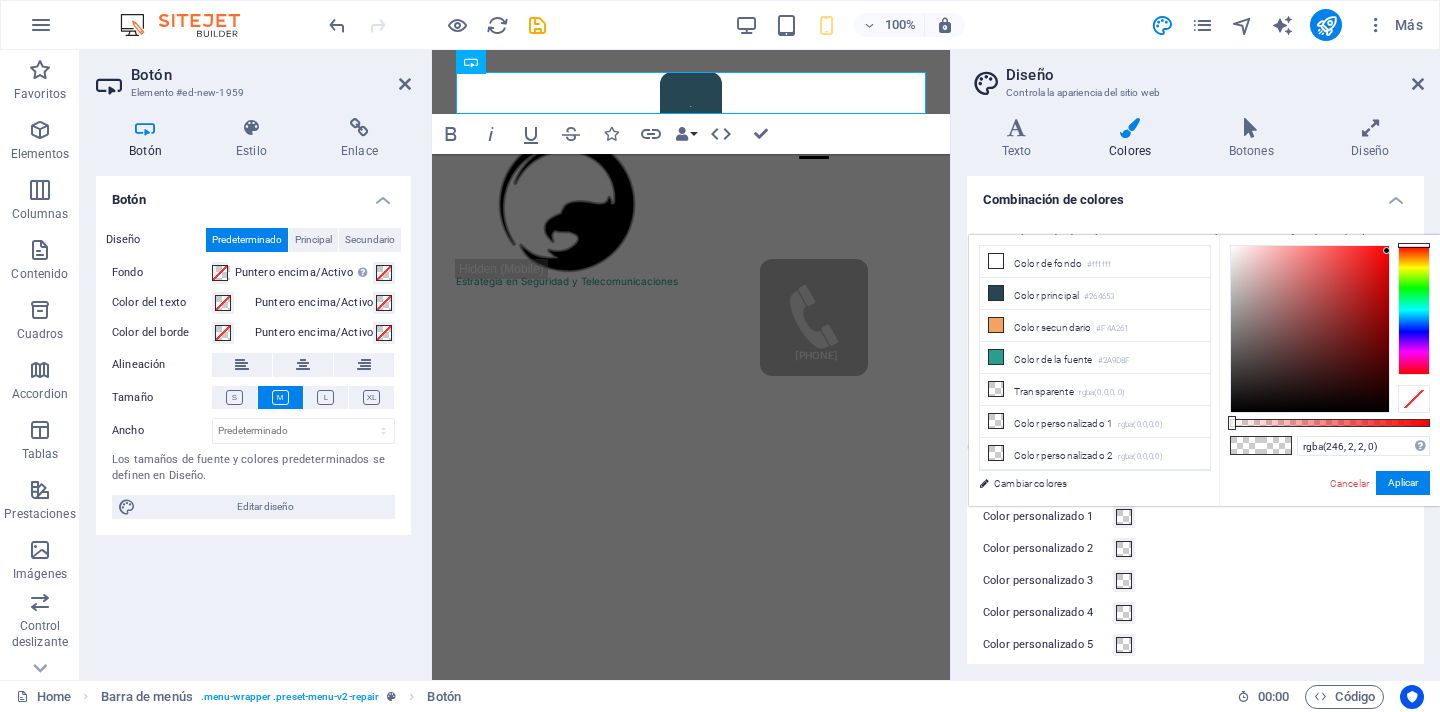 click at bounding box center [1310, 329] 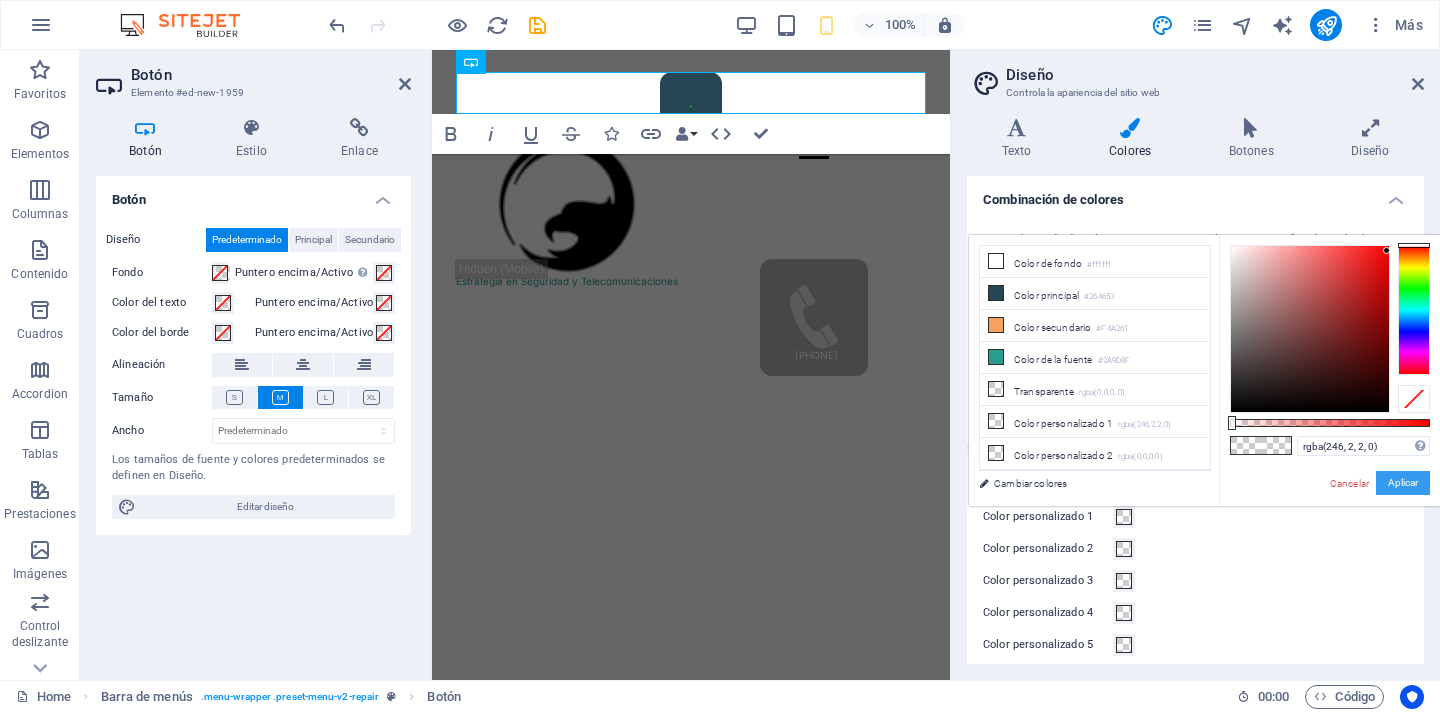 click on "Aplicar" at bounding box center [1403, 483] 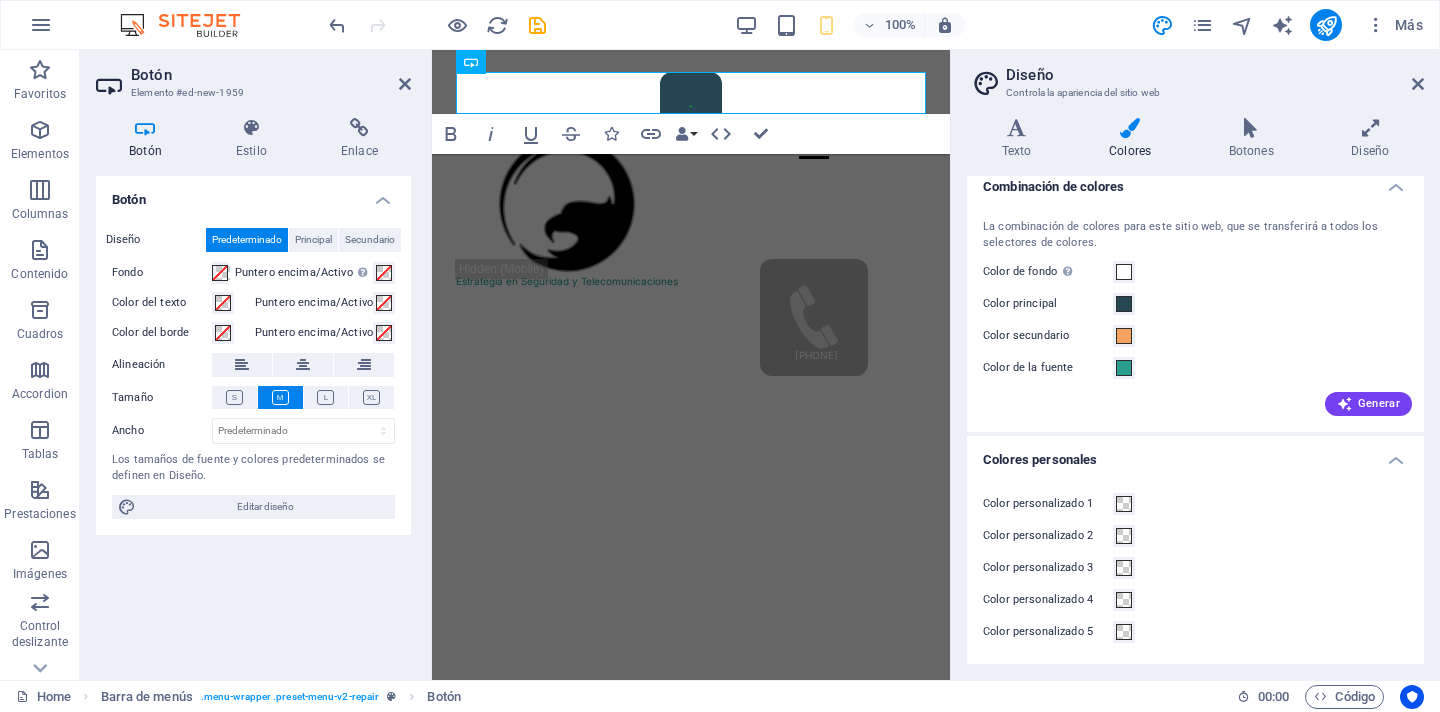 scroll, scrollTop: 0, scrollLeft: 0, axis: both 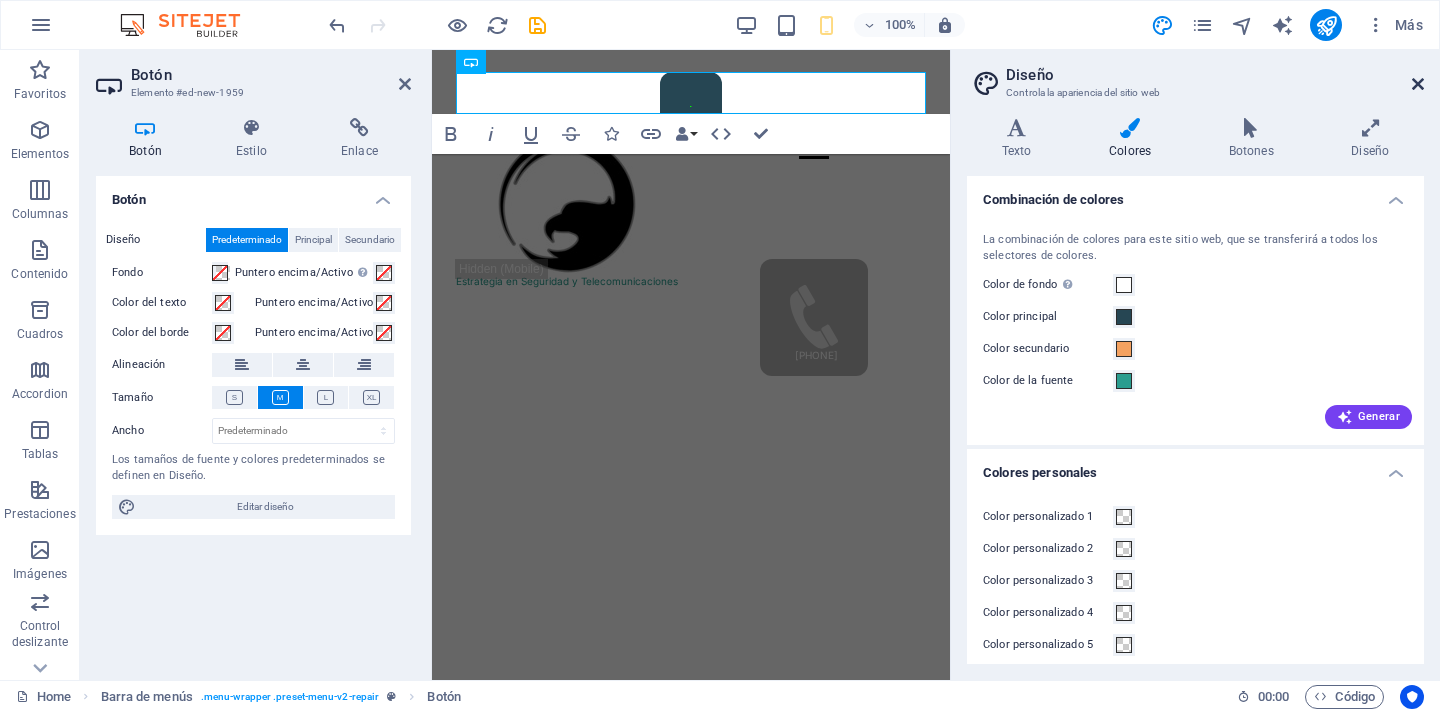 click at bounding box center (1418, 84) 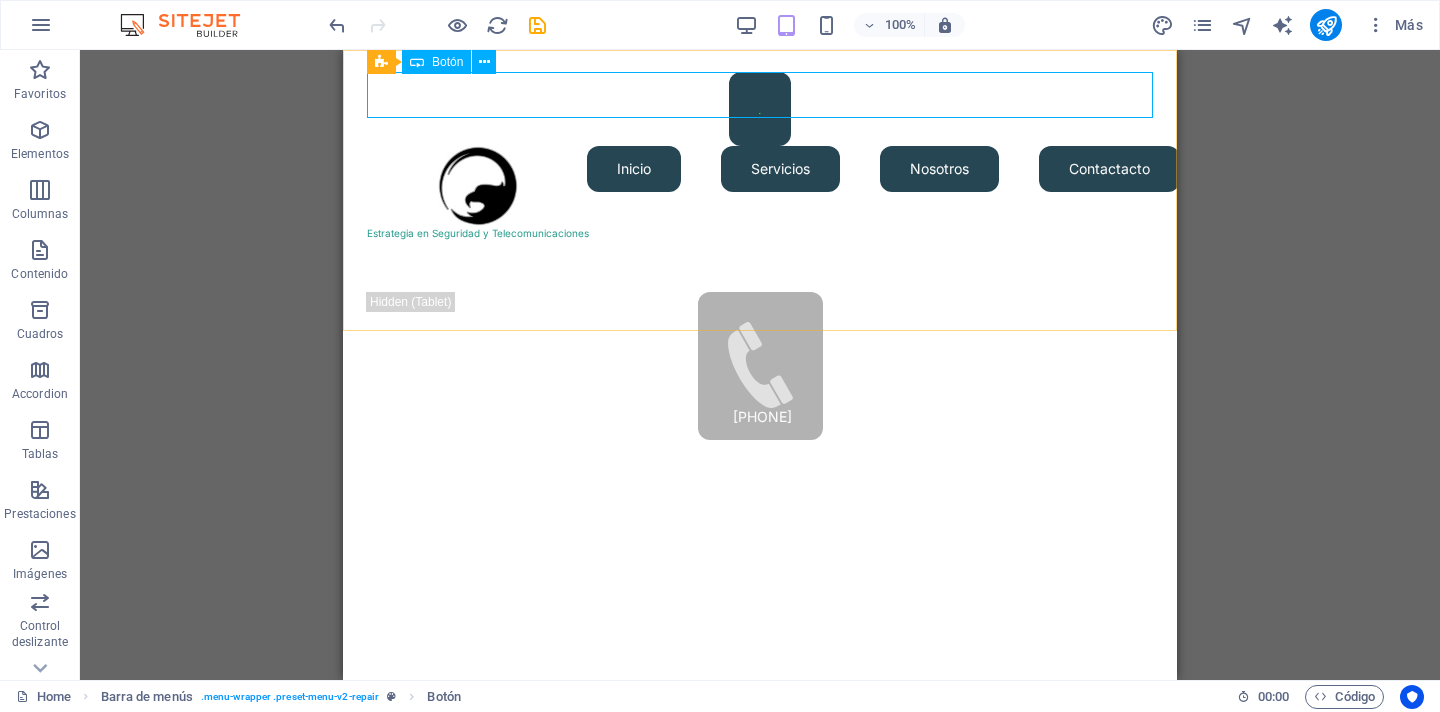 click on "Botón" at bounding box center (447, 62) 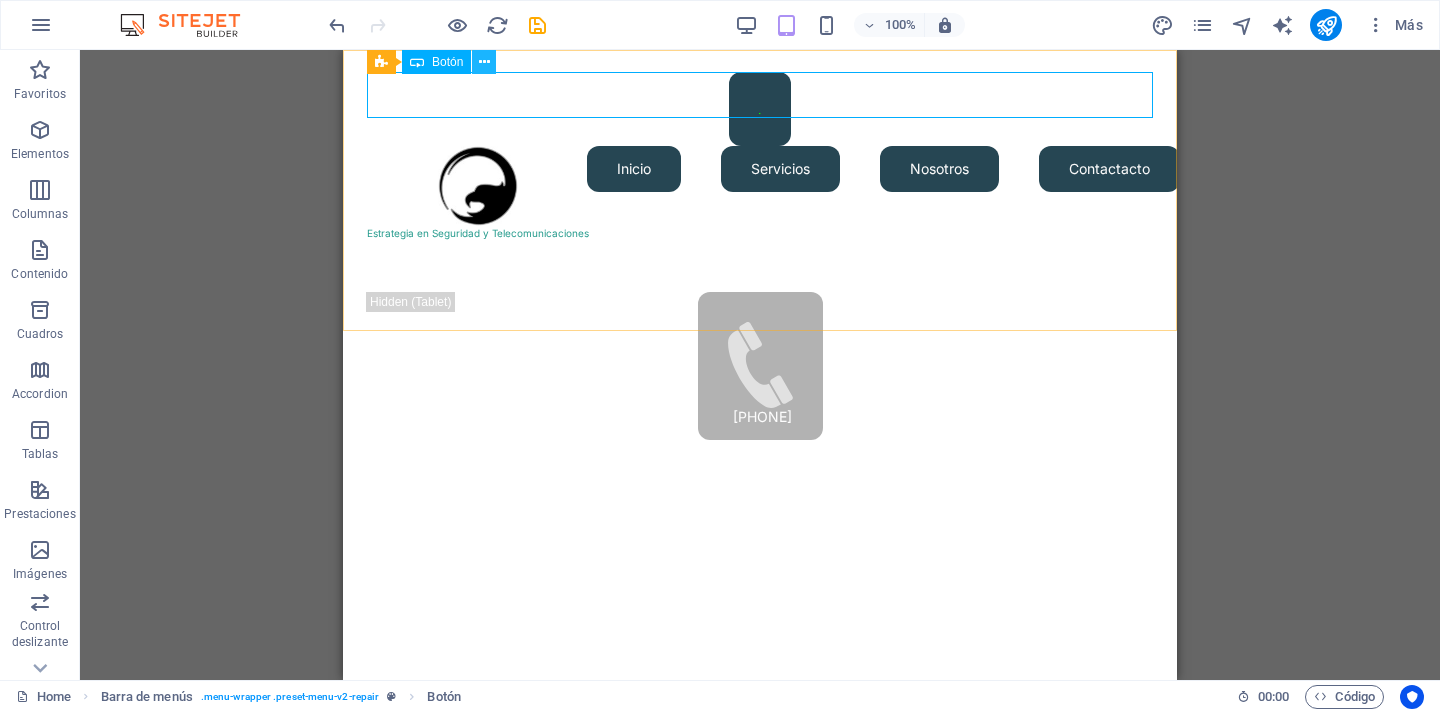 click at bounding box center (484, 62) 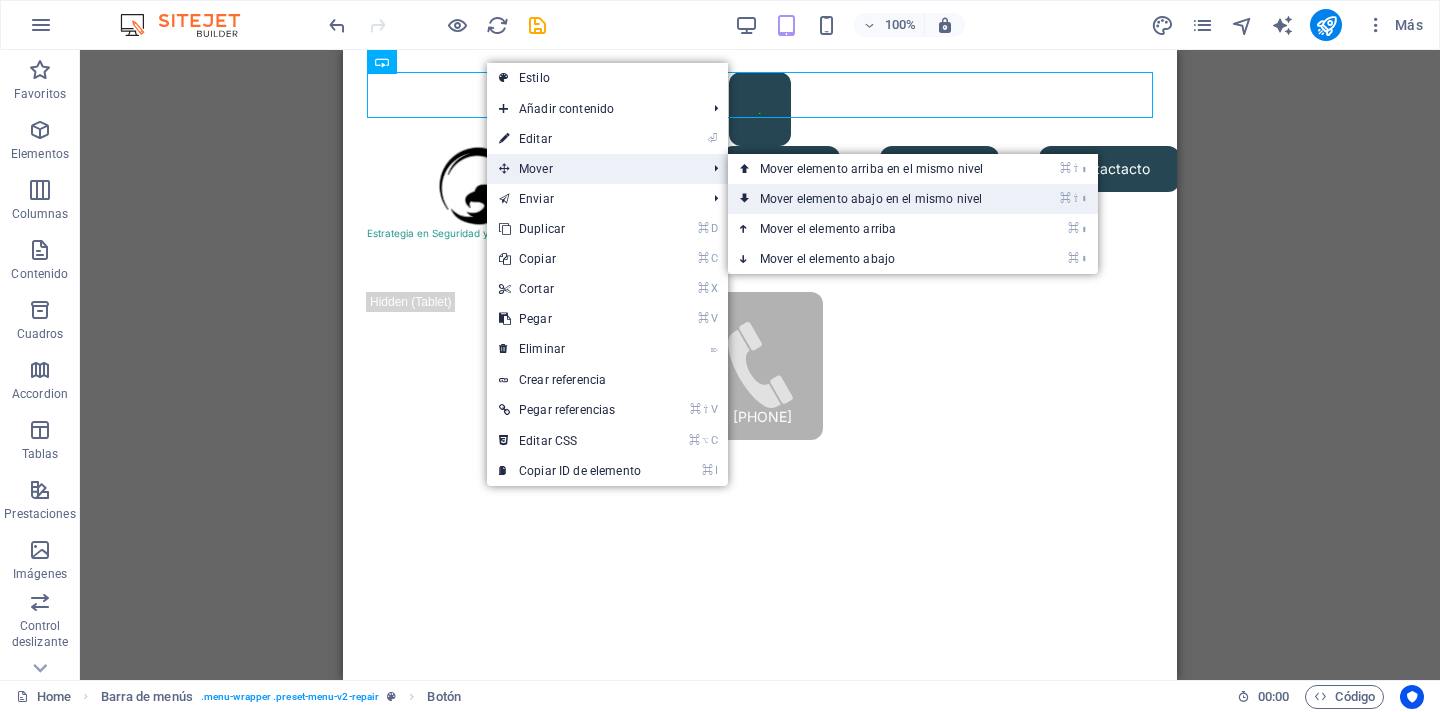 click on "⌘ ⇧ ⬇  Mover elemento abajo en el mismo nivel" at bounding box center [875, 199] 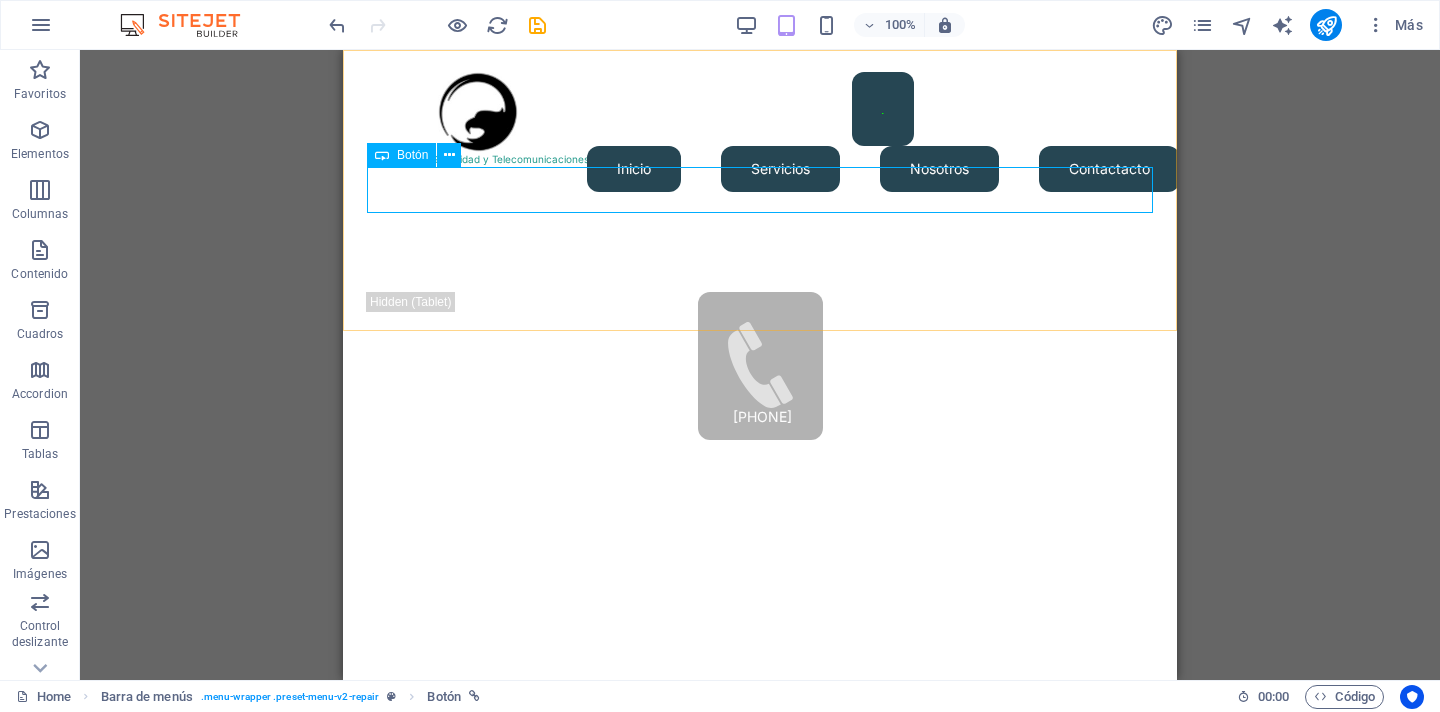 click on "Botón" at bounding box center [401, 155] 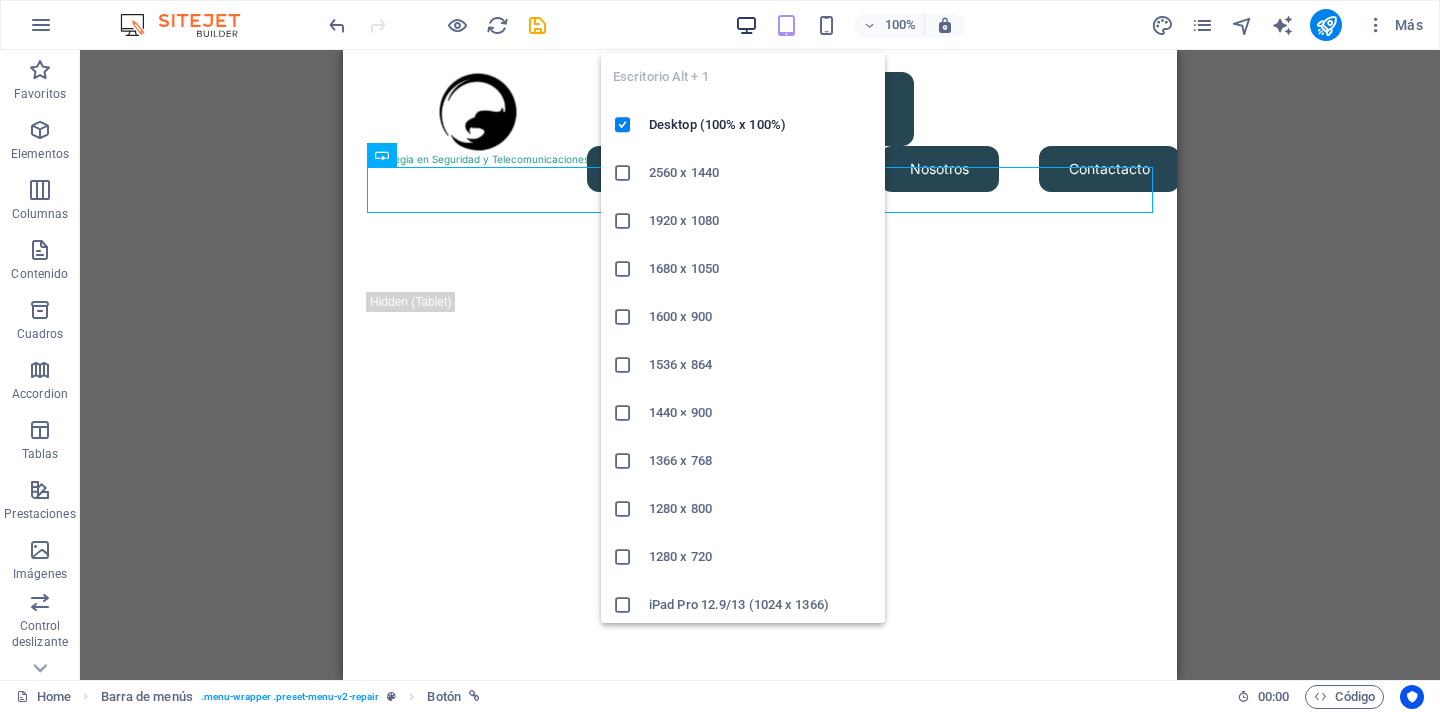 click at bounding box center [746, 25] 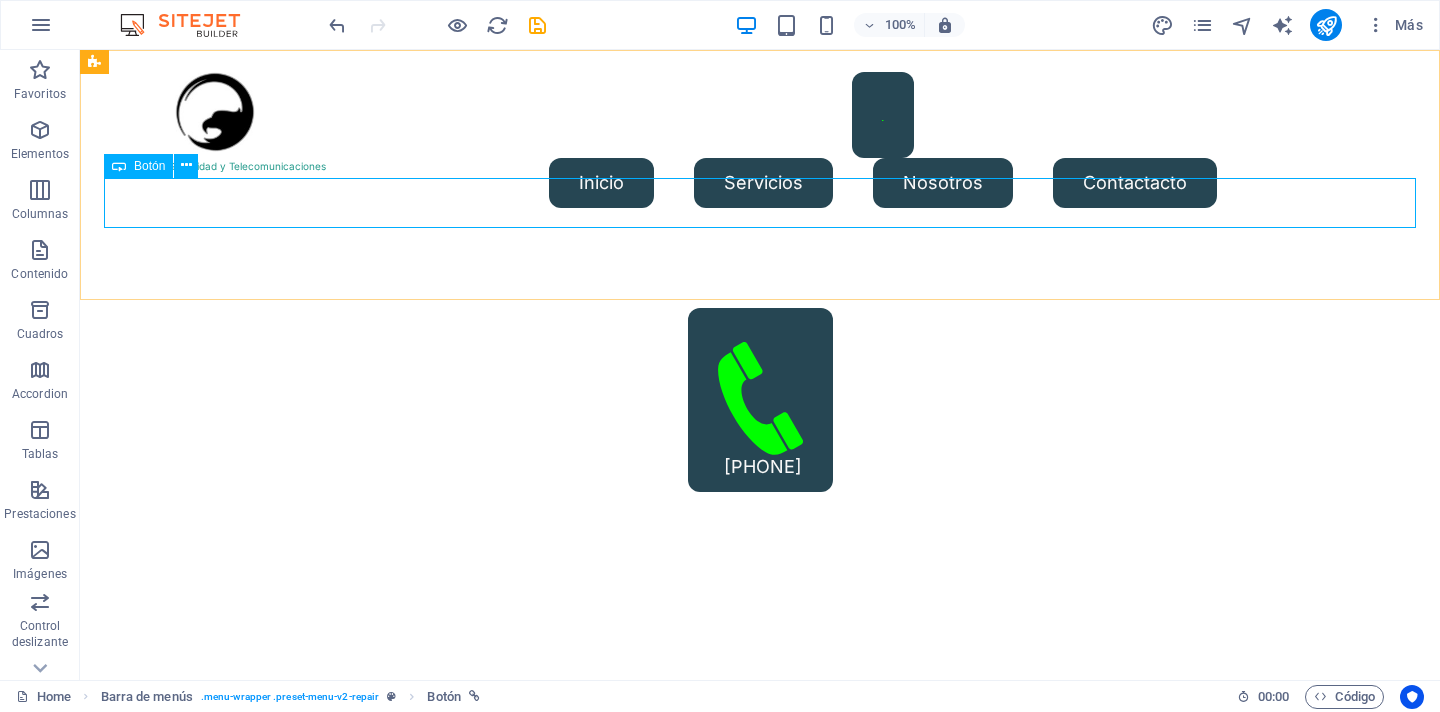 click on "Botón" at bounding box center (149, 166) 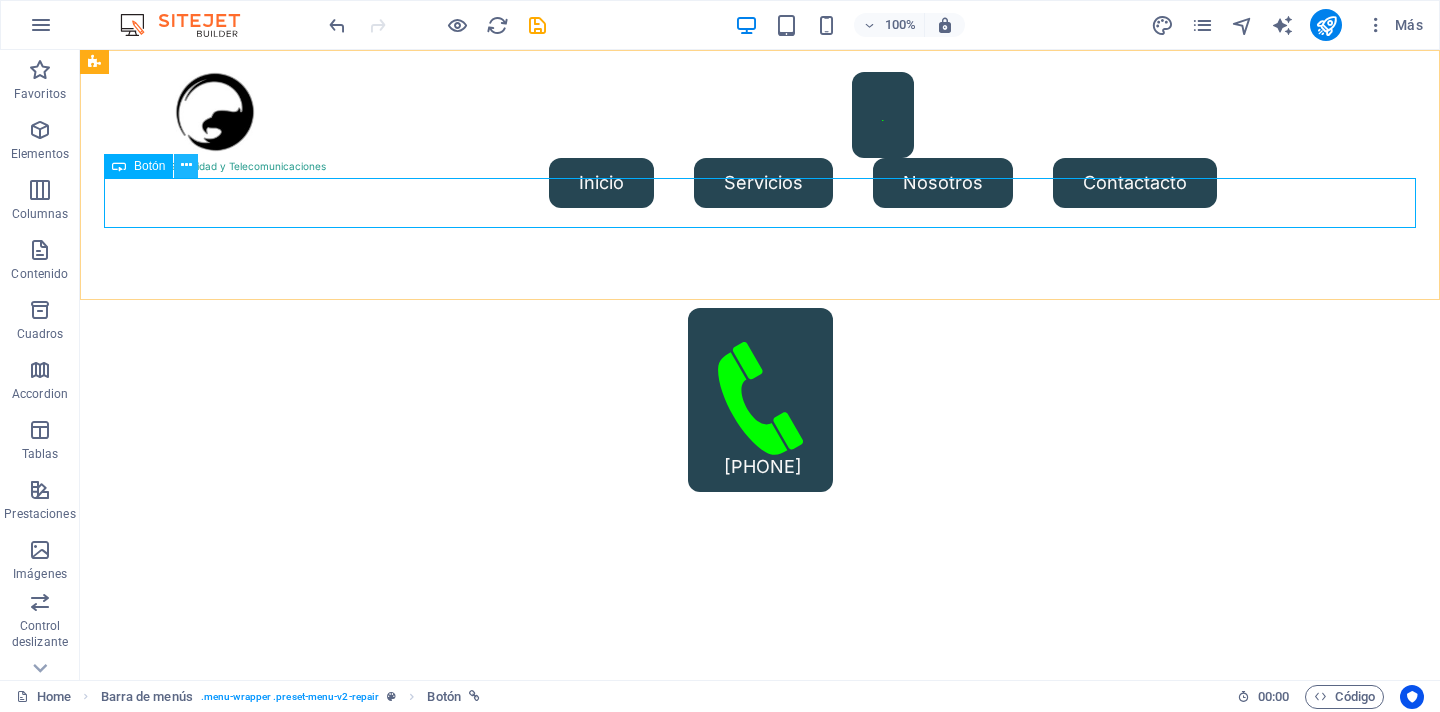click at bounding box center [186, 166] 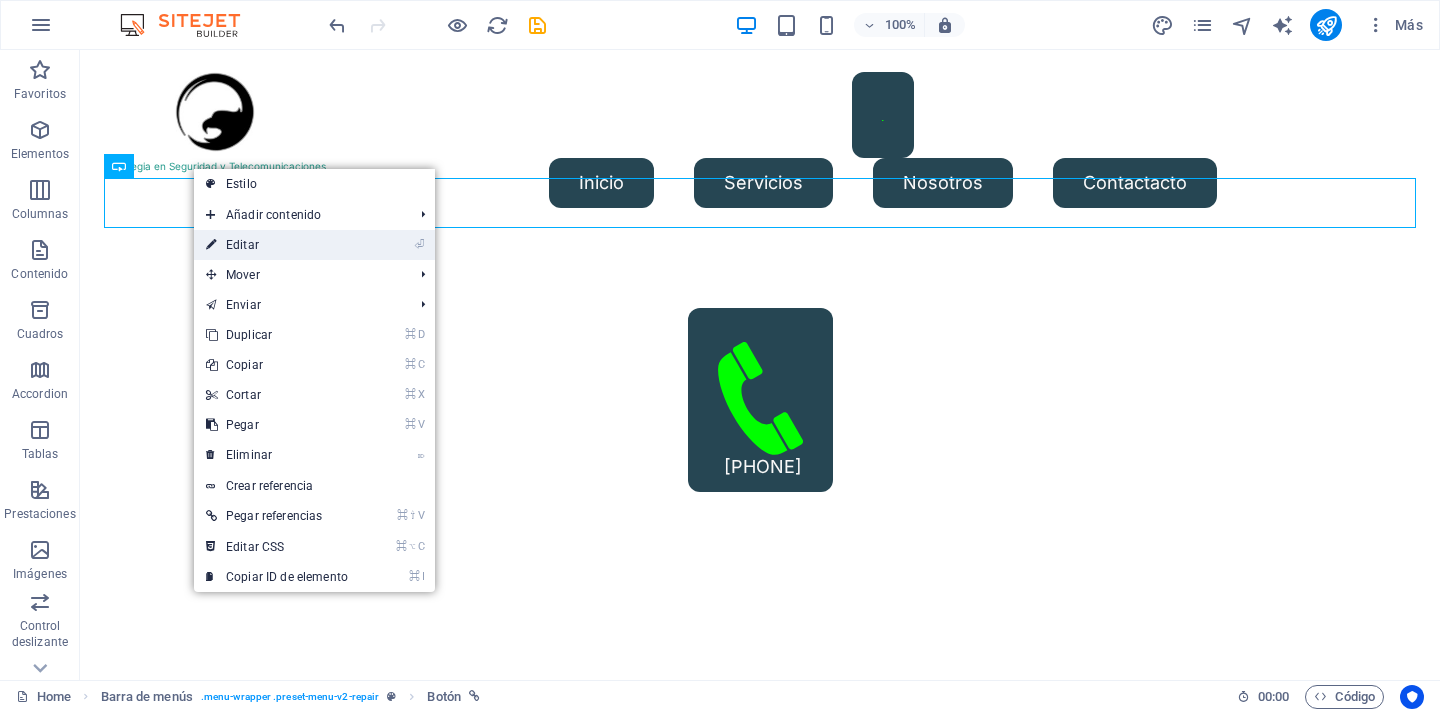 click on "⏎  Editar" at bounding box center (277, 245) 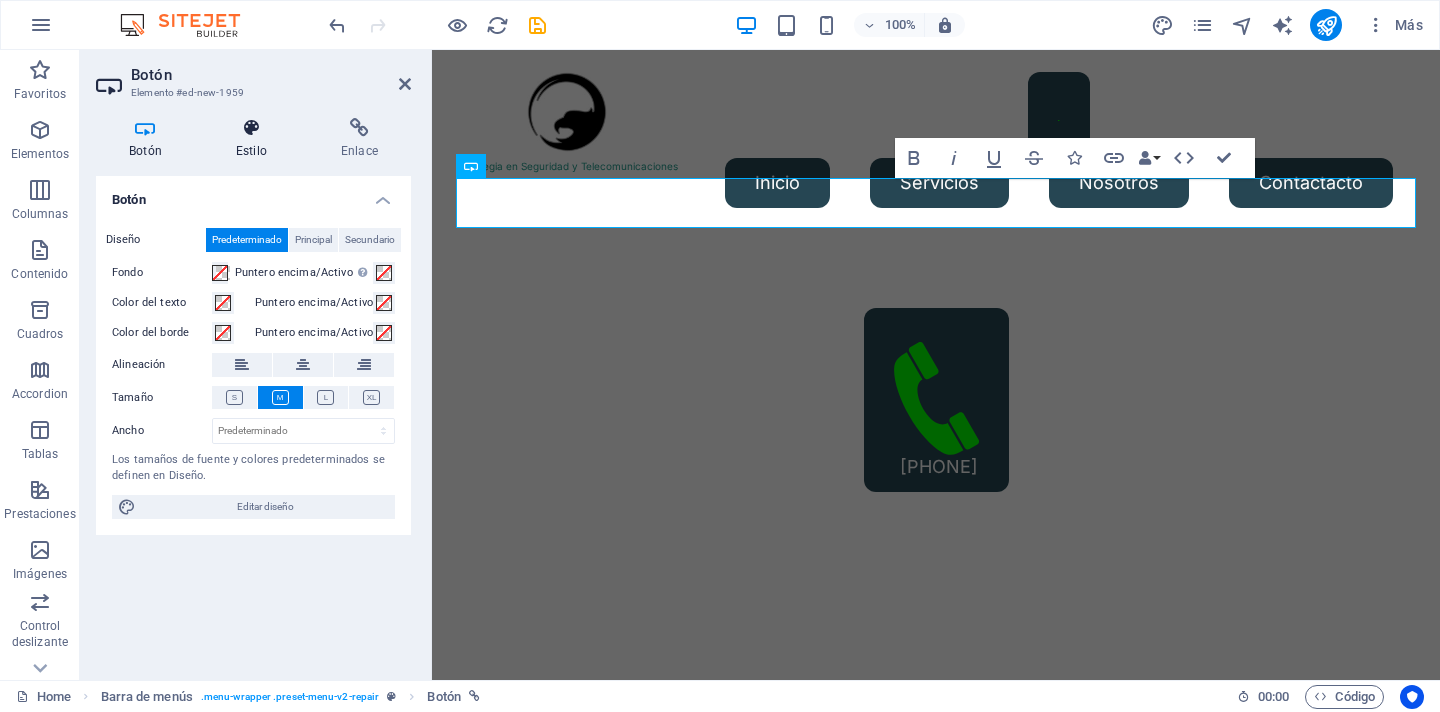click at bounding box center (251, 128) 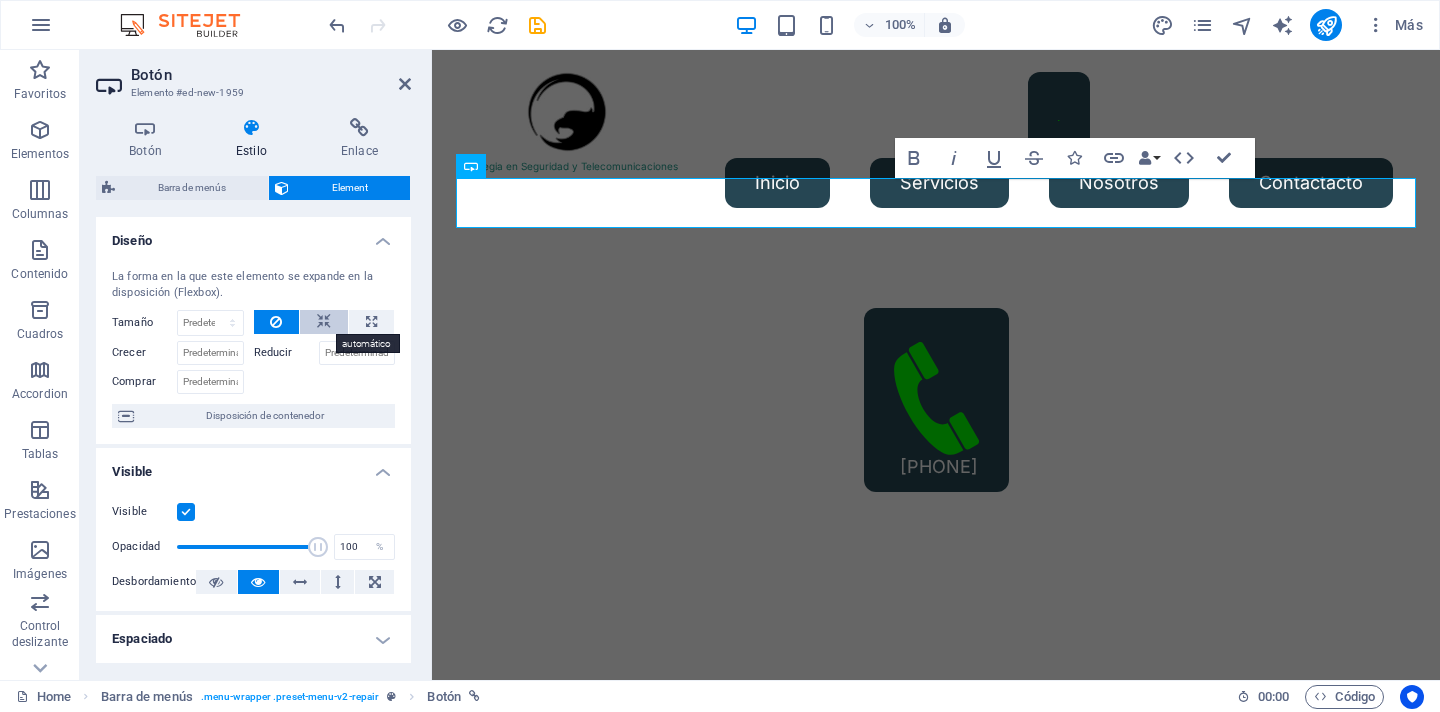 click at bounding box center (324, 322) 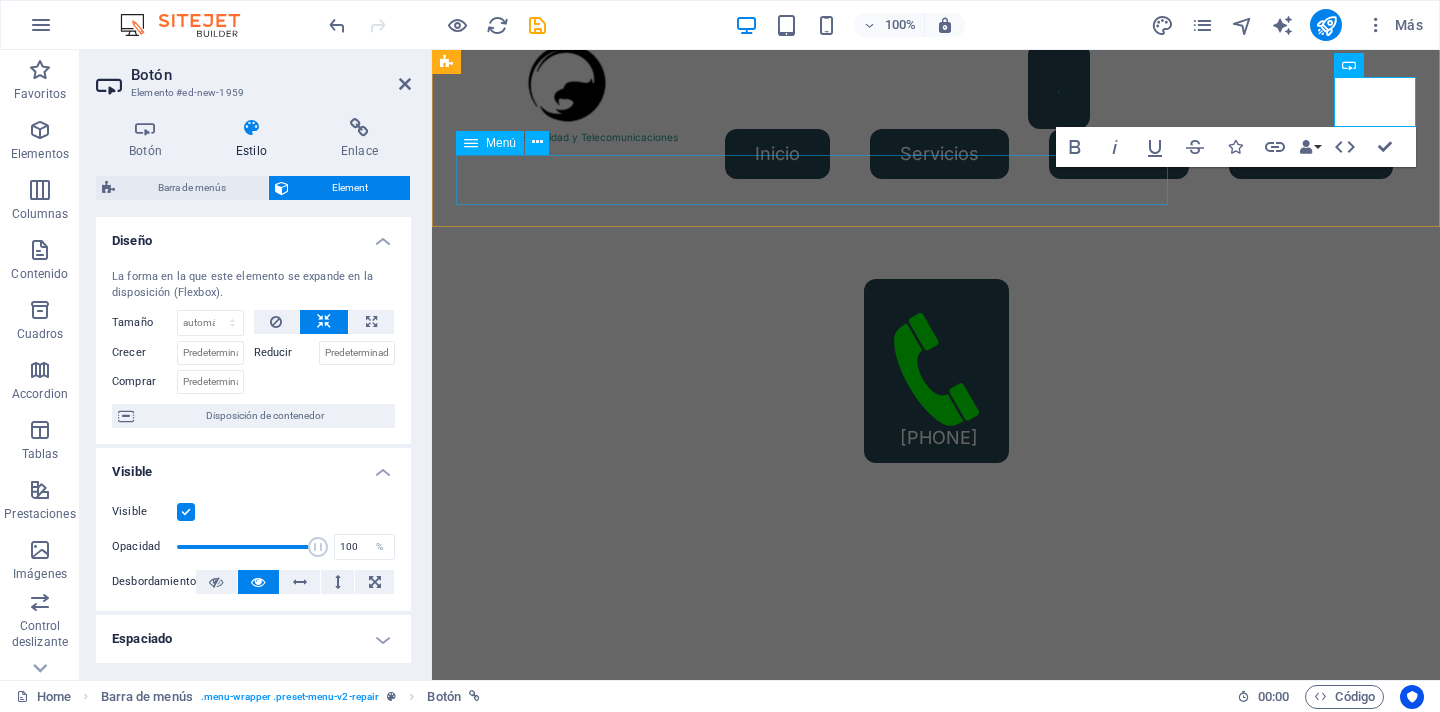 scroll, scrollTop: 14, scrollLeft: 0, axis: vertical 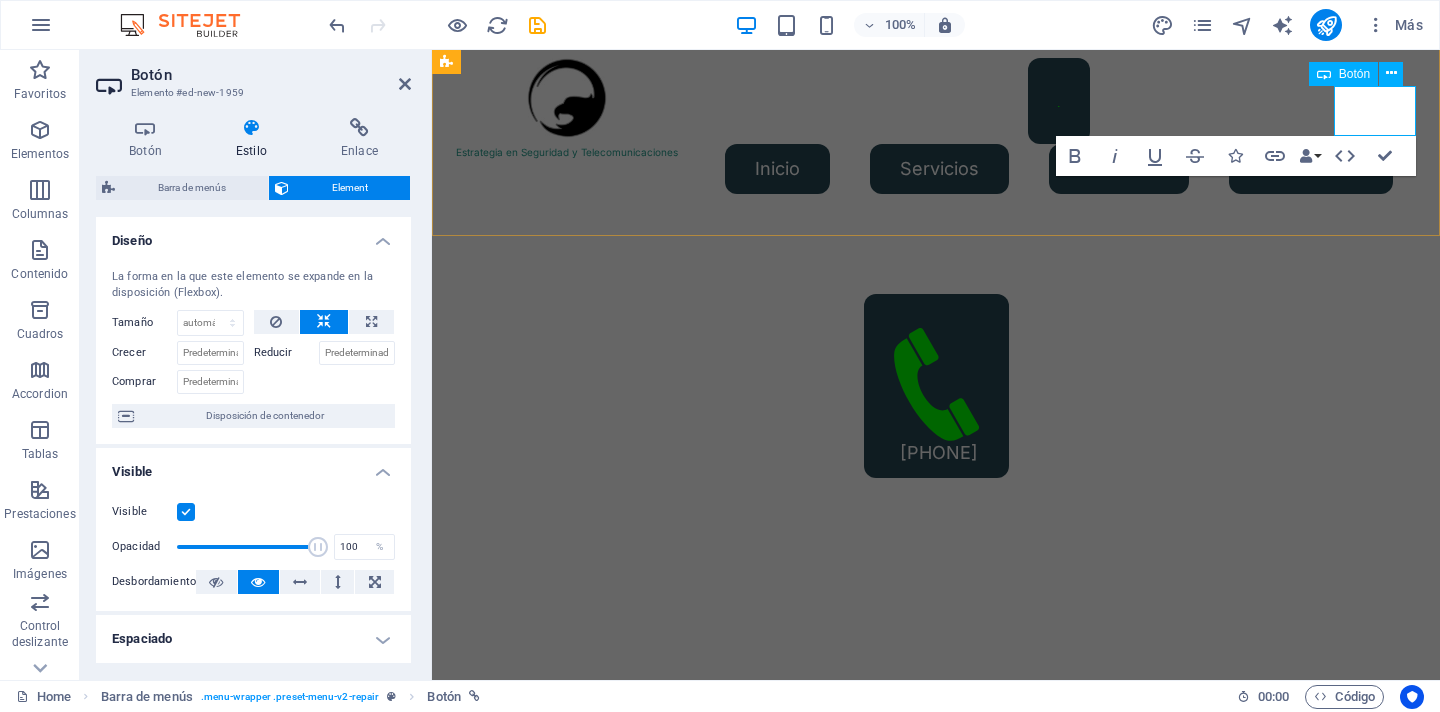 click on "Botón" at bounding box center [1343, 74] 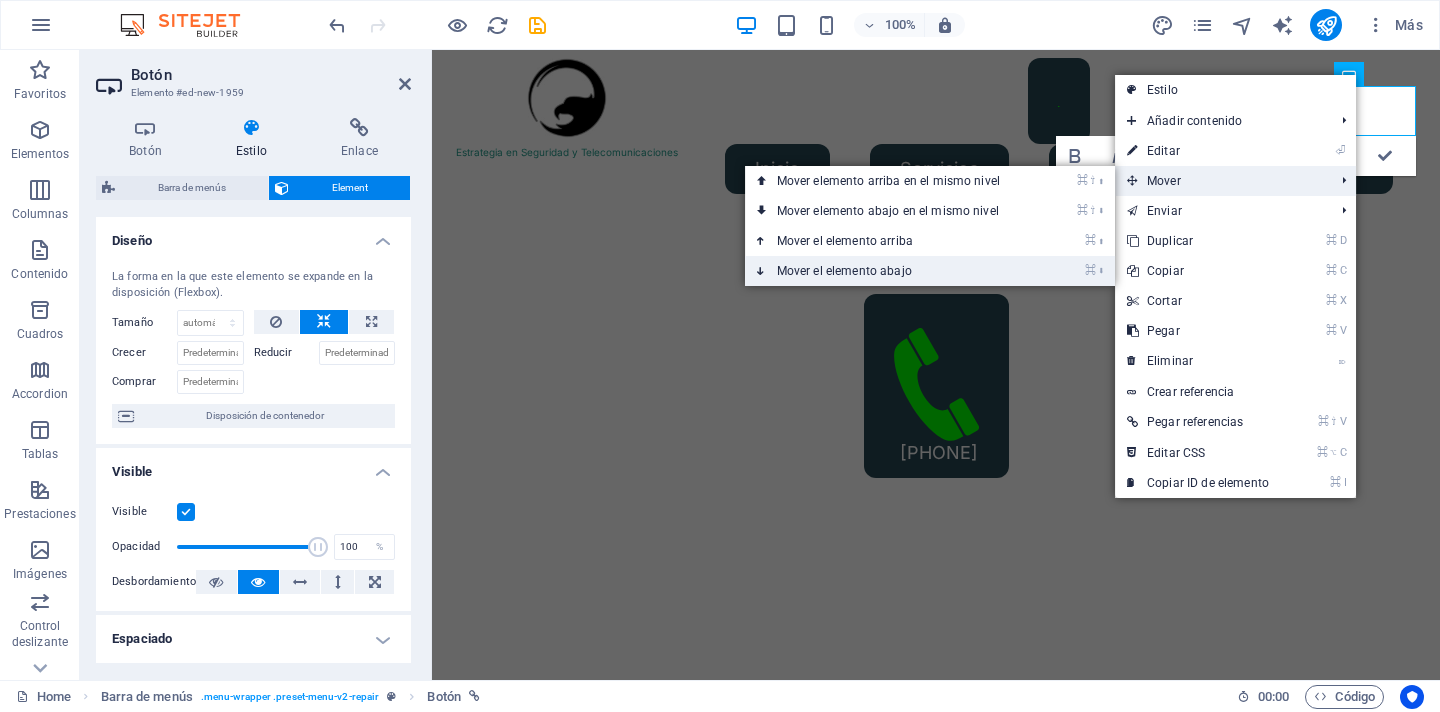 click on "⌘ ⬇  Mover el elemento abajo" at bounding box center (892, 271) 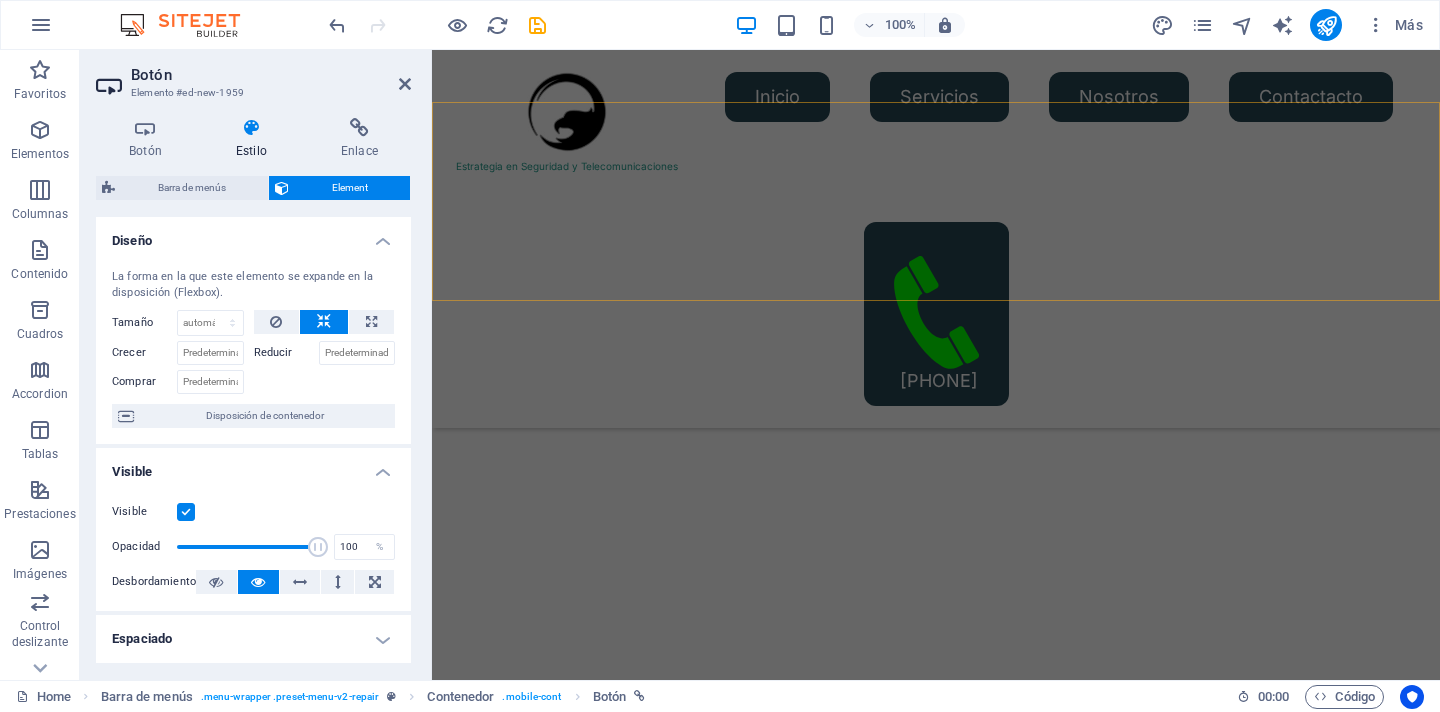 scroll, scrollTop: 0, scrollLeft: 0, axis: both 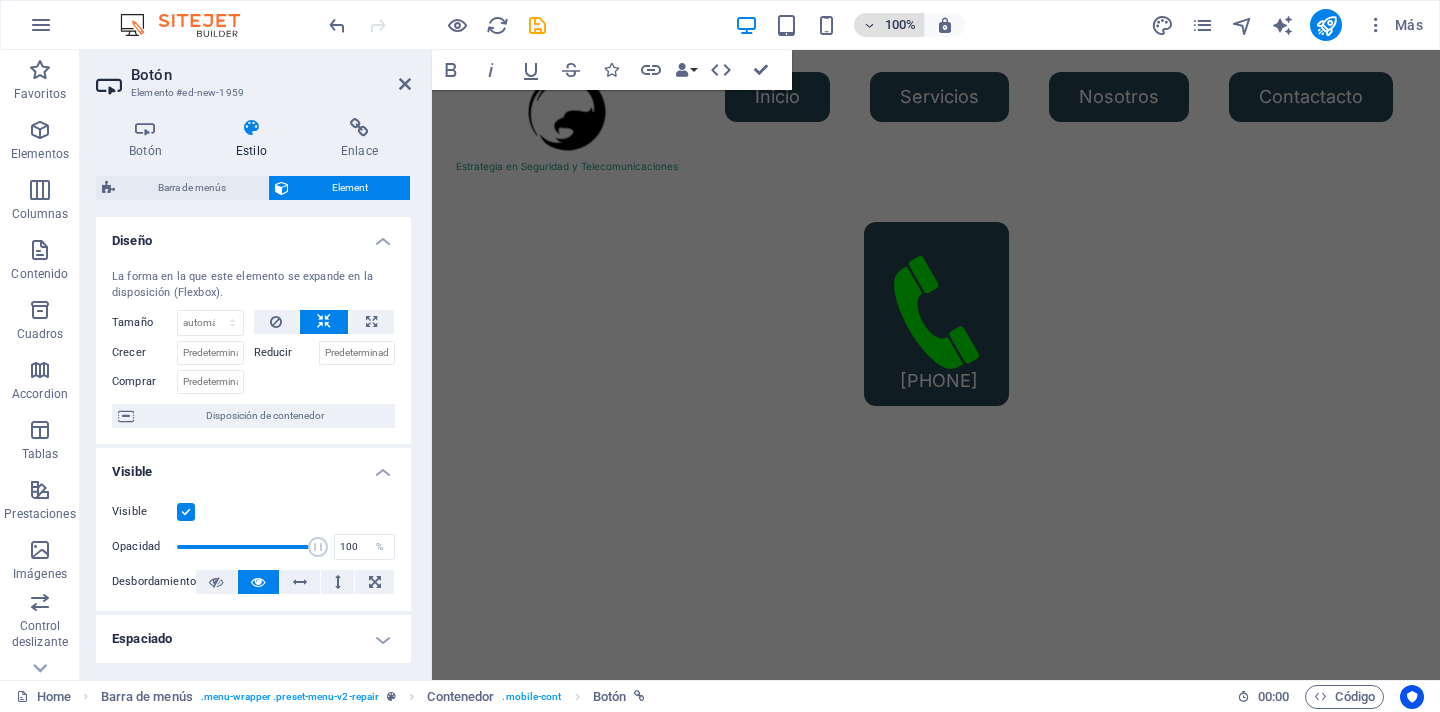 click at bounding box center (869, 25) 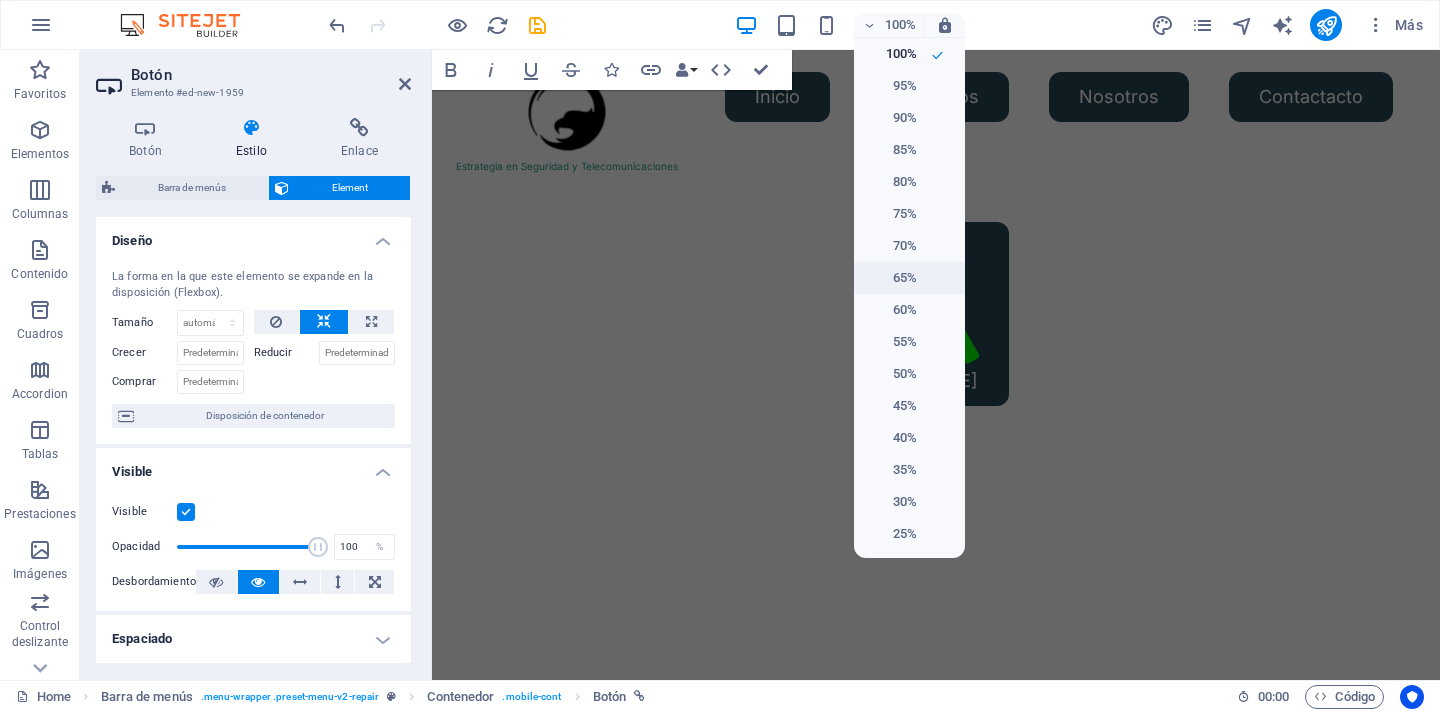 click on "65%" at bounding box center [891, 278] 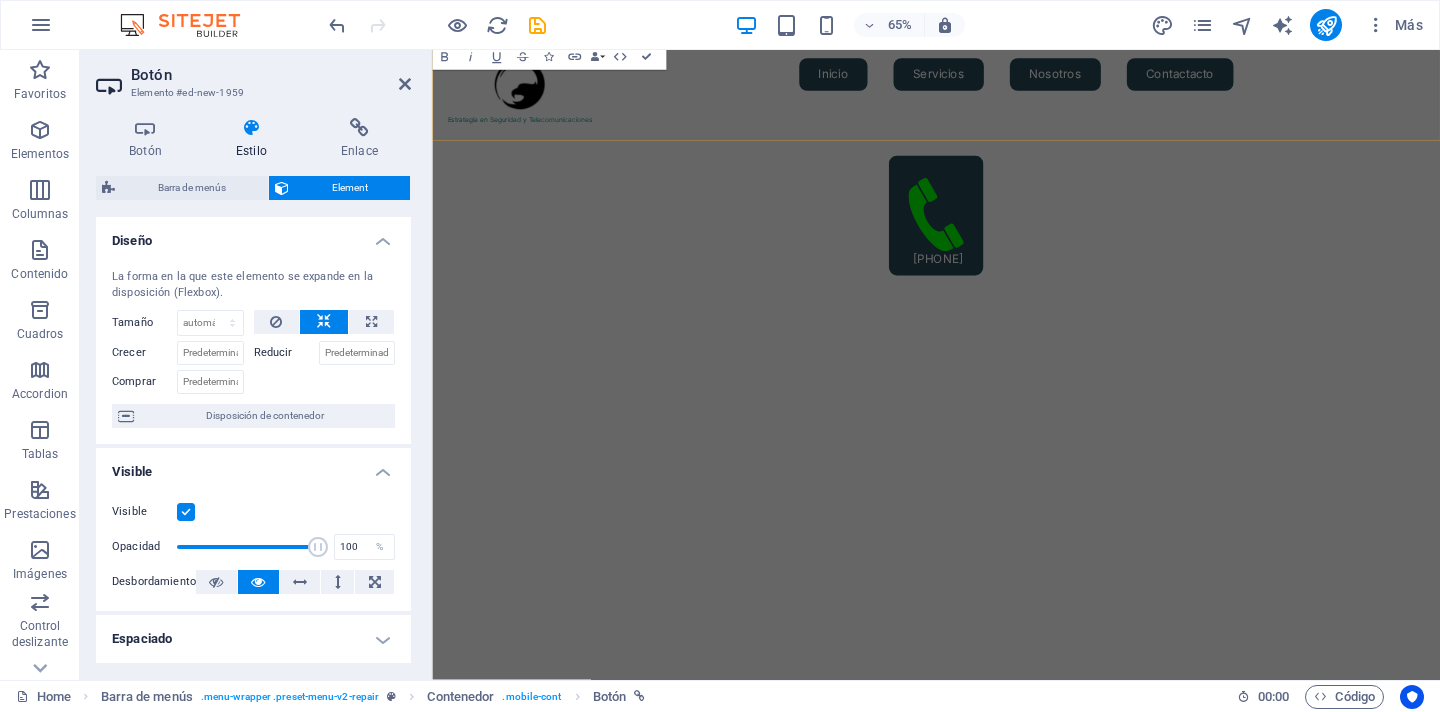 scroll, scrollTop: 0, scrollLeft: 0, axis: both 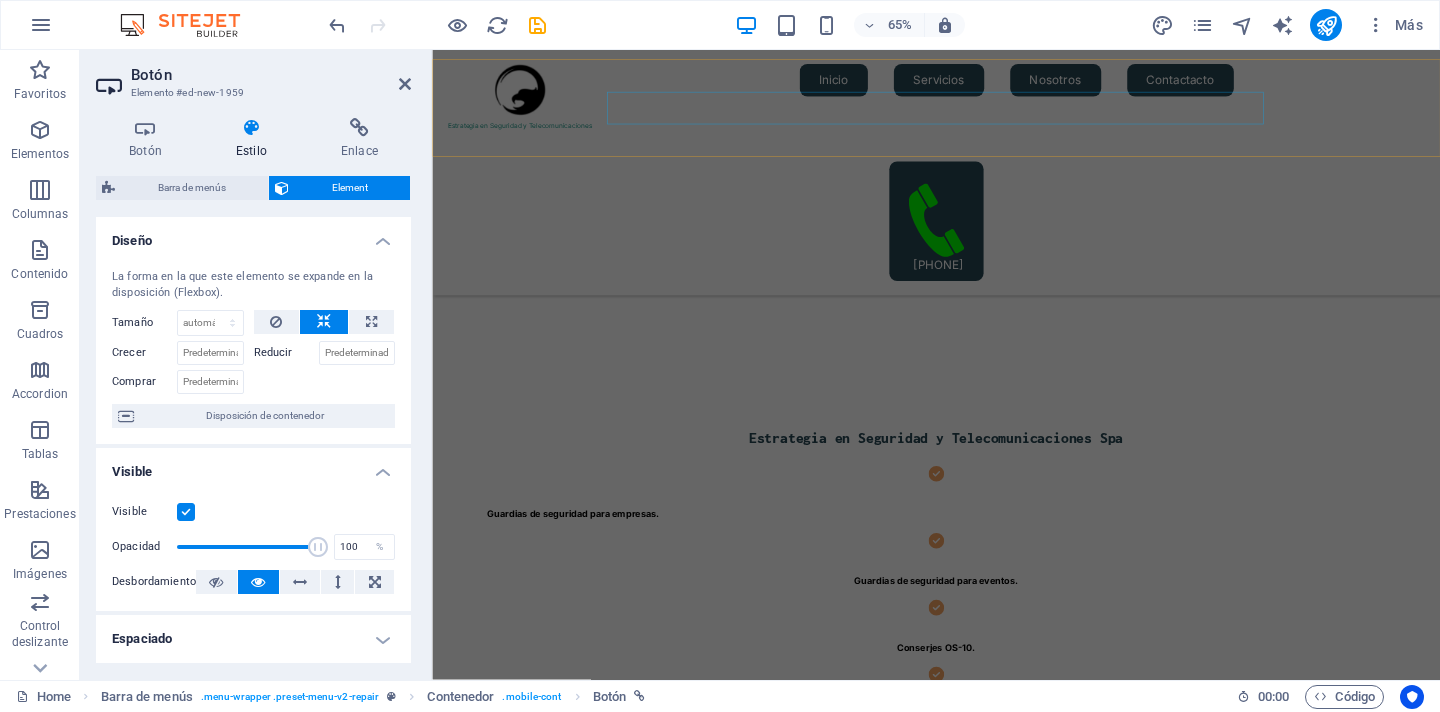 type 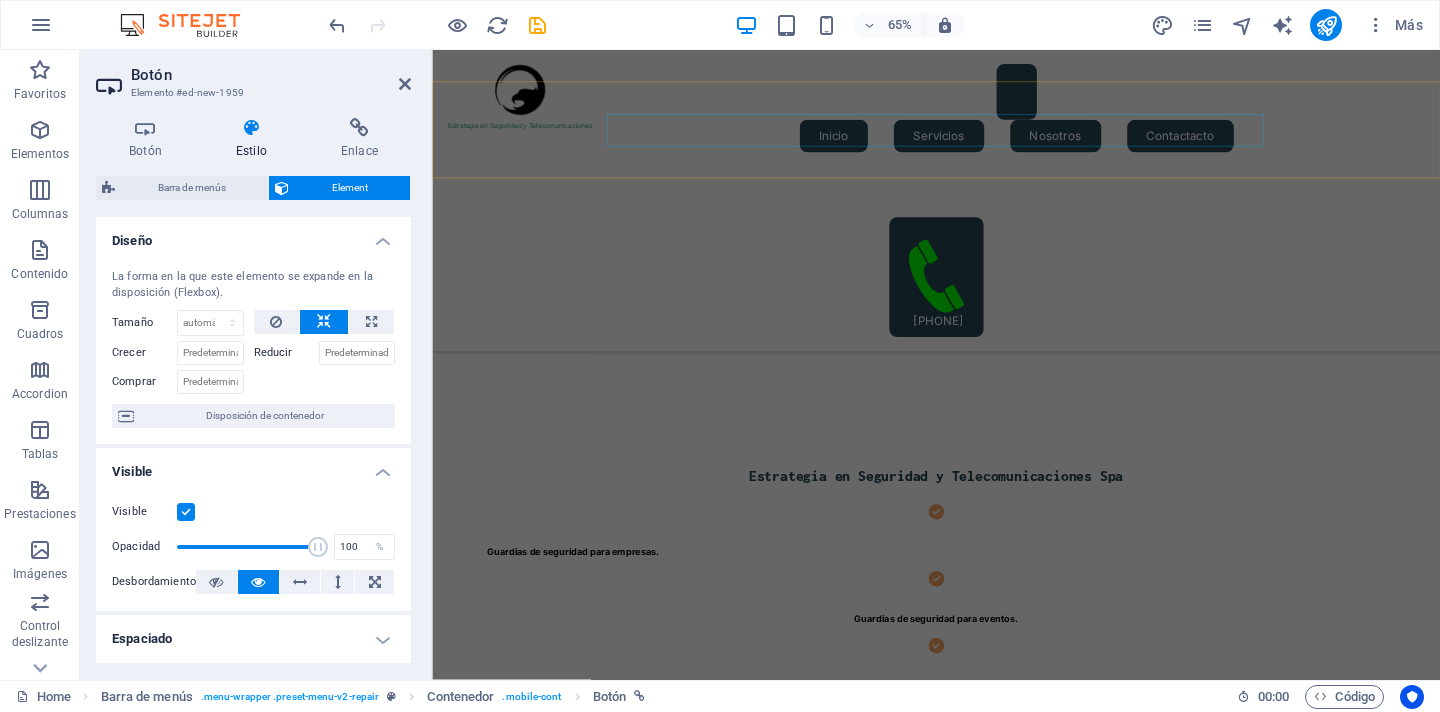 scroll, scrollTop: 480, scrollLeft: 0, axis: vertical 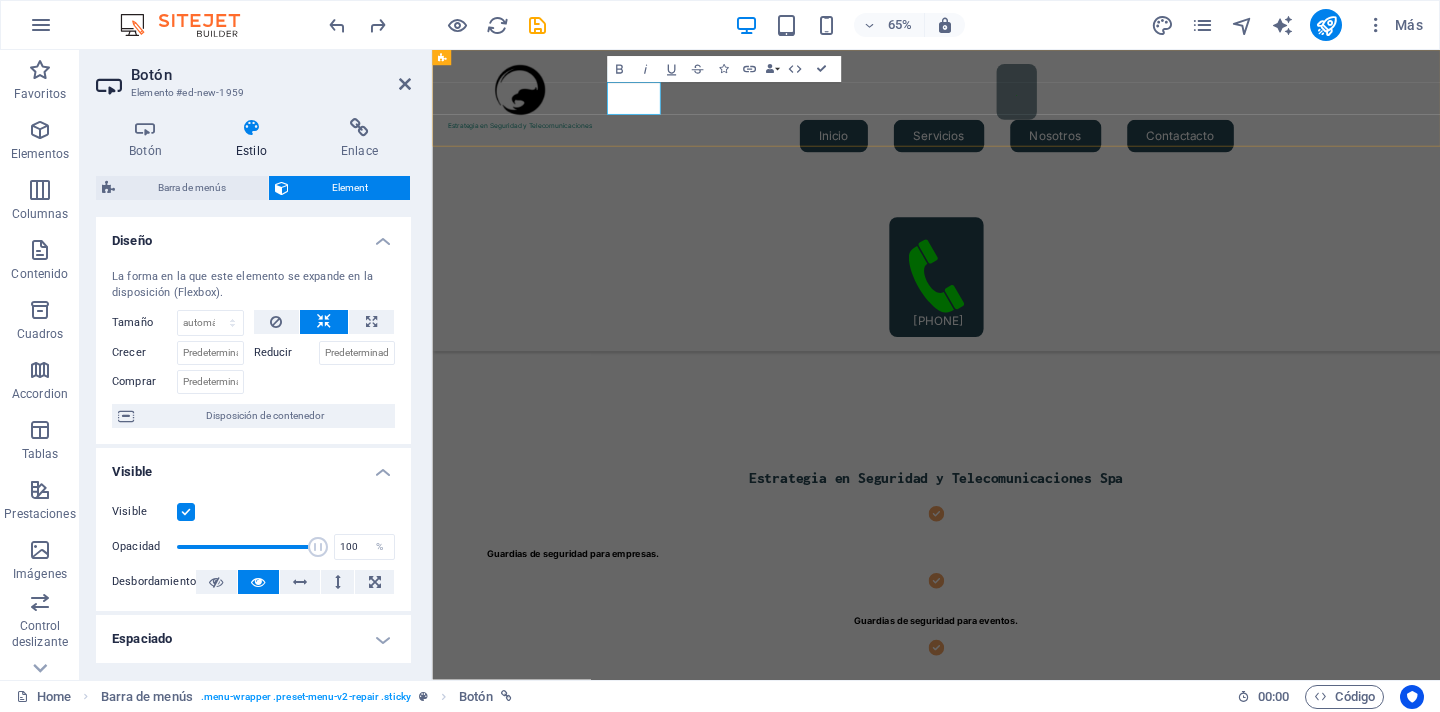 click at bounding box center [1331, 115] 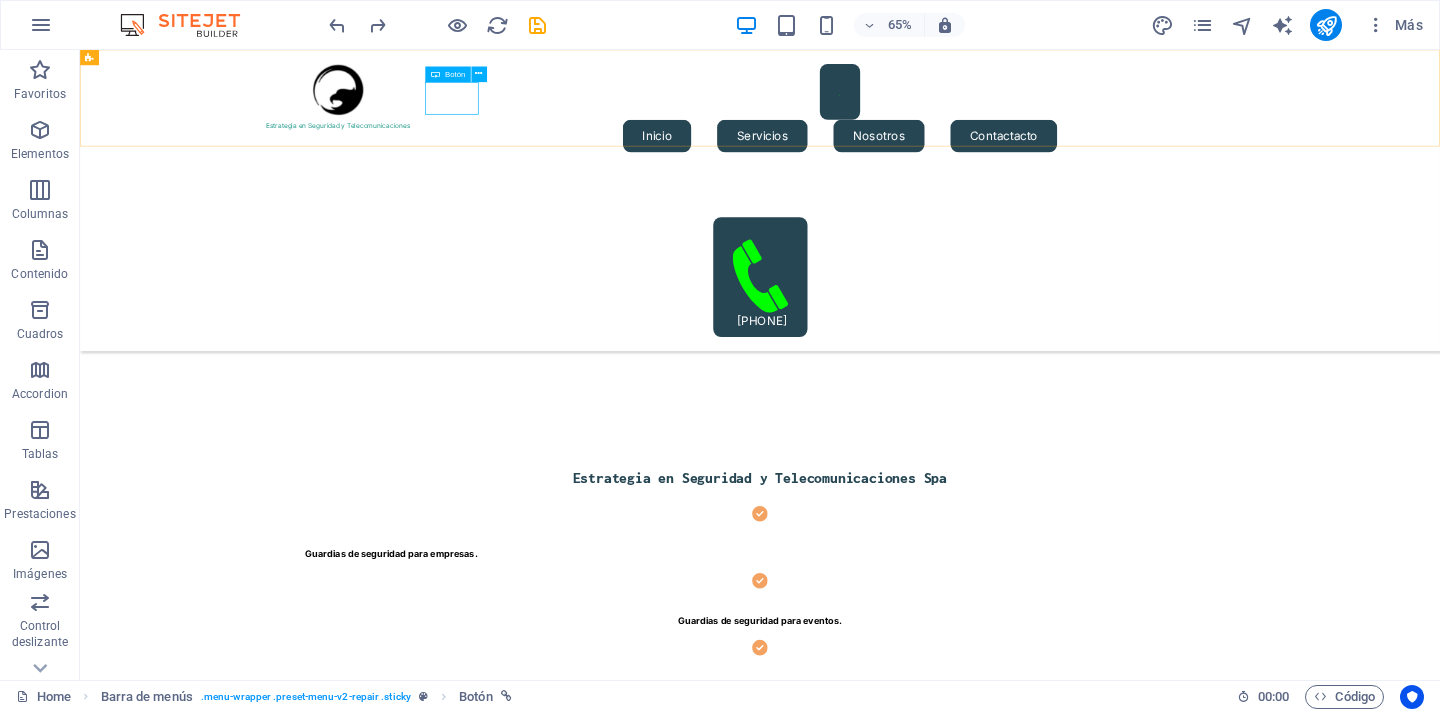 click on "Botón" at bounding box center [447, 75] 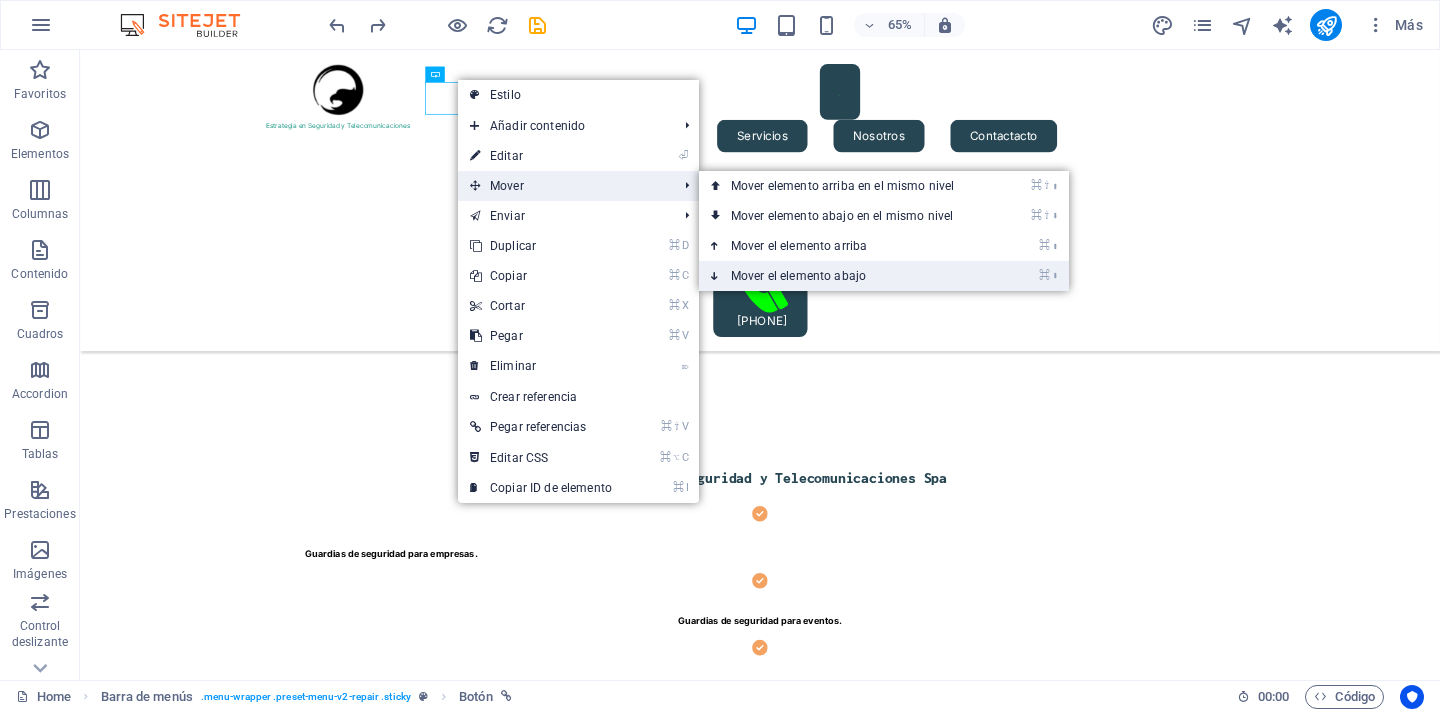 click on "⌘ ⬇  Mover el elemento abajo" at bounding box center (846, 276) 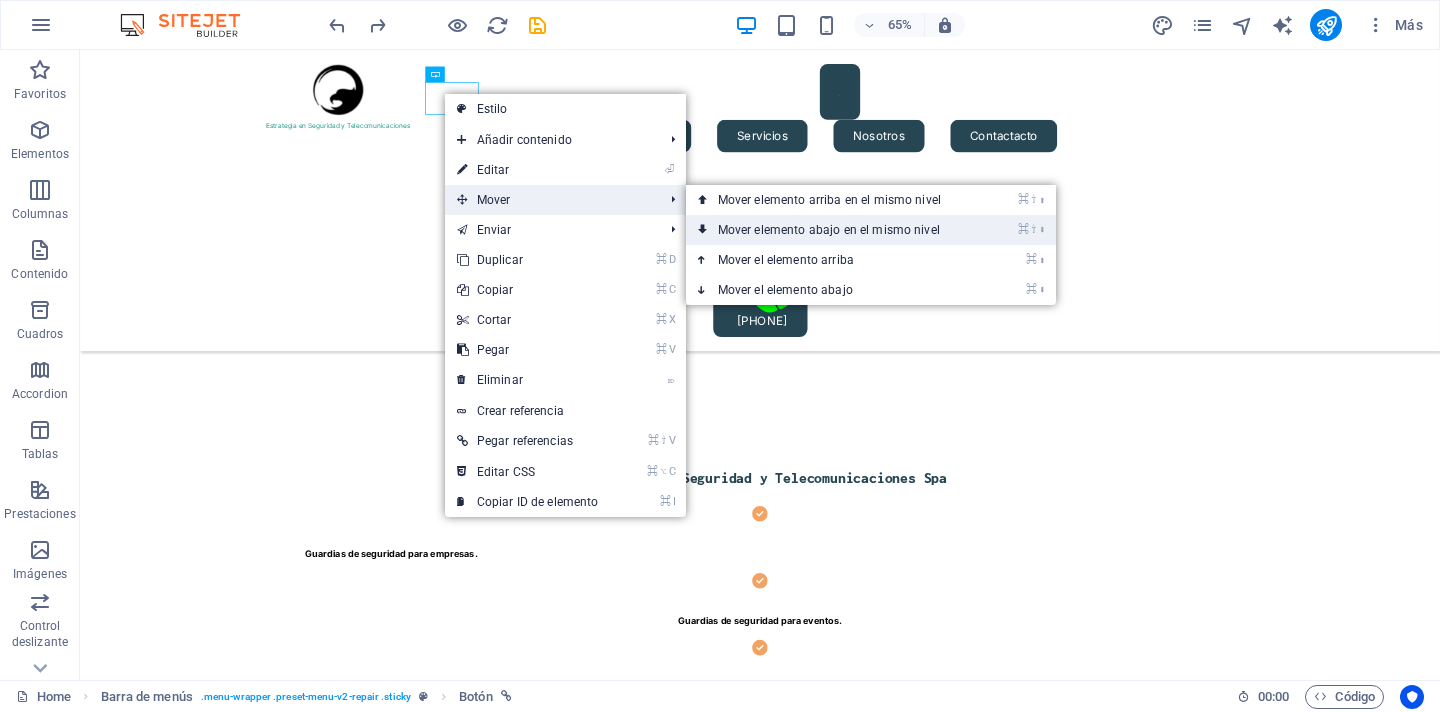 click on "⌘ ⇧ ⬇  Mover elemento abajo en el mismo nivel" at bounding box center (833, 230) 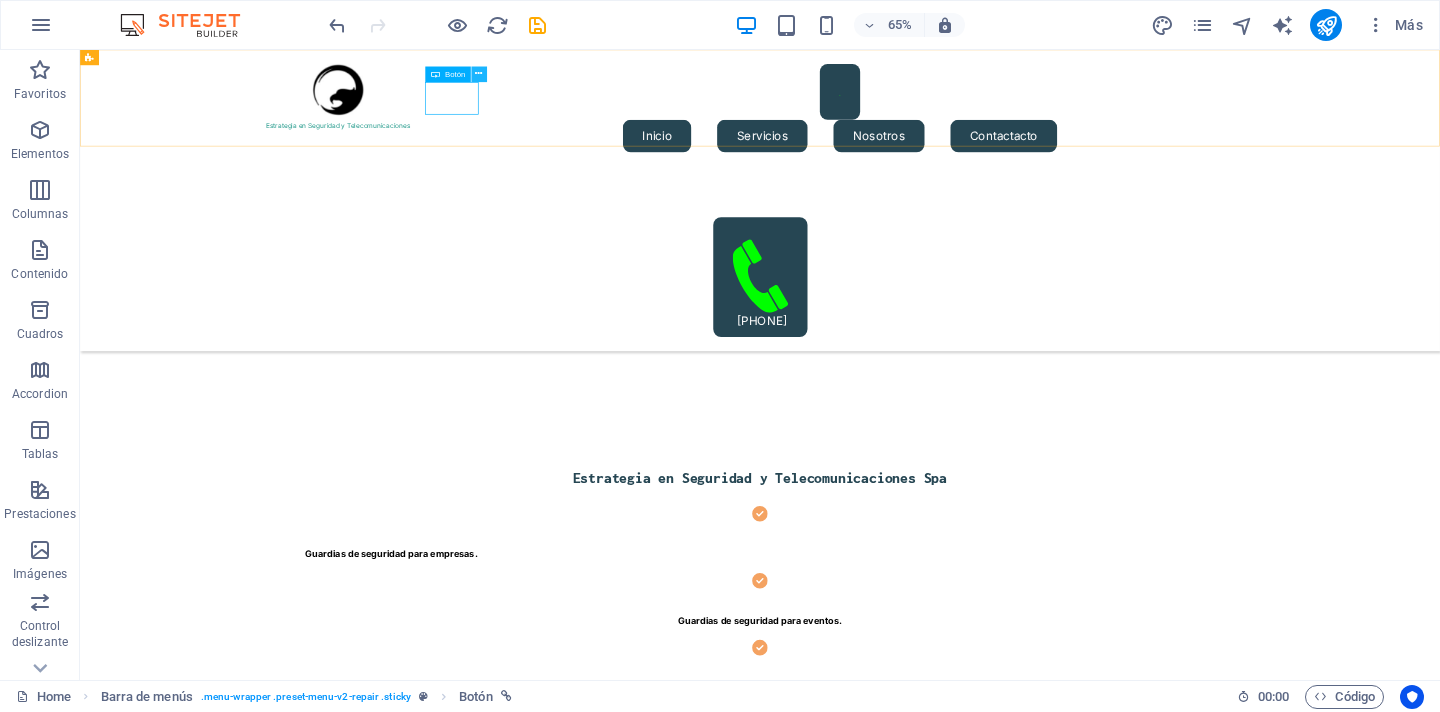click at bounding box center (479, 75) 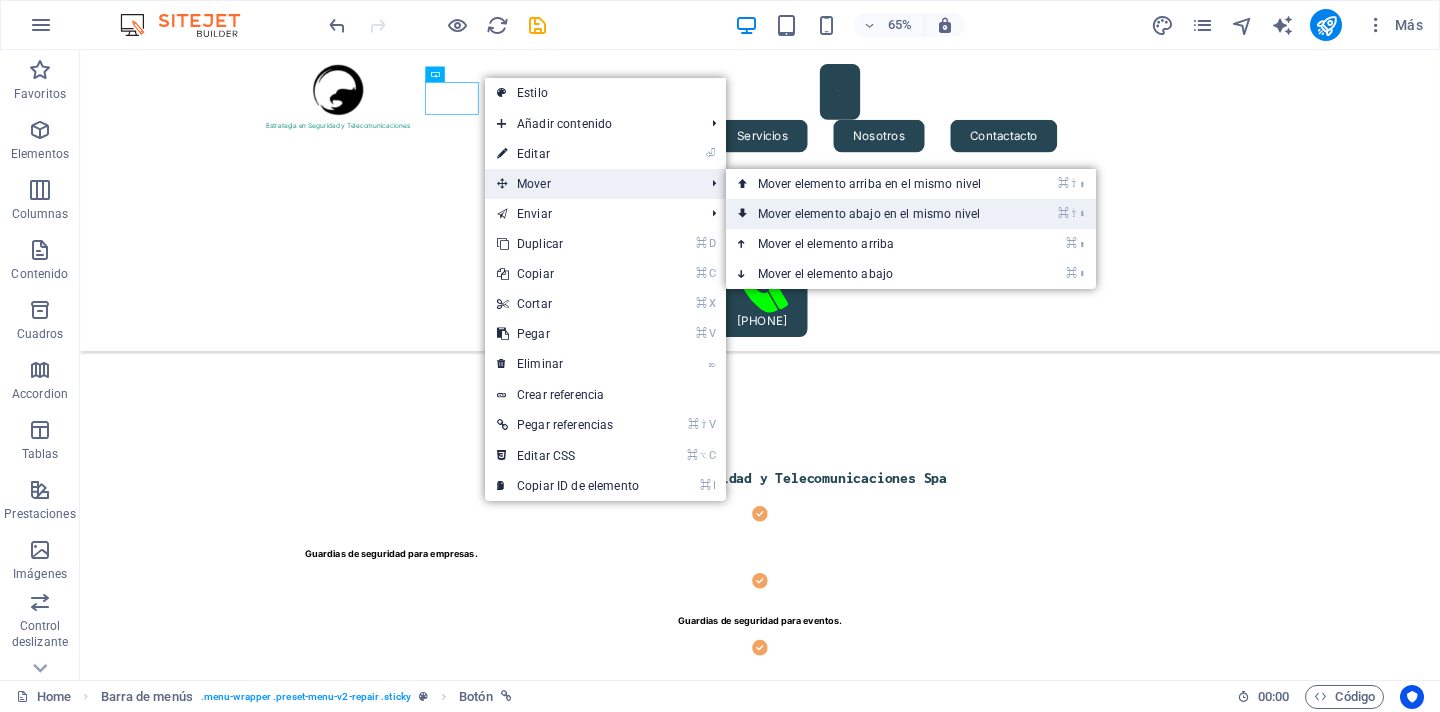 click on "⌘ ⇧ ⬇  Mover elemento abajo en el mismo nivel" at bounding box center (873, 214) 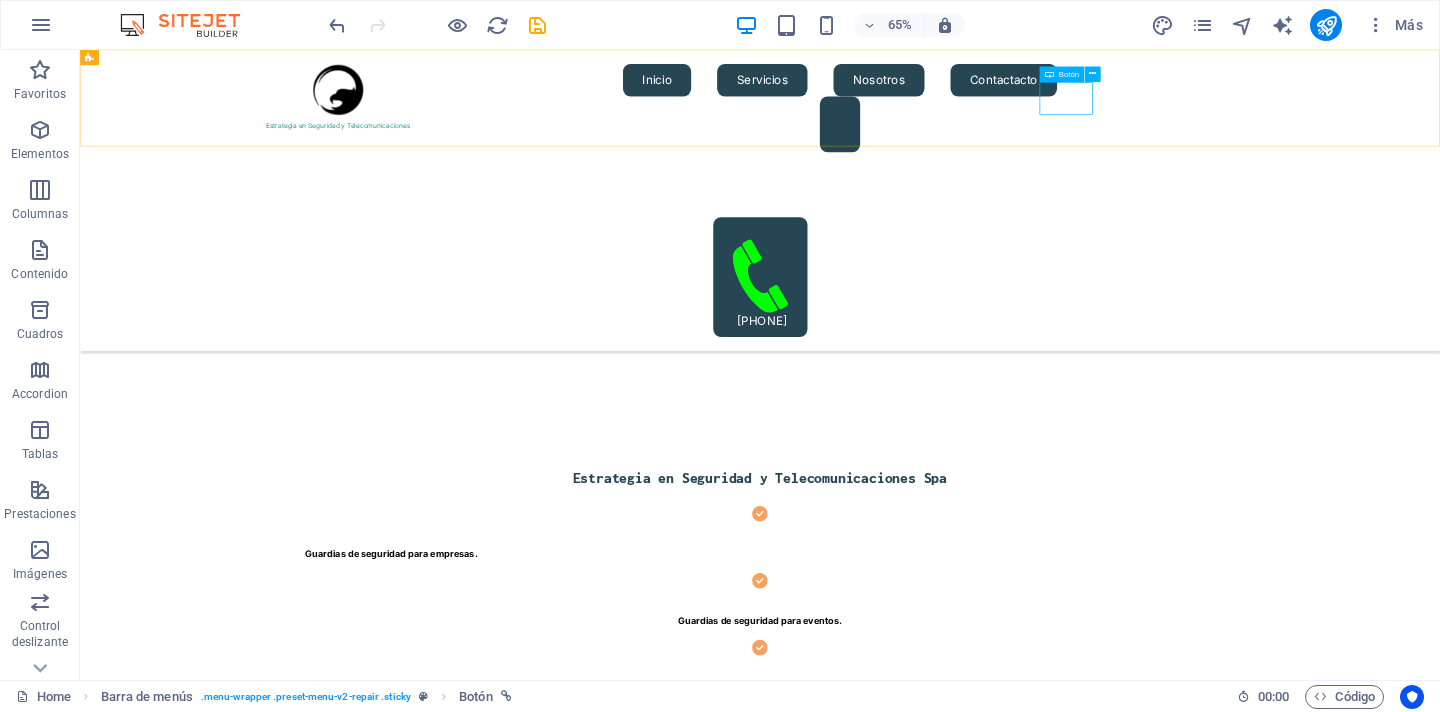 click on "Botón" at bounding box center (1069, 75) 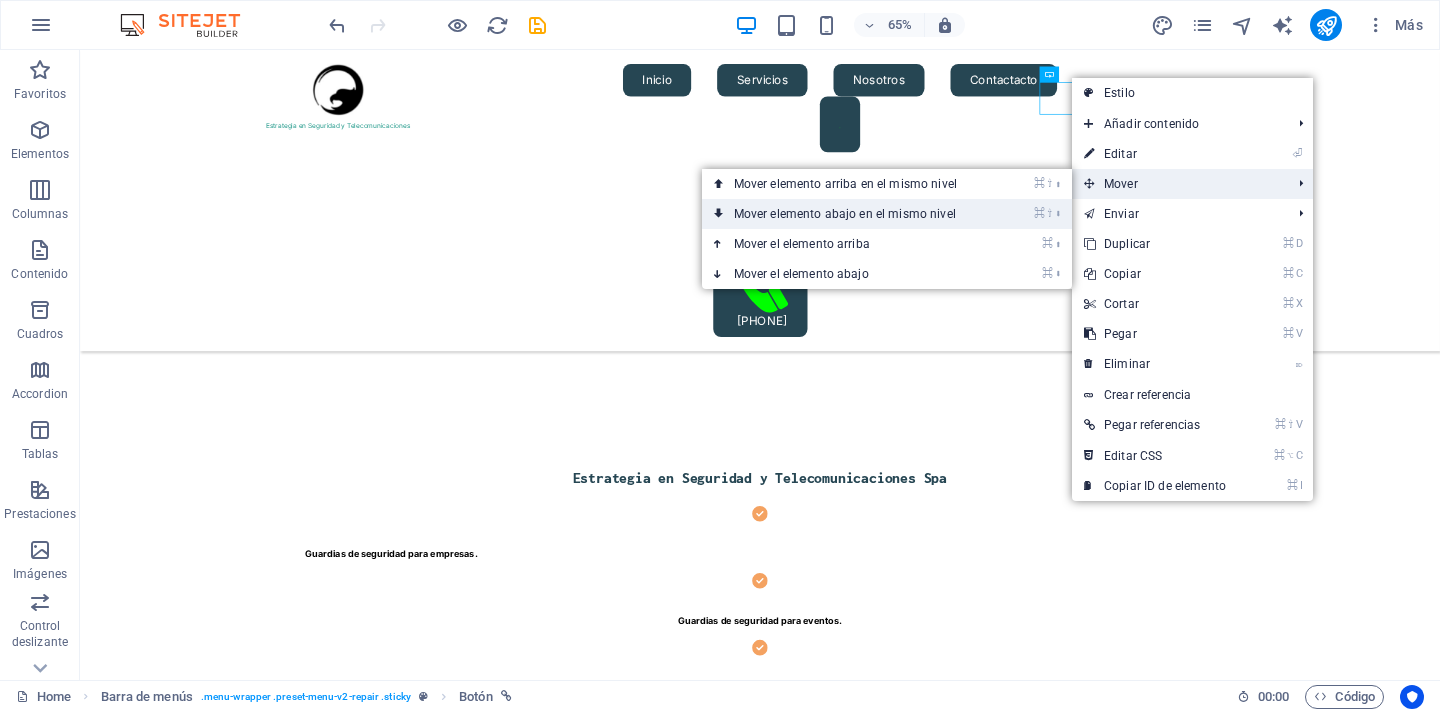 click on "⌘ ⇧ ⬇  Mover elemento abajo en el mismo nivel" at bounding box center [887, 214] 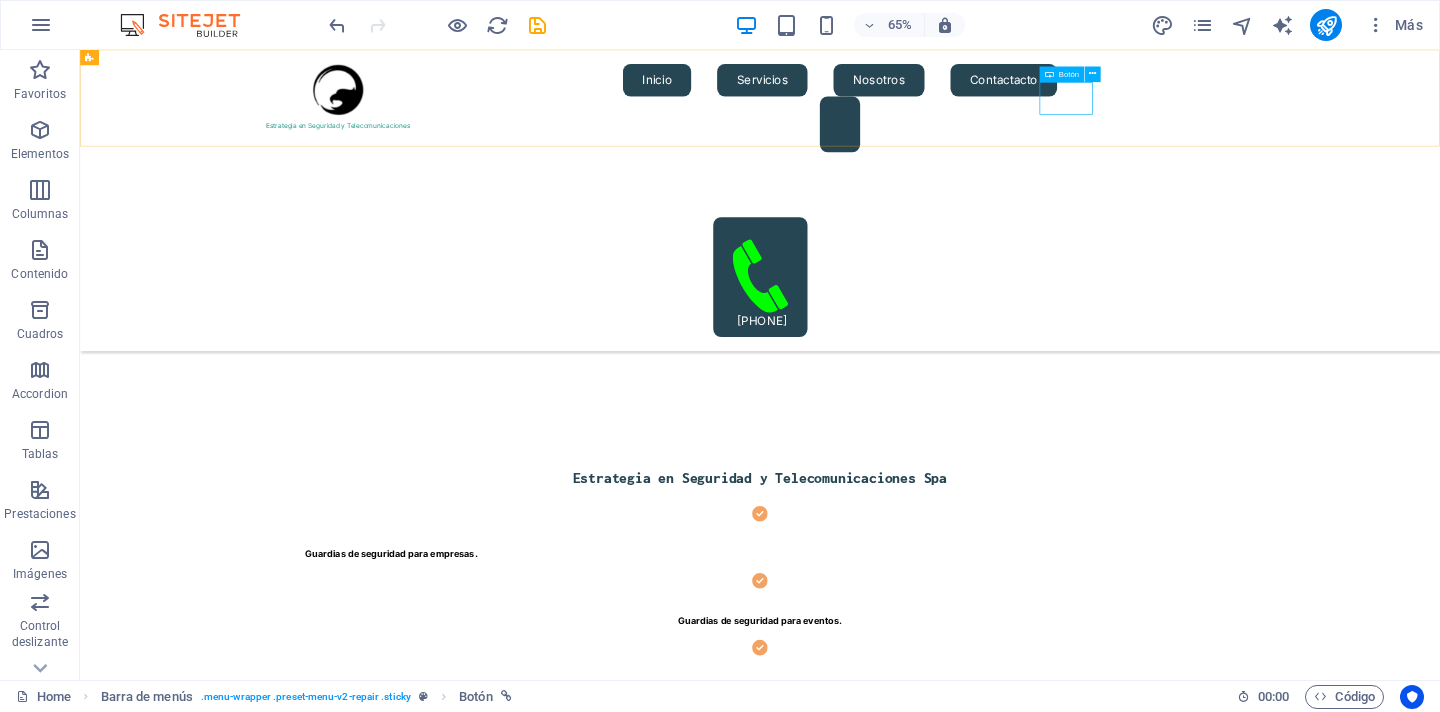 click on "Botón" at bounding box center [1069, 75] 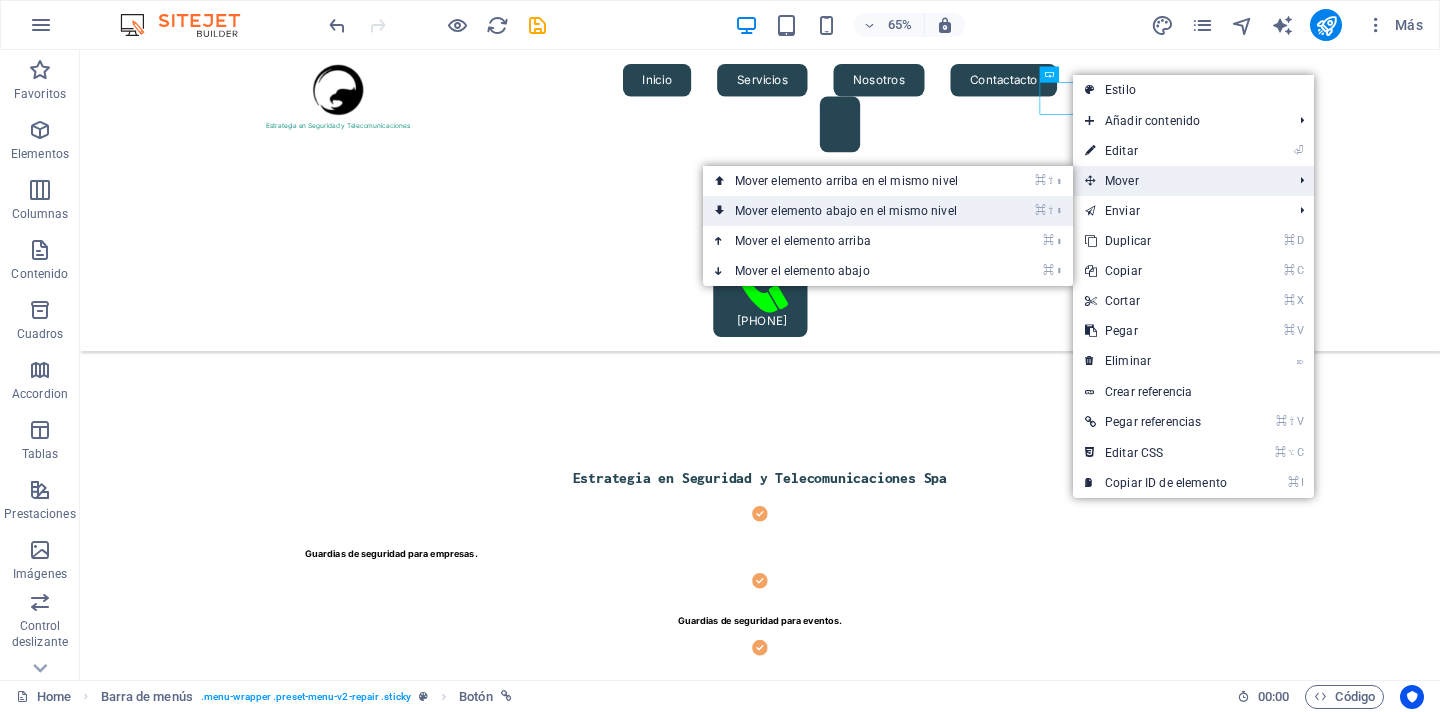click on "⌘ ⇧ ⬇  Mover elemento abajo en el mismo nivel" at bounding box center [850, 211] 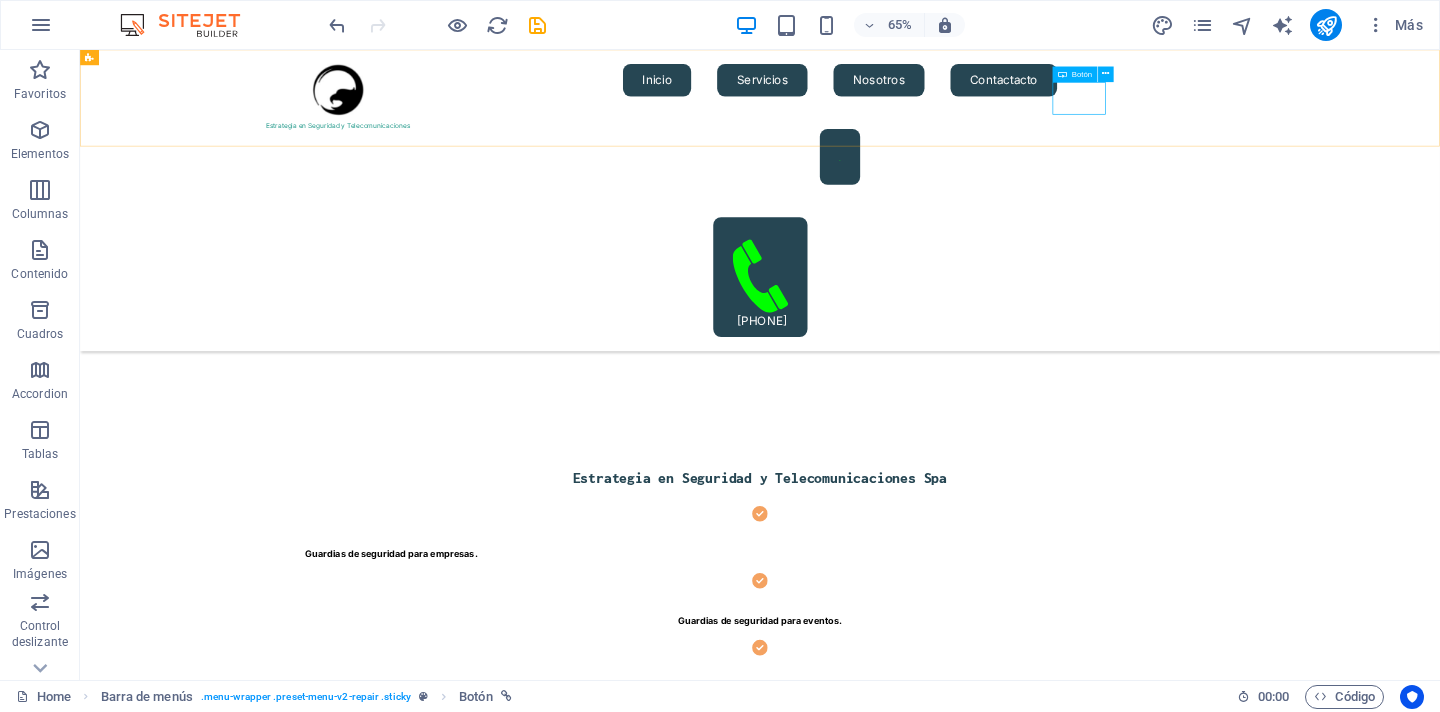click on "Botón" at bounding box center (1082, 75) 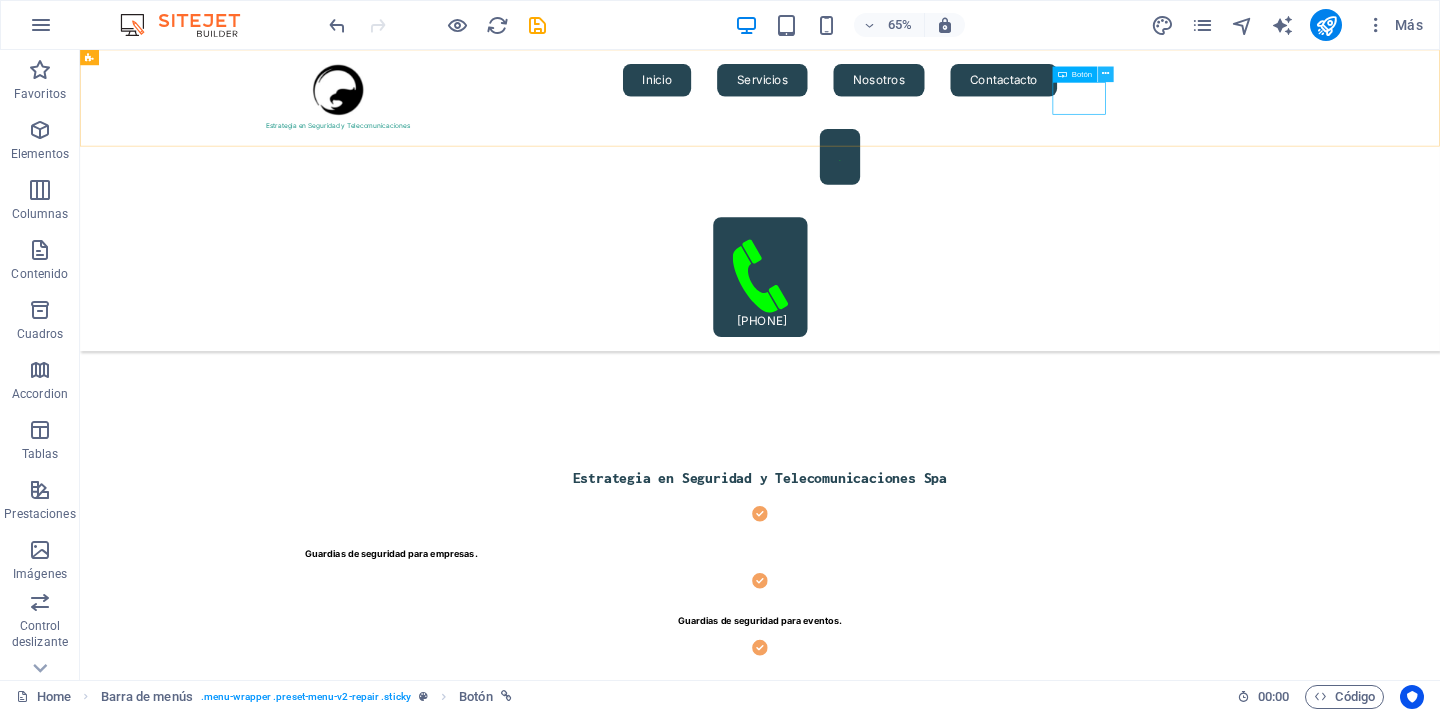 click at bounding box center [1106, 75] 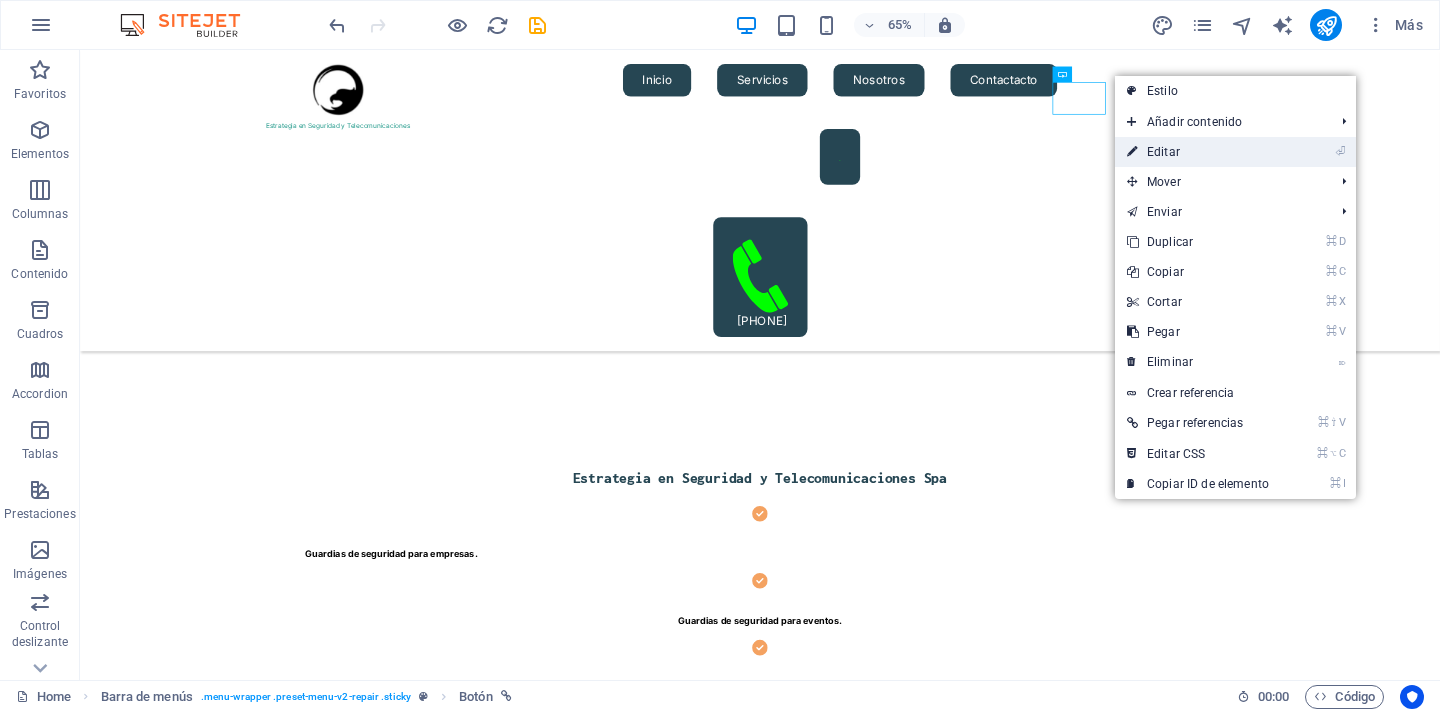 click on "⏎  Editar" at bounding box center [1198, 152] 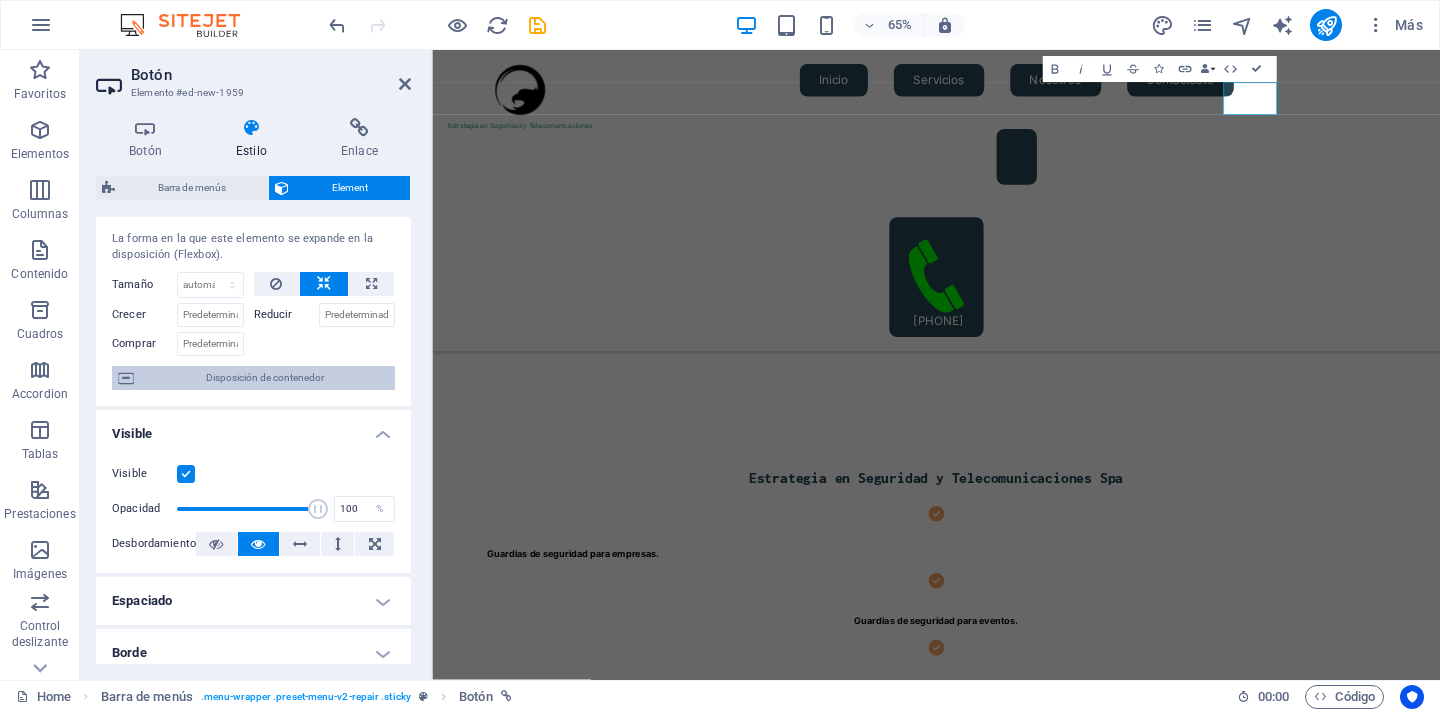 scroll, scrollTop: 0, scrollLeft: 0, axis: both 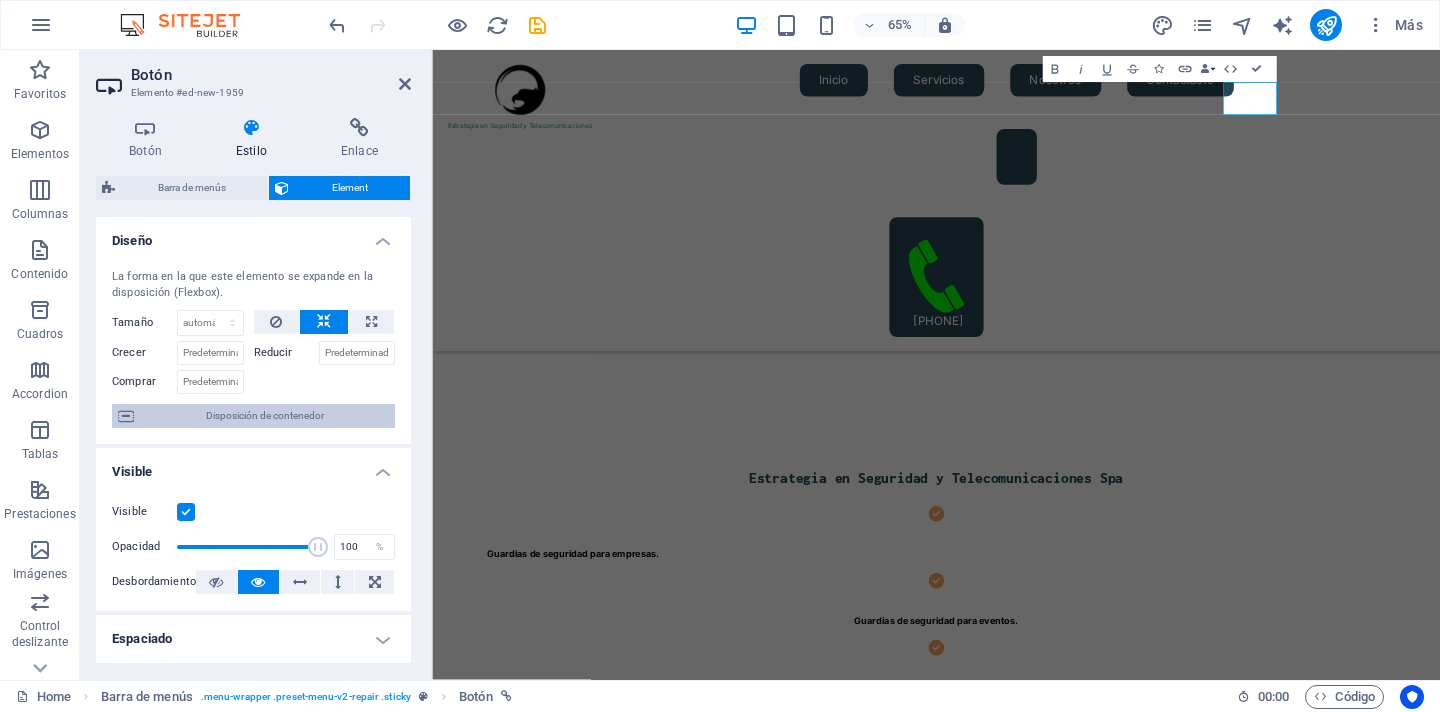 click on "Disposición de contenedor" at bounding box center (264, 416) 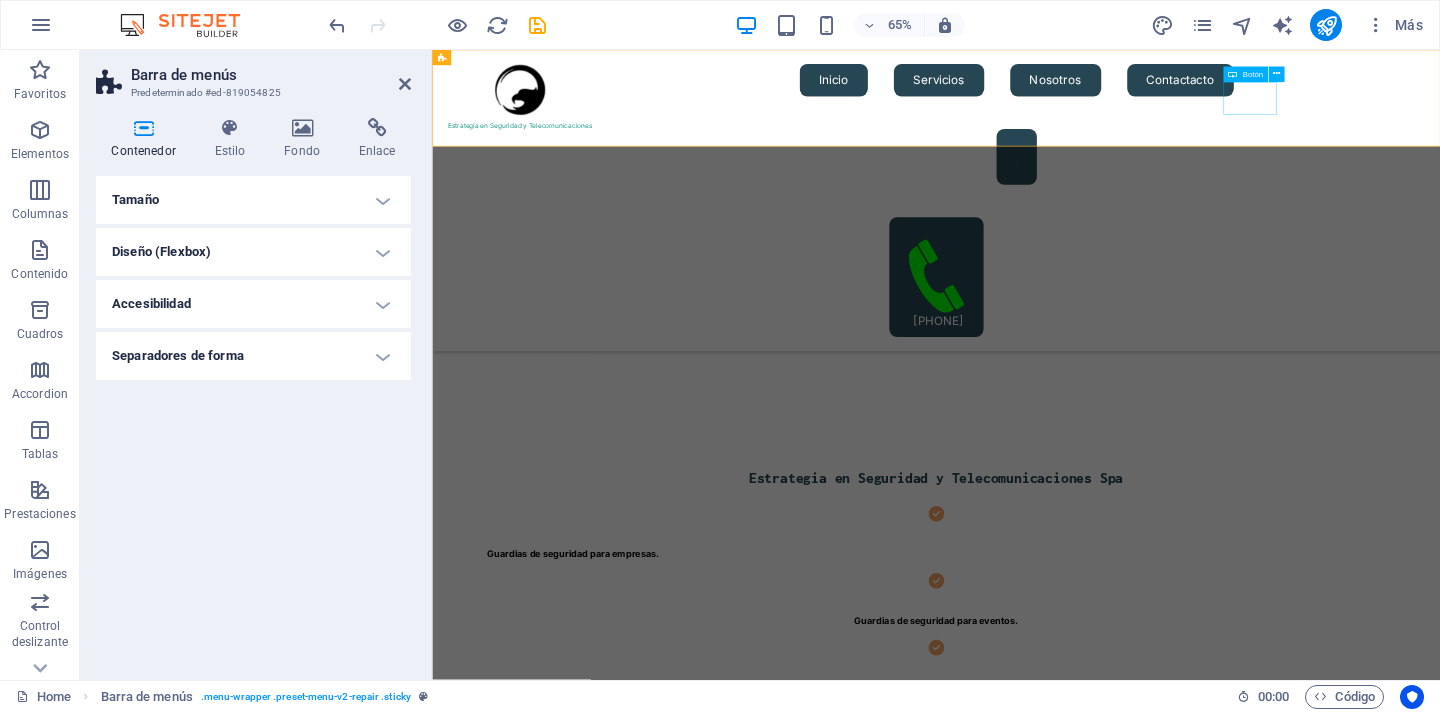 click at bounding box center [1207, 215] 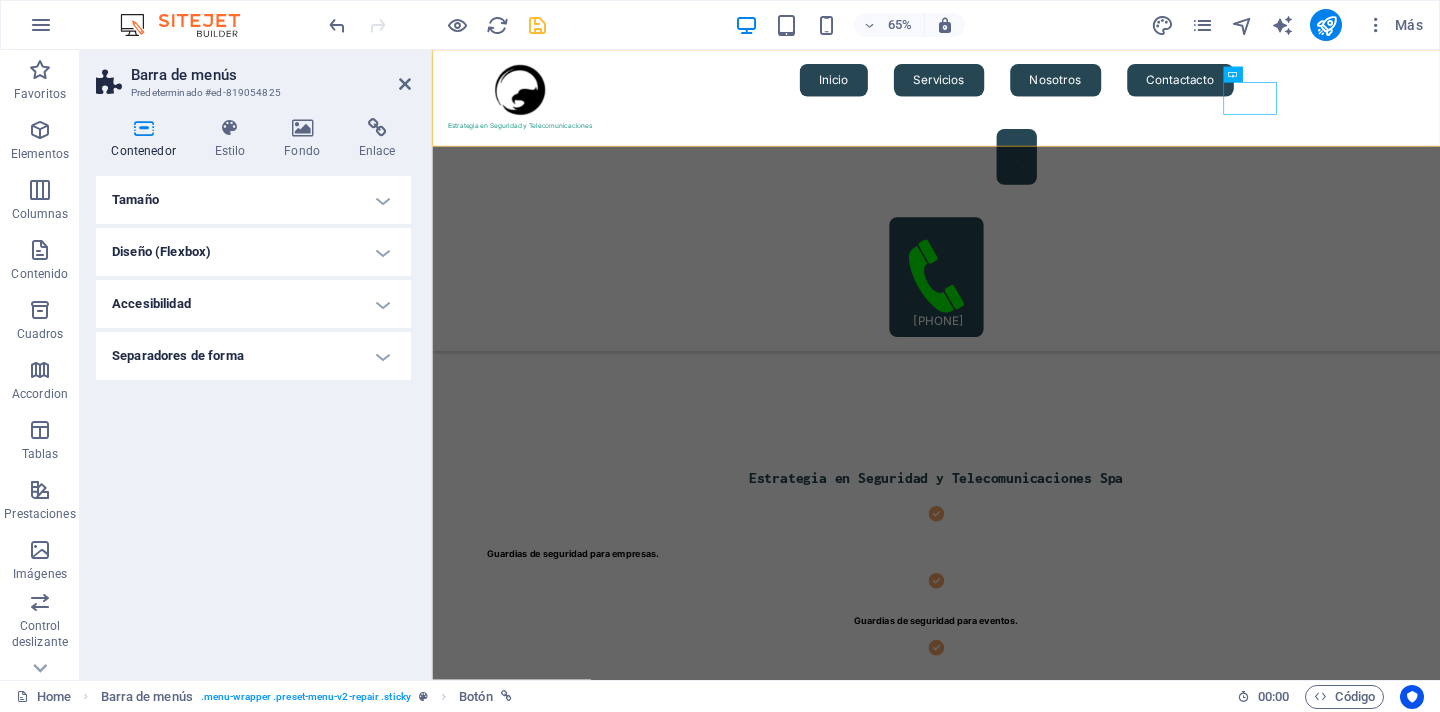 click at bounding box center [537, 25] 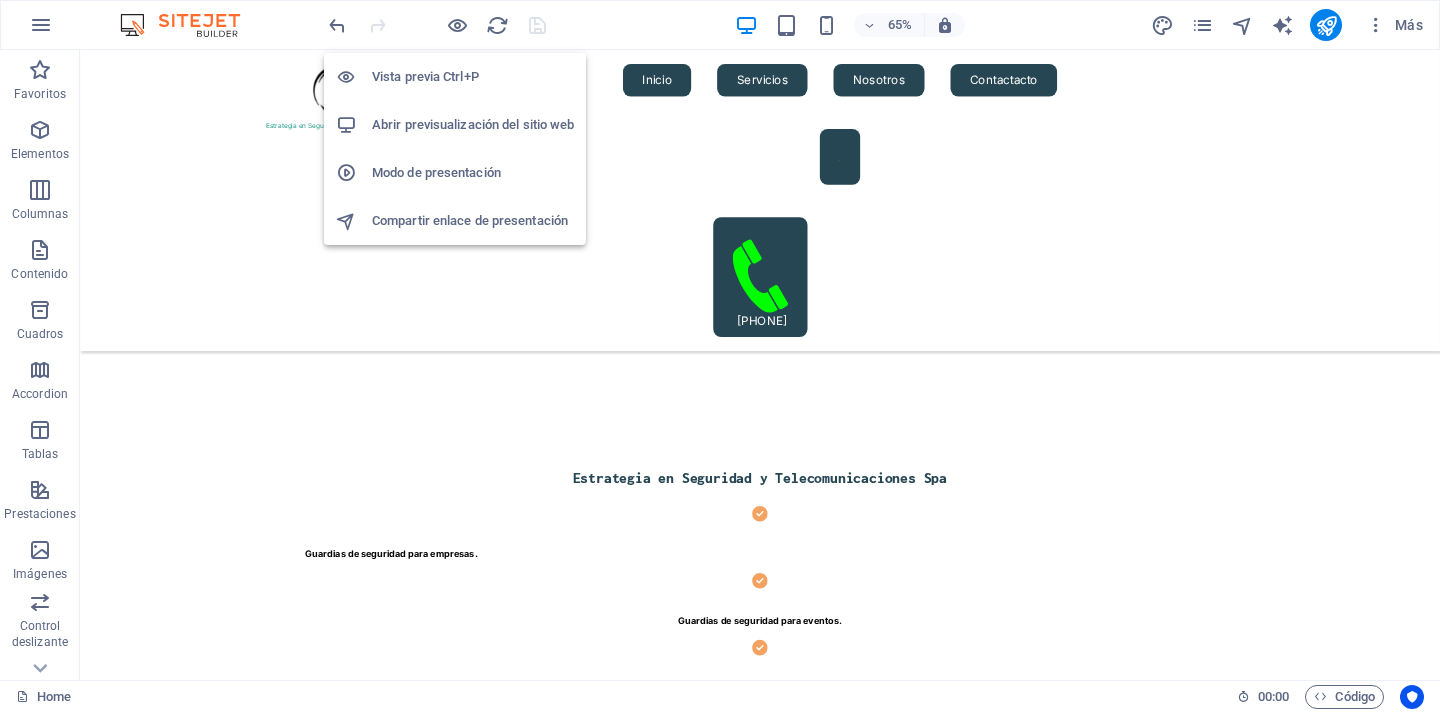 click on "Abrir previsualización del sitio web" at bounding box center (473, 125) 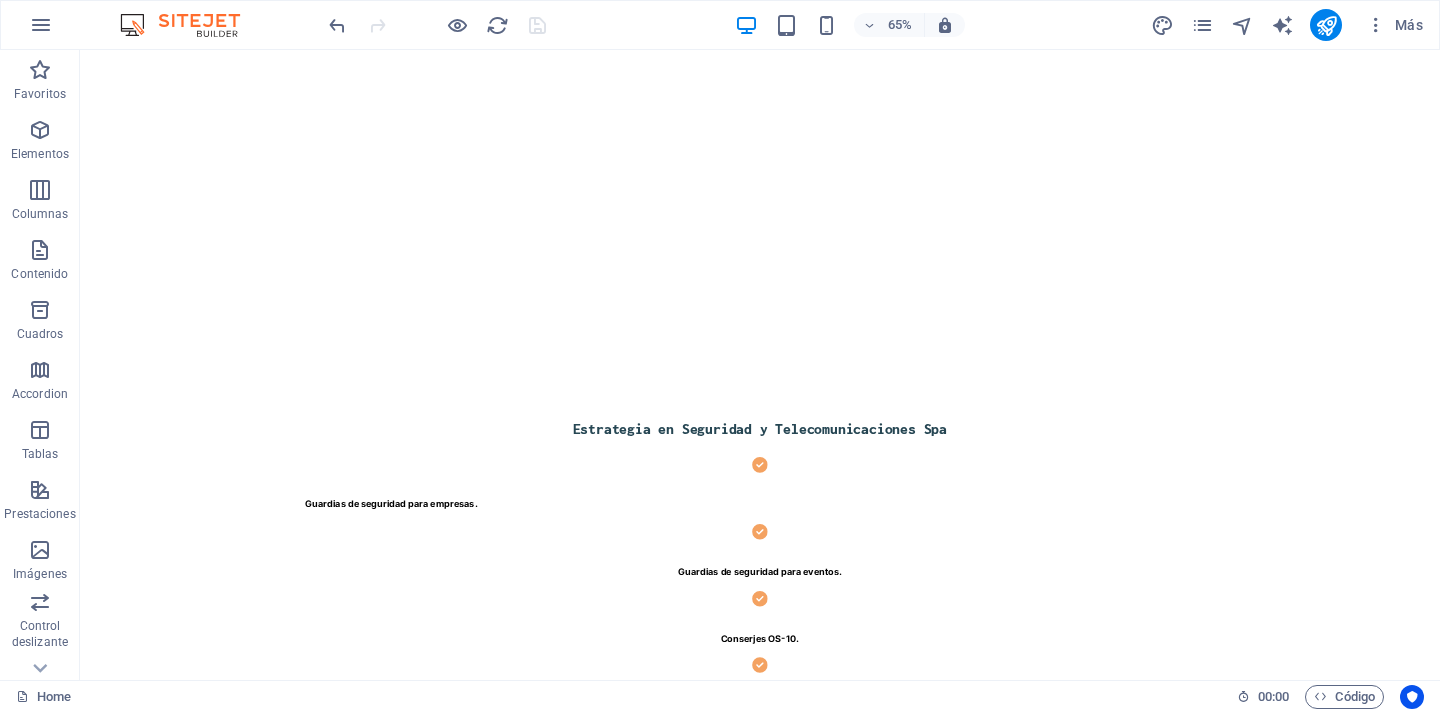 scroll, scrollTop: 27, scrollLeft: 0, axis: vertical 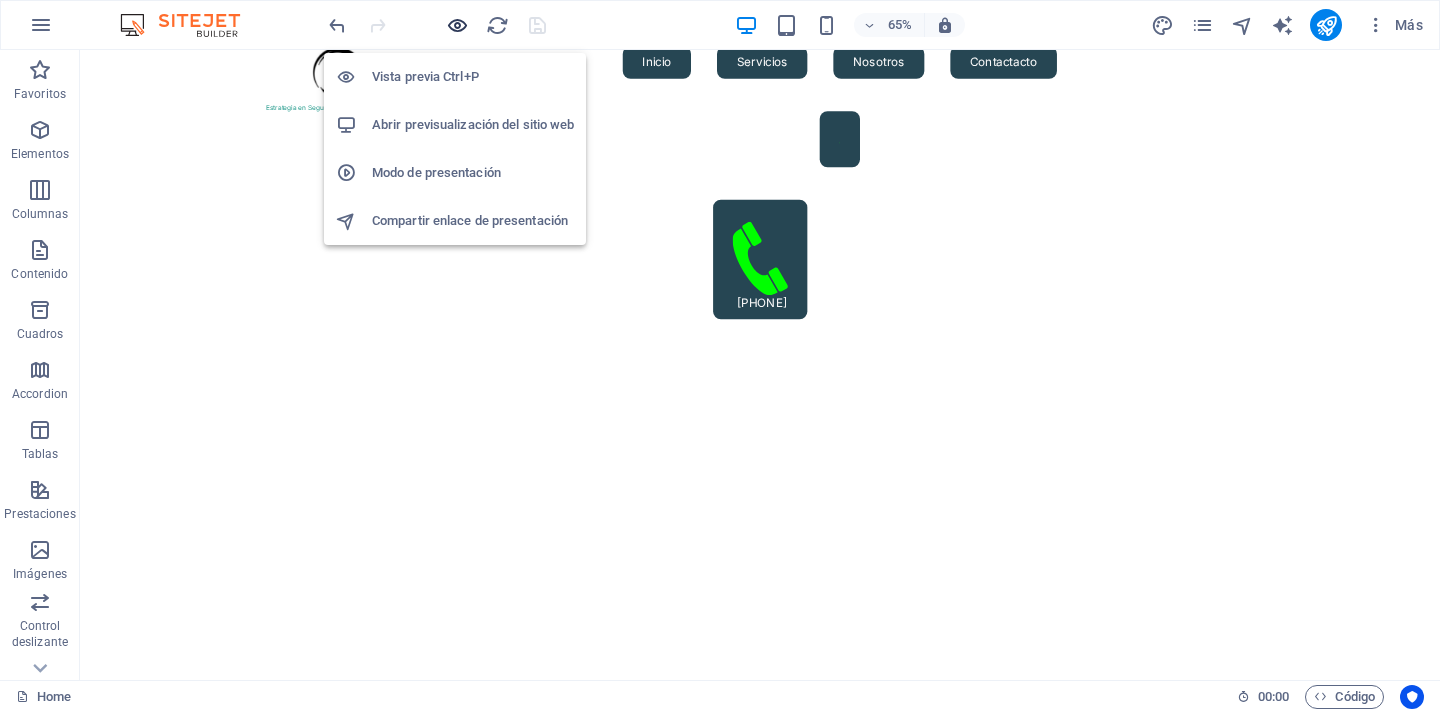 click at bounding box center [457, 25] 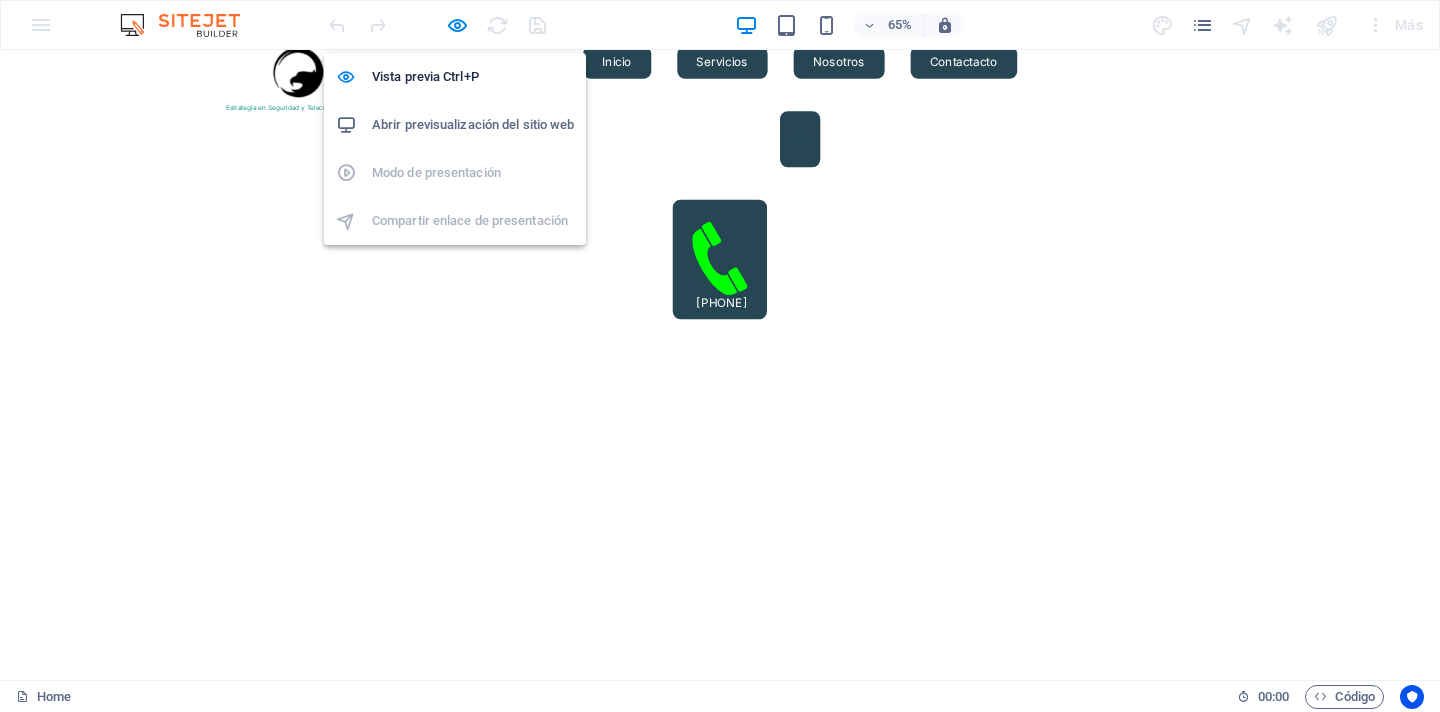 click on "Abrir previsualización del sitio web" at bounding box center (473, 125) 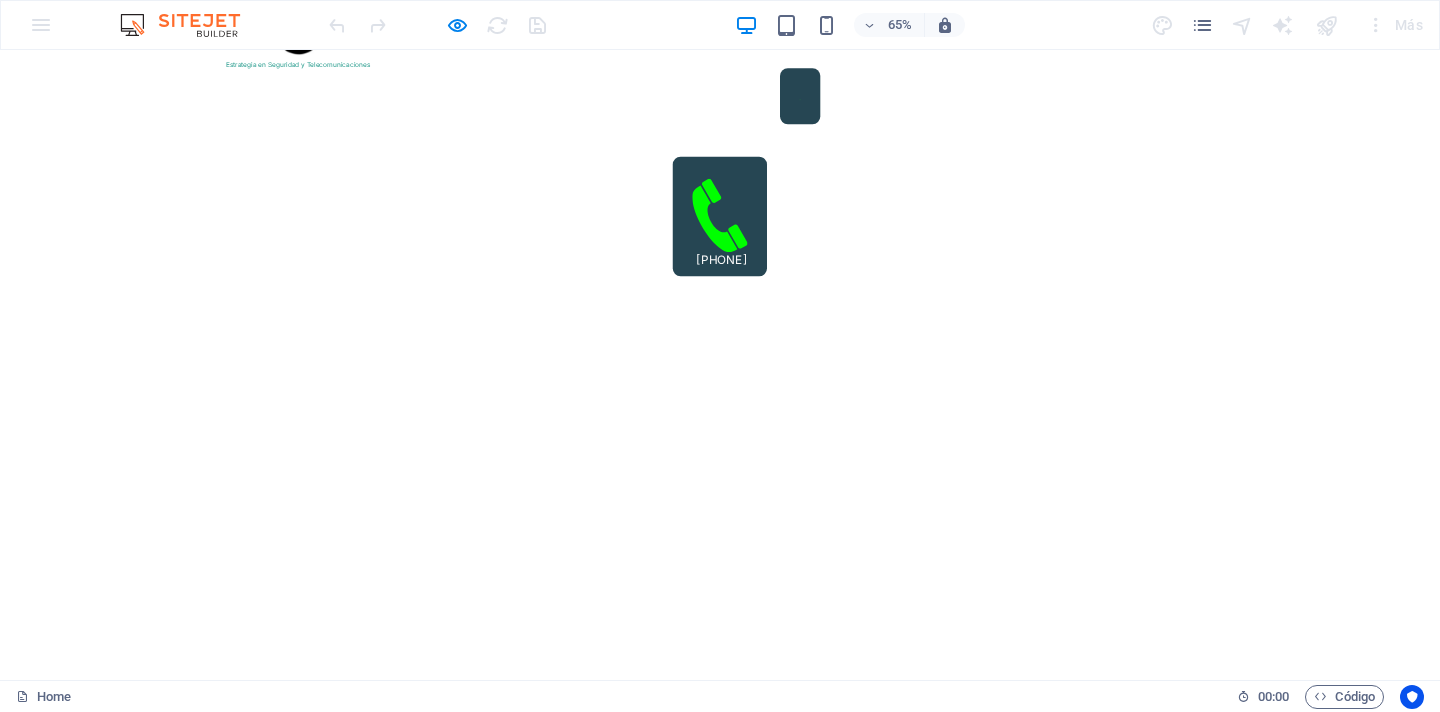 scroll, scrollTop: 0, scrollLeft: 0, axis: both 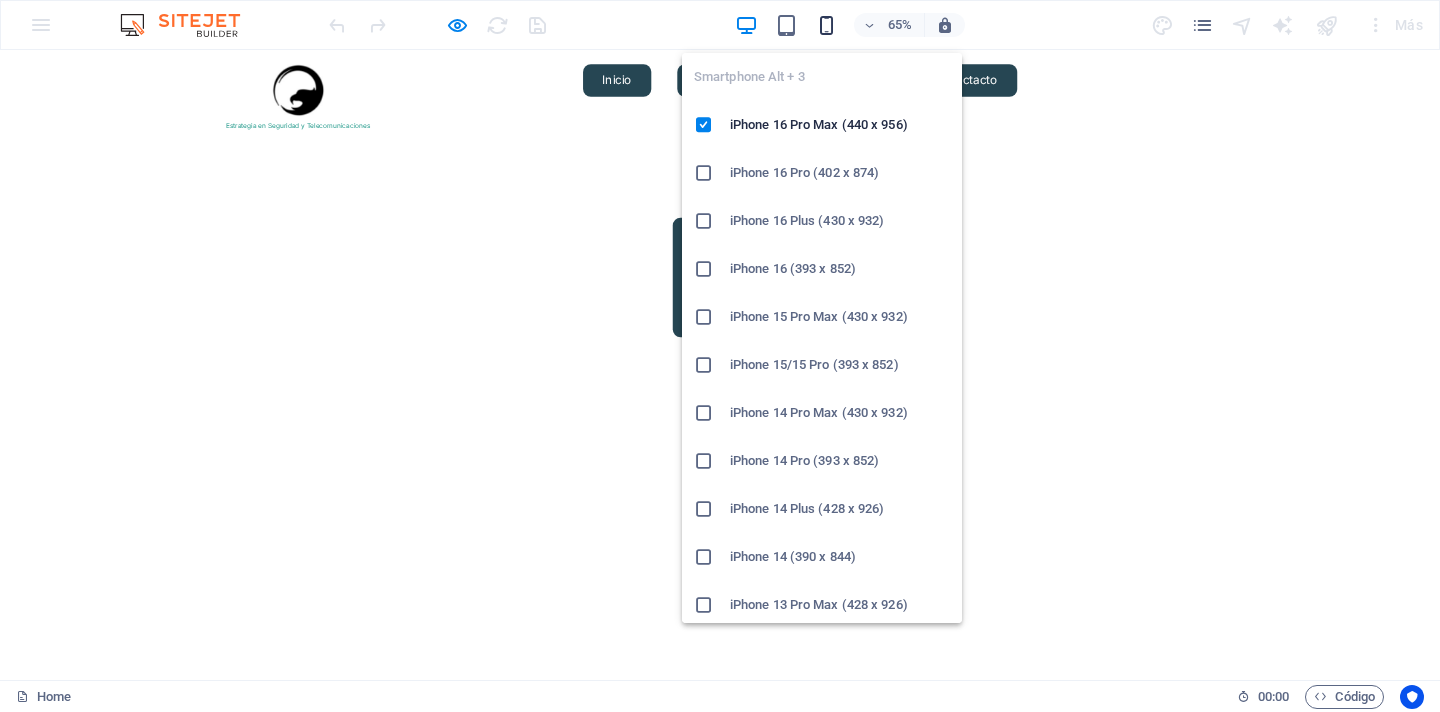 click at bounding box center [826, 25] 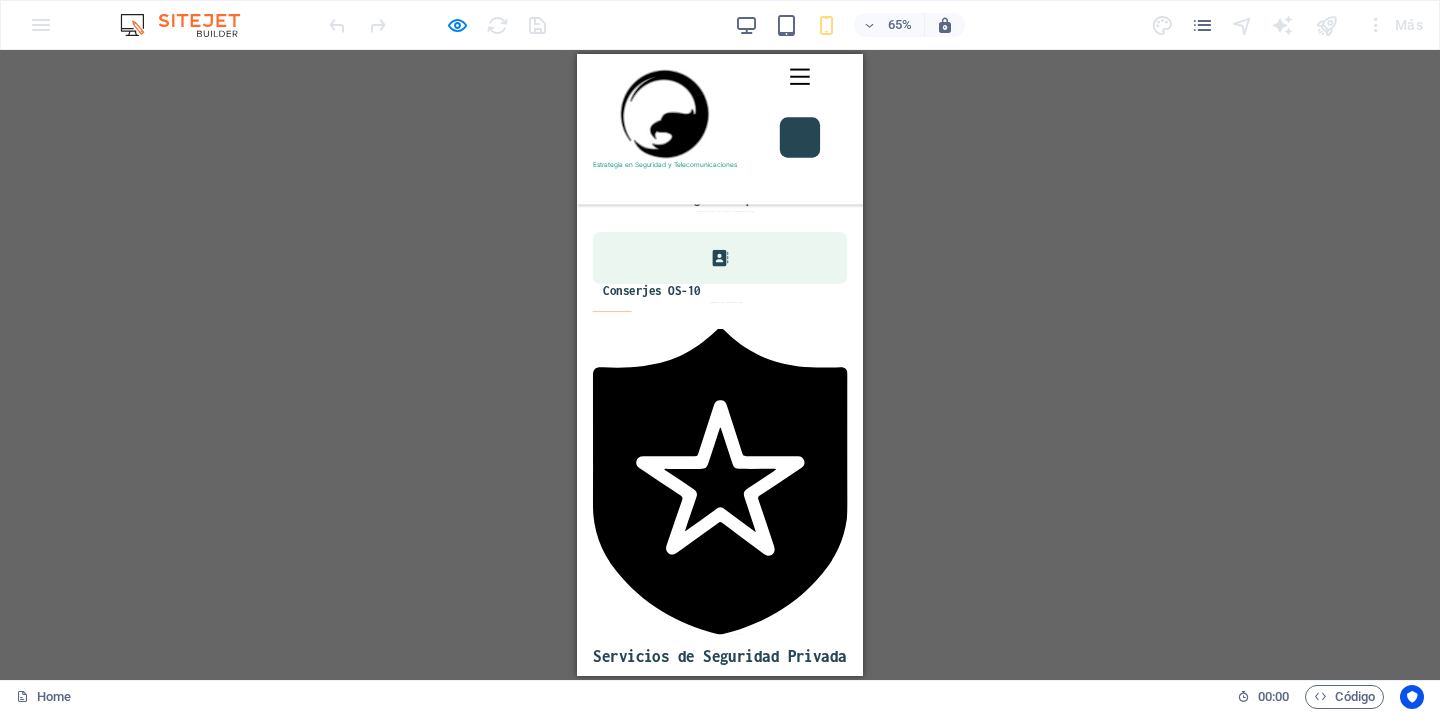 scroll, scrollTop: 5026, scrollLeft: 0, axis: vertical 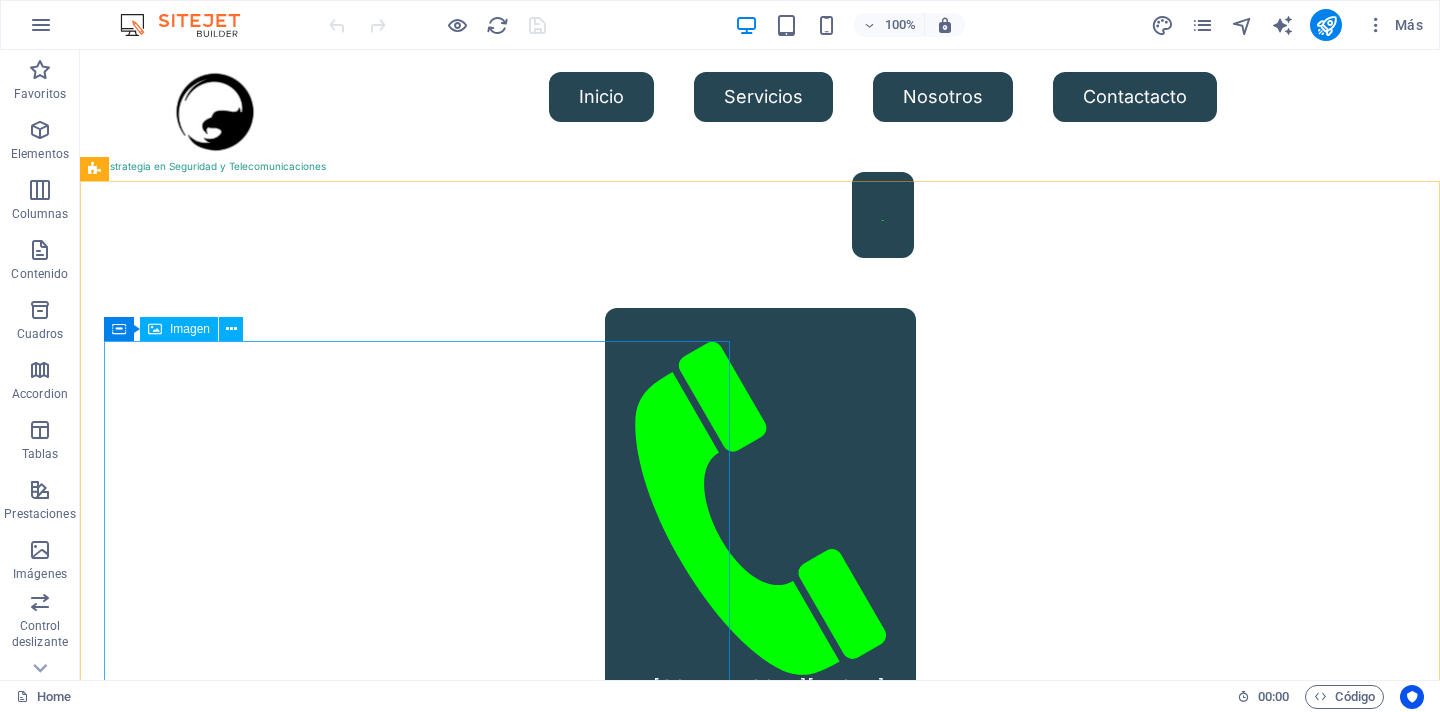click on "Imagen" at bounding box center (190, 329) 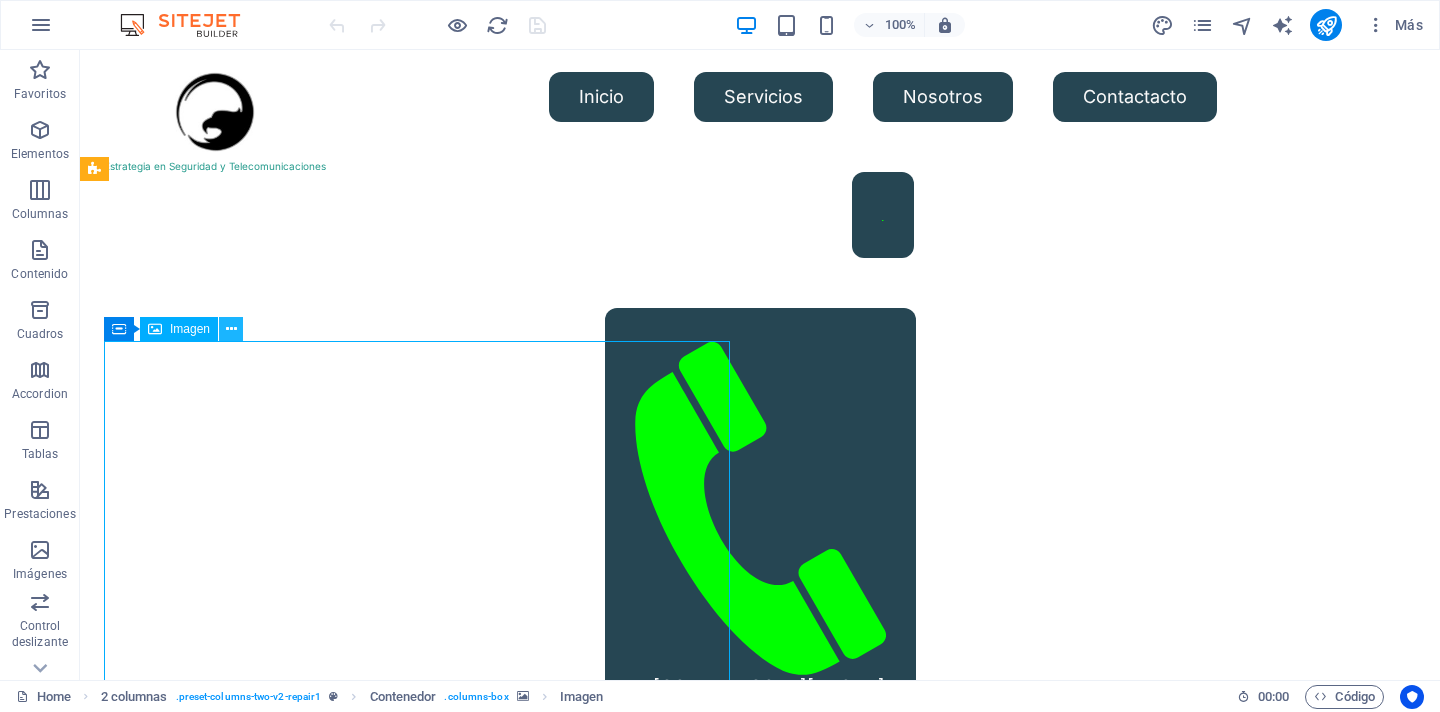 click at bounding box center (231, 329) 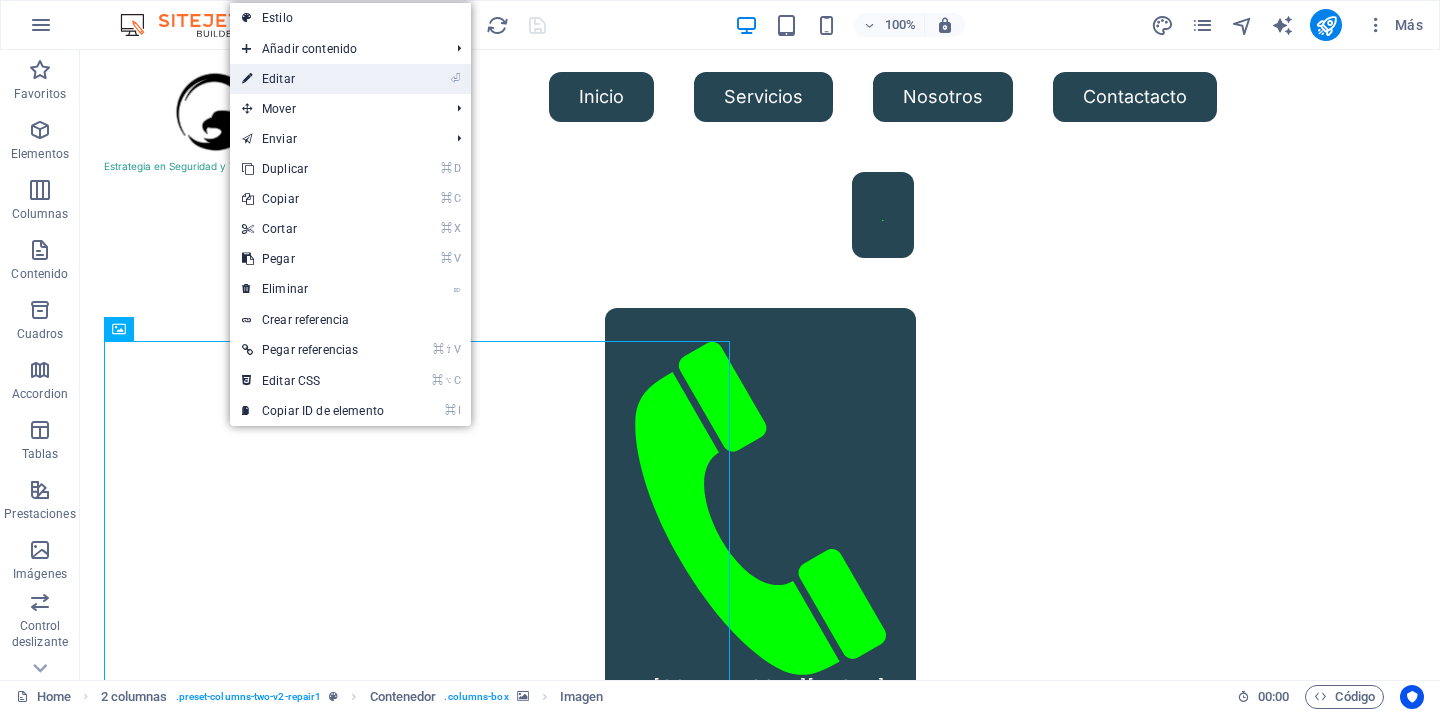 click on "⏎  Editar" at bounding box center (313, 79) 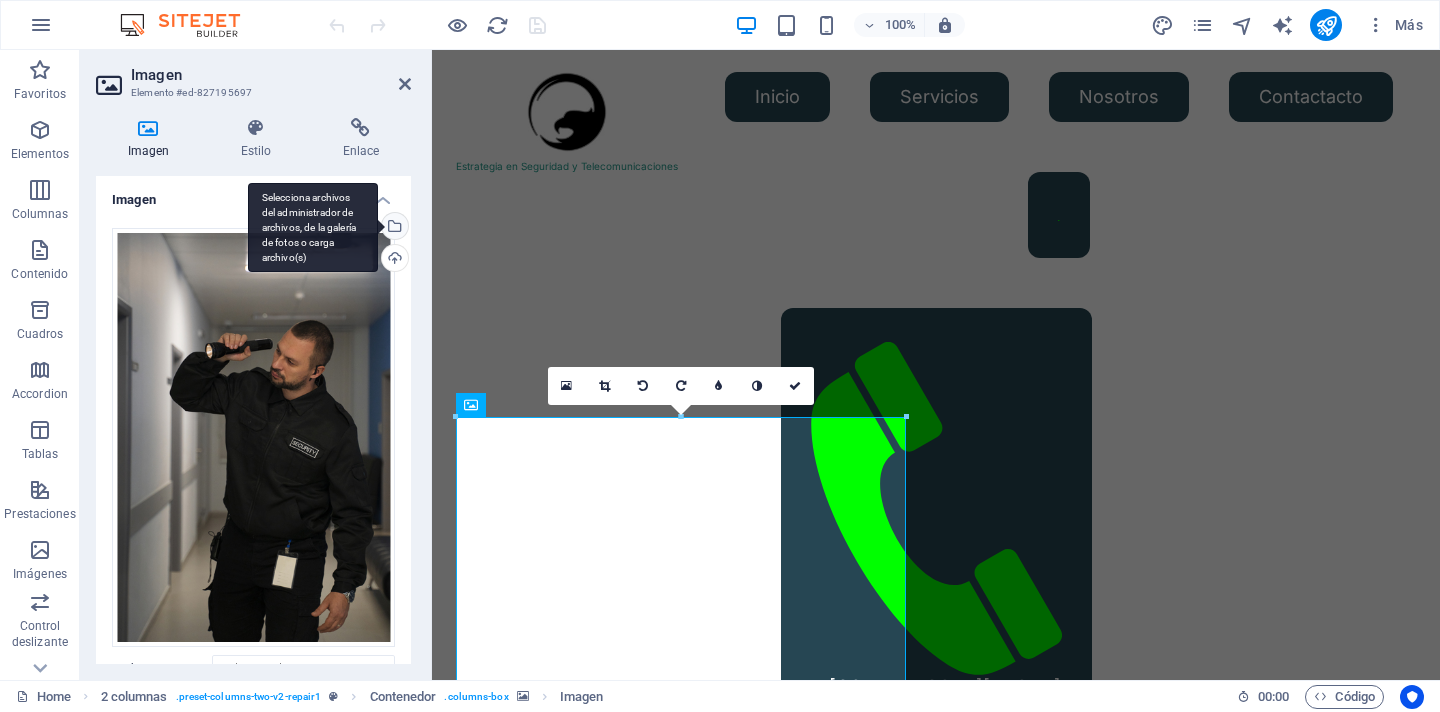 click on "Selecciona archivos del administrador de archivos, de la galería de fotos o carga archivo(s)" at bounding box center [393, 228] 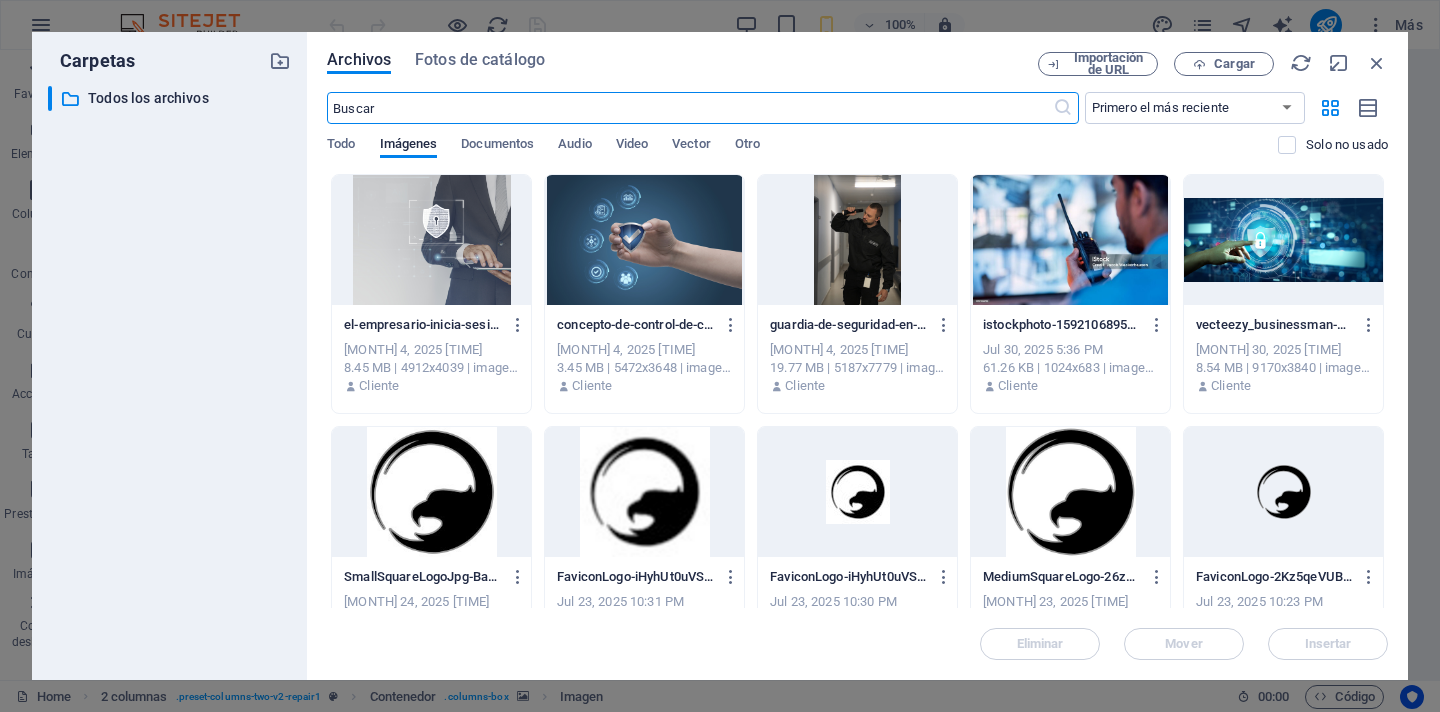 click at bounding box center [431, 240] 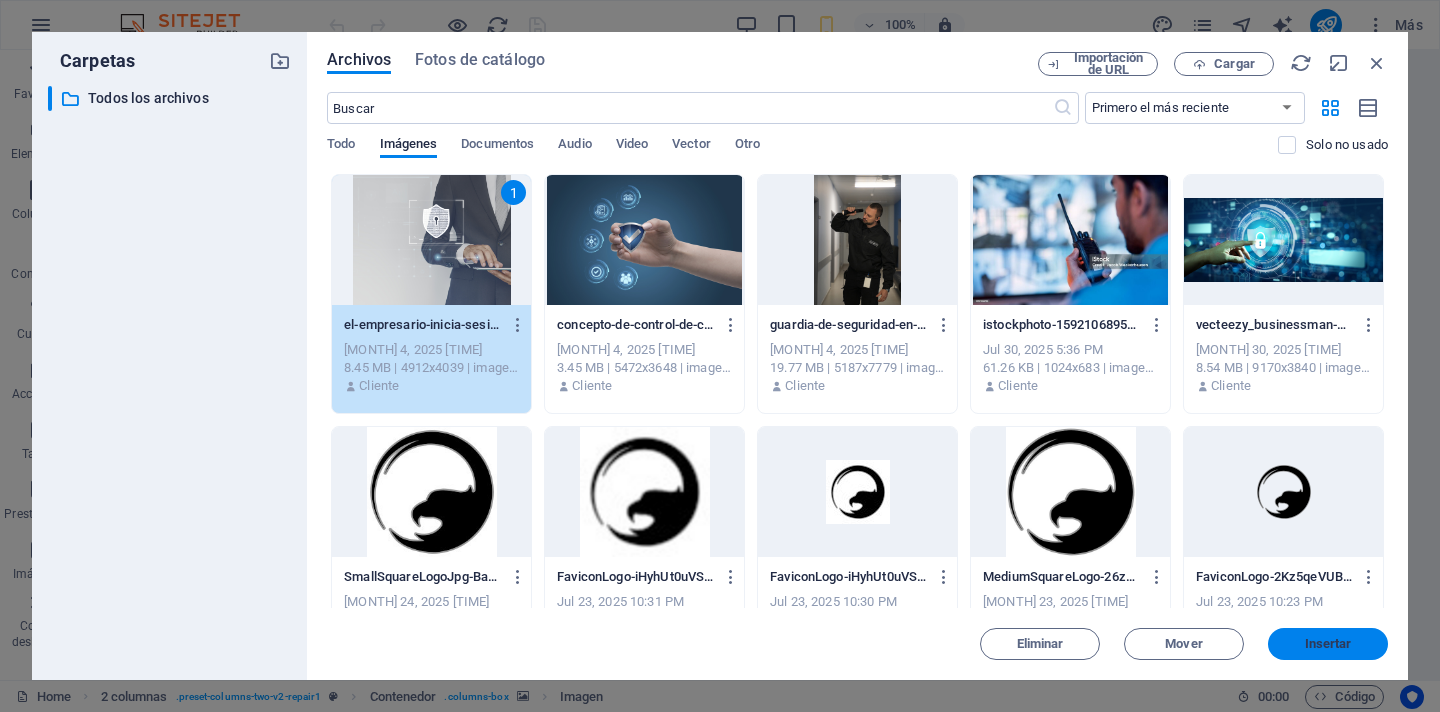 click on "Insertar" at bounding box center (1328, 644) 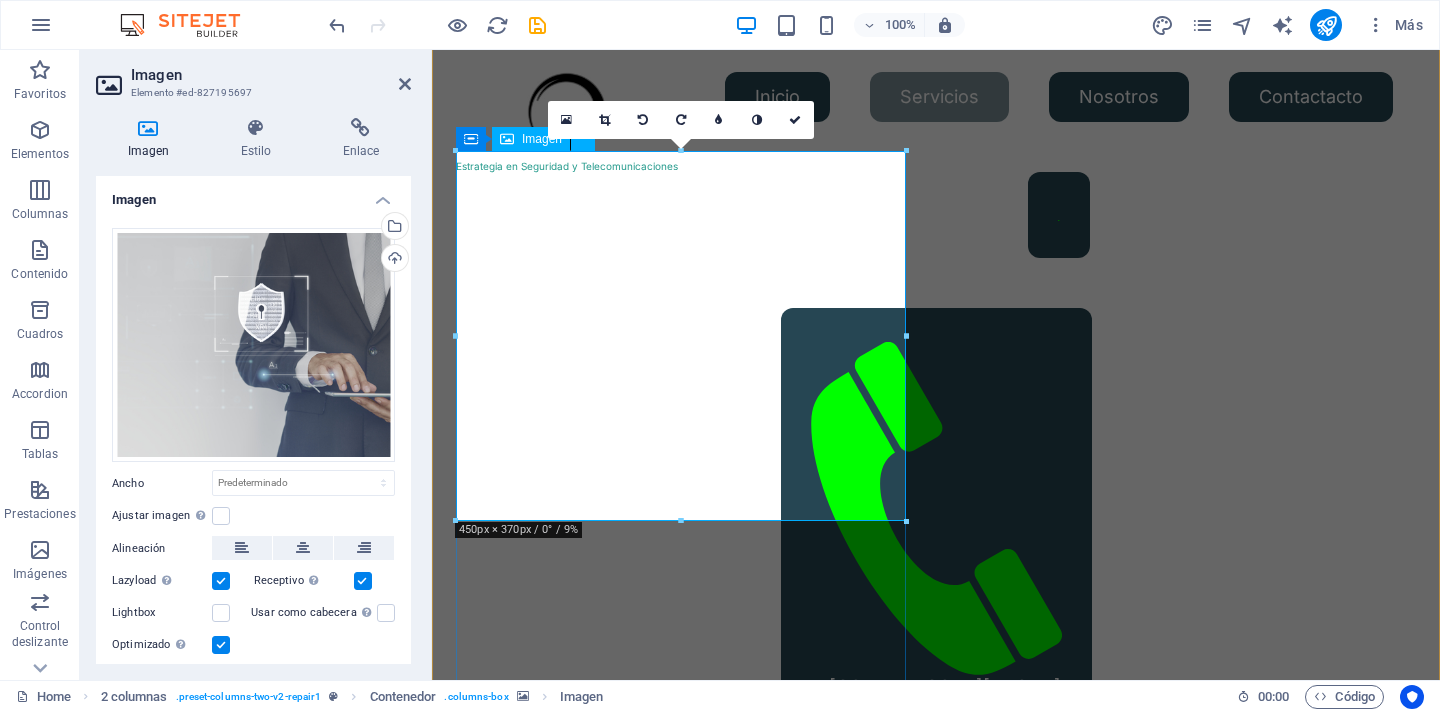 scroll, scrollTop: 774, scrollLeft: 0, axis: vertical 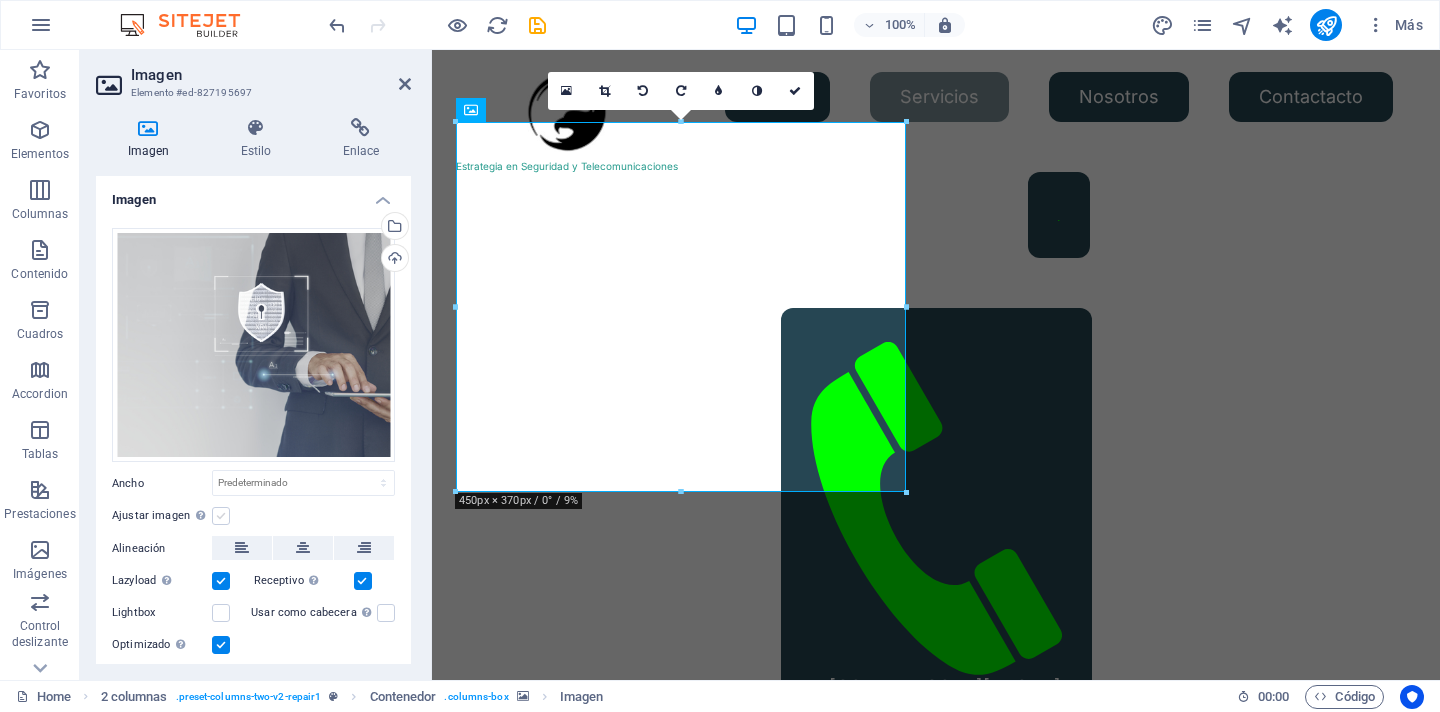 click at bounding box center (221, 516) 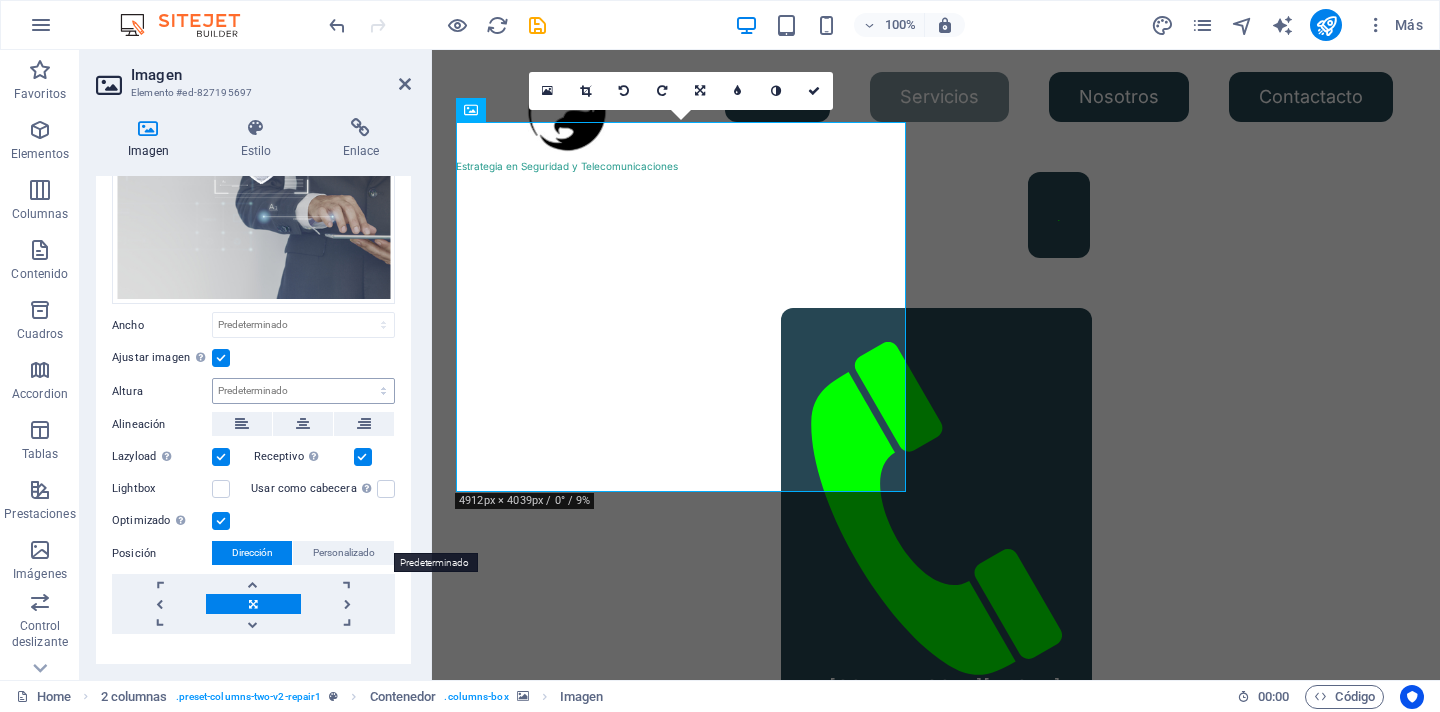 scroll, scrollTop: 192, scrollLeft: 0, axis: vertical 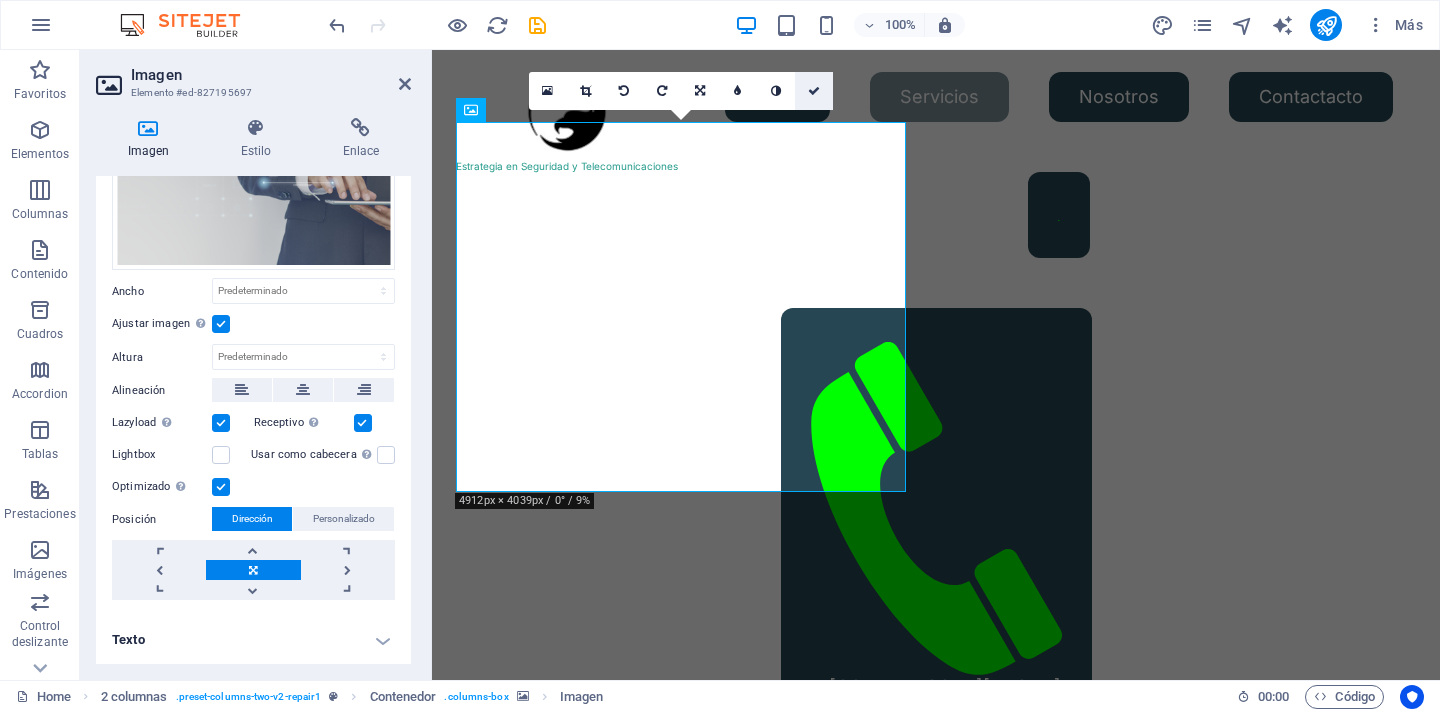 click at bounding box center (814, 91) 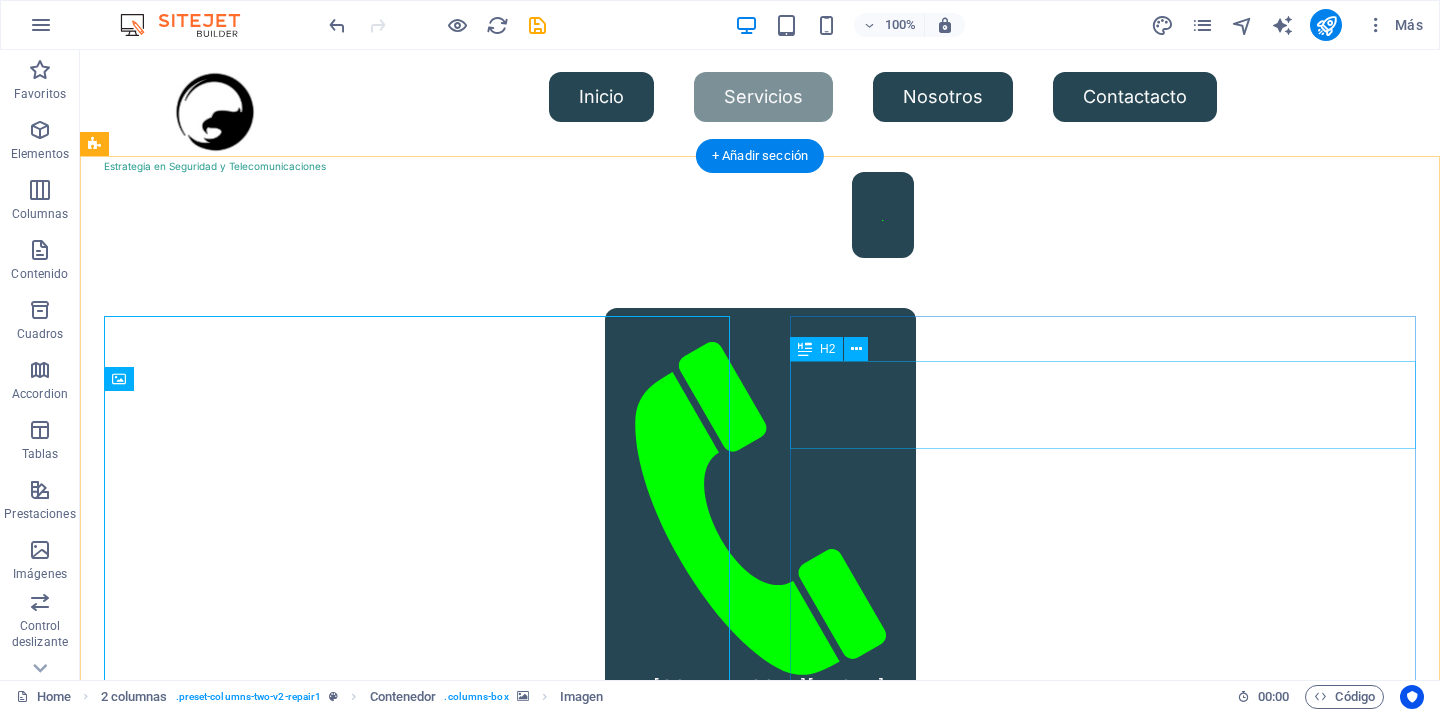 scroll, scrollTop: 504, scrollLeft: 0, axis: vertical 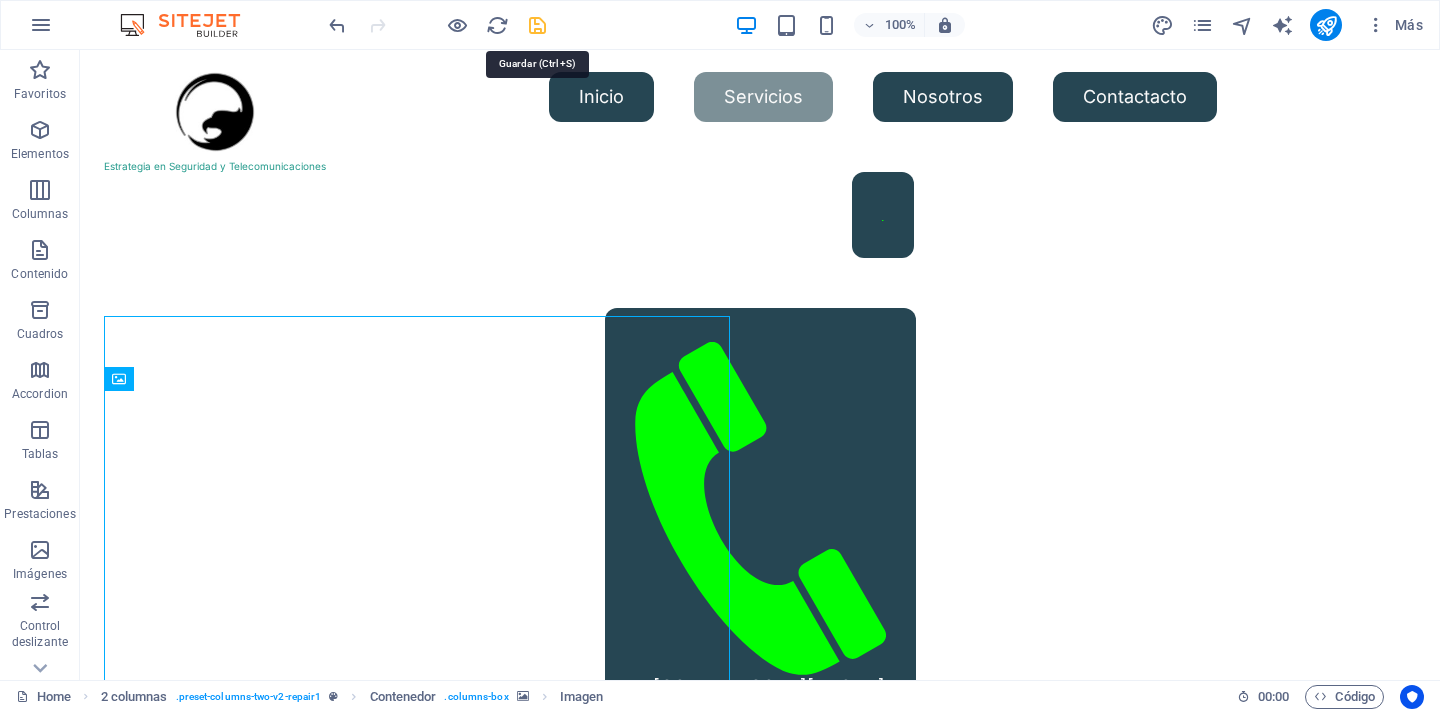 click at bounding box center [537, 25] 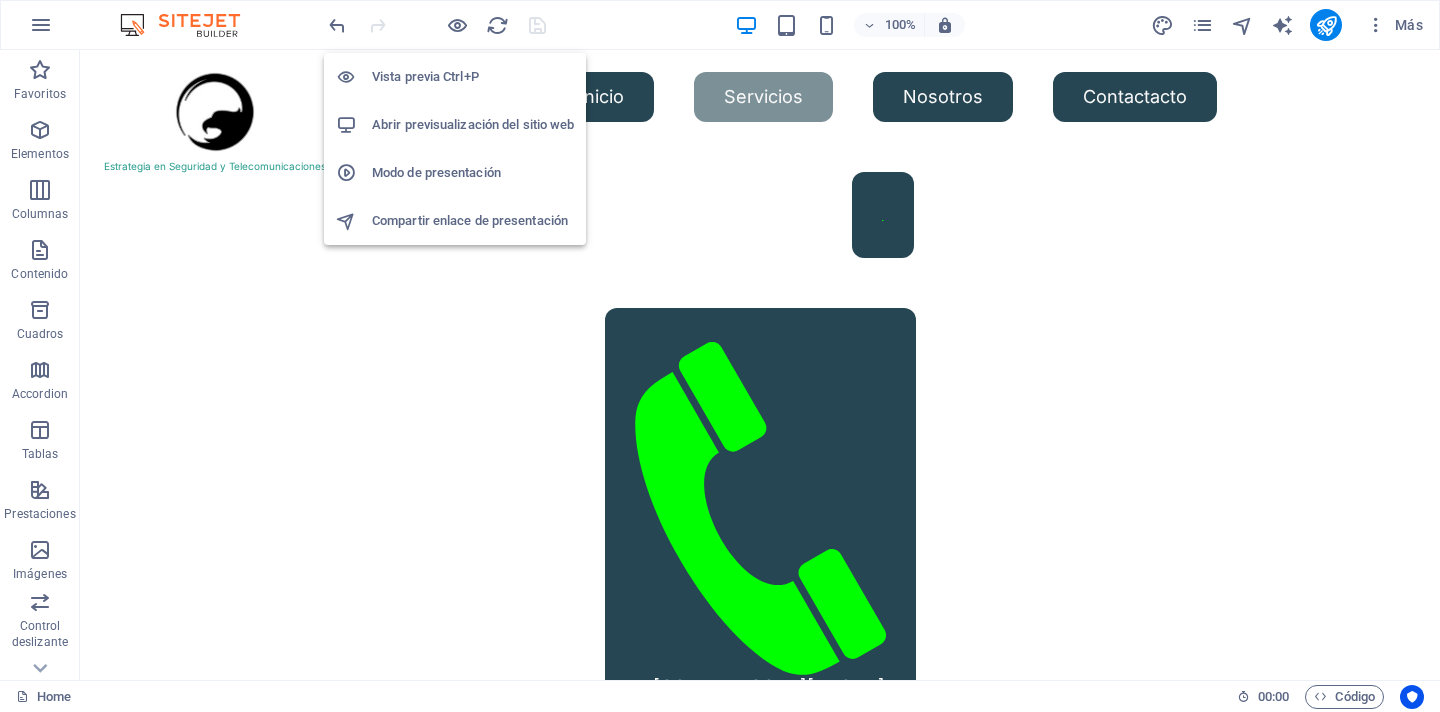 click on "Abrir previsualización del sitio web" at bounding box center (473, 125) 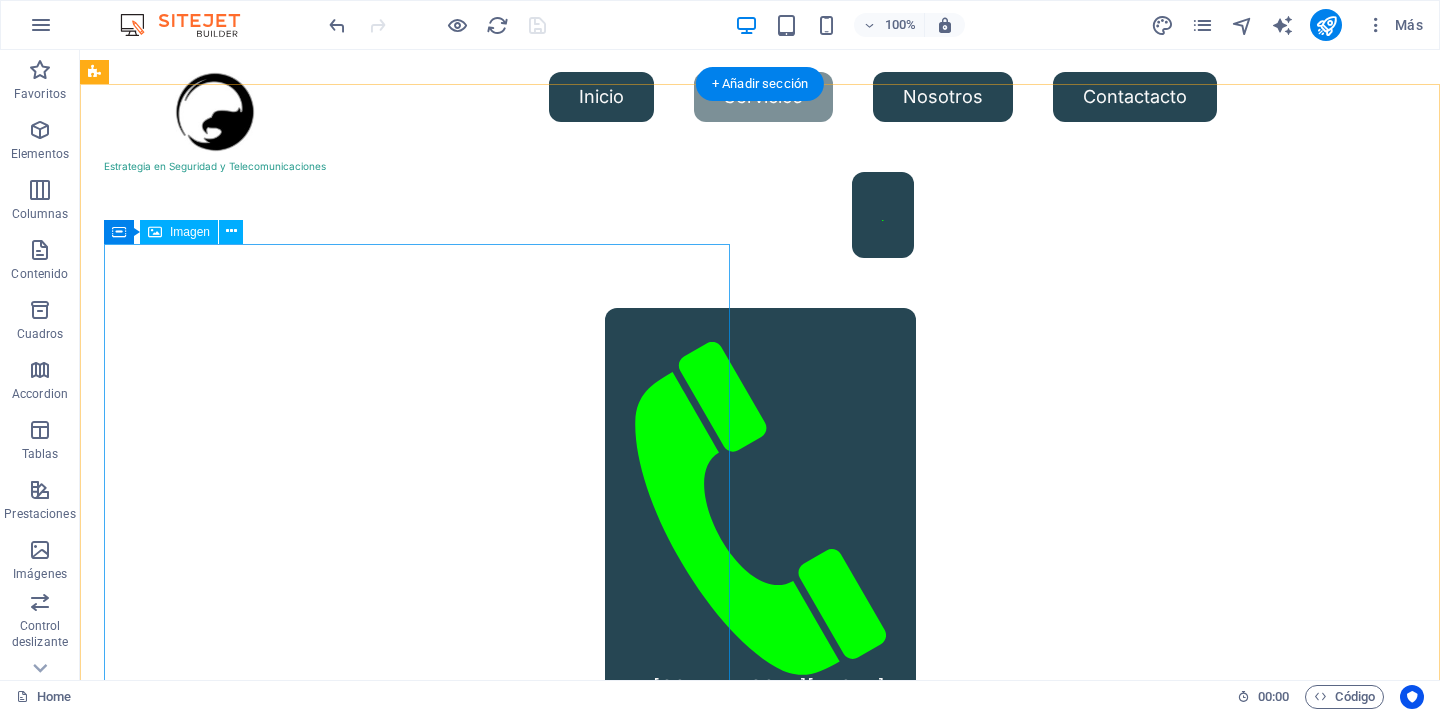 scroll, scrollTop: 566, scrollLeft: 0, axis: vertical 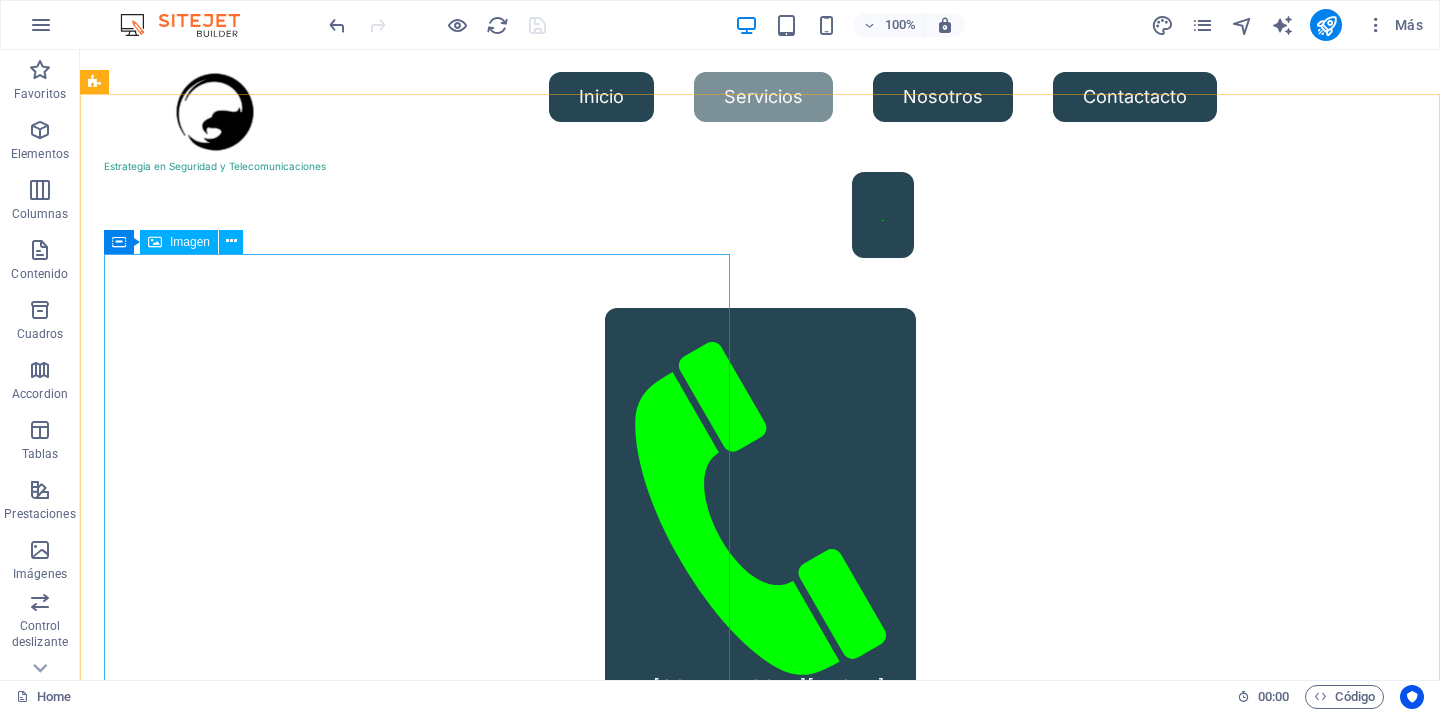click on "Imagen" at bounding box center [190, 242] 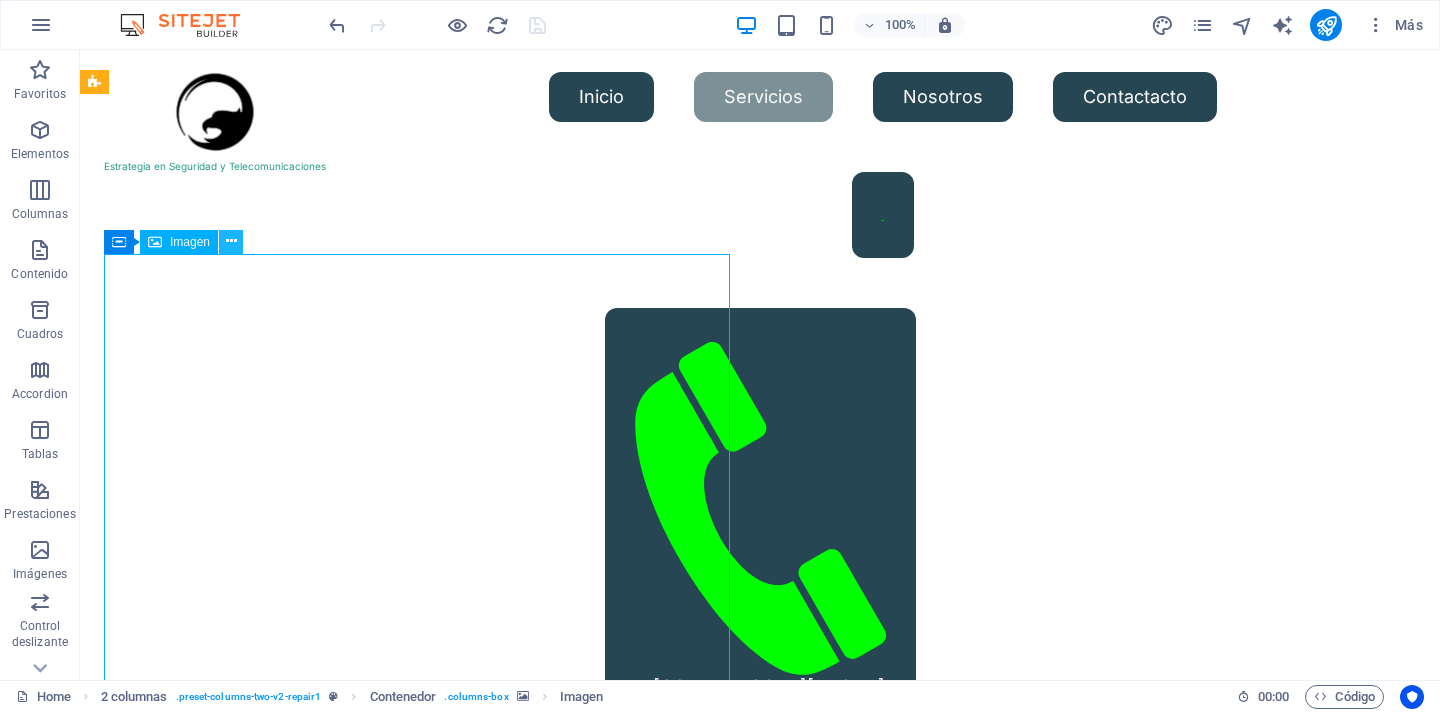 click at bounding box center [231, 241] 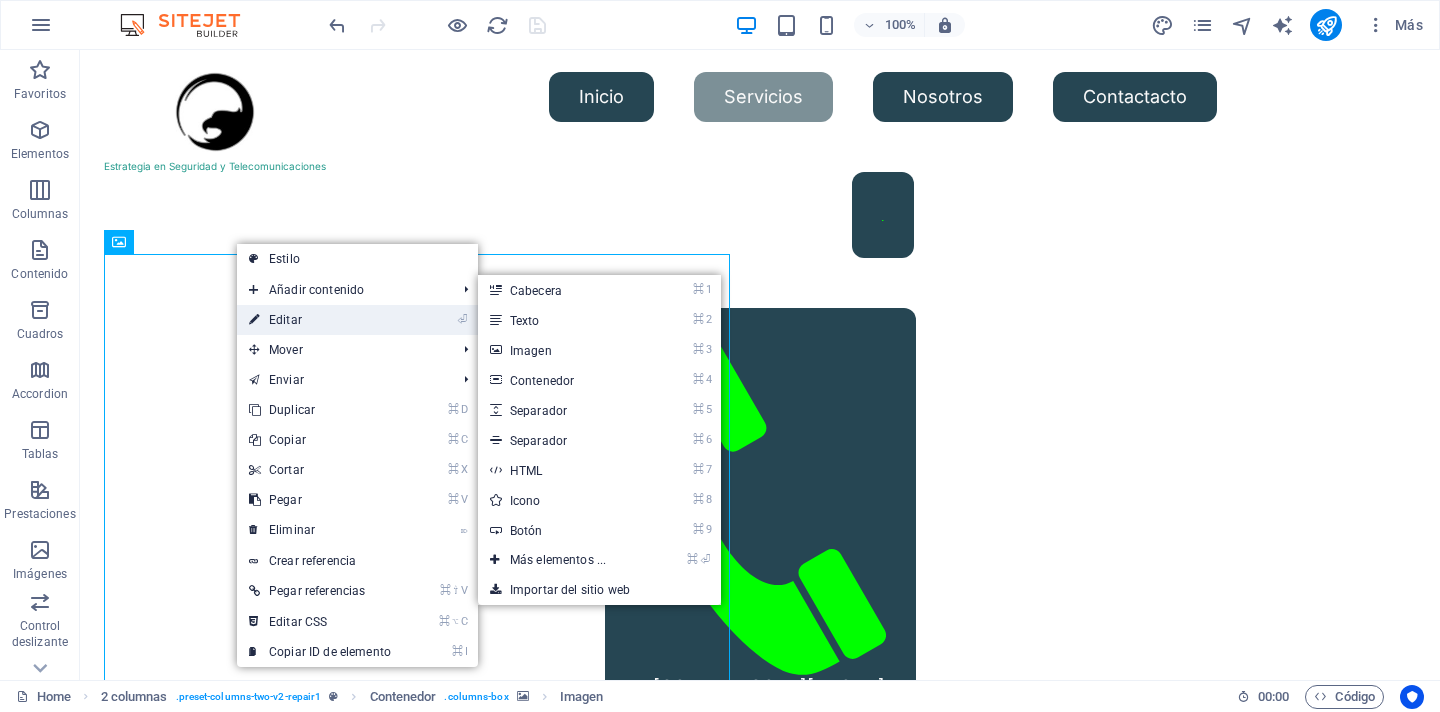 click on "⏎  Editar" at bounding box center (320, 320) 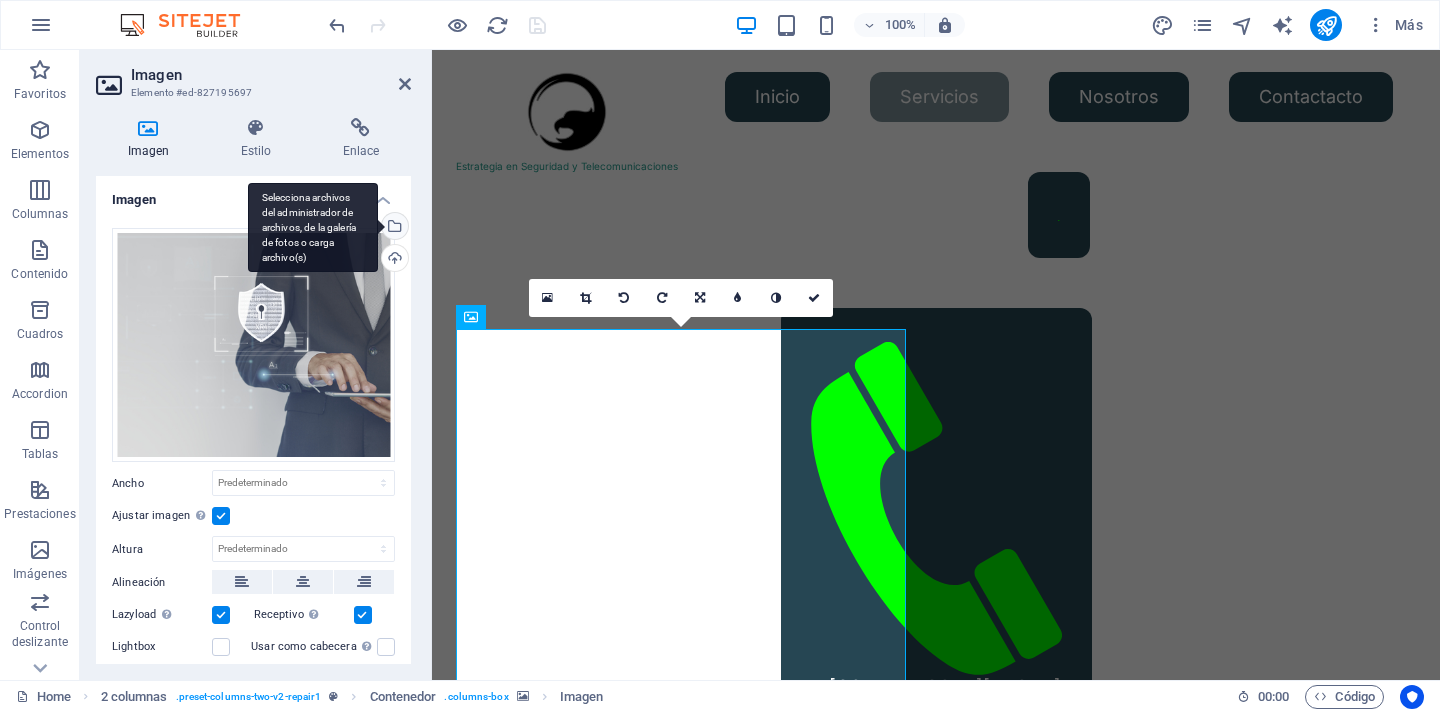 click on "Selecciona archivos del administrador de archivos, de la galería de fotos o carga archivo(s)" at bounding box center (313, 228) 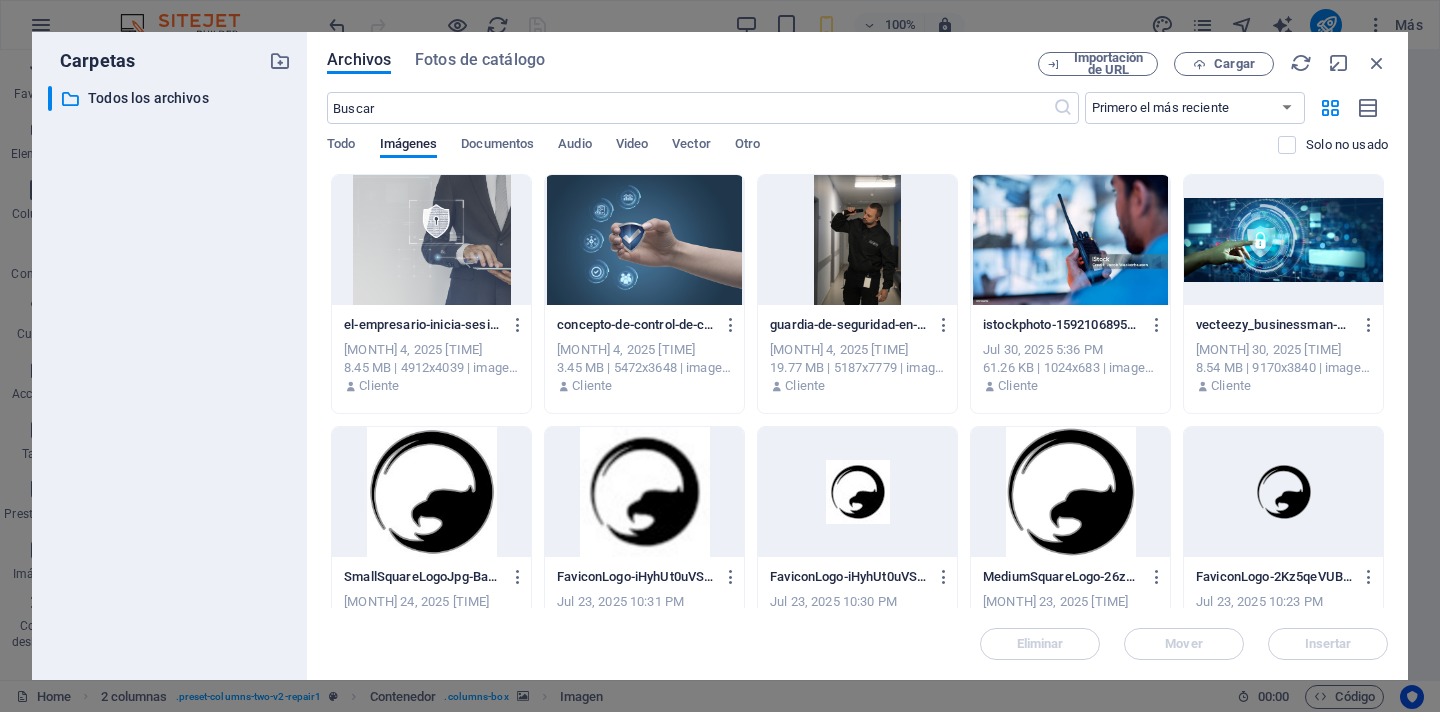click at bounding box center (857, 240) 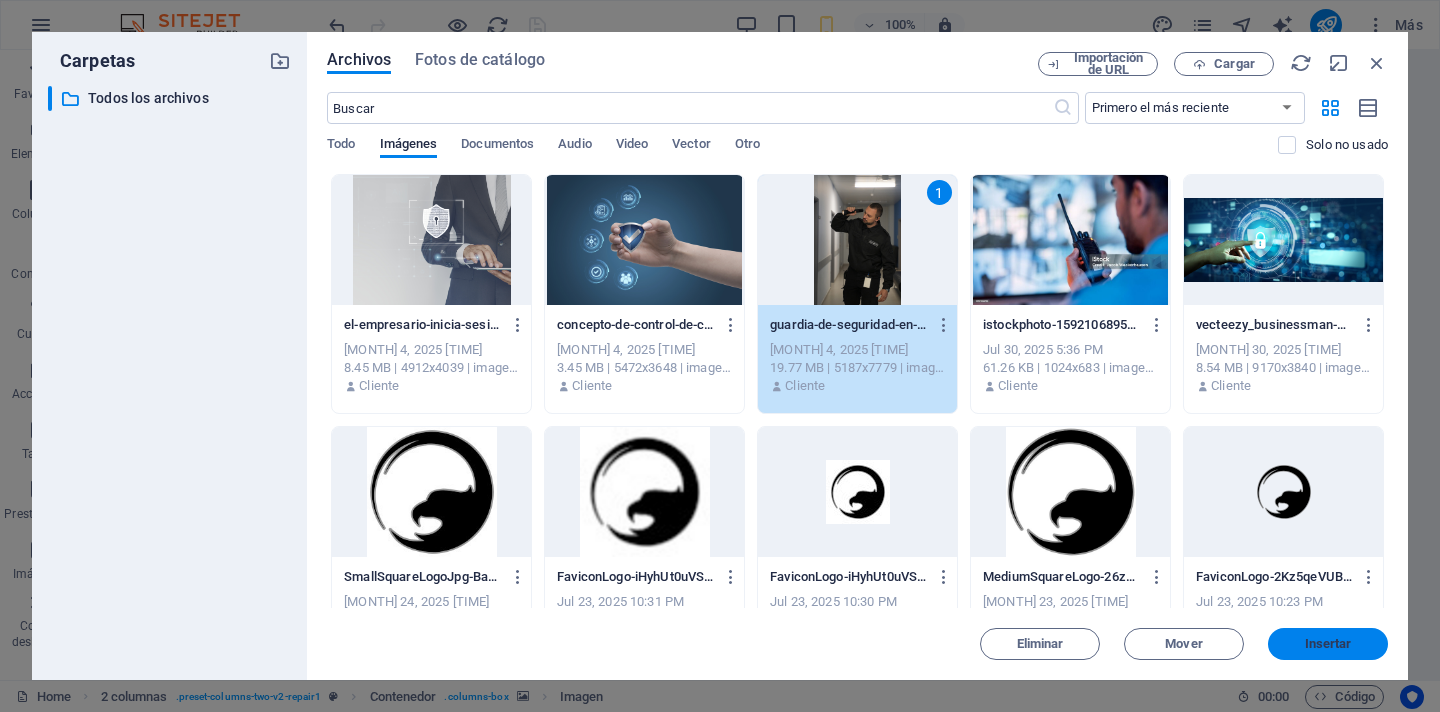 drag, startPoint x: 1315, startPoint y: 642, endPoint x: 857, endPoint y: 579, distance: 462.31265 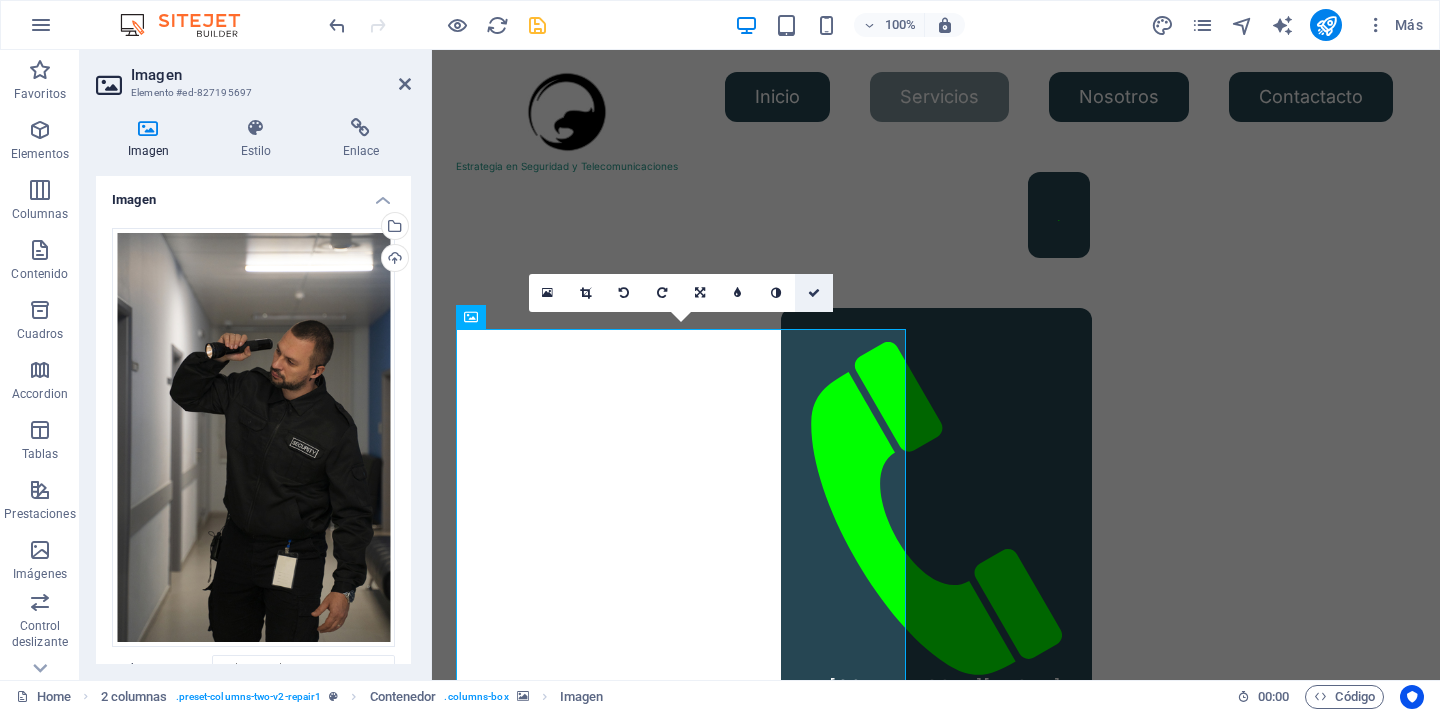 drag, startPoint x: 819, startPoint y: 296, endPoint x: 856, endPoint y: 352, distance: 67.11929 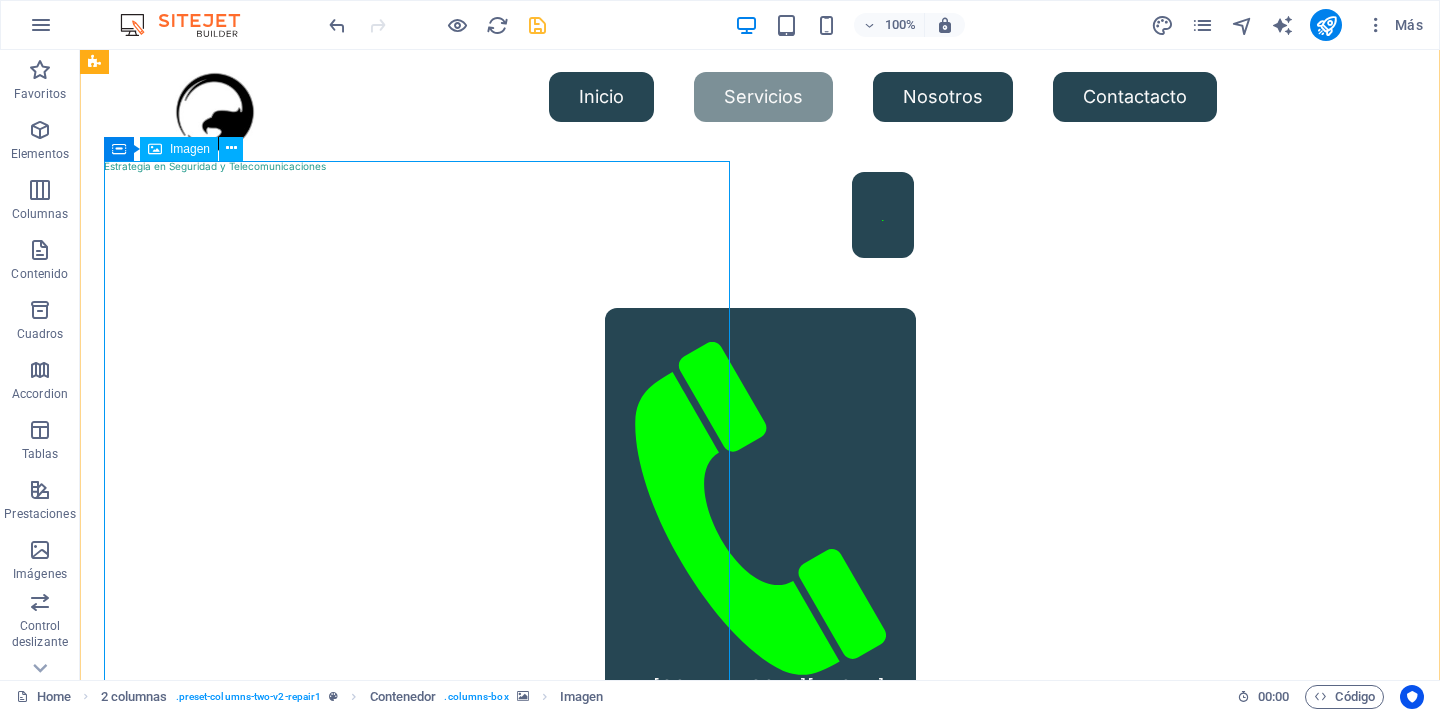 scroll, scrollTop: 440, scrollLeft: 0, axis: vertical 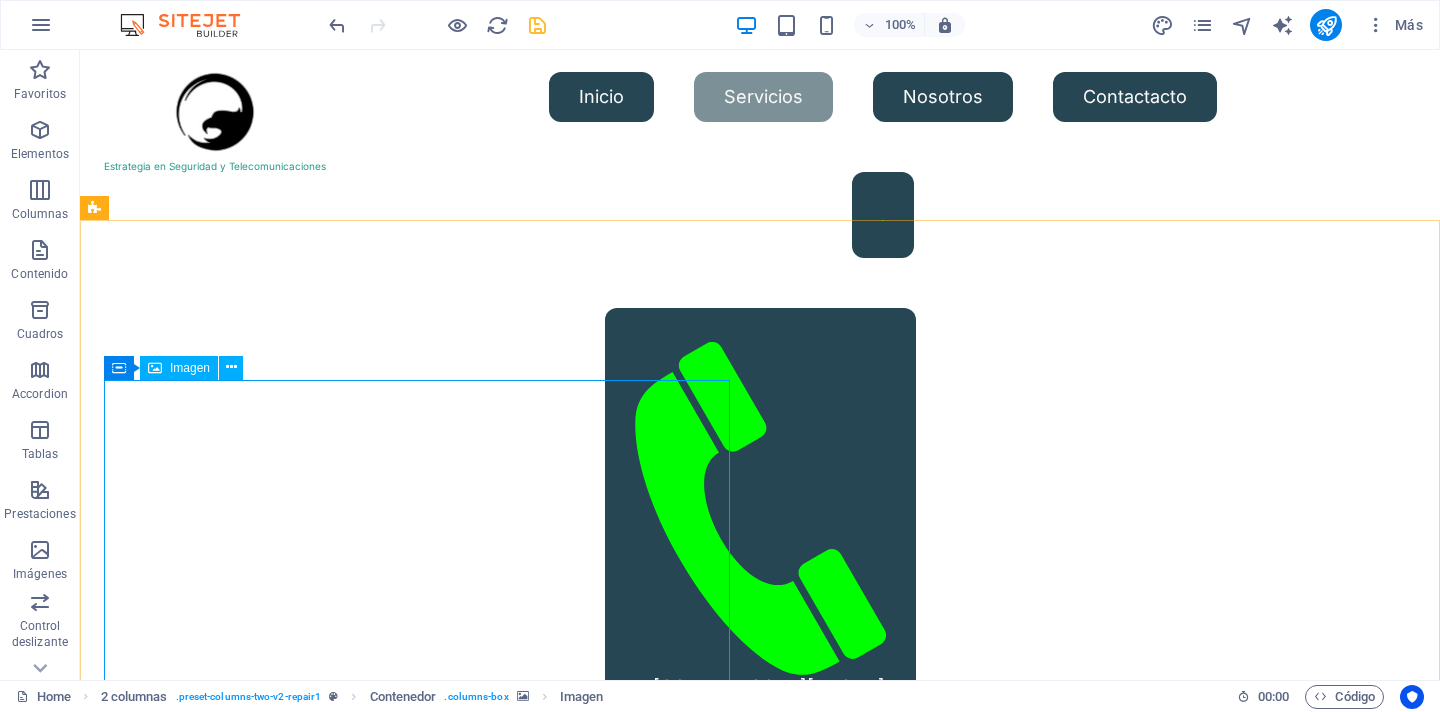click on "Imagen" at bounding box center [190, 368] 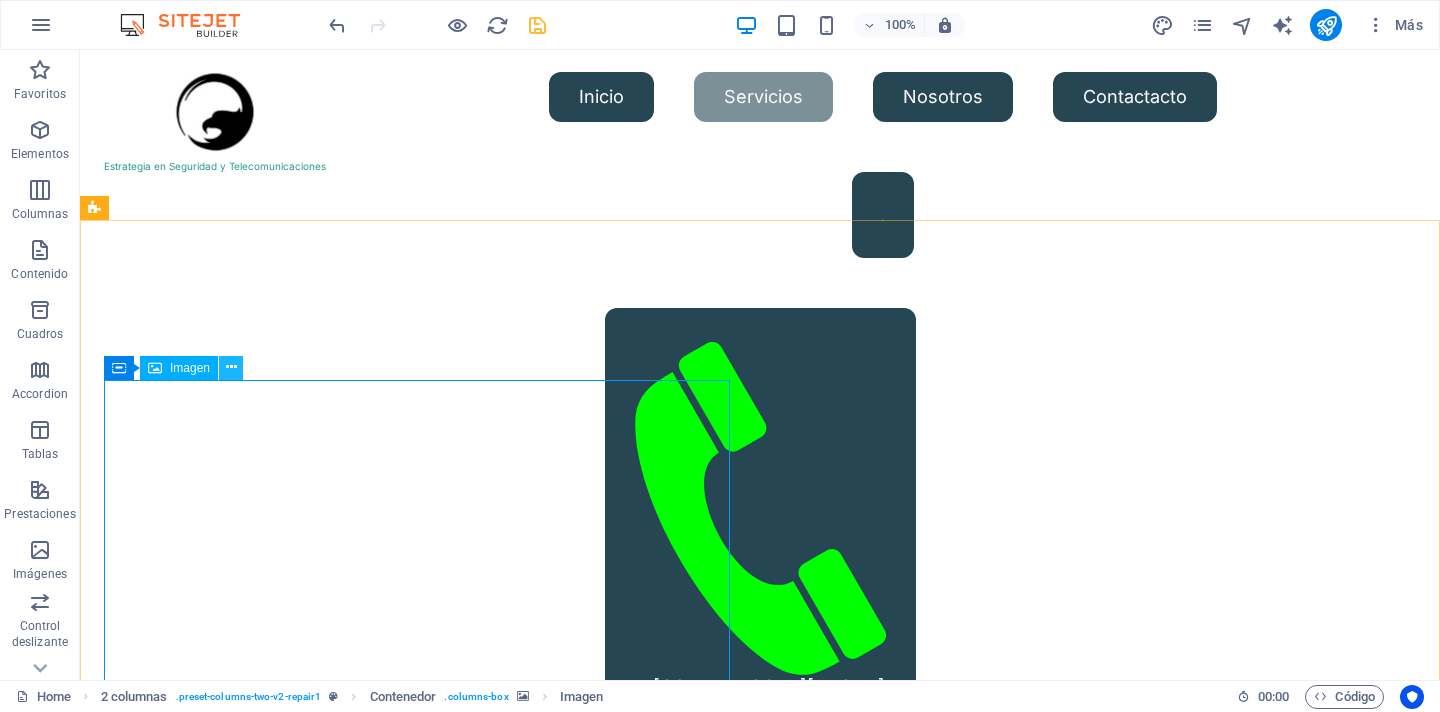 click at bounding box center (231, 367) 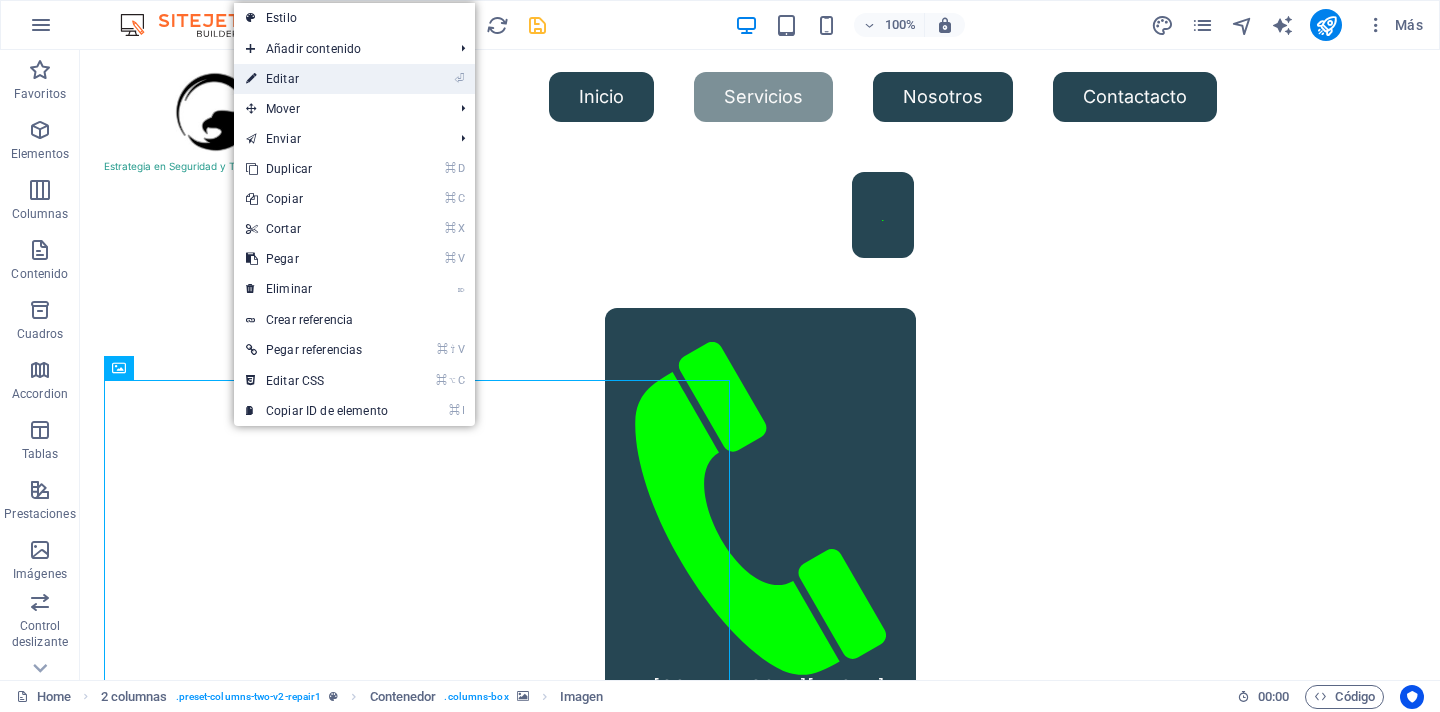 click on "⏎  Editar" at bounding box center [317, 79] 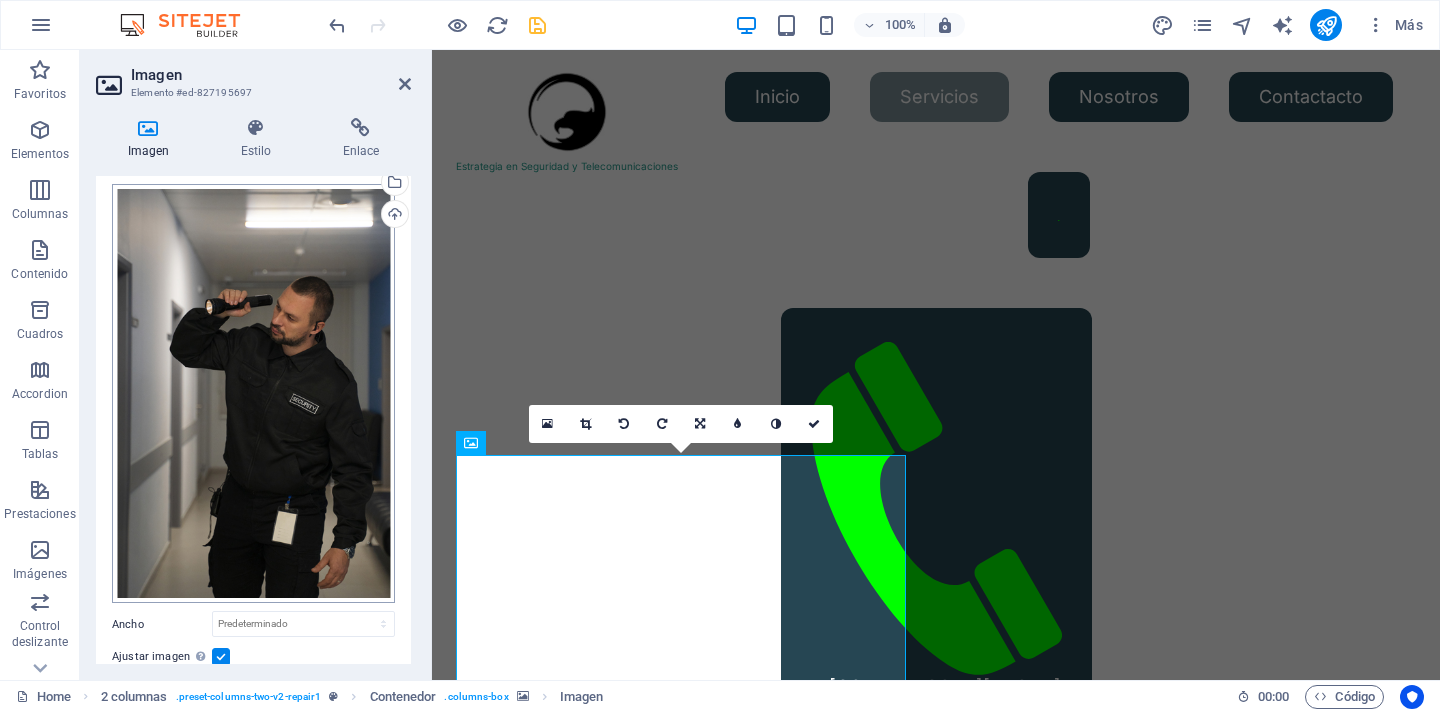 scroll, scrollTop: 0, scrollLeft: 0, axis: both 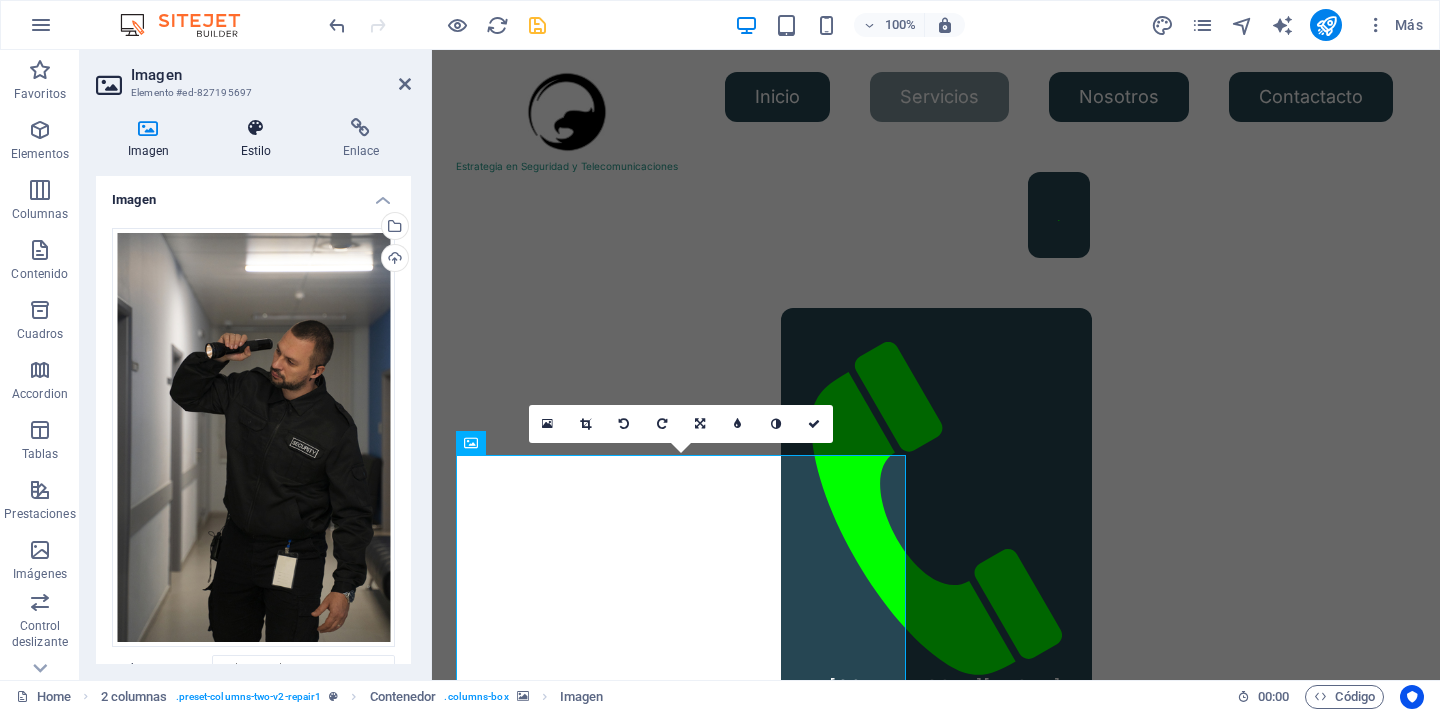 click at bounding box center (256, 128) 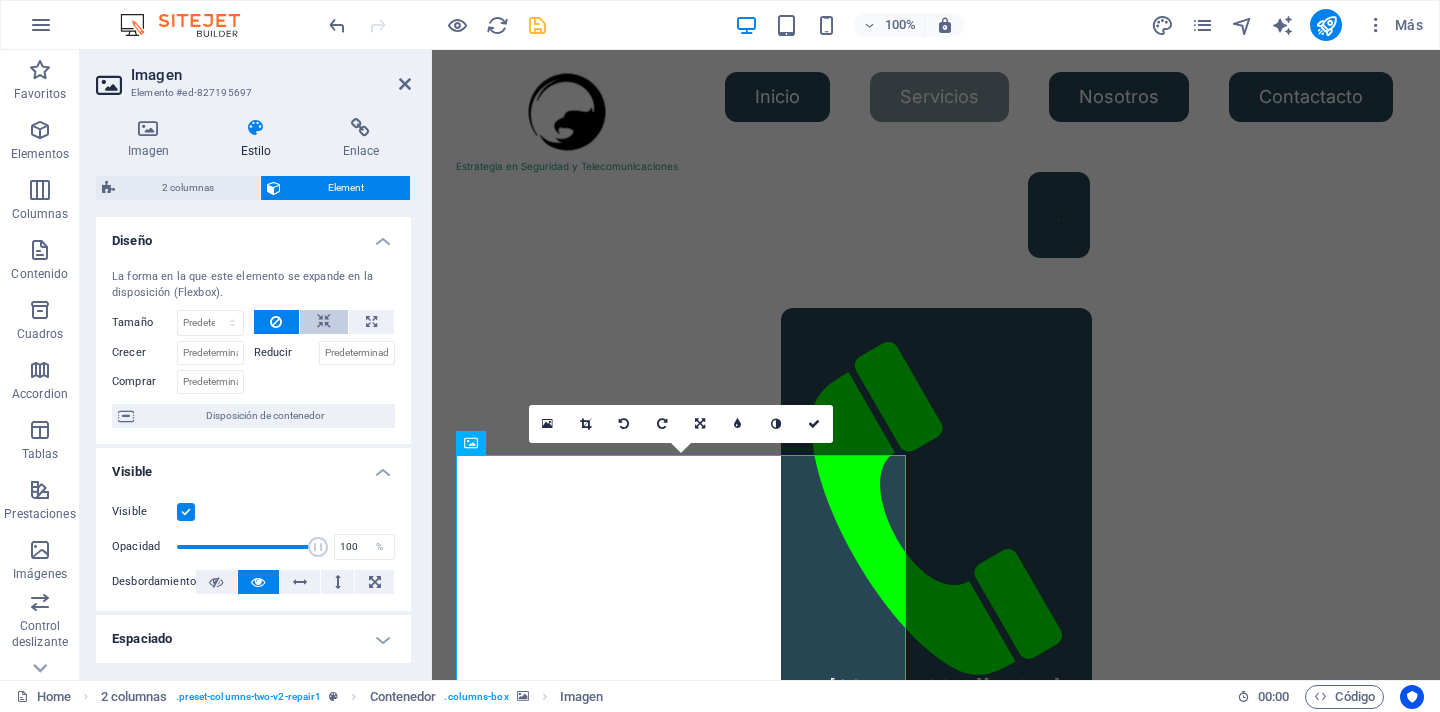 click at bounding box center (324, 322) 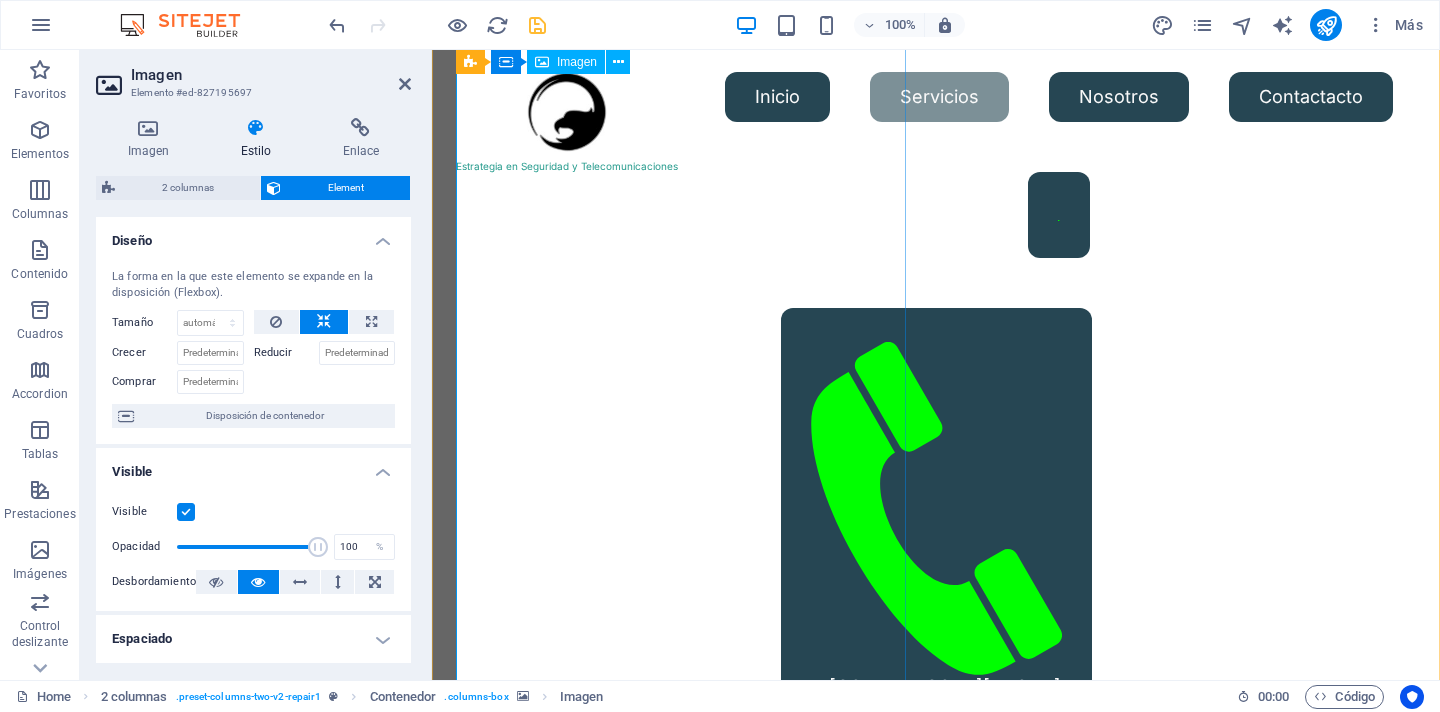 scroll, scrollTop: 961, scrollLeft: 0, axis: vertical 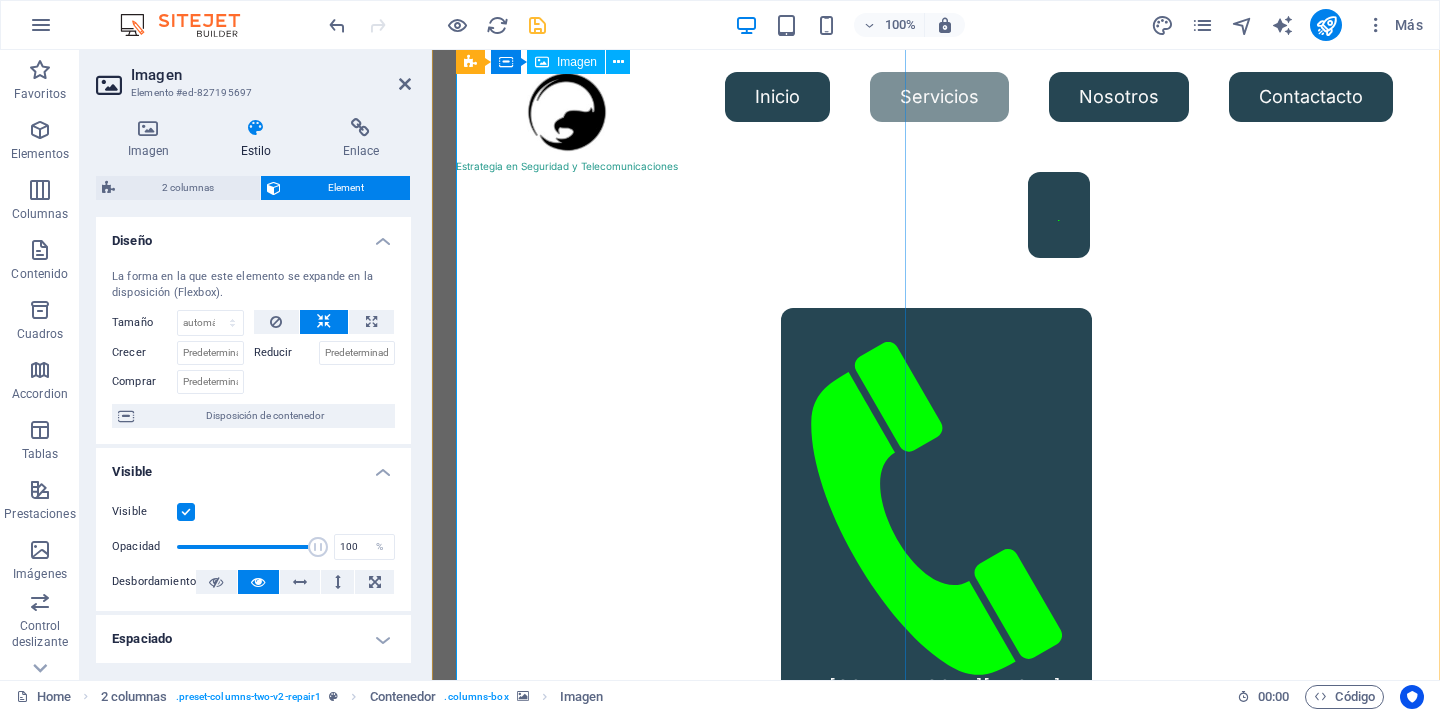 type 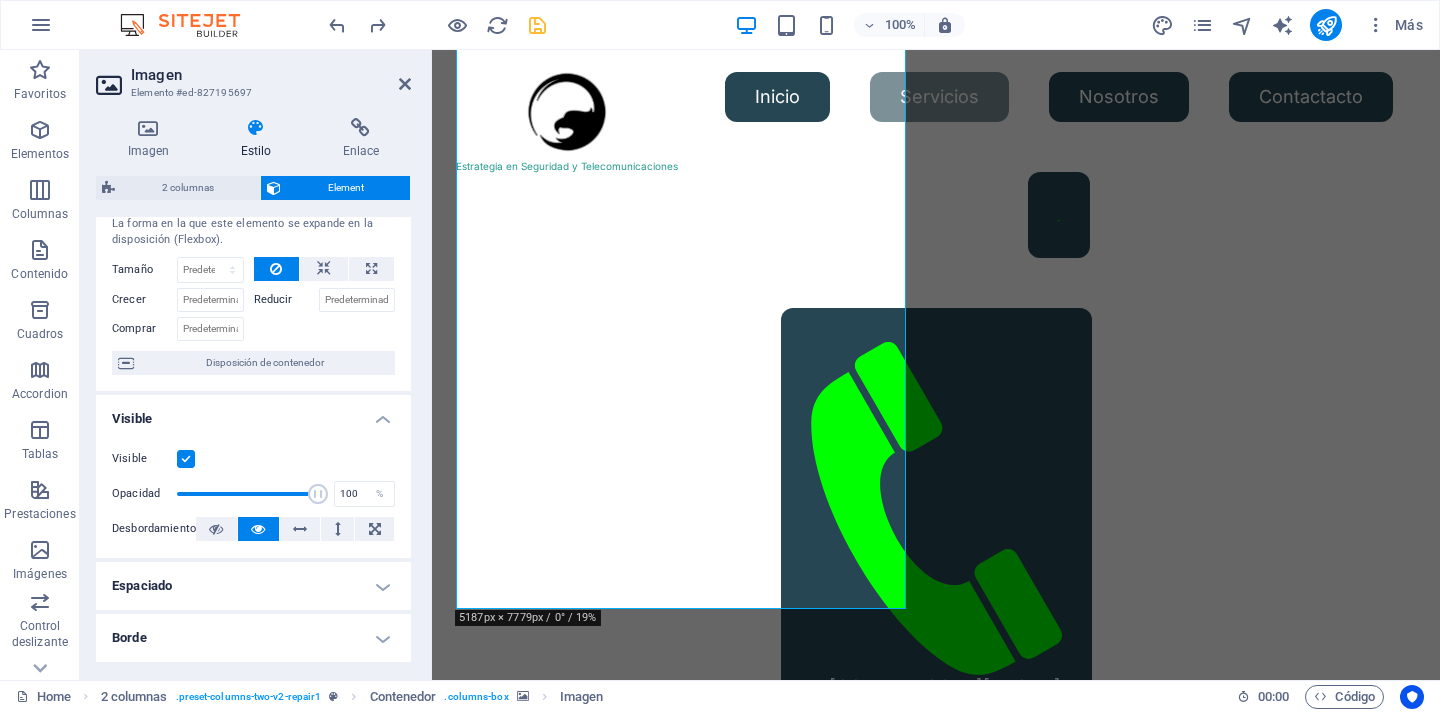 scroll, scrollTop: 0, scrollLeft: 0, axis: both 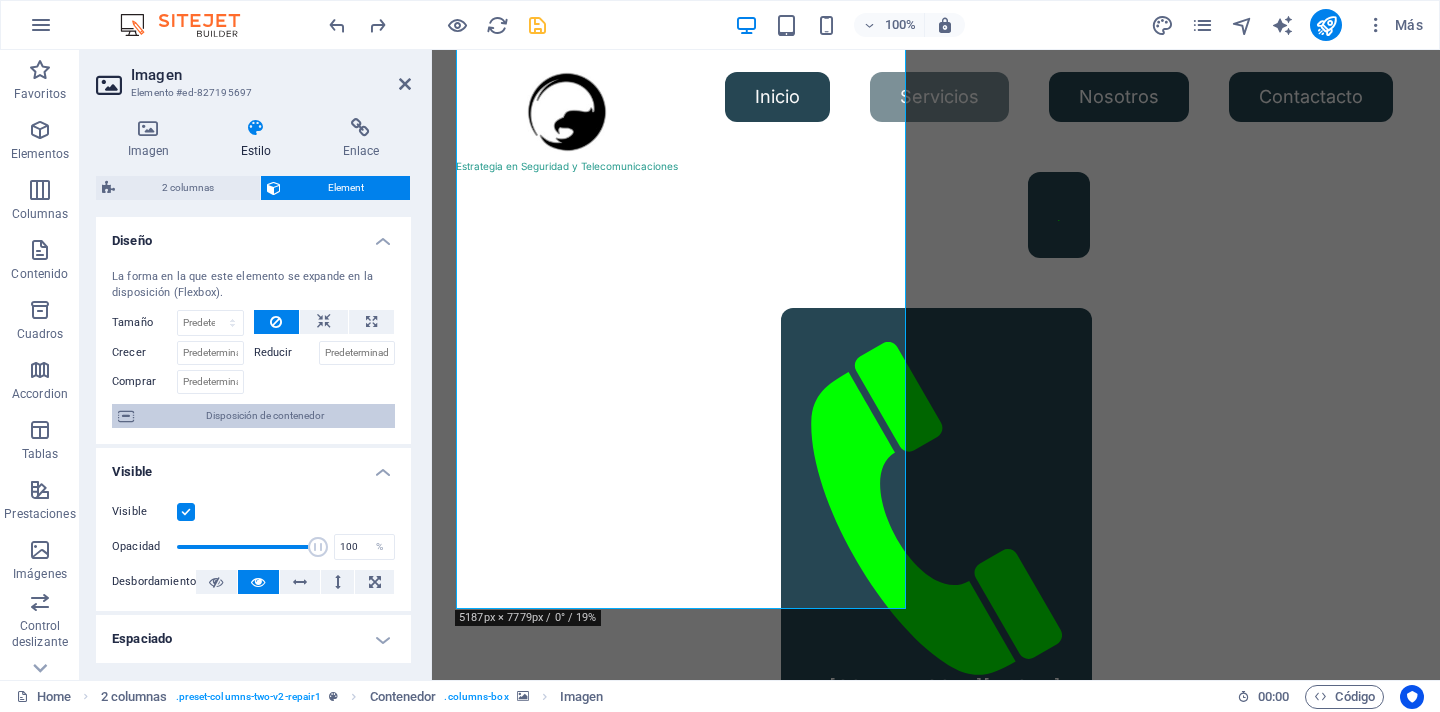 click on "Disposición de contenedor" at bounding box center (264, 416) 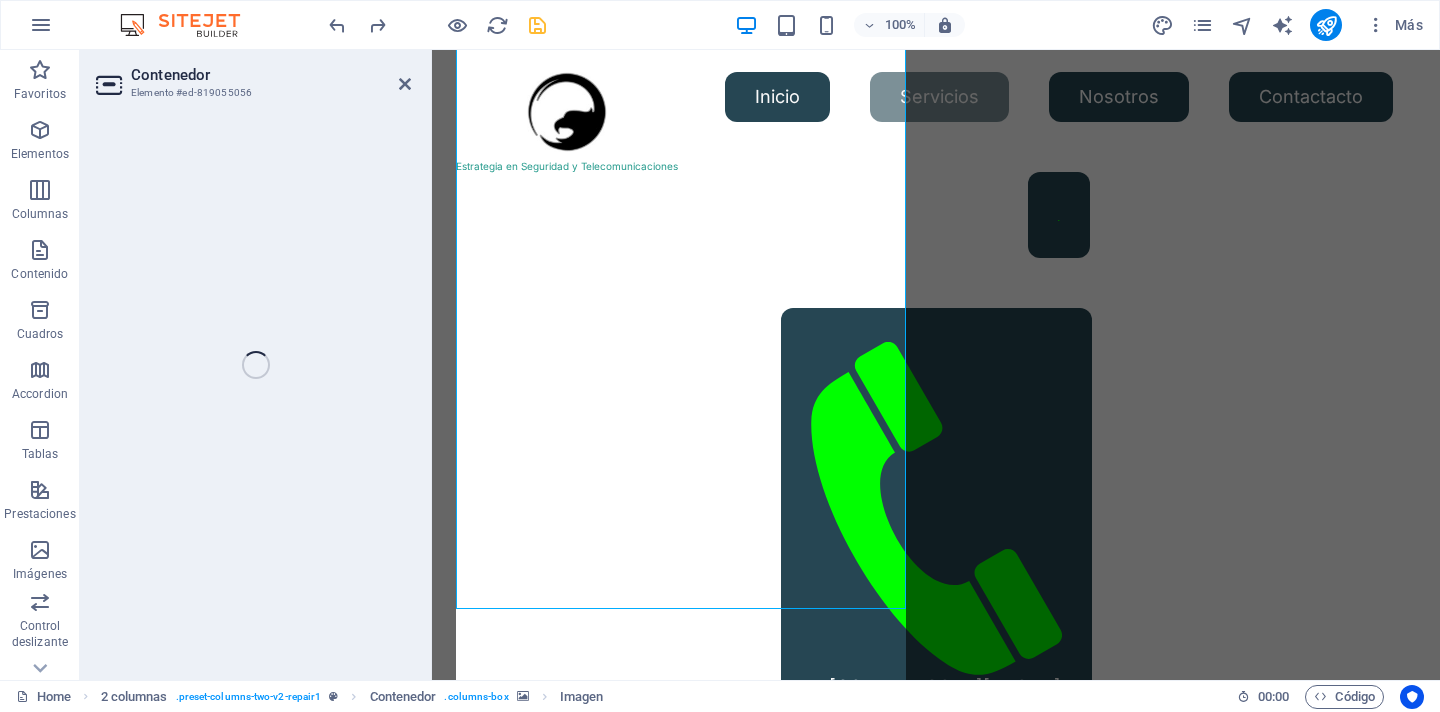 select on "px" 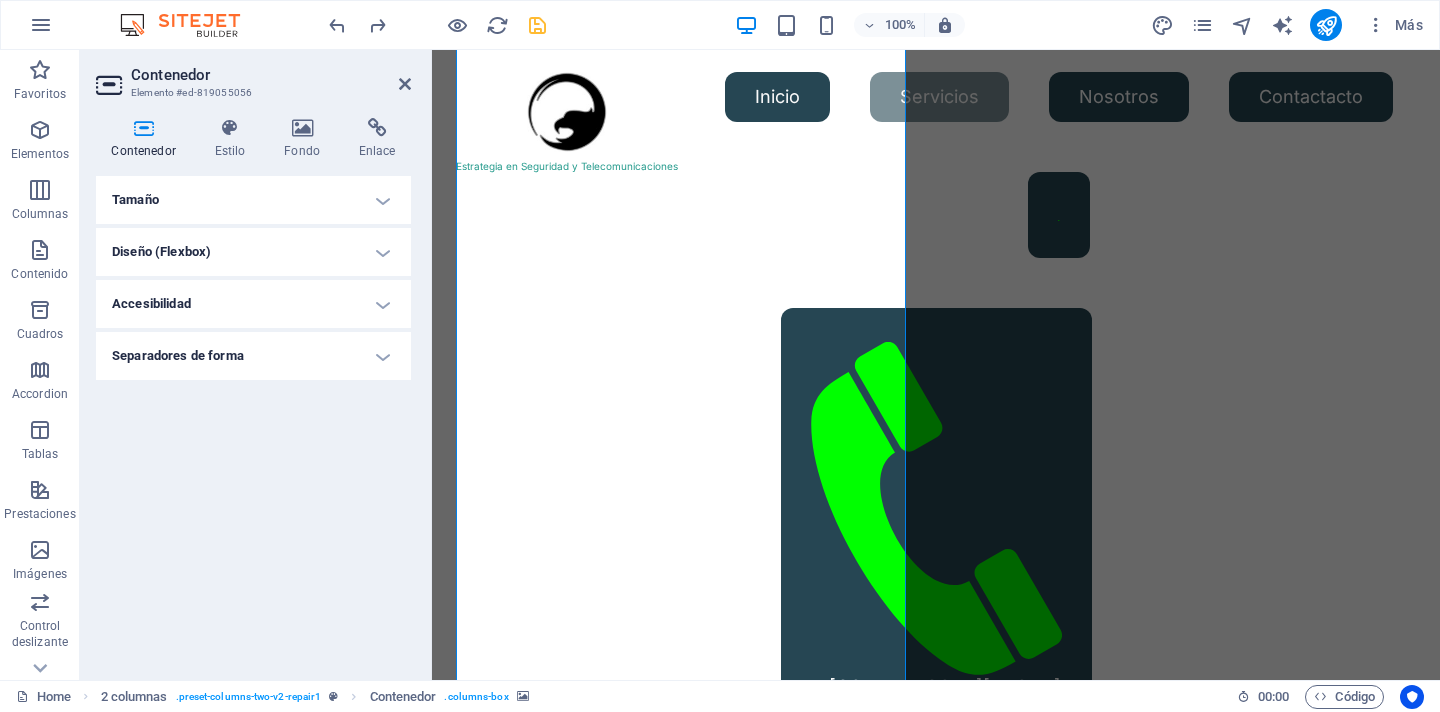 click on "Tamaño" at bounding box center (253, 200) 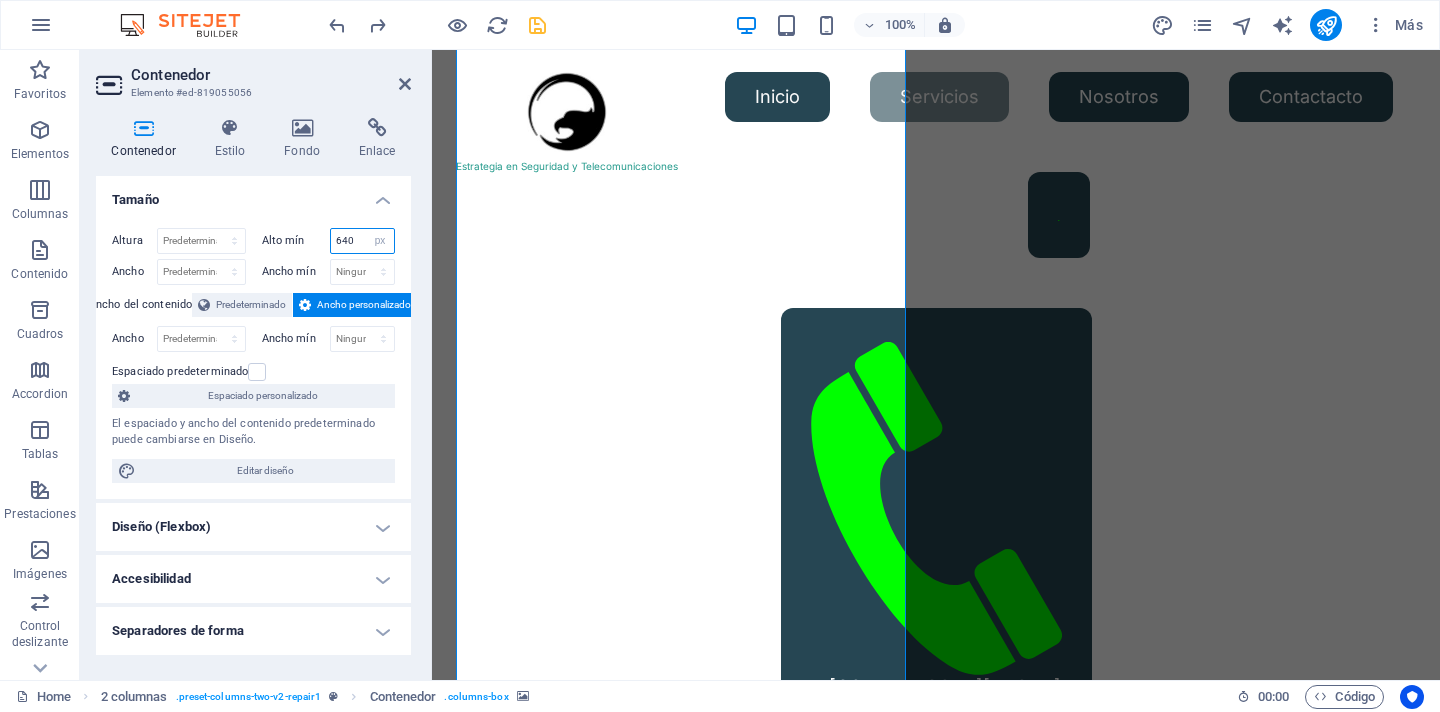 click on "640" at bounding box center (363, 241) 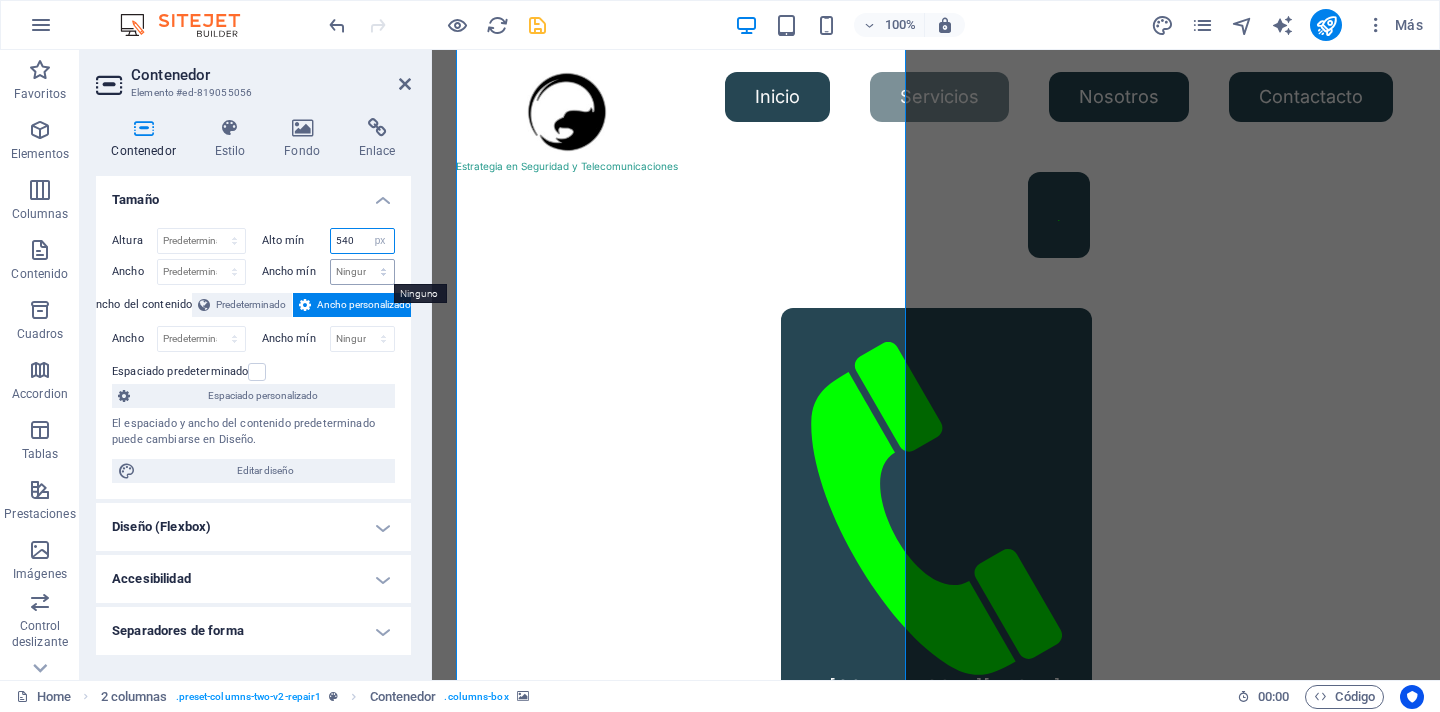 type on "540" 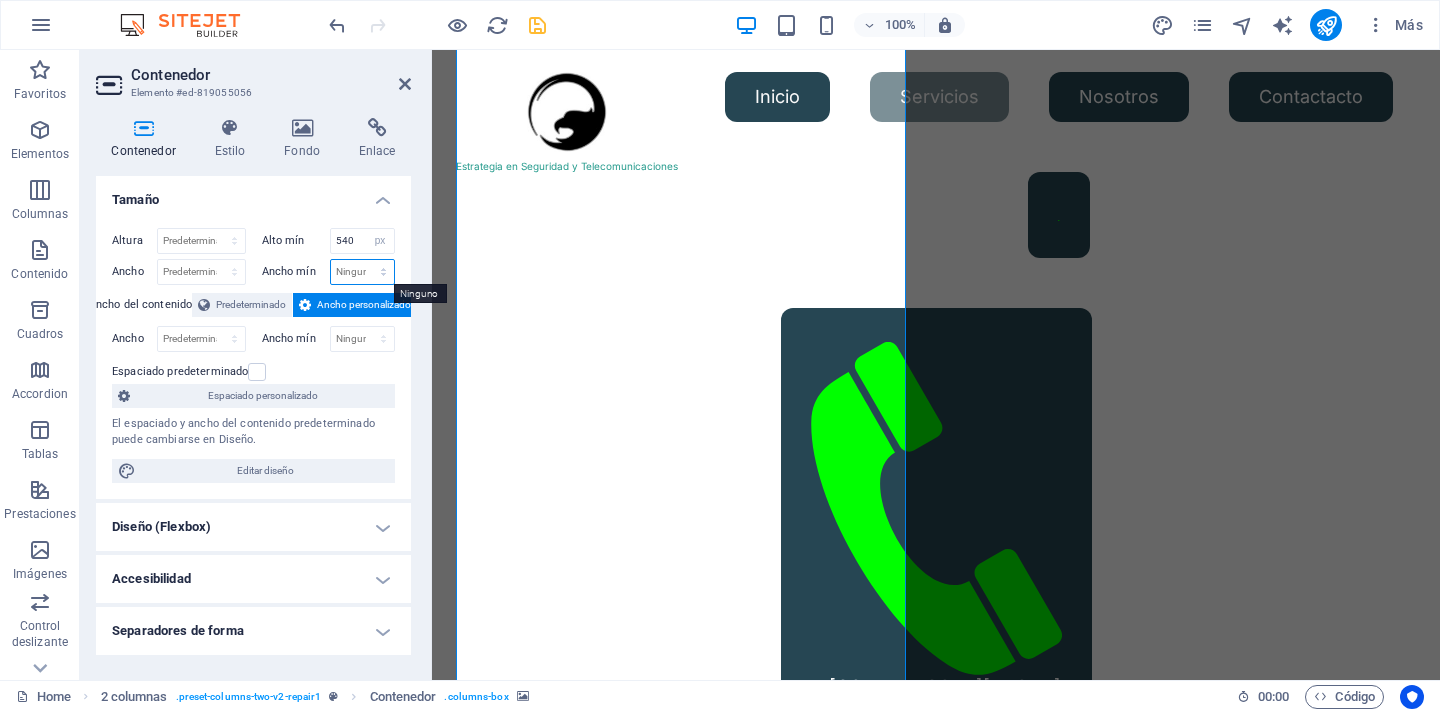 click on "Ninguno px rem % vh vw" at bounding box center [363, 272] 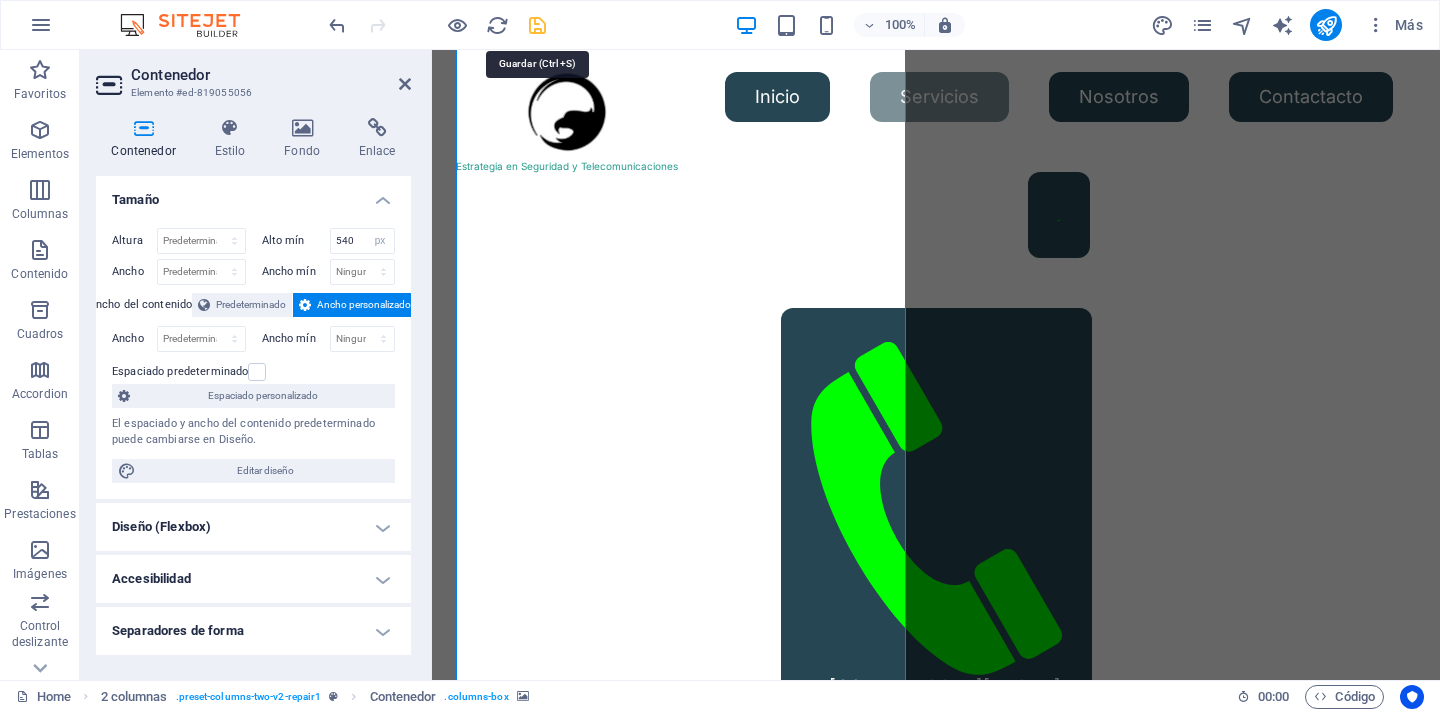 click at bounding box center (537, 25) 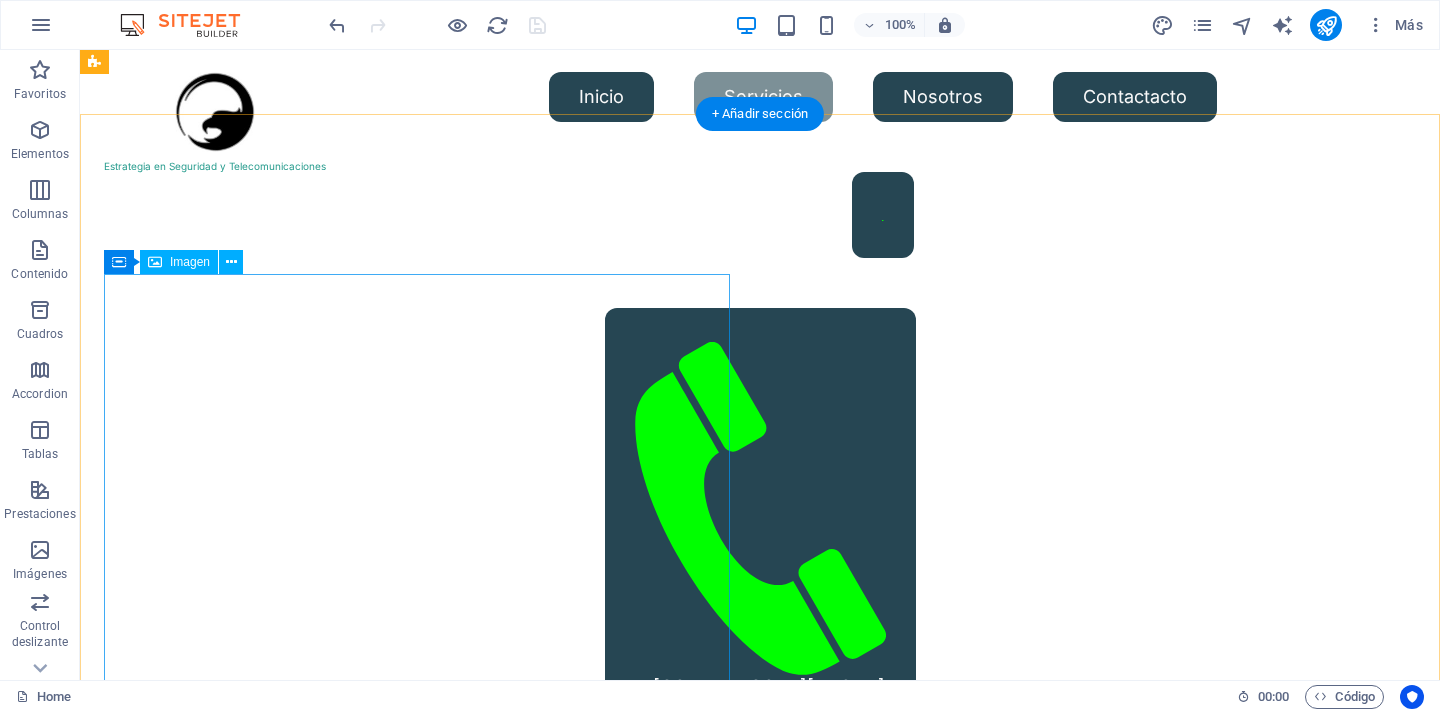 scroll, scrollTop: 541, scrollLeft: 0, axis: vertical 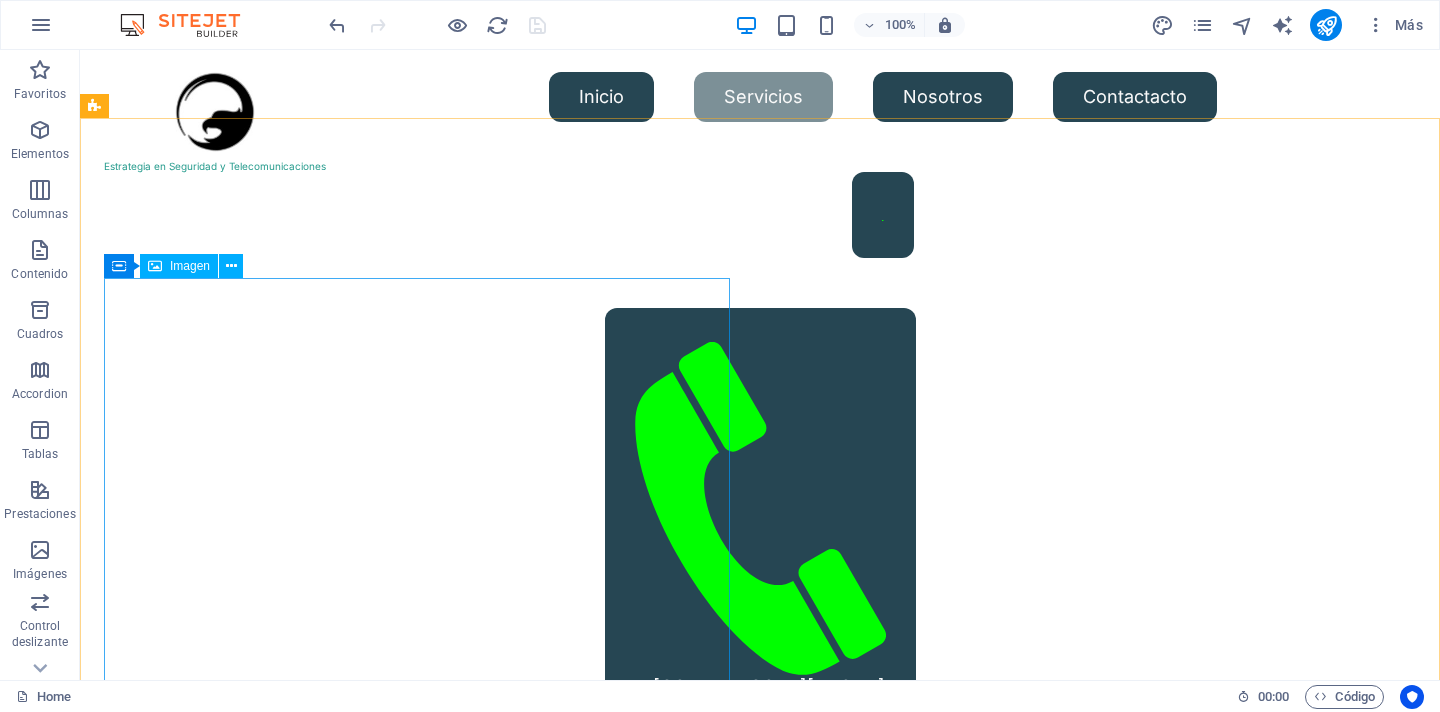 click on "Imagen" at bounding box center (190, 266) 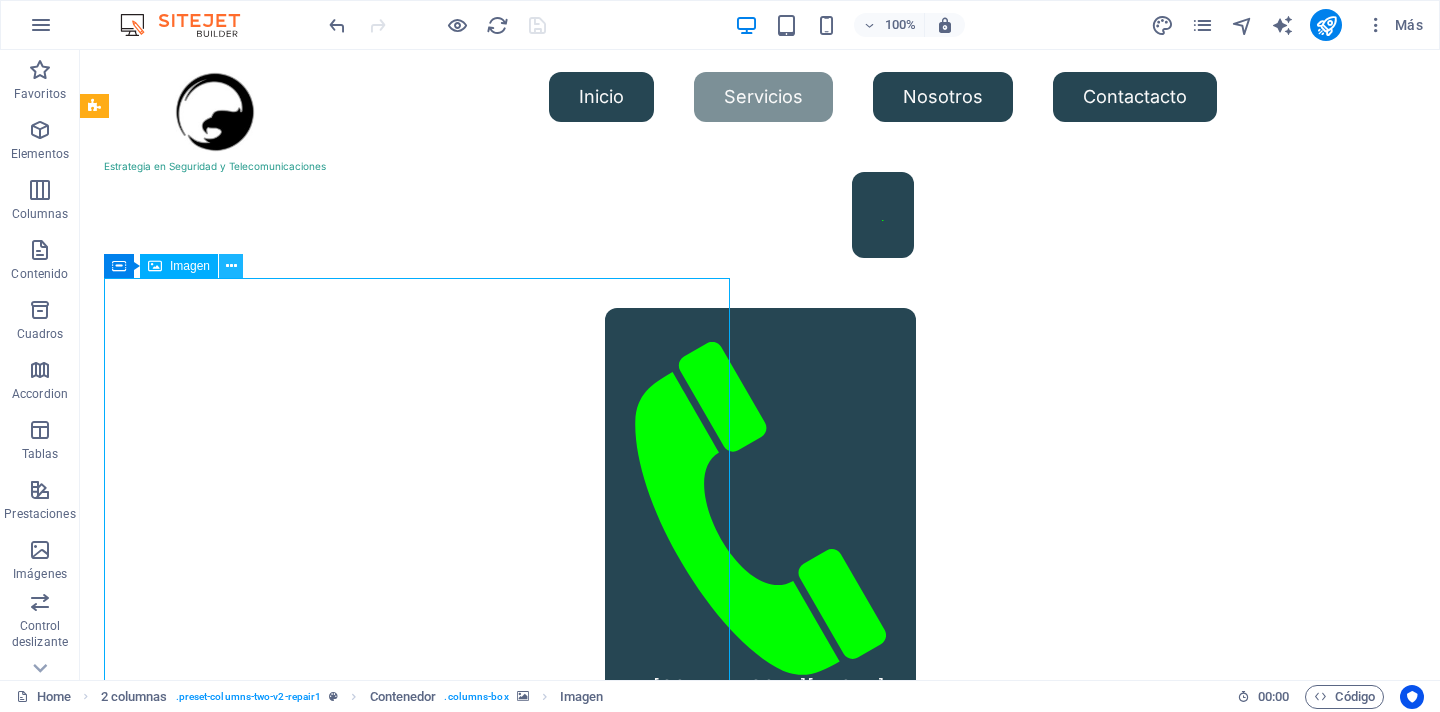 click at bounding box center (231, 266) 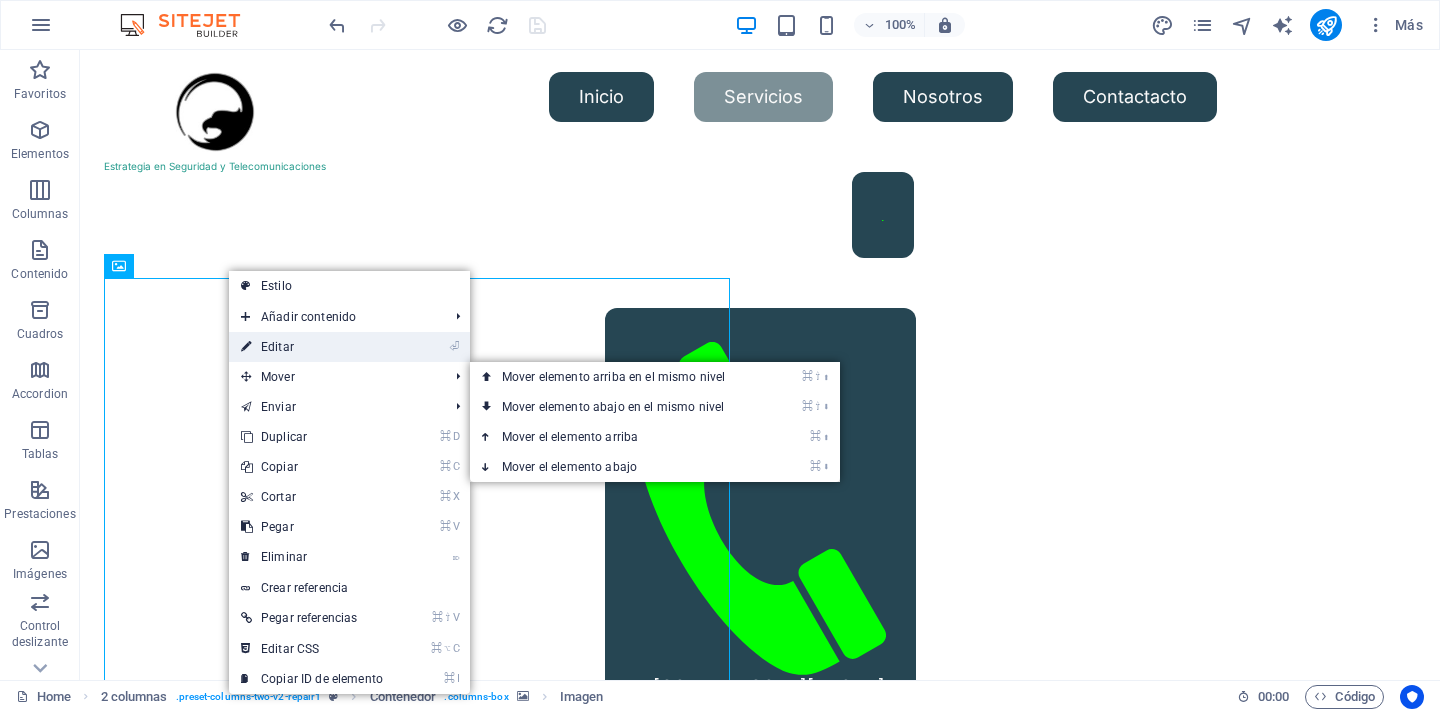 click on "⏎  Editar" at bounding box center (312, 347) 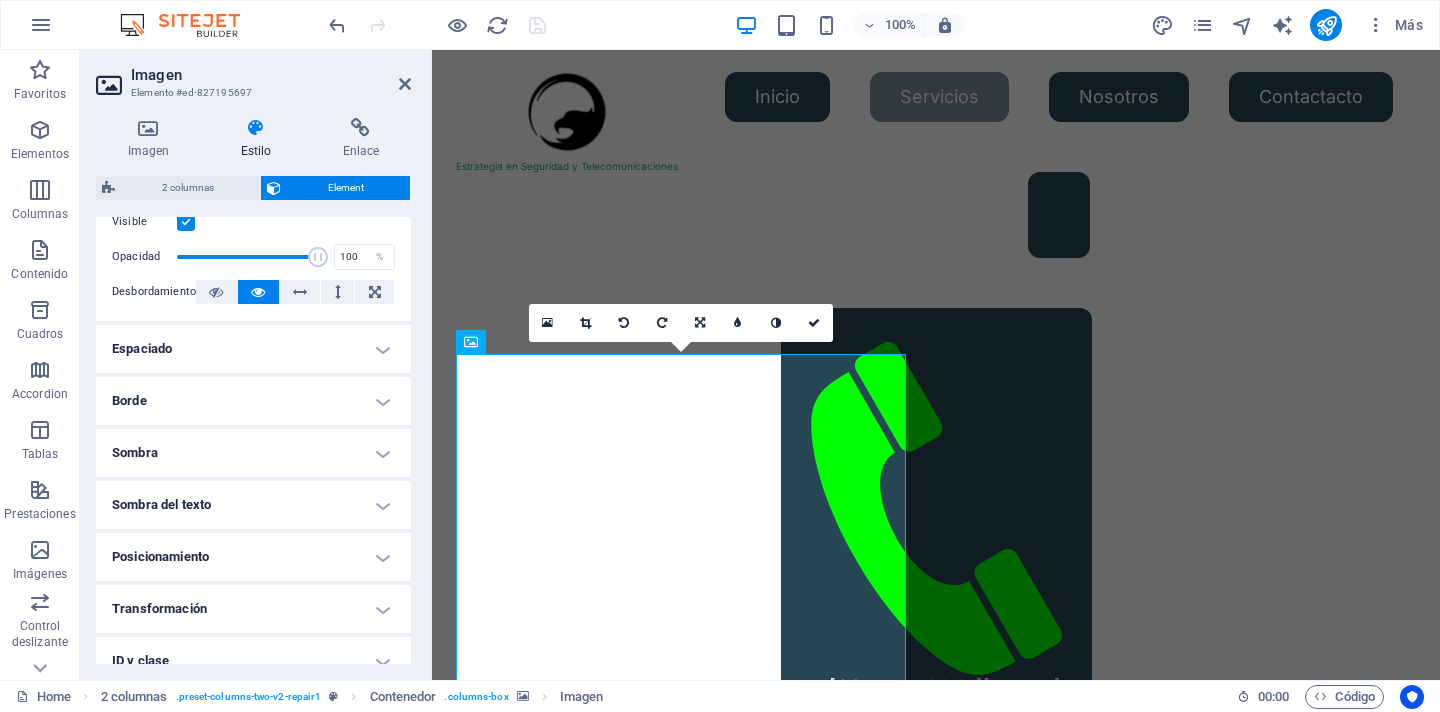 scroll, scrollTop: 292, scrollLeft: 0, axis: vertical 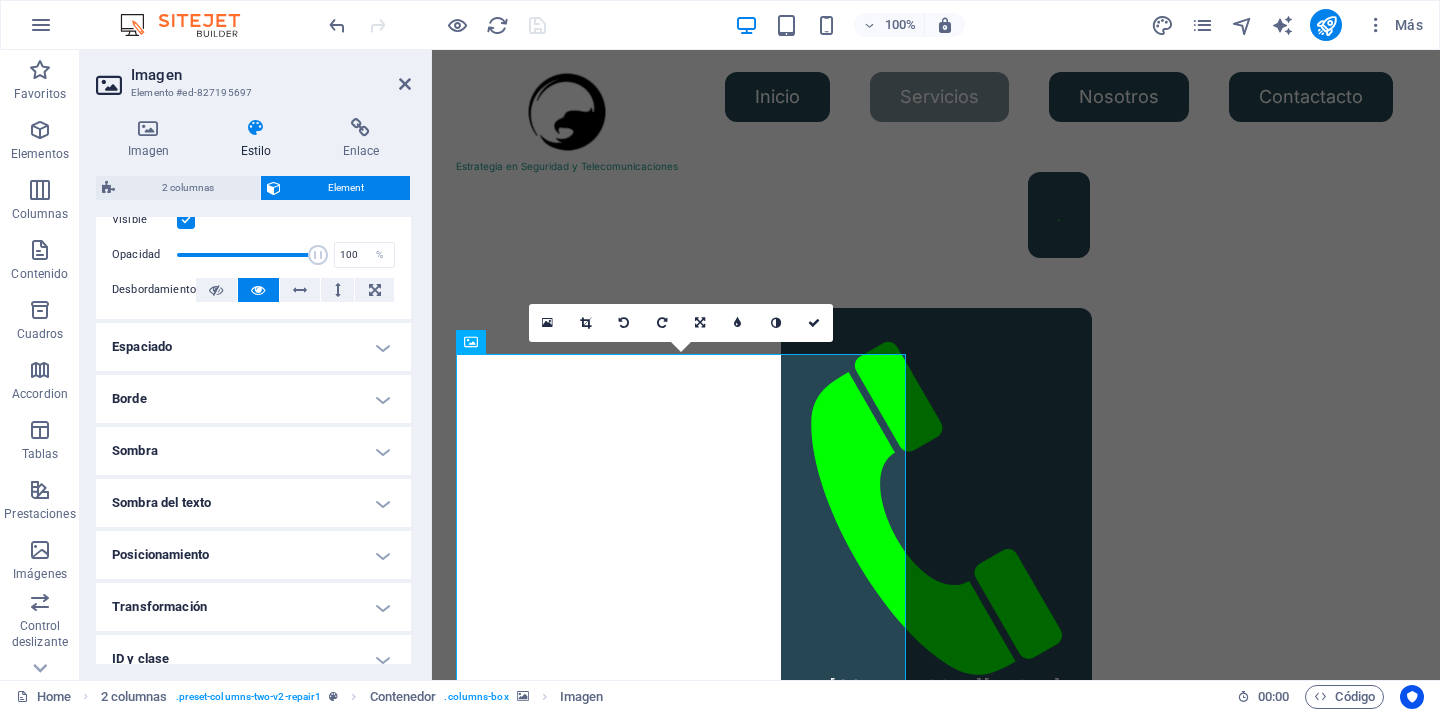 click on "Espaciado" at bounding box center [253, 347] 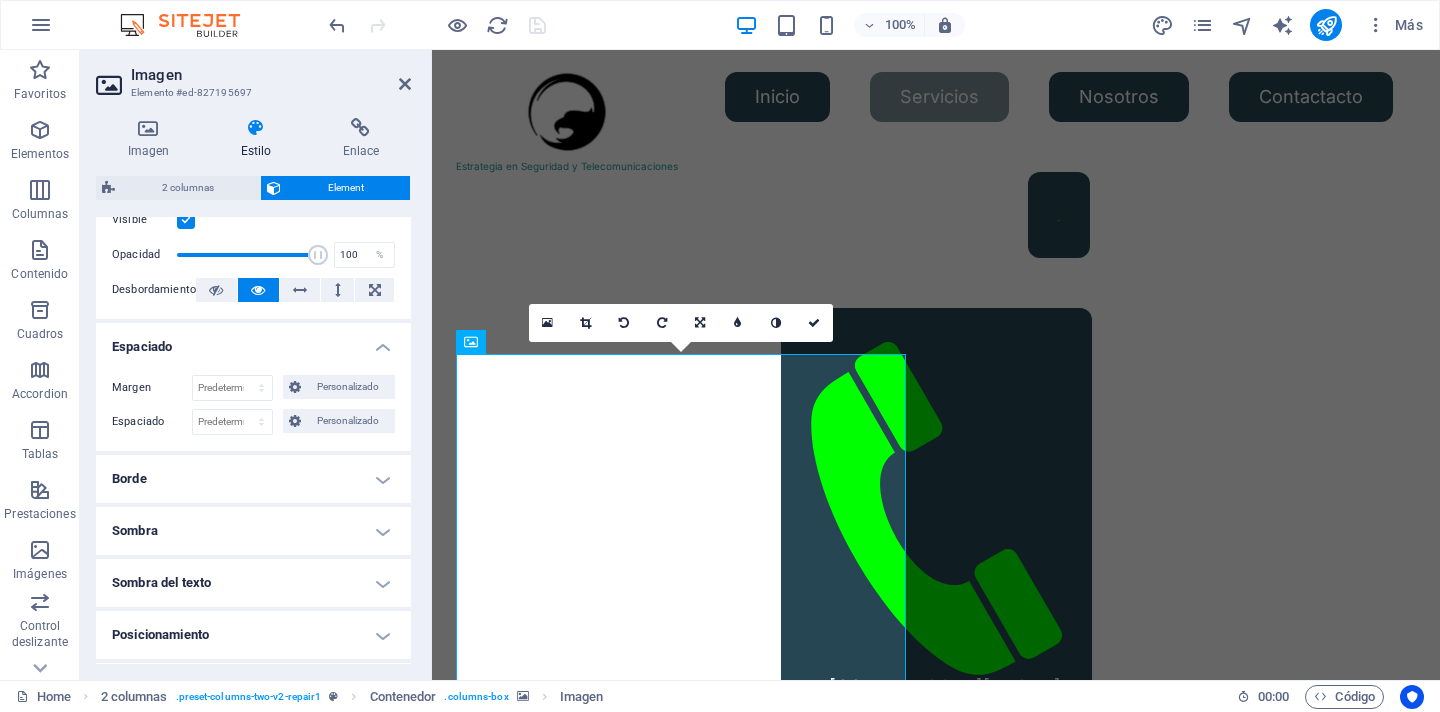 click on "Borde" at bounding box center [253, 479] 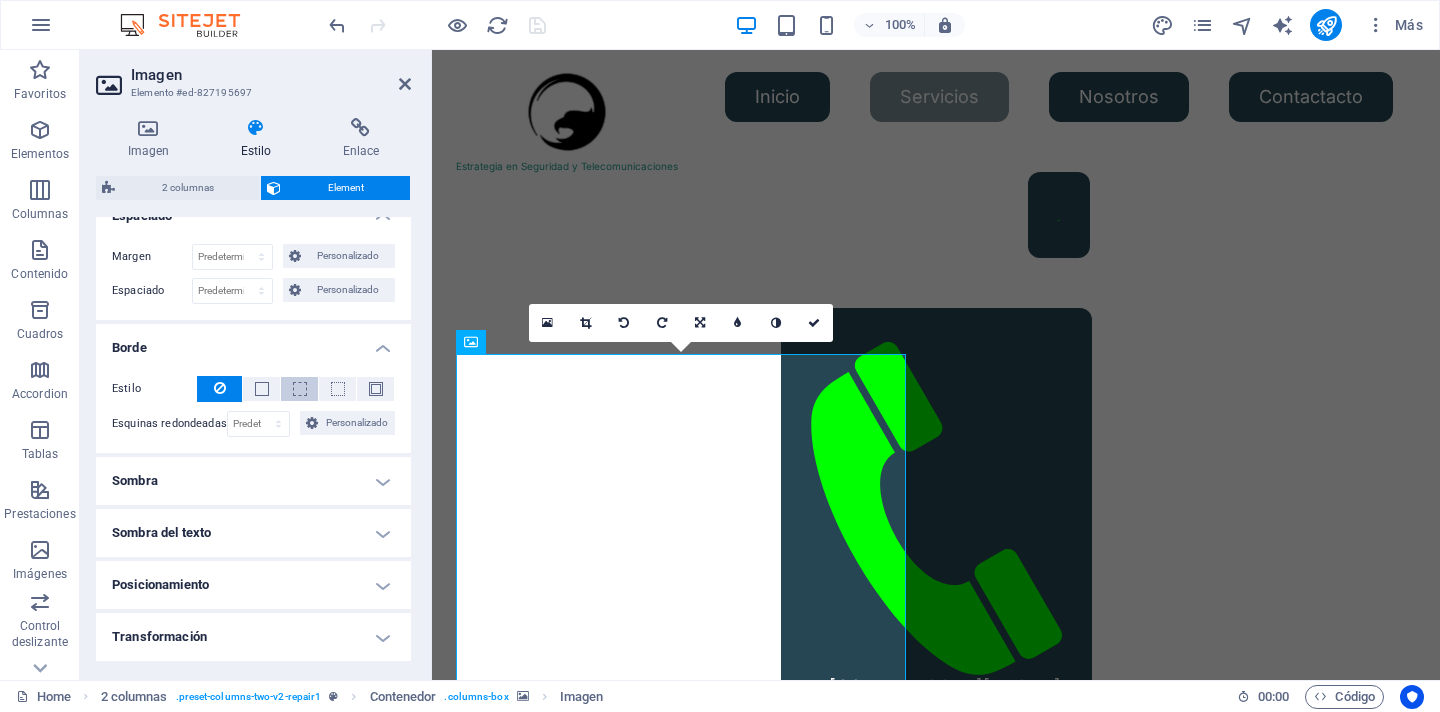 scroll, scrollTop: 443, scrollLeft: 0, axis: vertical 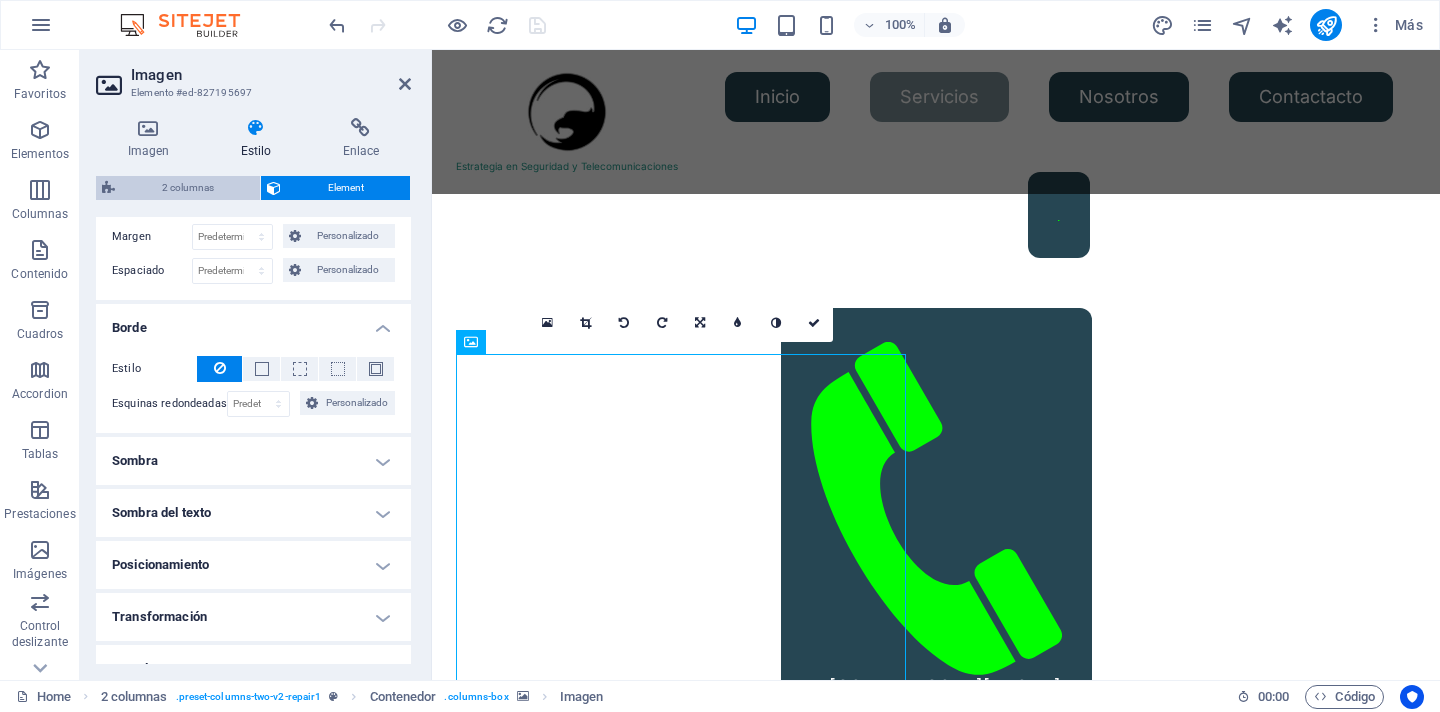 click on "2 columnas" at bounding box center (187, 188) 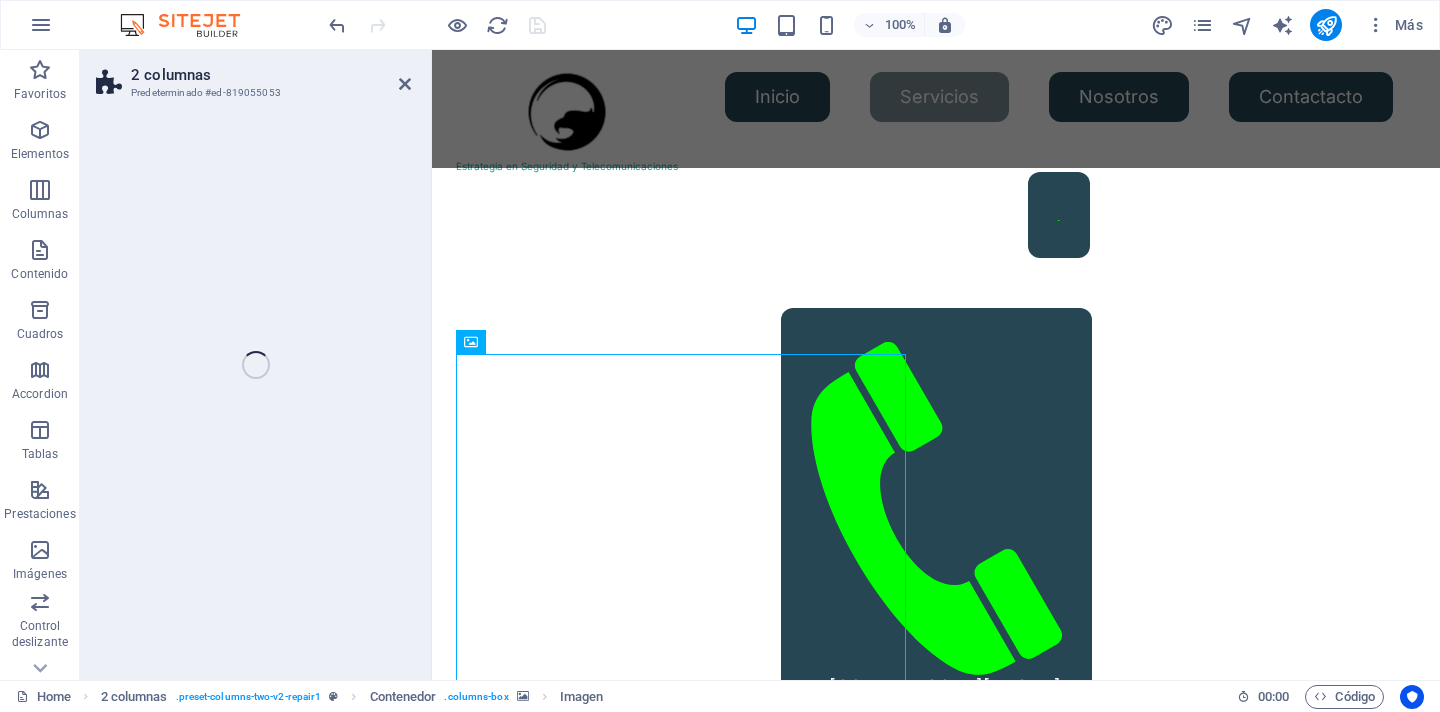 select on "rem" 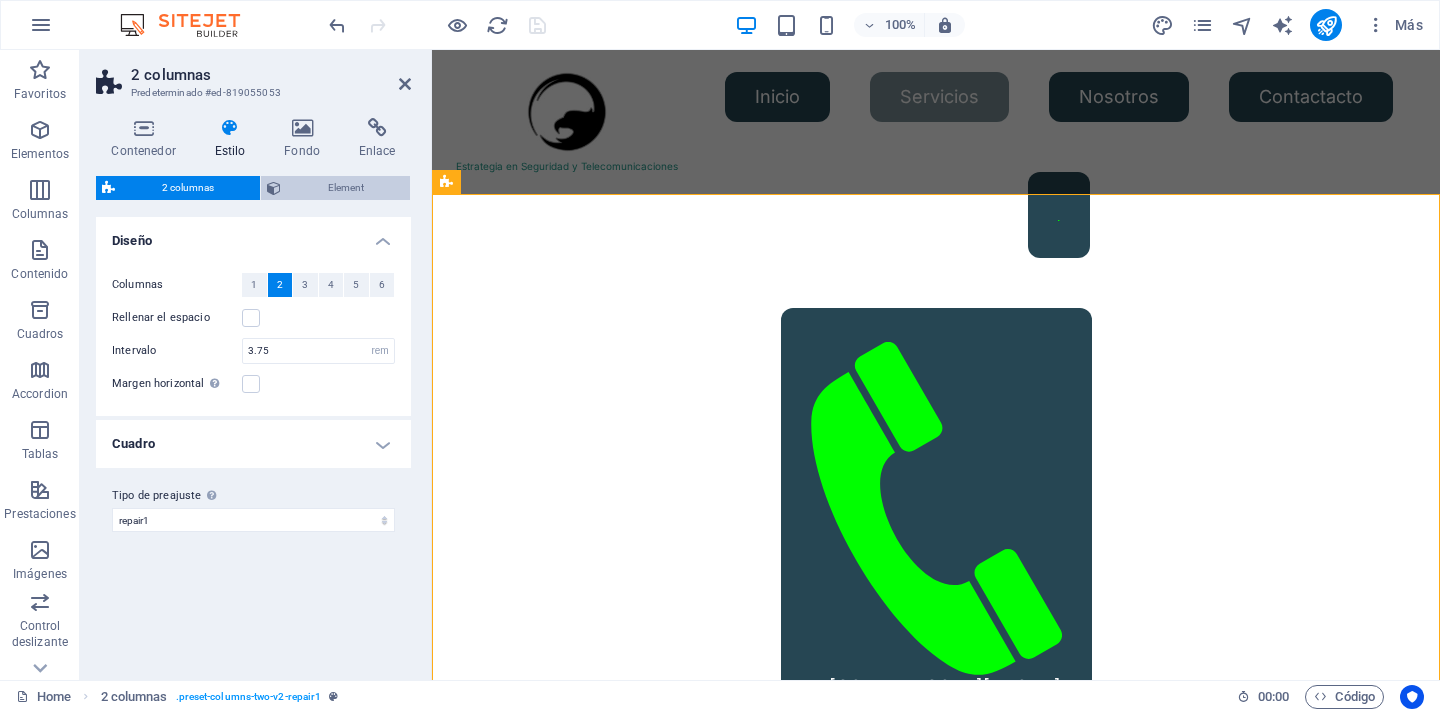 click on "Element" at bounding box center (345, 188) 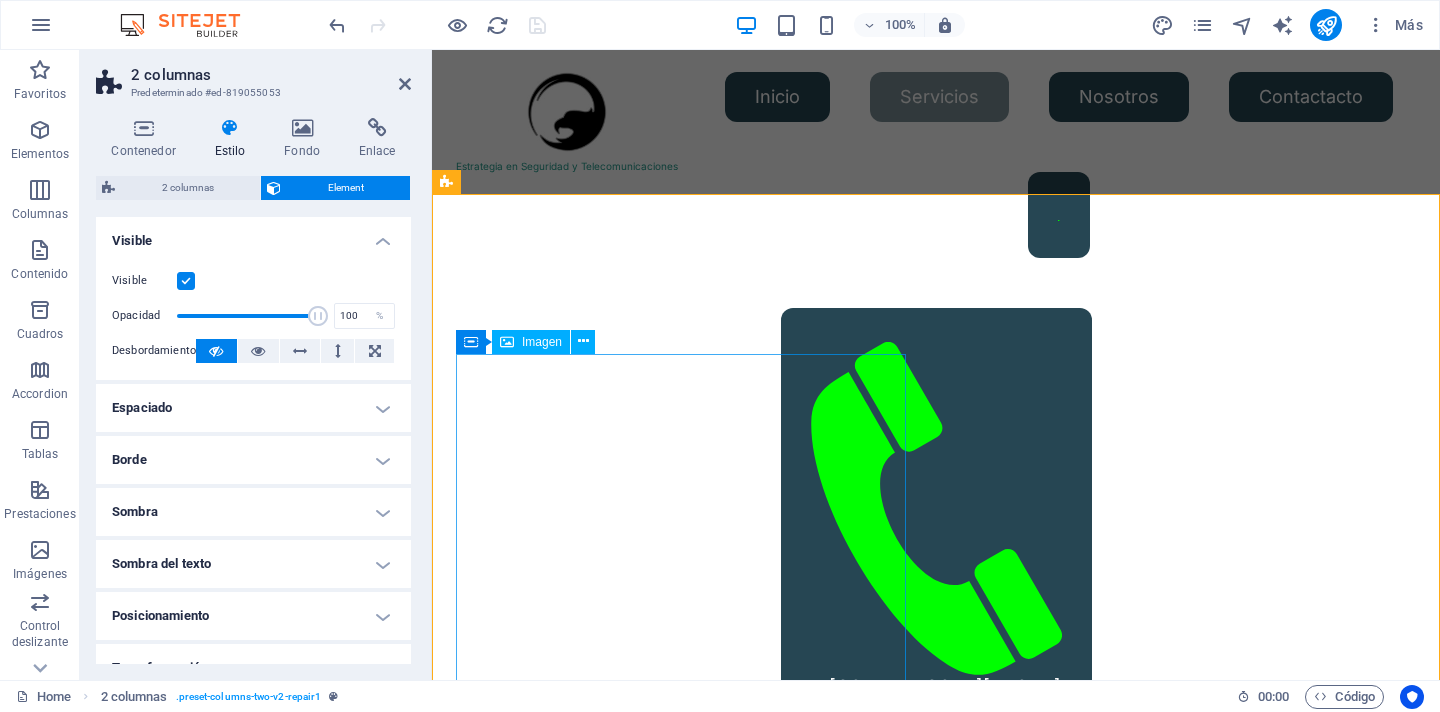 click at bounding box center (681, 3094) 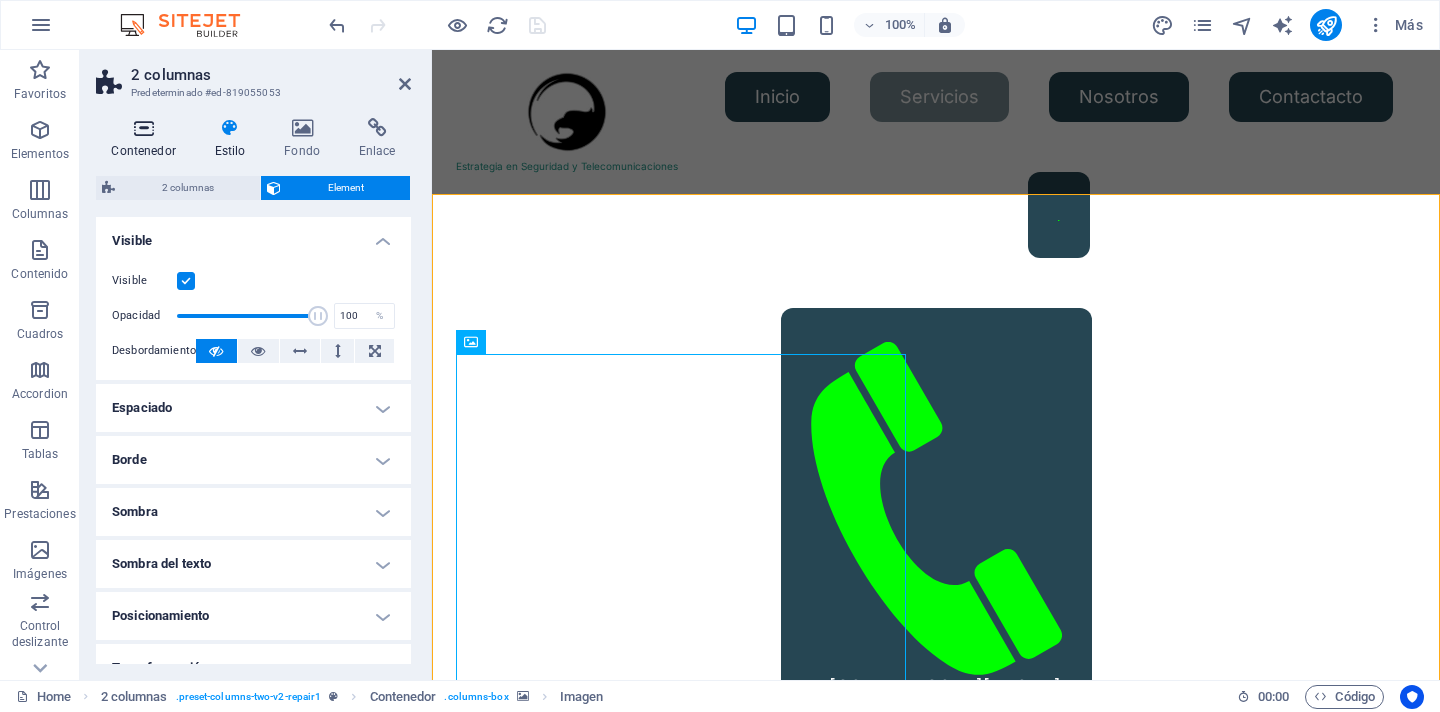 click at bounding box center [143, 128] 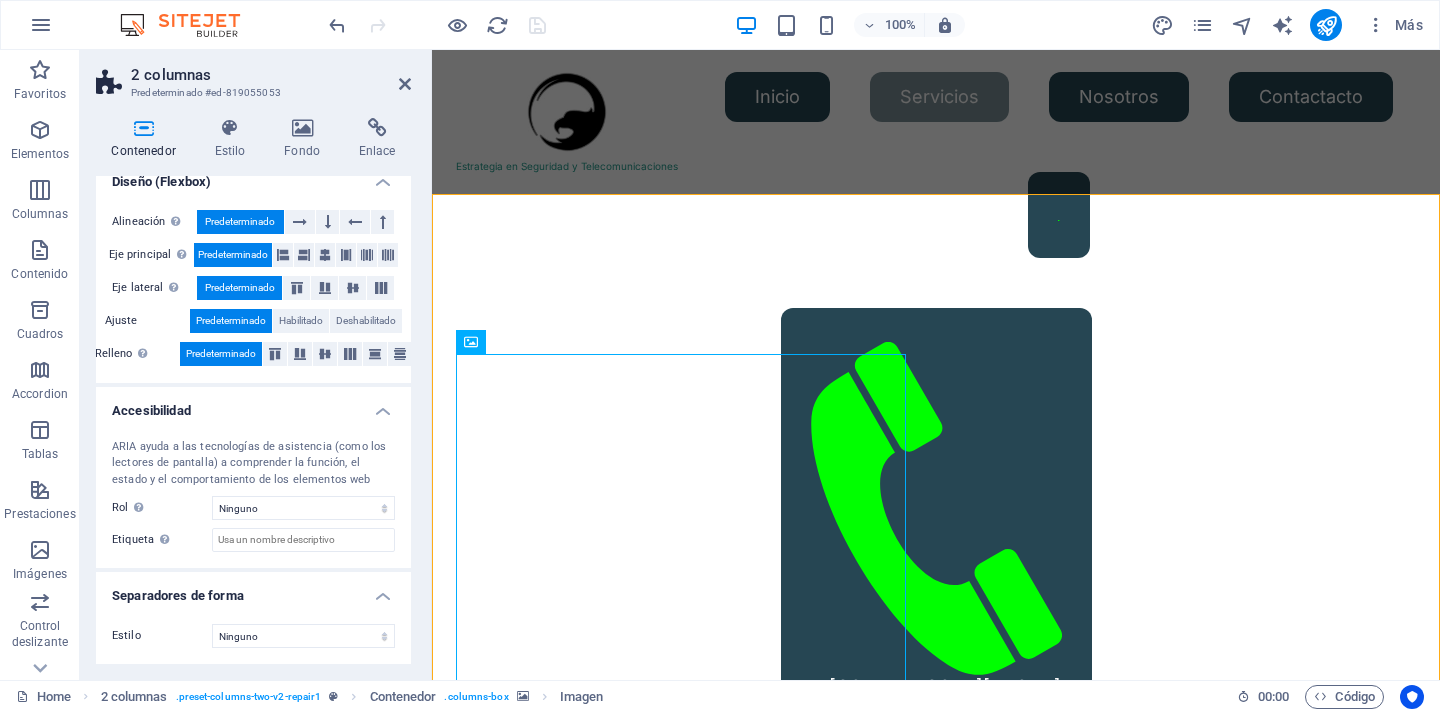 scroll, scrollTop: 0, scrollLeft: 0, axis: both 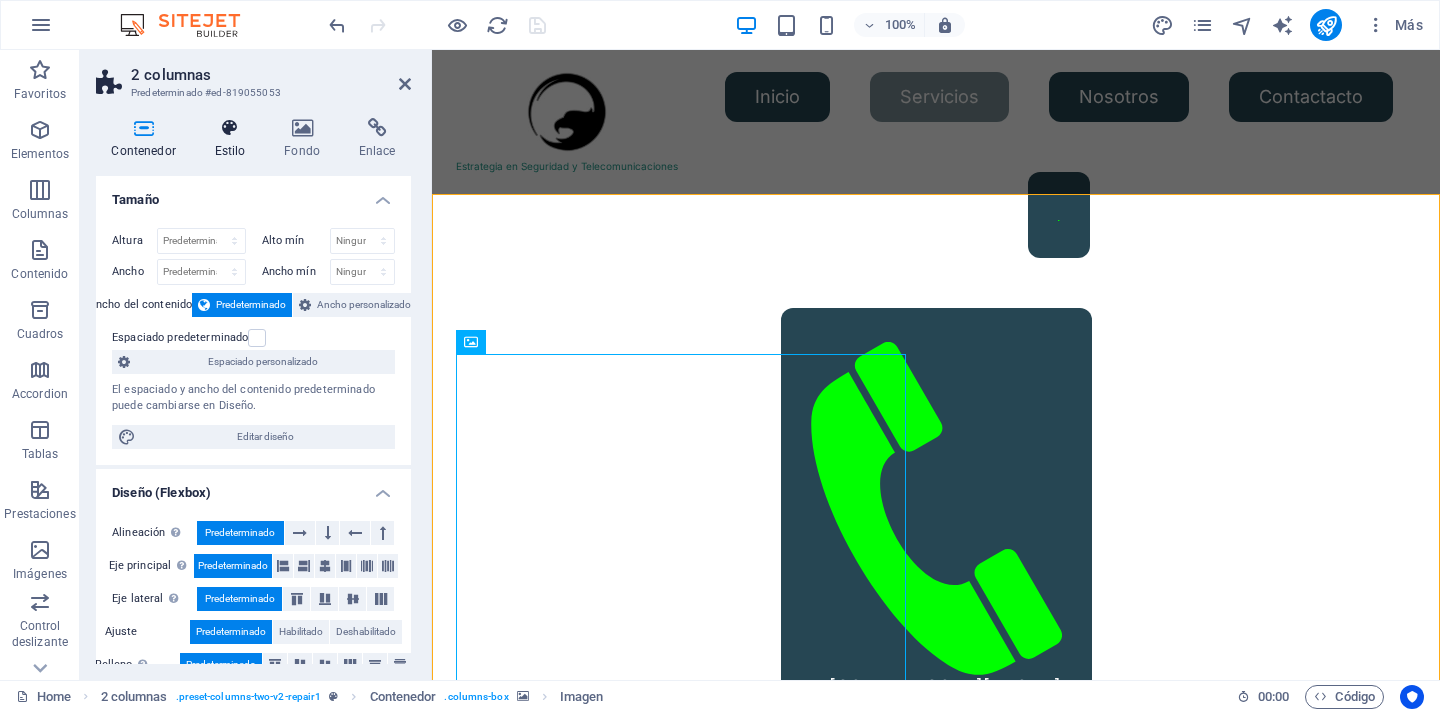 click at bounding box center [230, 128] 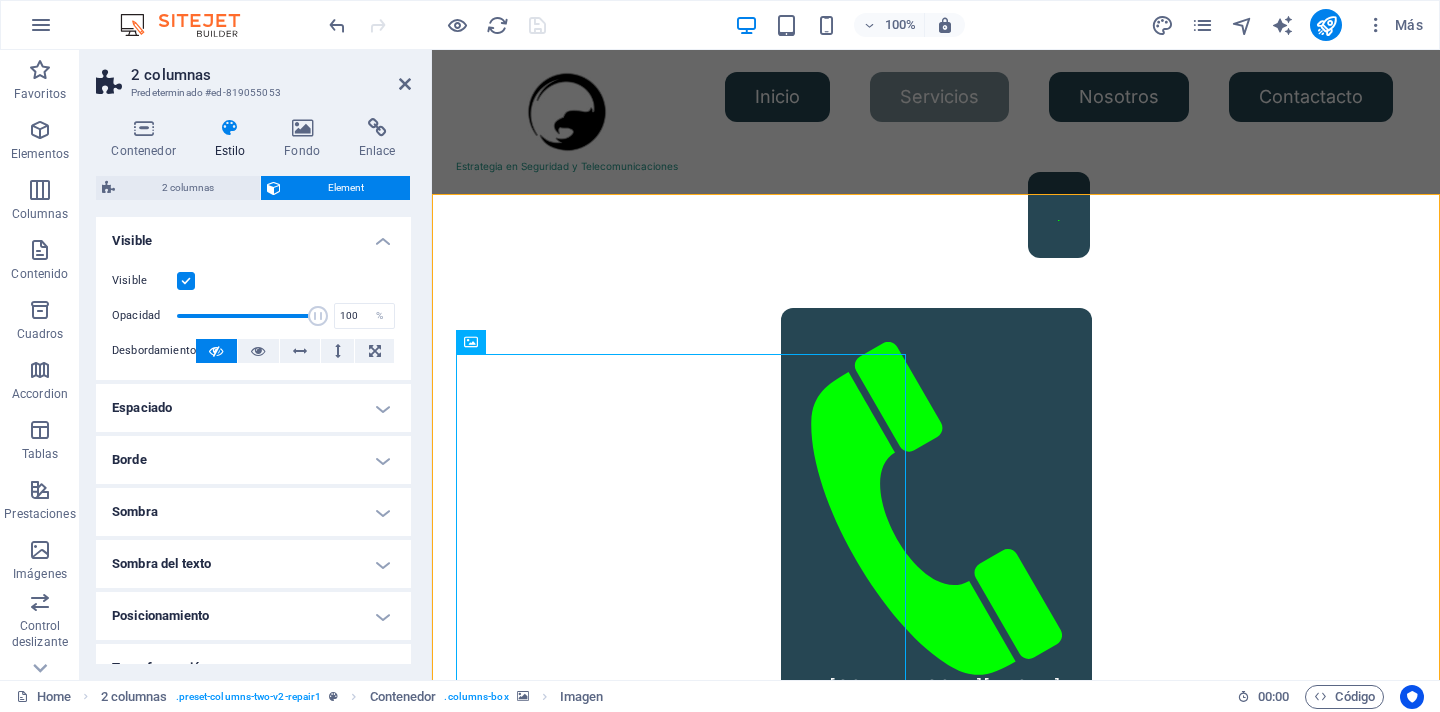 click on "Espaciado" at bounding box center (253, 408) 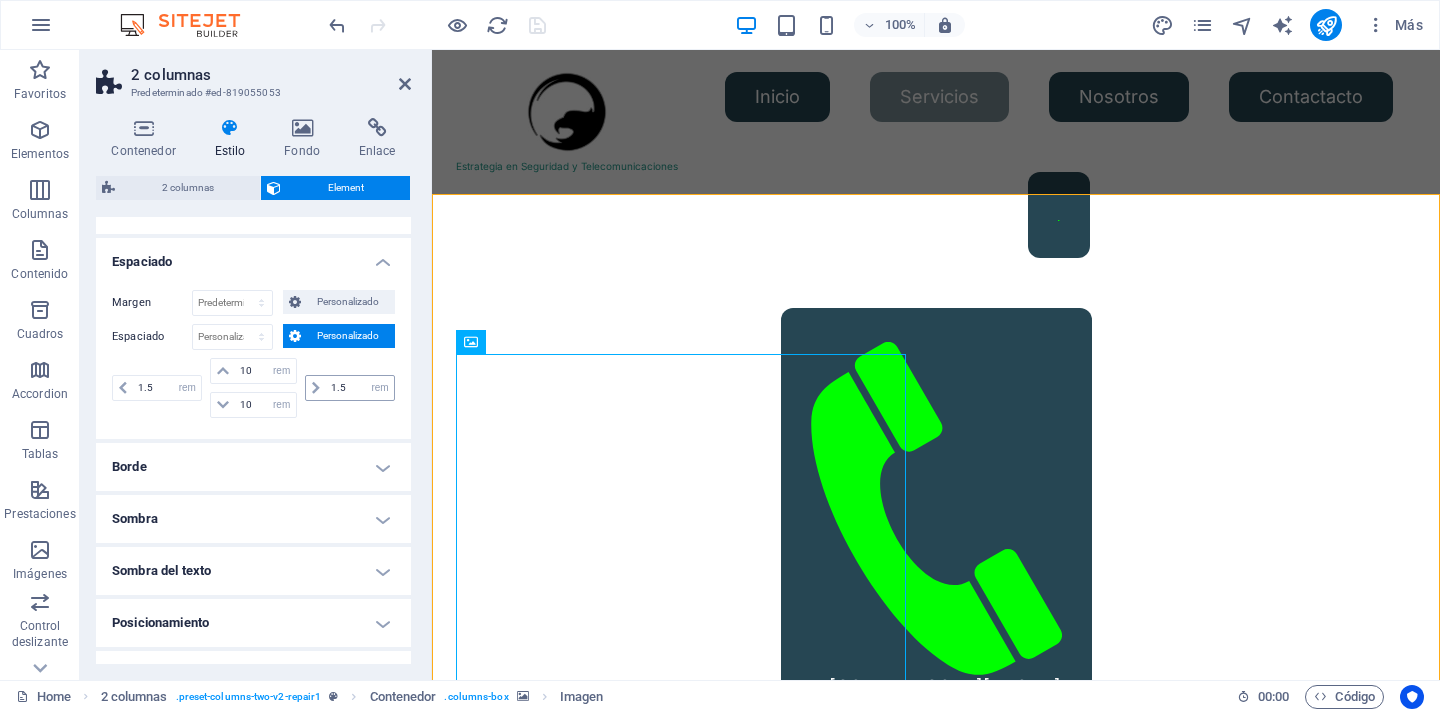 scroll, scrollTop: 156, scrollLeft: 0, axis: vertical 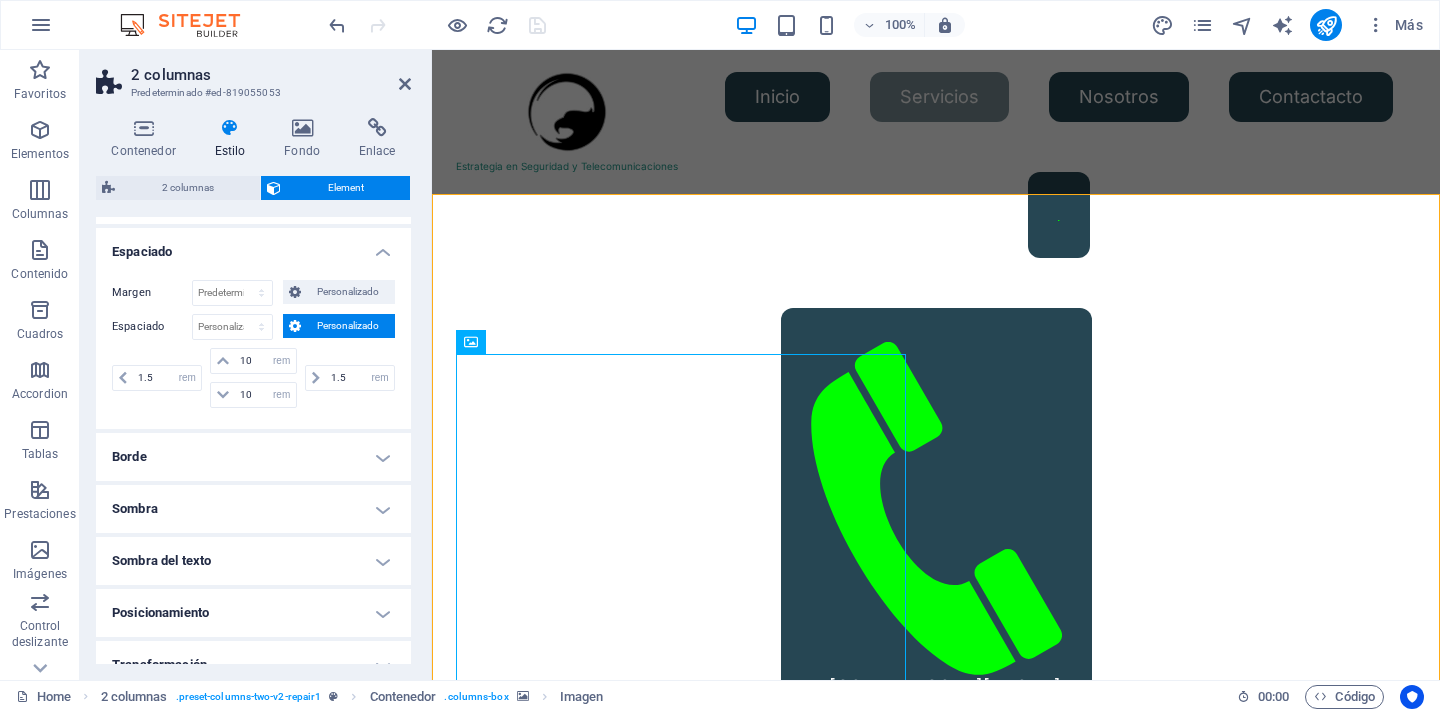 click on "Borde" at bounding box center (253, 457) 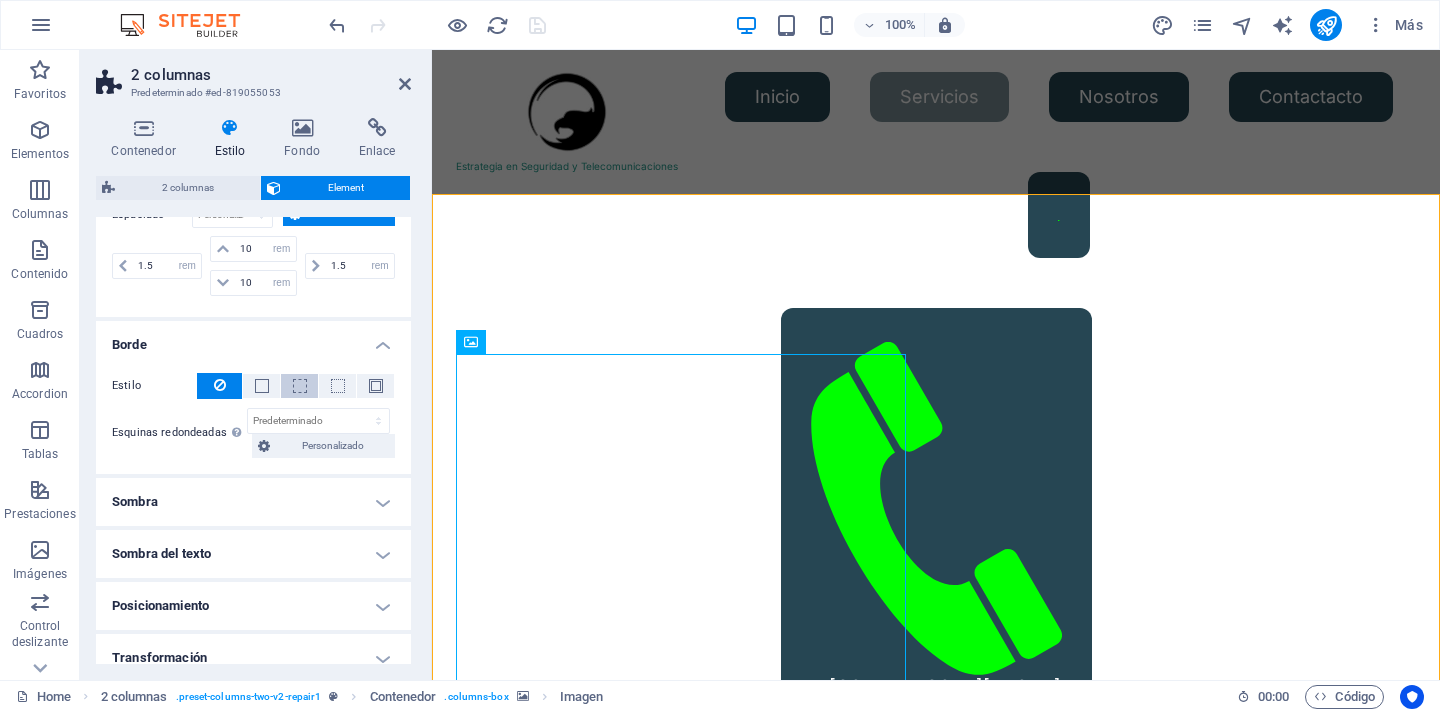 scroll, scrollTop: 302, scrollLeft: 0, axis: vertical 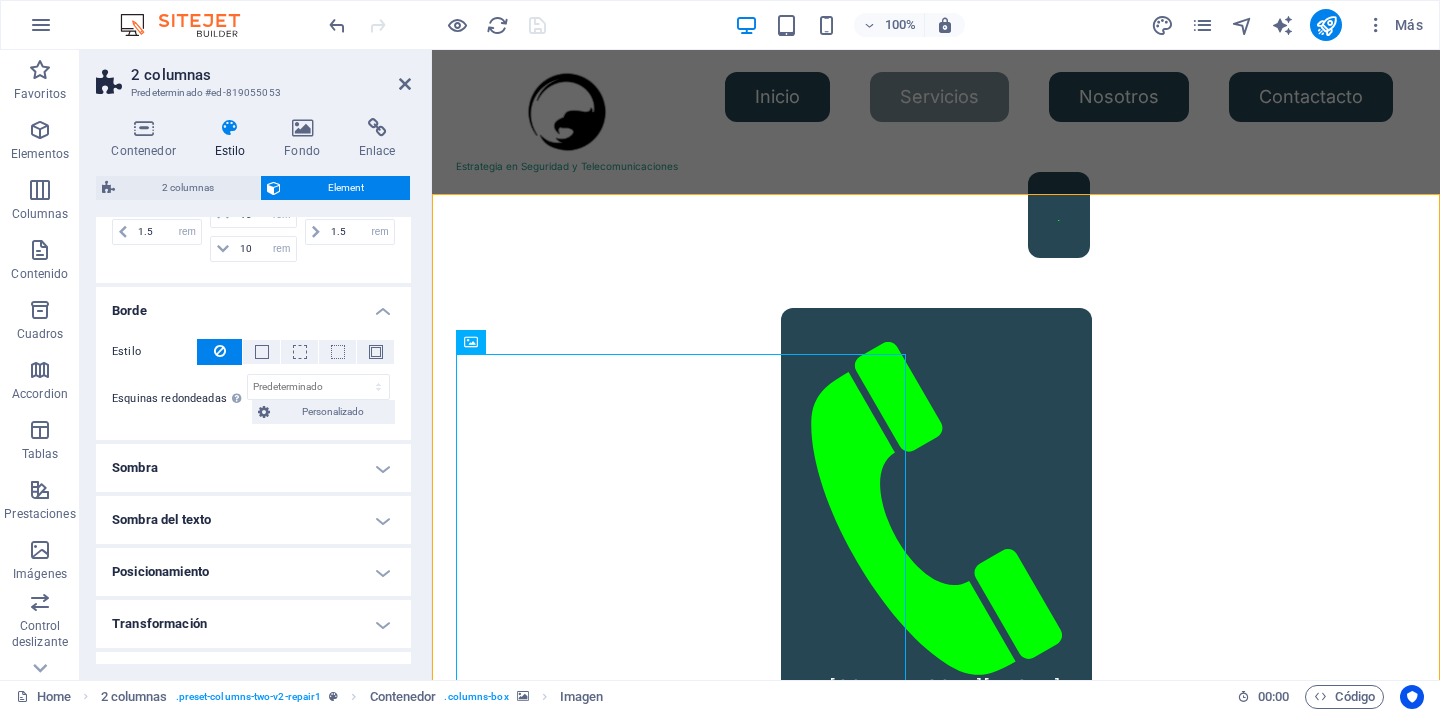 click on "Sombra" at bounding box center [253, 468] 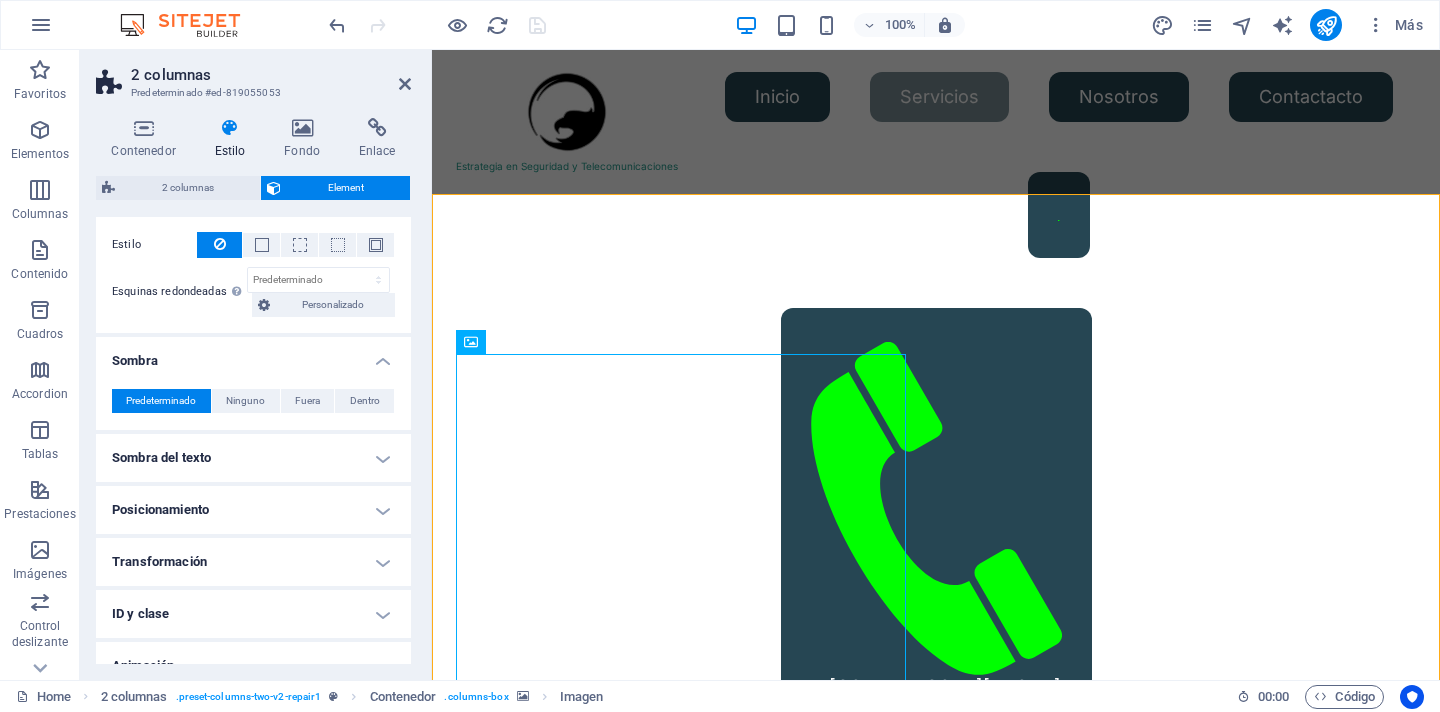 scroll, scrollTop: 439, scrollLeft: 0, axis: vertical 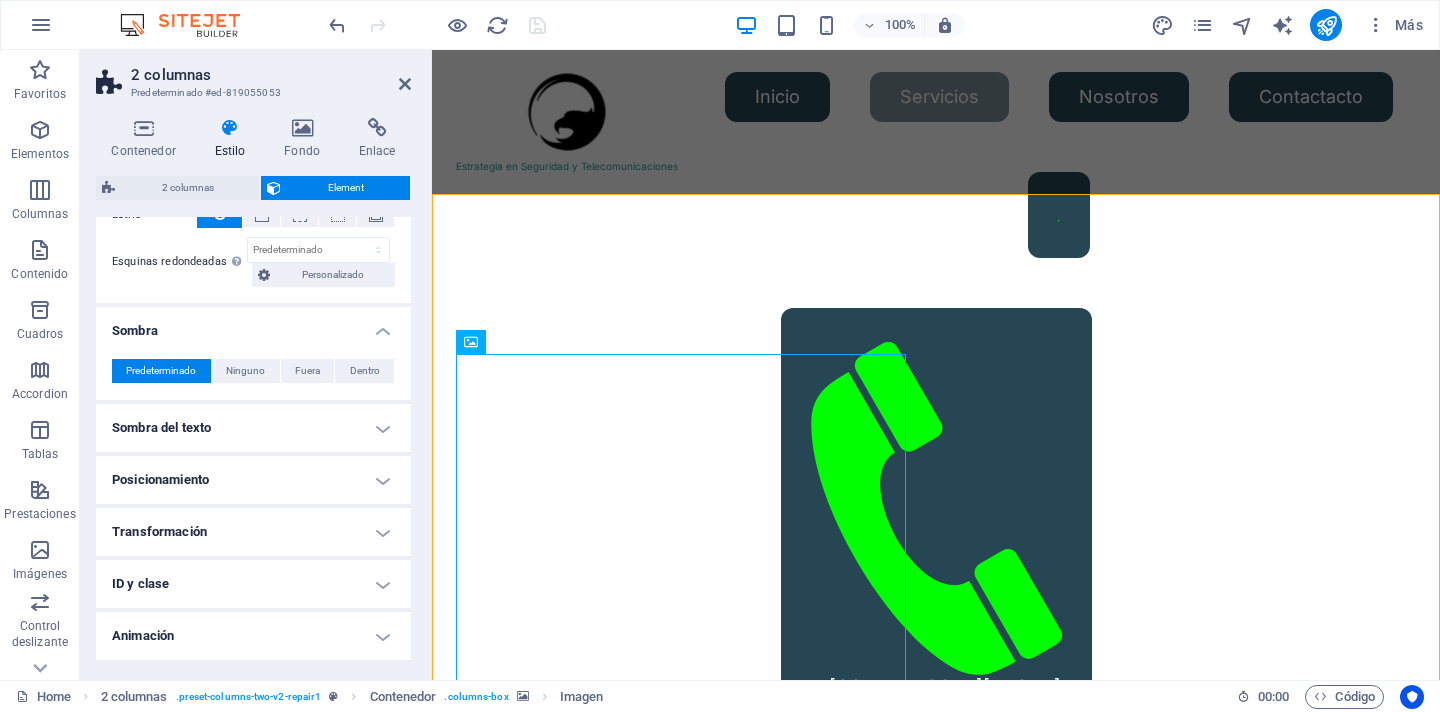 click on "Sombra del texto" at bounding box center [253, 428] 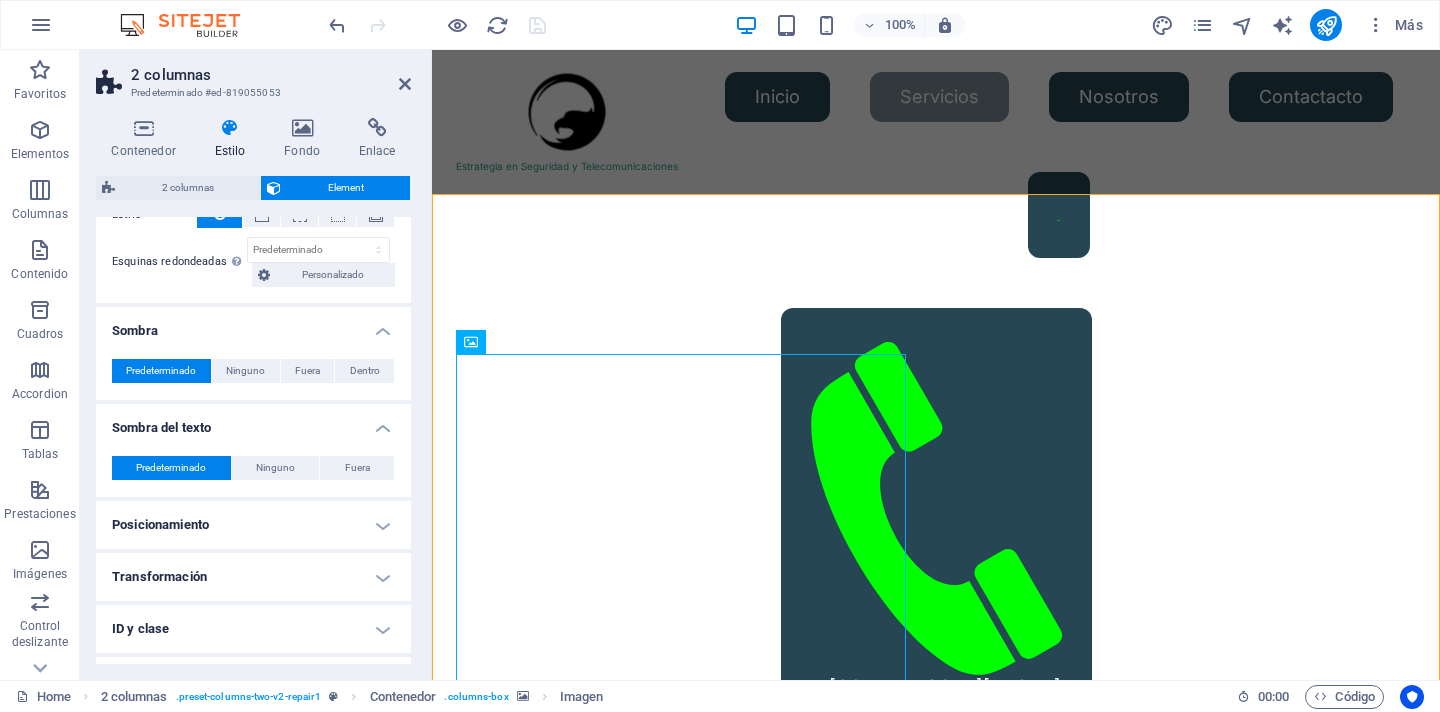 click on "Posicionamiento" at bounding box center (253, 525) 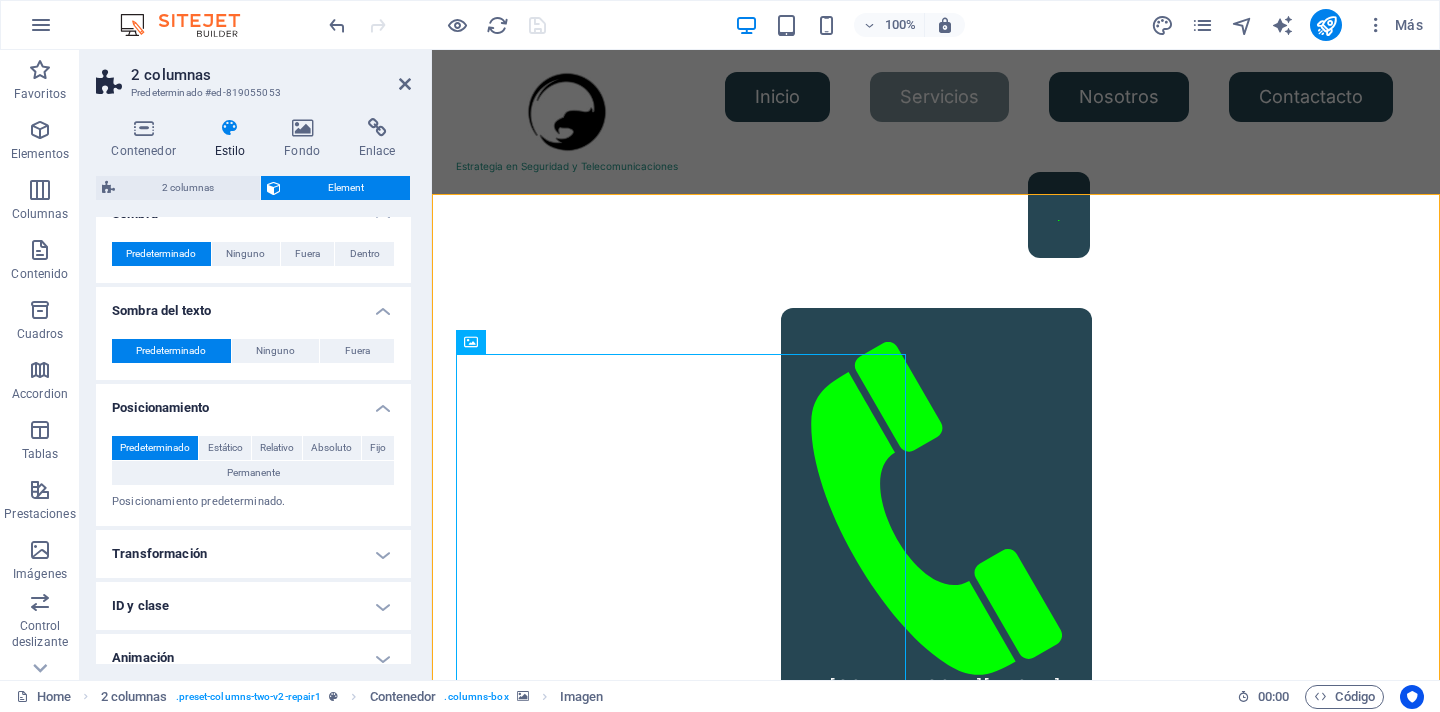 scroll, scrollTop: 626, scrollLeft: 0, axis: vertical 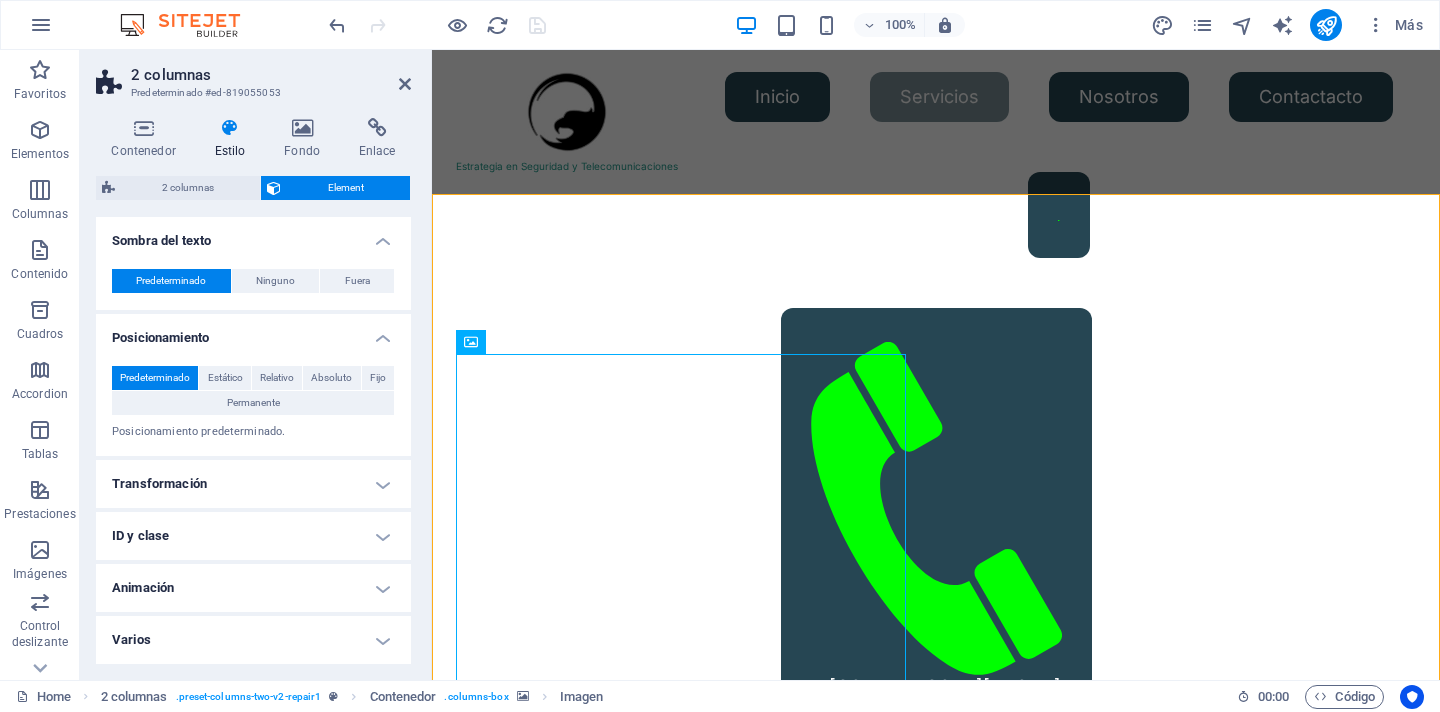 click on "Diseño La forma en la que este elemento se expande en la disposición (Flexbox). Tamaño Predeterminado automático px % 1/1 1/2 1/3 1/4 1/5 1/6 1/7 1/8 1/9 1/10 Crecer Reducir Comprar Disposición de contenedor Visible Visible Opacidad 100 % Desbordamiento Espaciado Margen Predeterminado automático px % rem vw vh Personalizado Personalizado automático px % rem vw vh automático px % rem vw vh automático px % rem vw vh automático px % rem vw vh Espaciado Predeterminado px rem % vh vw Personalizado Personalizado 1.5 px rem % vh vw 10 px rem % vh vw 10 px rem % vh vw 1.5 px rem % vh vw Borde Estilo              - Ancho 1 automático px rem % vh vw Personalizado Personalizado 1 automático px rem % vh vw 1 automático px rem % vh vw 1 automático px rem % vh vw 1 automático px rem % vh vw  - Color Esquinas redondeadas En el caso de imágenes y superposición de fondo, el desbordamiento debe estar oculto para que así las esquinas redondas sean visibles Predeterminado px rem % vh vw Personalizado" at bounding box center [253, 128] 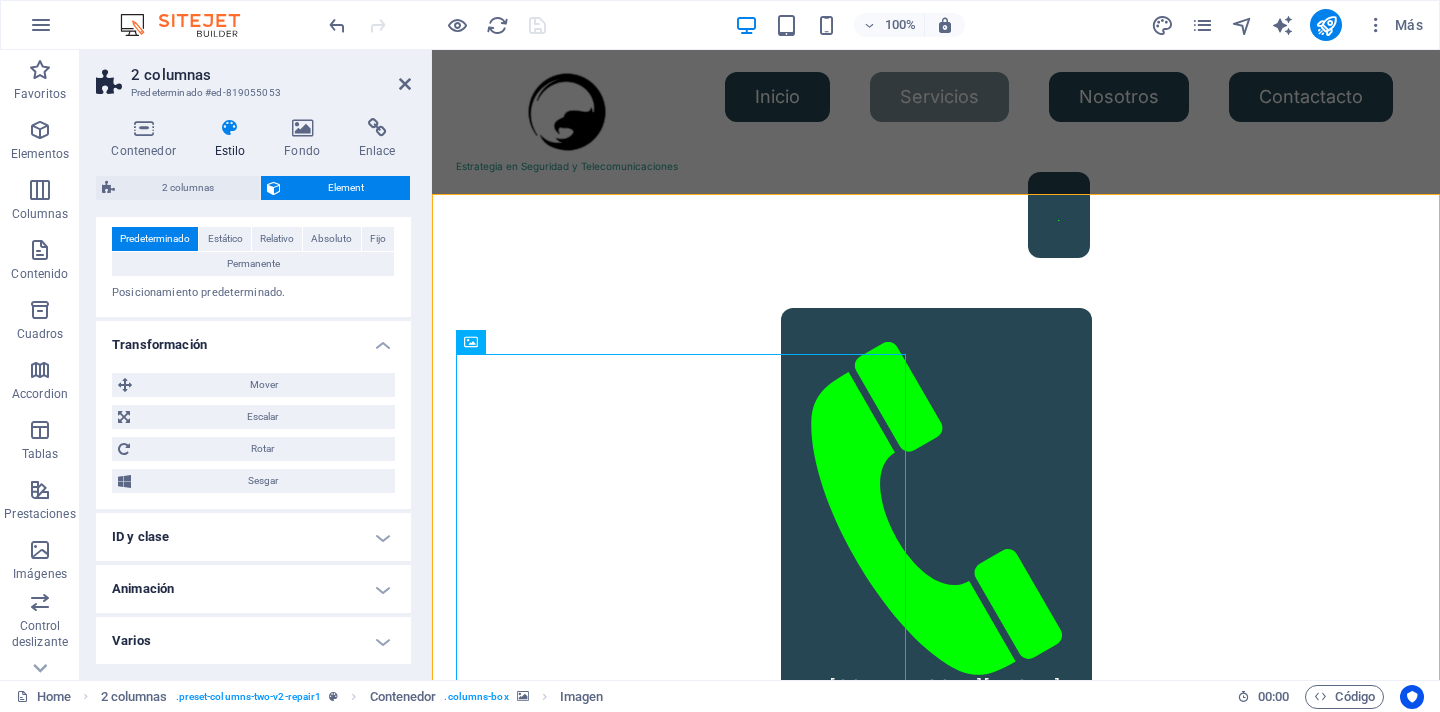 scroll, scrollTop: 766, scrollLeft: 0, axis: vertical 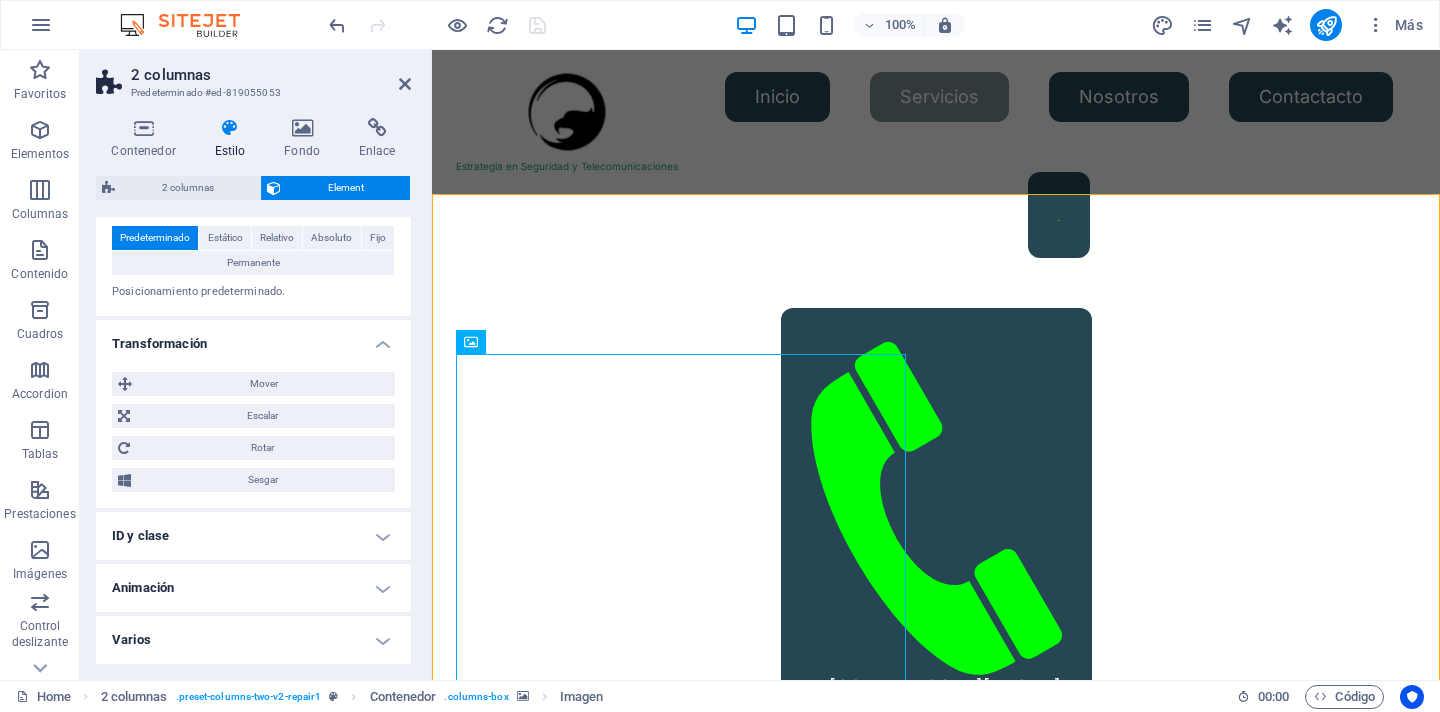 click on "ID y clase" at bounding box center (253, 536) 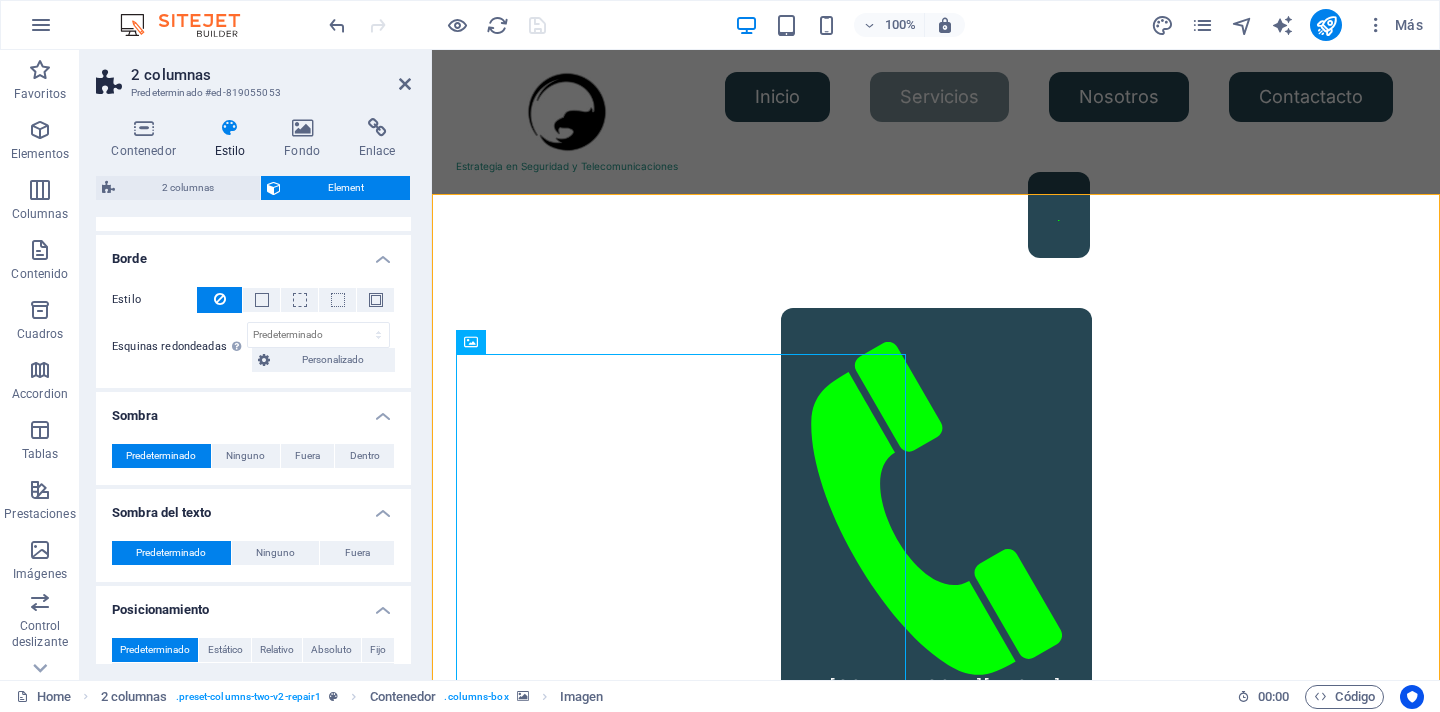 scroll, scrollTop: 0, scrollLeft: 0, axis: both 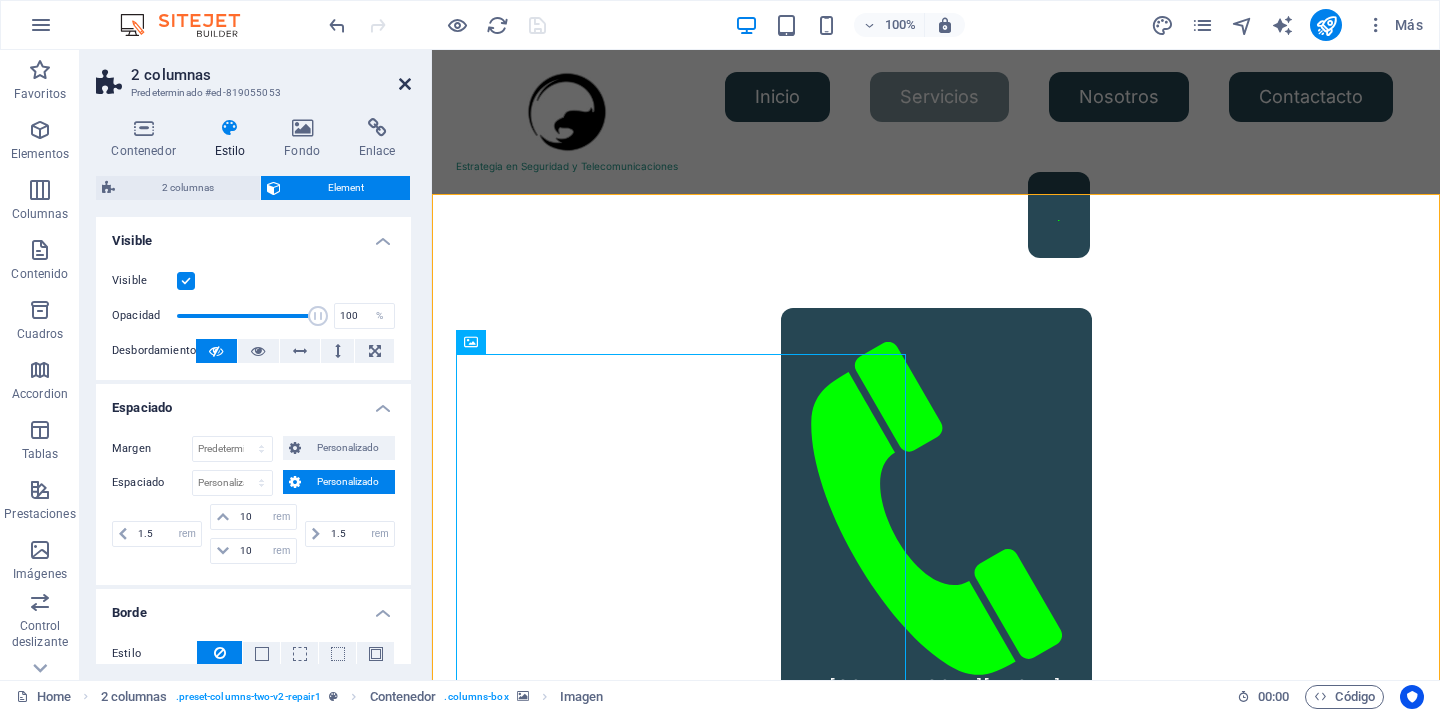 click at bounding box center [405, 84] 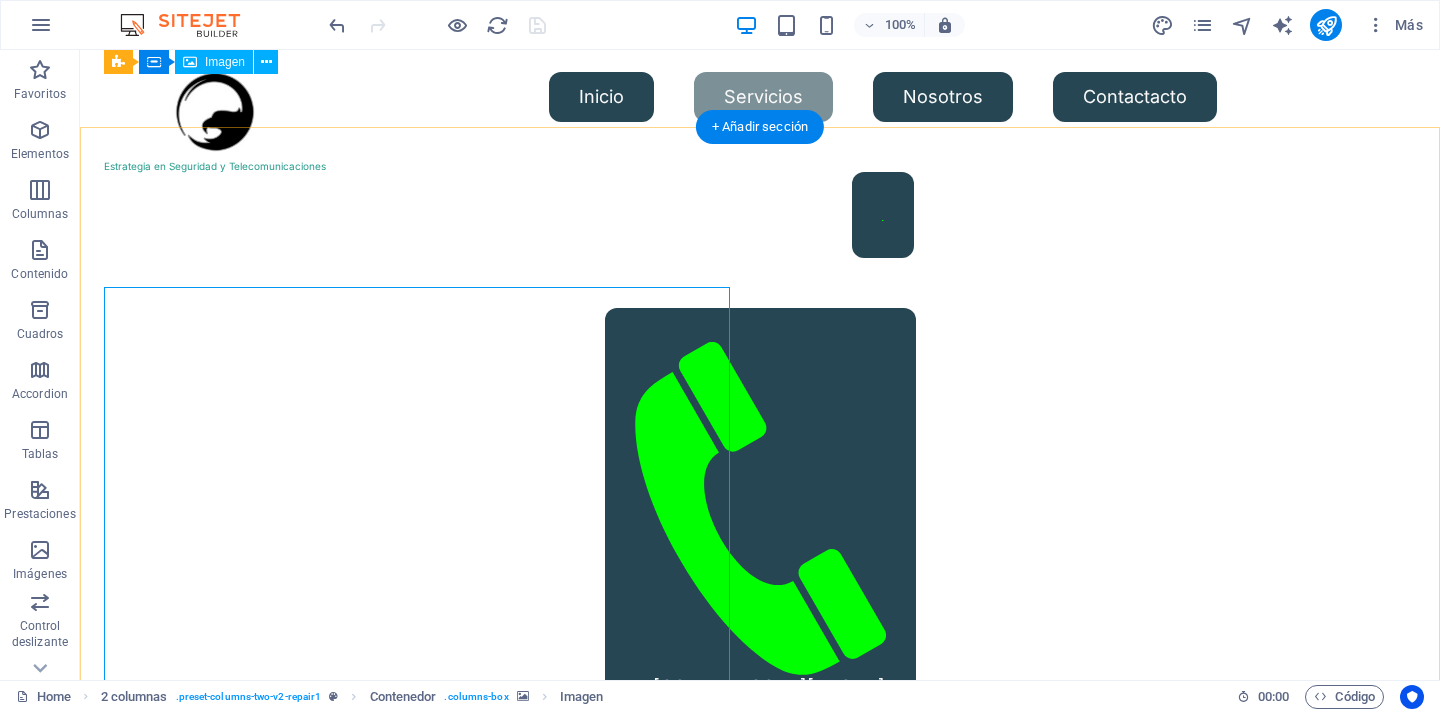 scroll, scrollTop: 532, scrollLeft: 0, axis: vertical 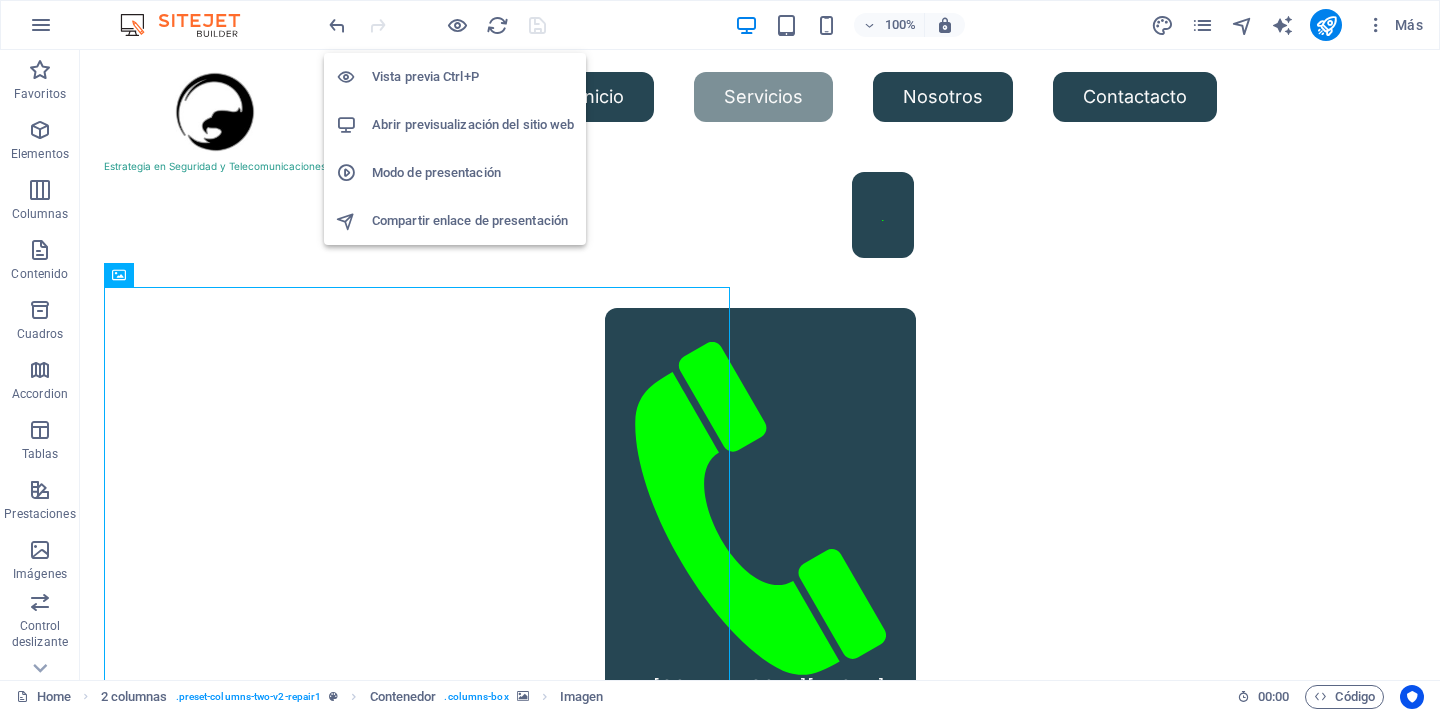 click on "Abrir previsualización del sitio web" at bounding box center [473, 125] 